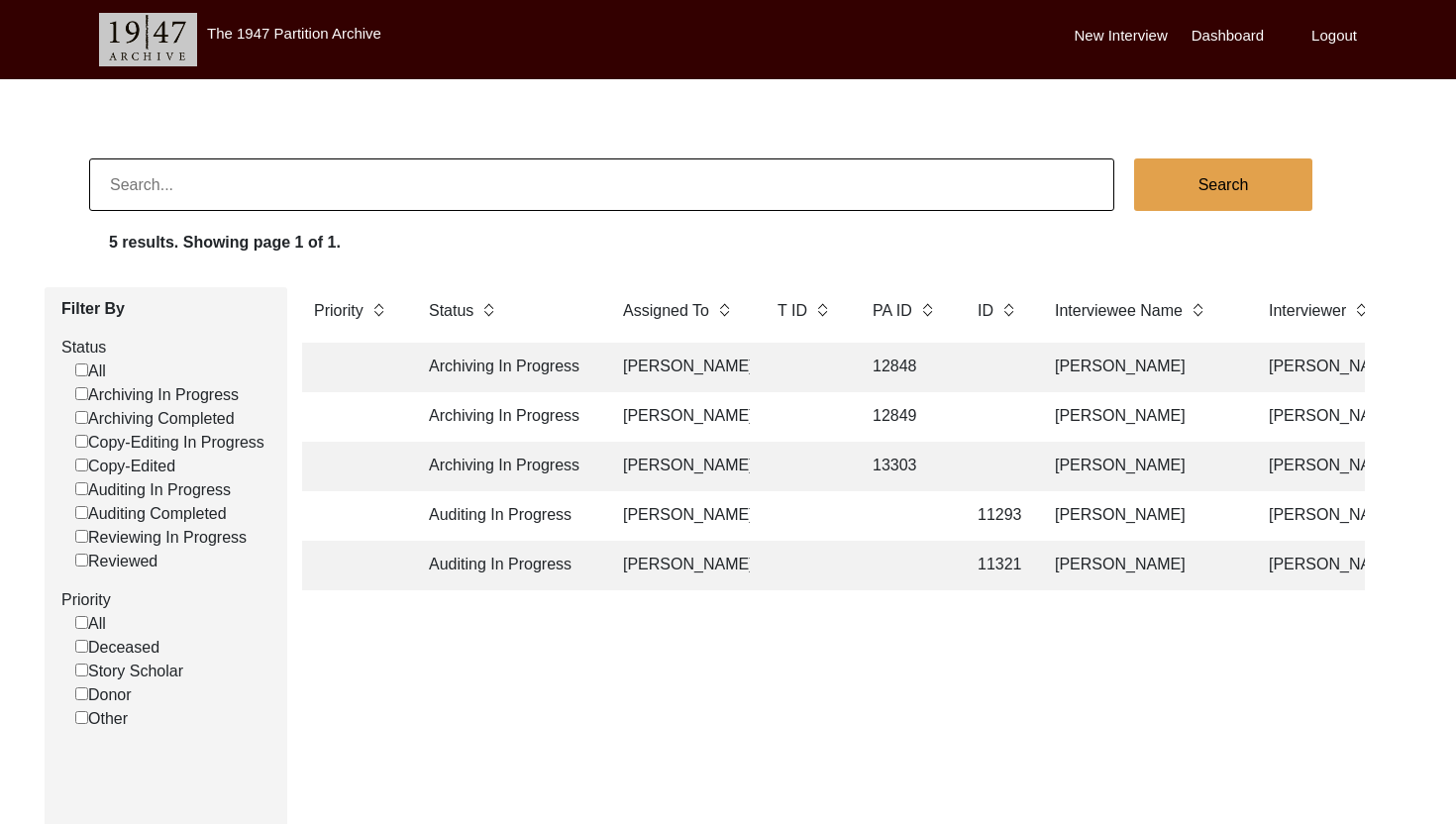 scroll, scrollTop: 0, scrollLeft: 0, axis: both 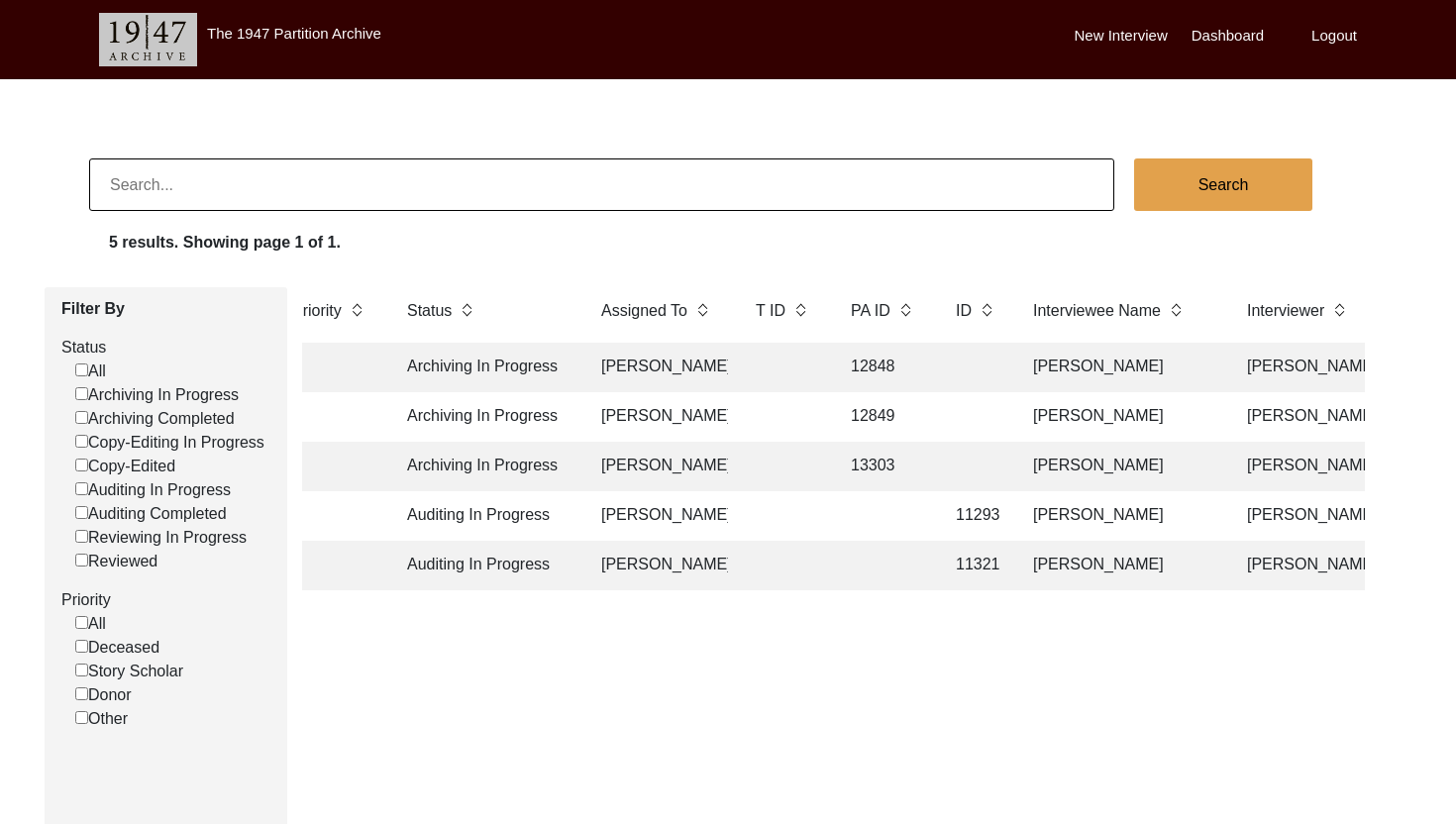 click on "[PERSON_NAME]" 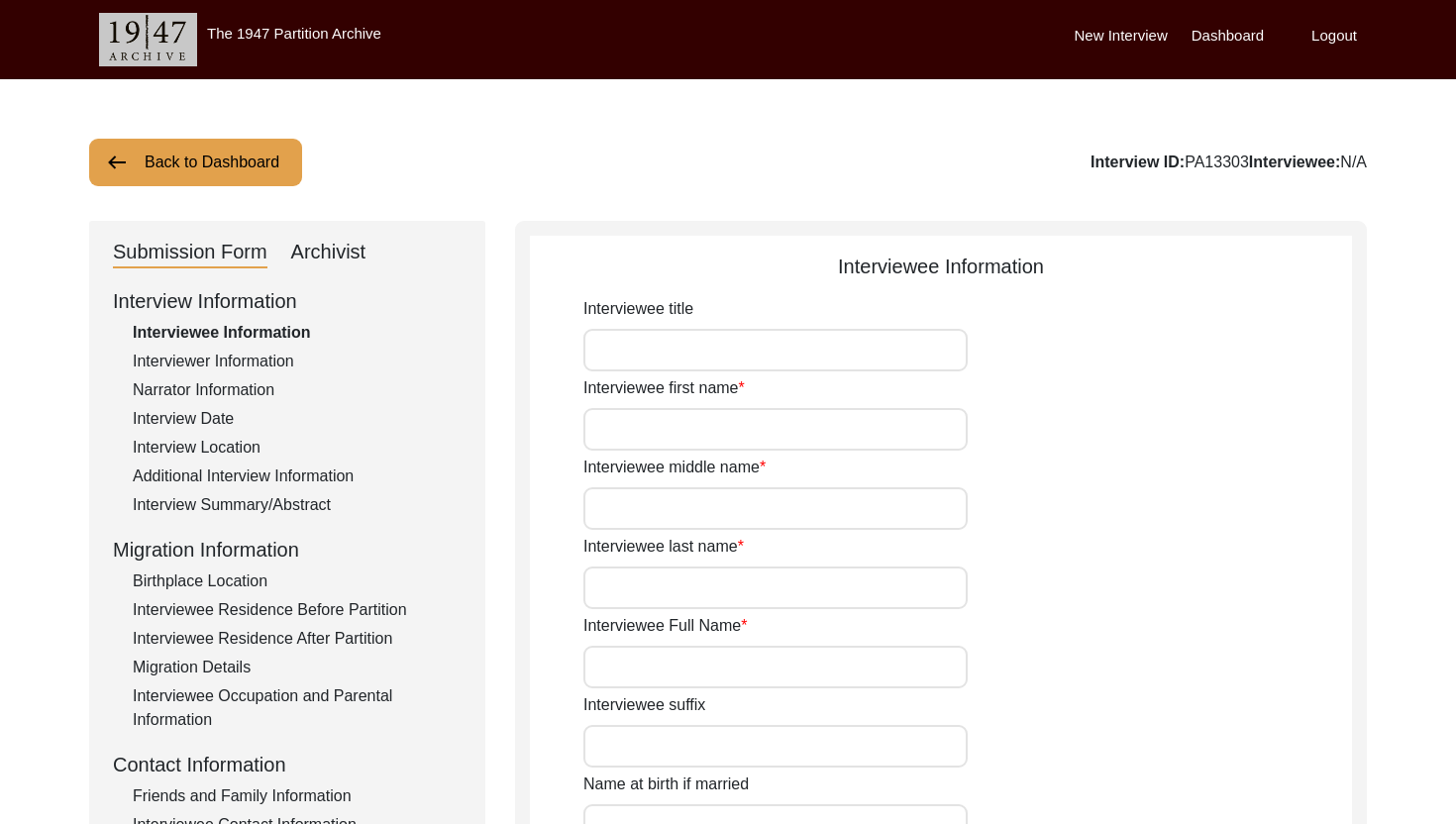 type on "[PERSON_NAME]" 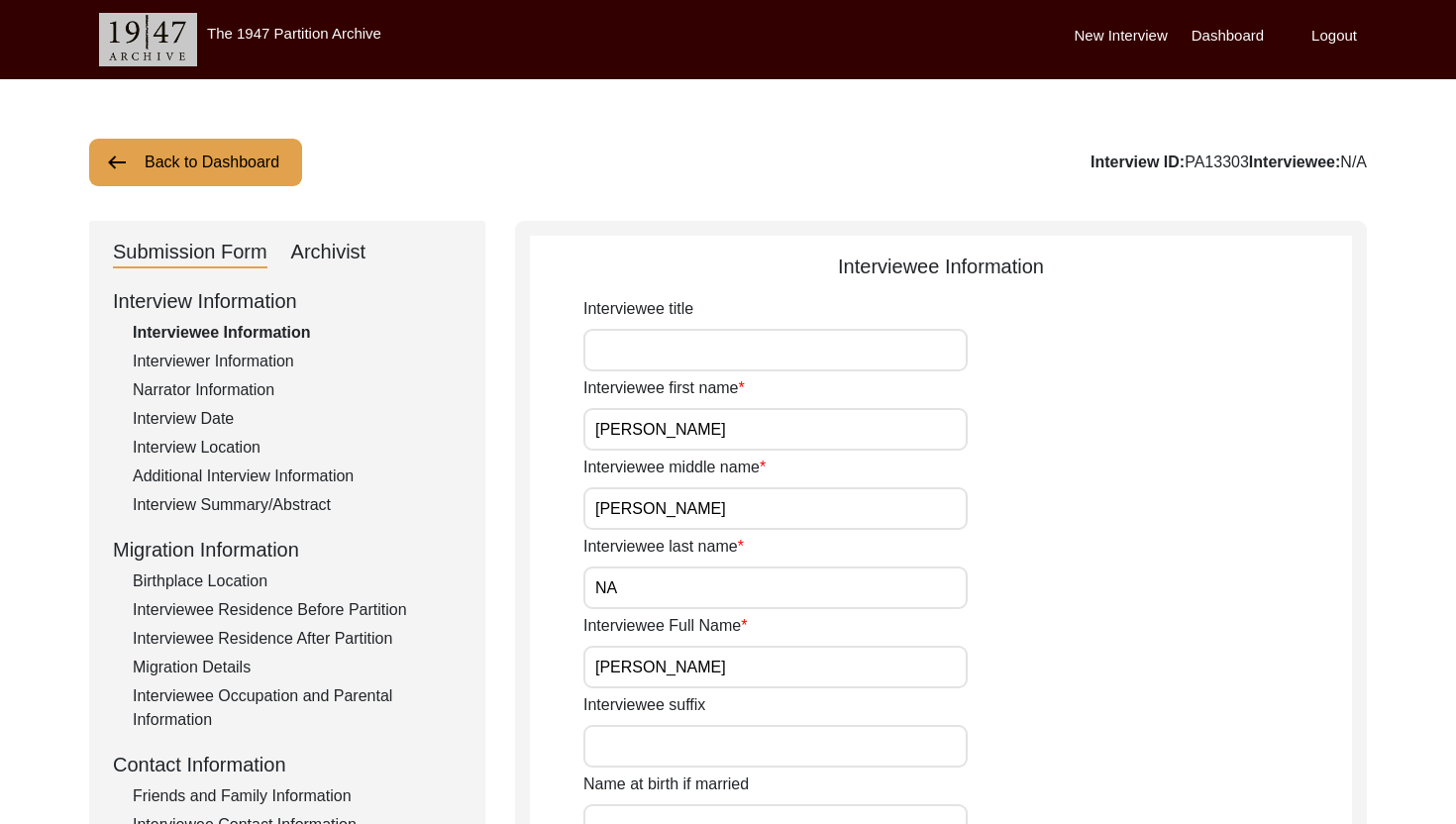 type on "[DEMOGRAPHIC_DATA]" 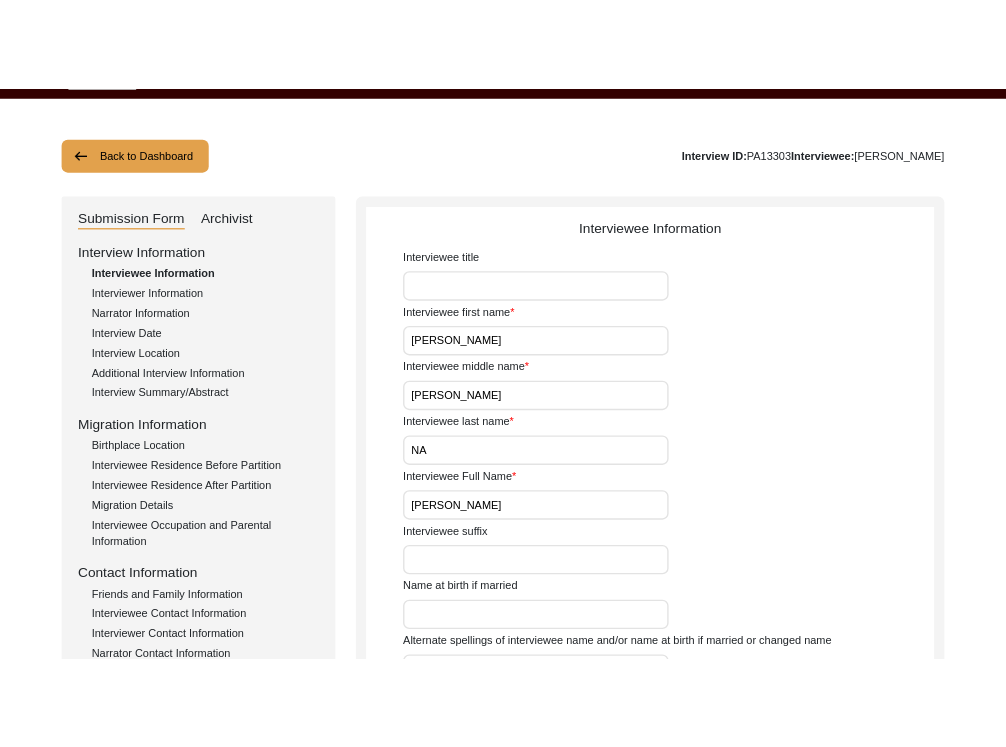 scroll, scrollTop: 68, scrollLeft: 0, axis: vertical 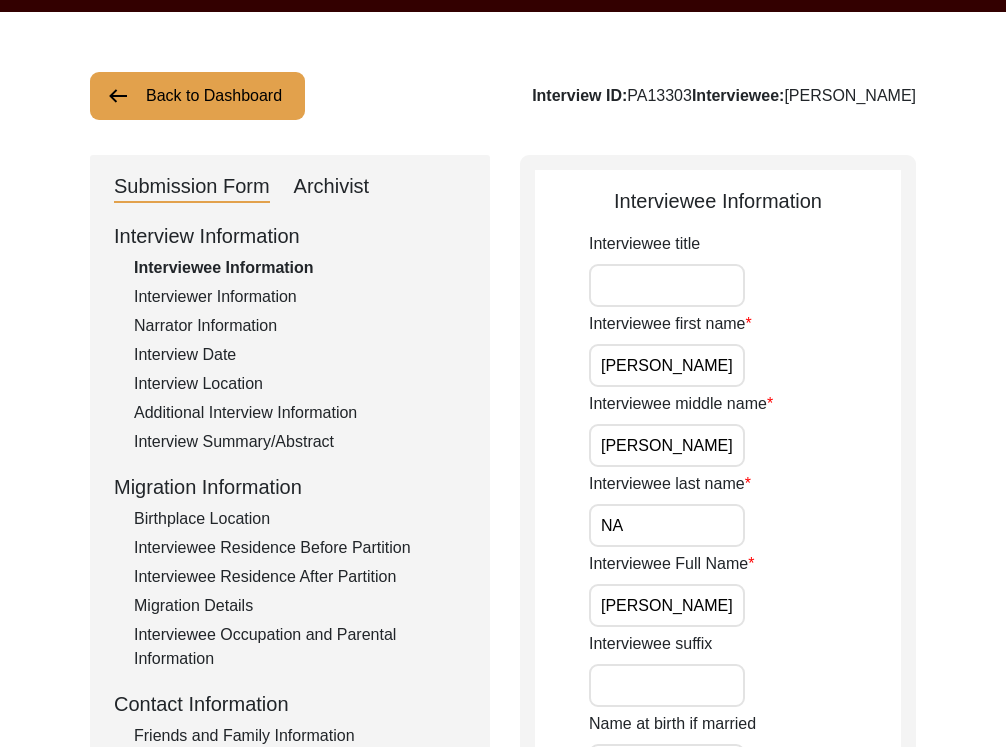 click on "Interviewee title" at bounding box center [667, 285] 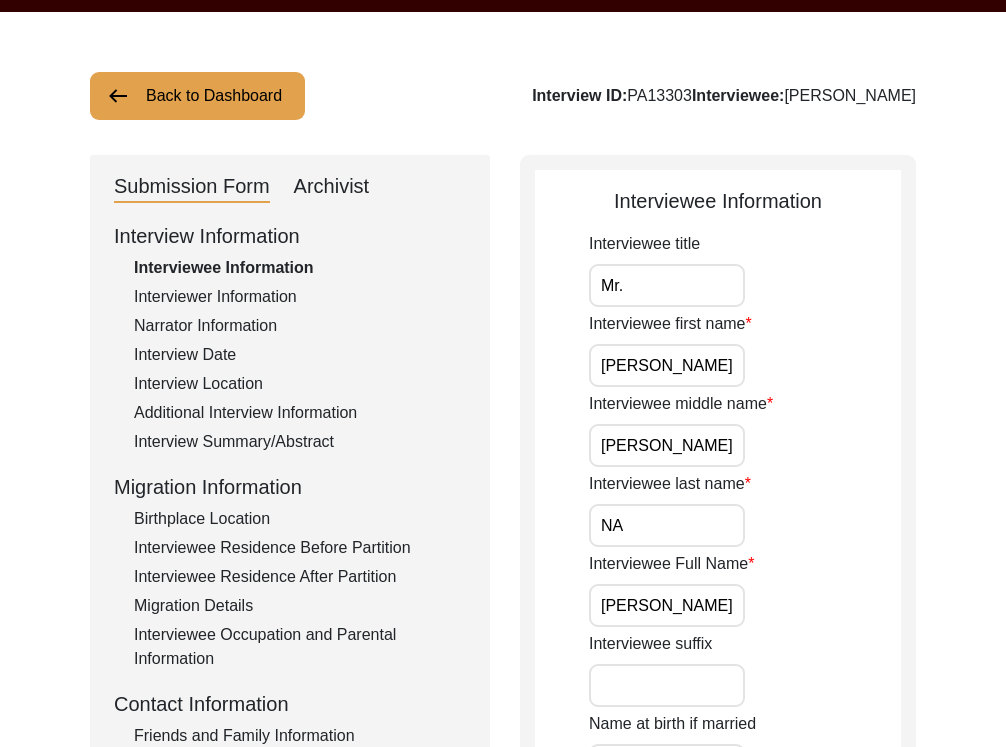 type on "Mr." 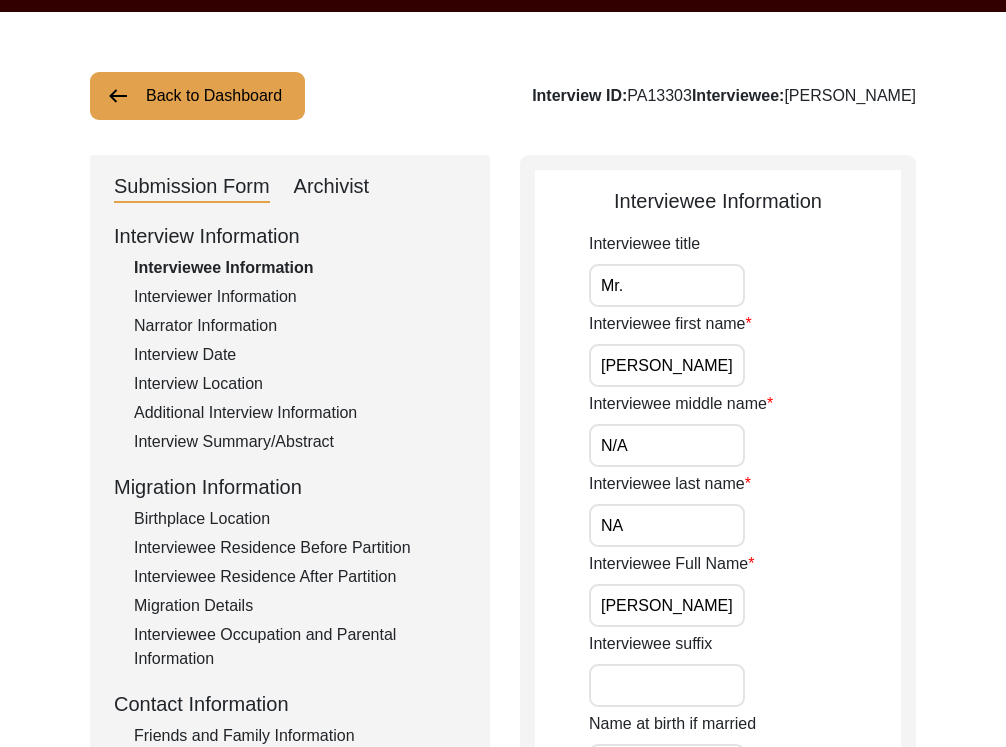 type on "N/A" 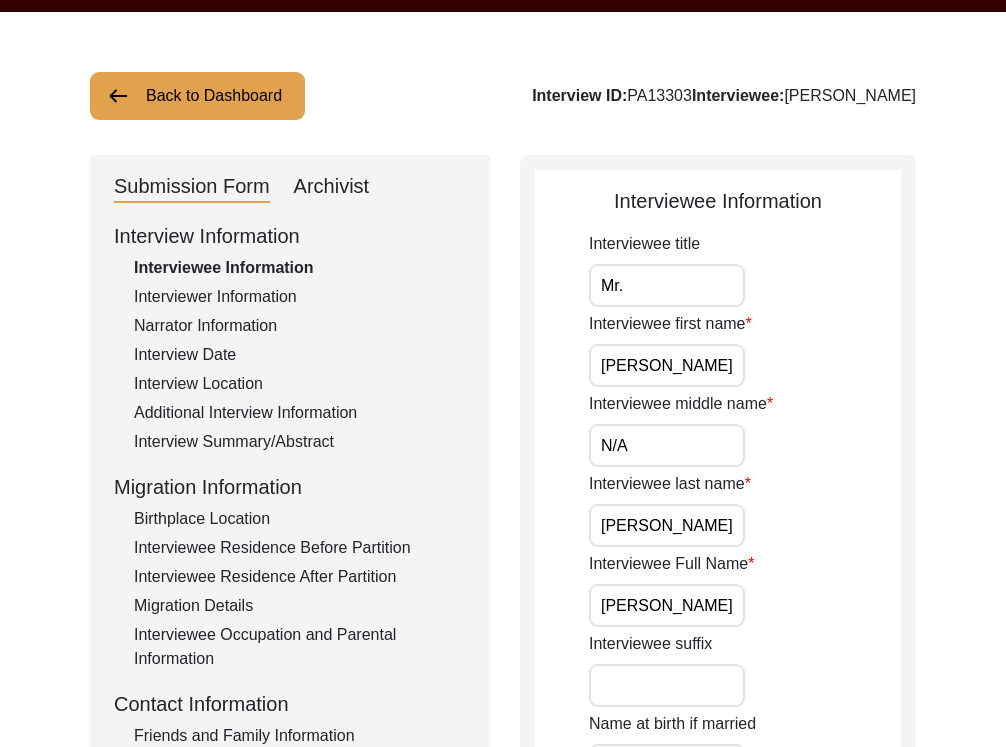 type on "[PERSON_NAME]" 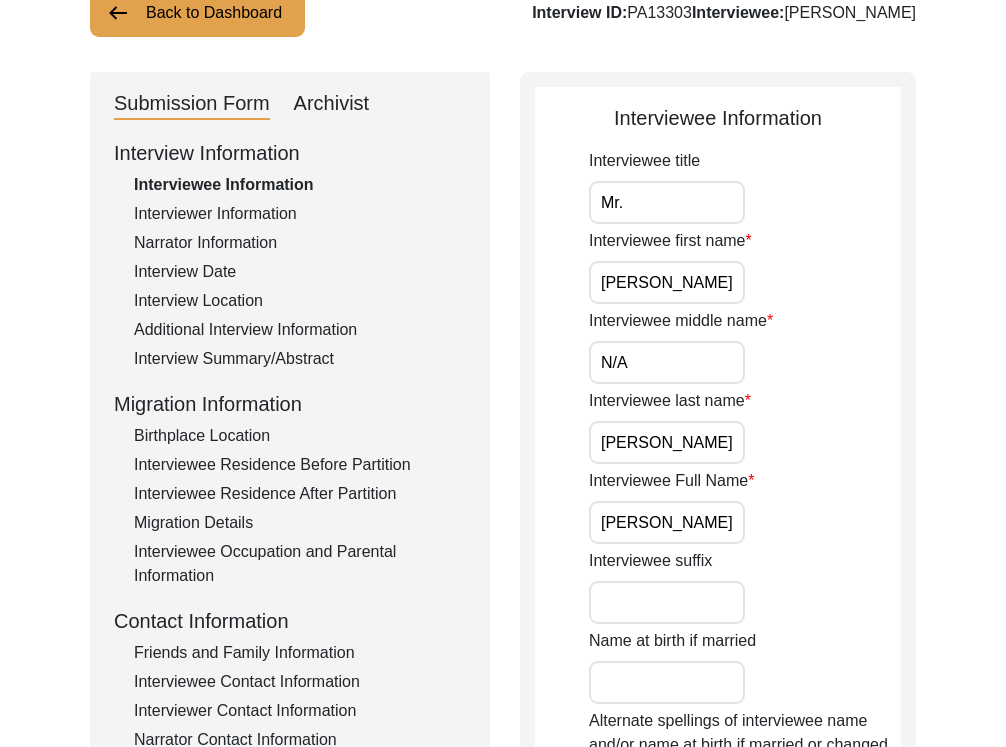 click on "[PERSON_NAME]" at bounding box center [667, 522] 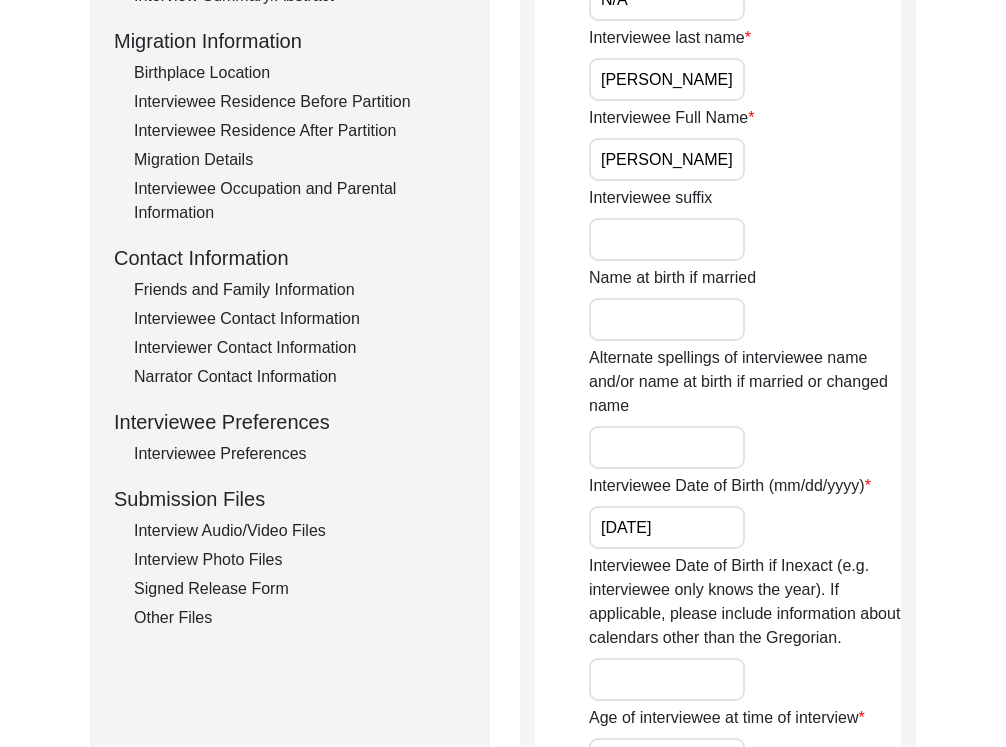 scroll, scrollTop: 519, scrollLeft: 0, axis: vertical 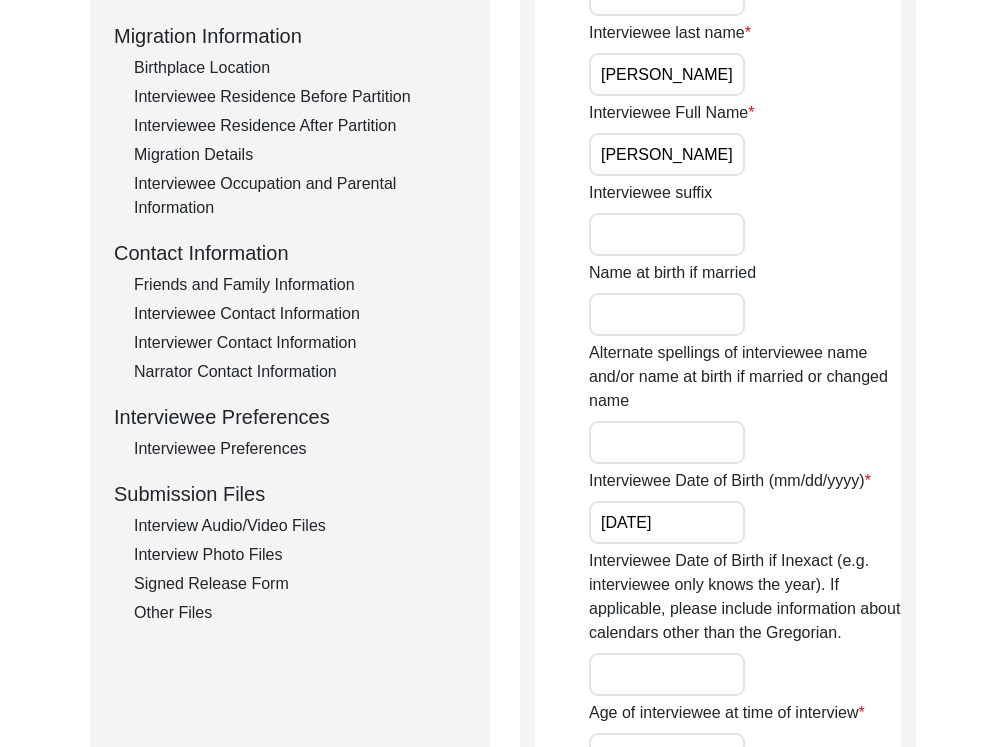 click on "[DATE]" at bounding box center [667, 522] 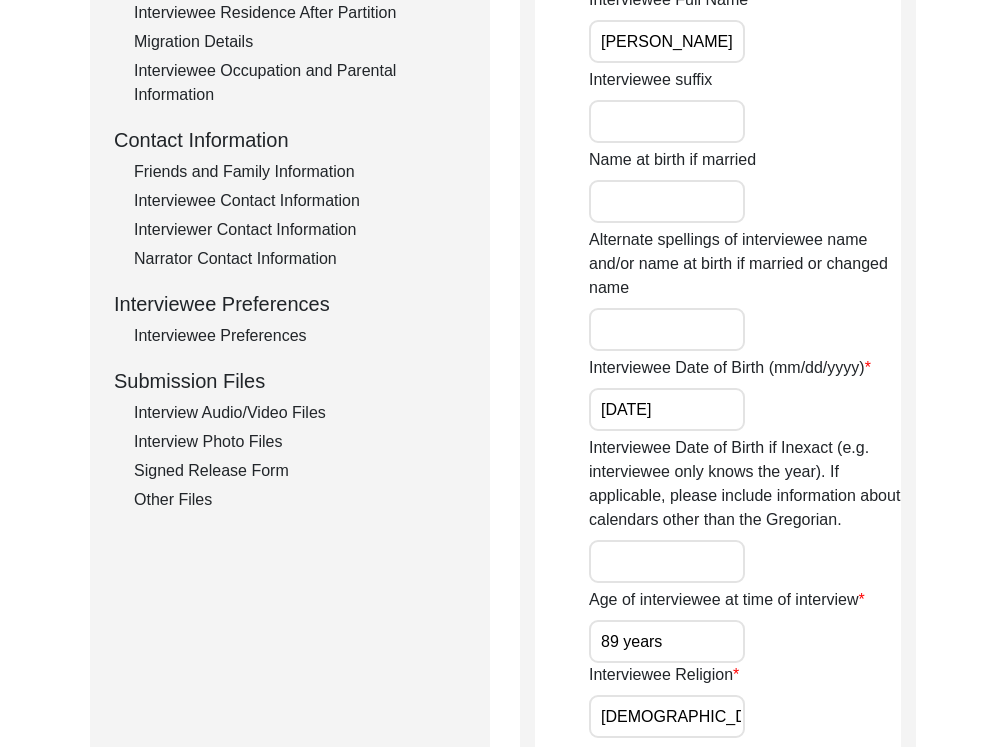 scroll, scrollTop: 681, scrollLeft: 0, axis: vertical 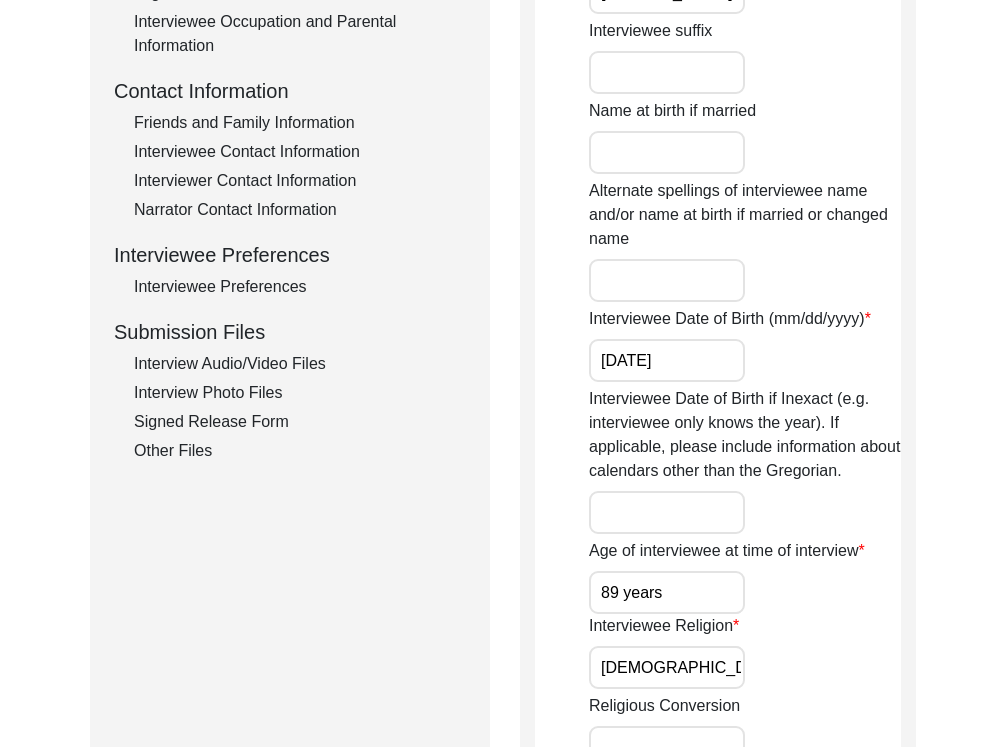 click on "Age of interviewee at time of interview 89 years" 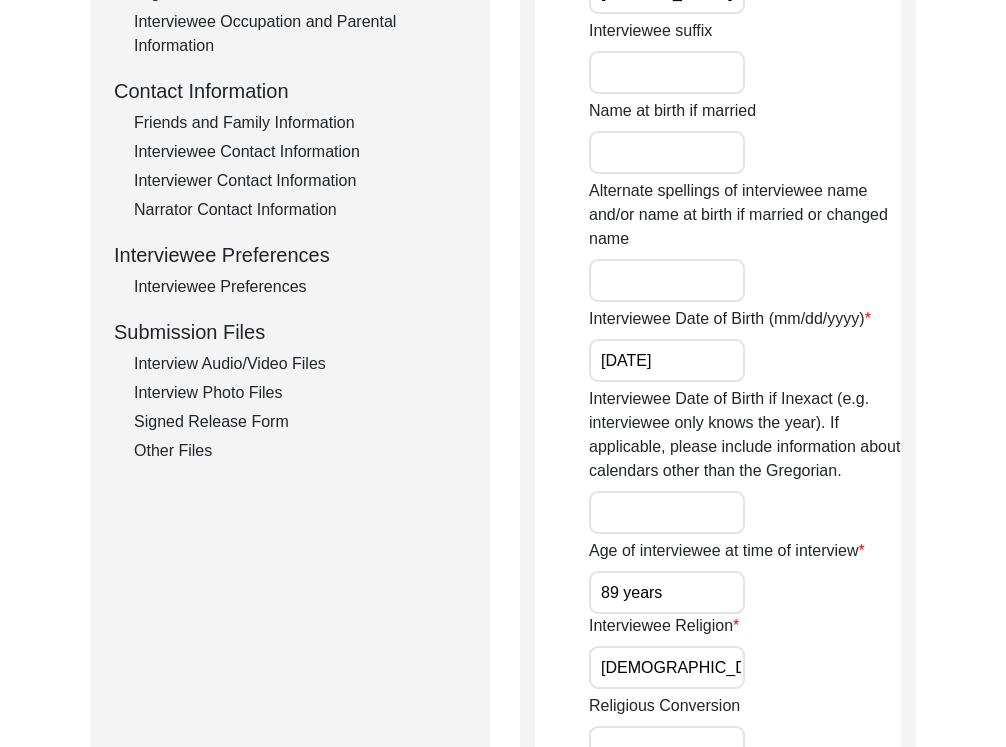 drag, startPoint x: 743, startPoint y: 603, endPoint x: 621, endPoint y: 595, distance: 122.26202 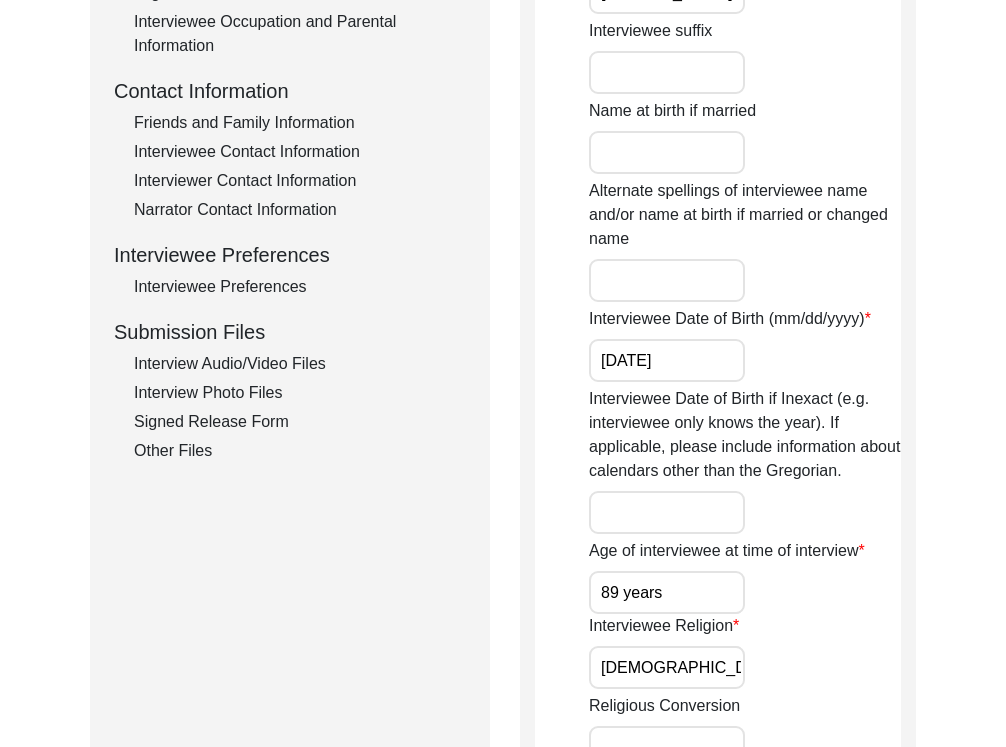 click on "89 years" at bounding box center (667, 592) 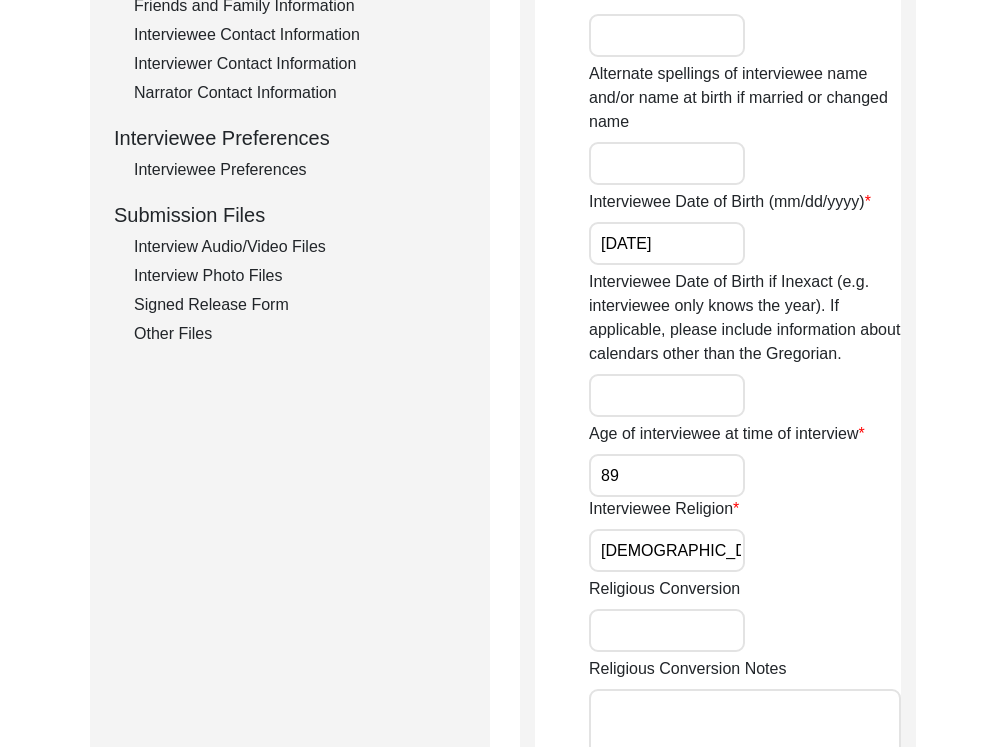 scroll, scrollTop: 892, scrollLeft: 0, axis: vertical 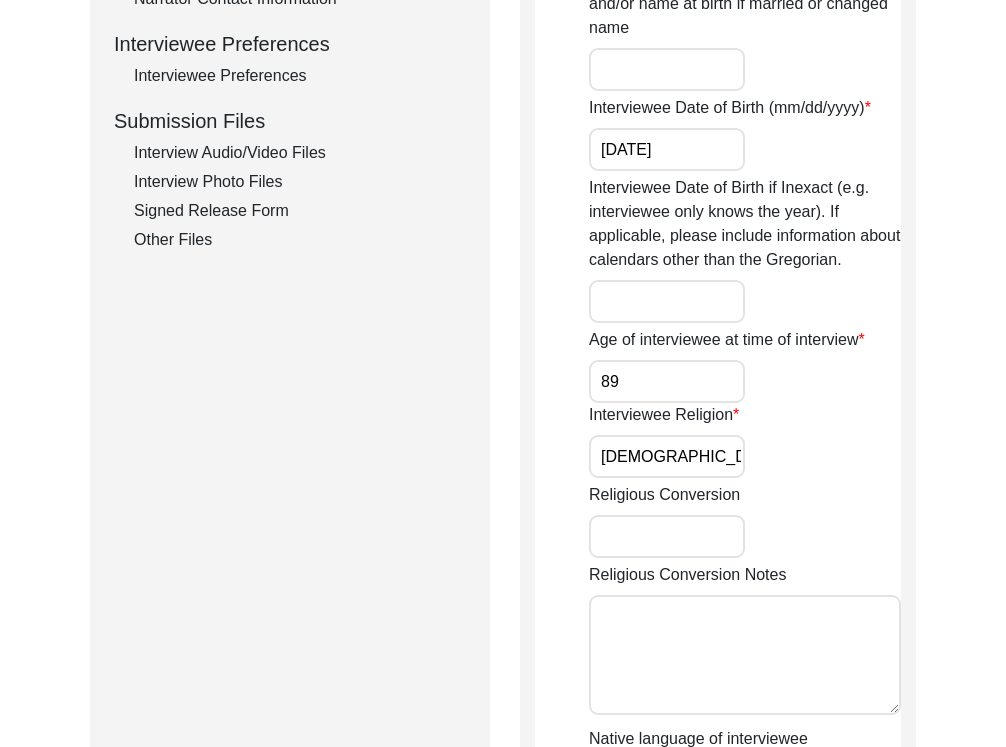 type on "89" 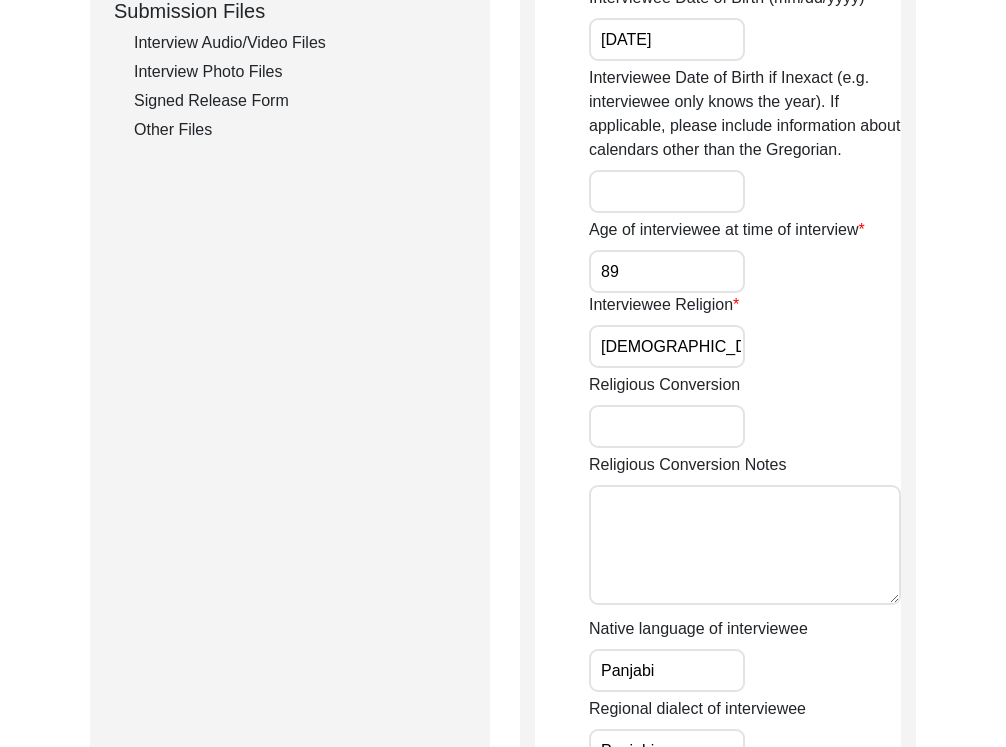 scroll, scrollTop: 1179, scrollLeft: 0, axis: vertical 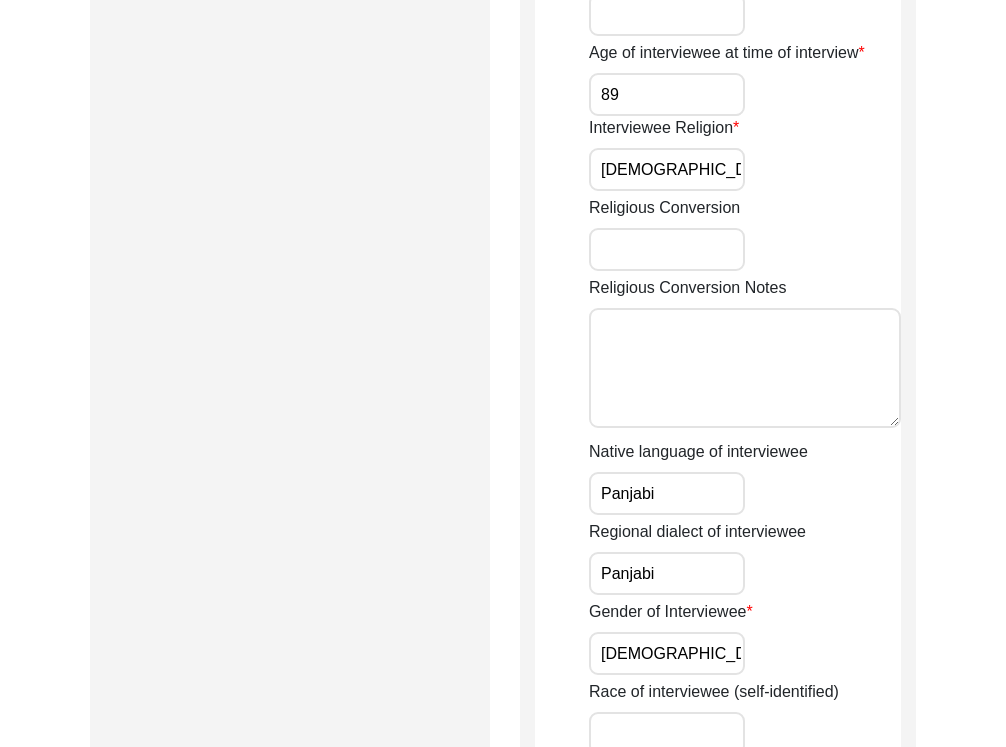 click on "Panjabi" at bounding box center (667, 493) 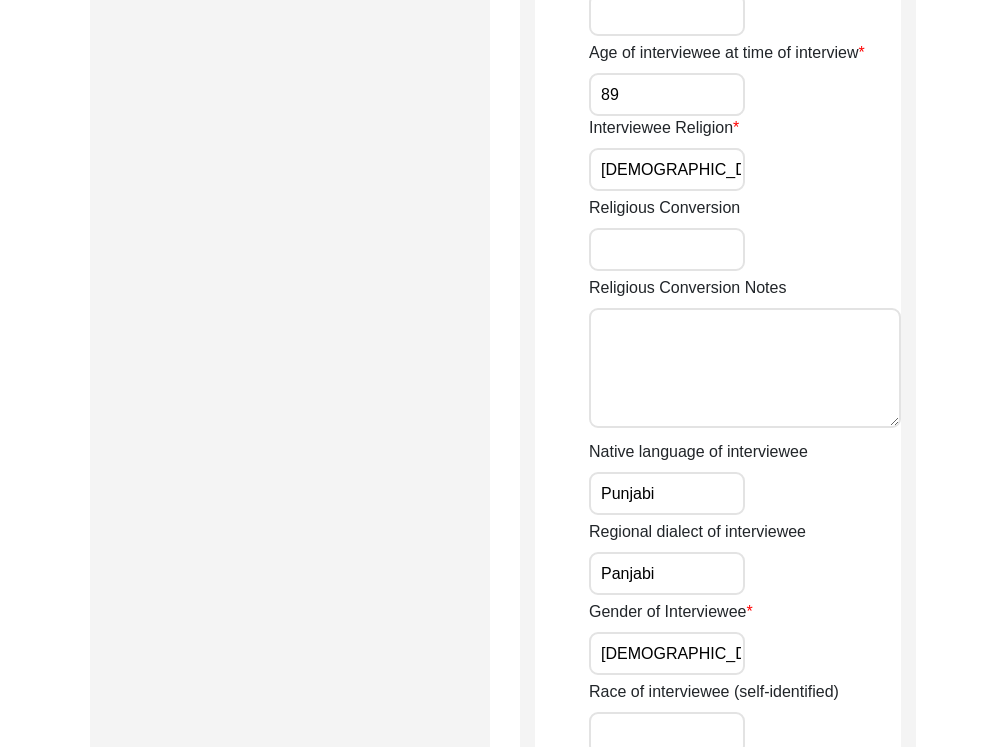 type on "Punjabi" 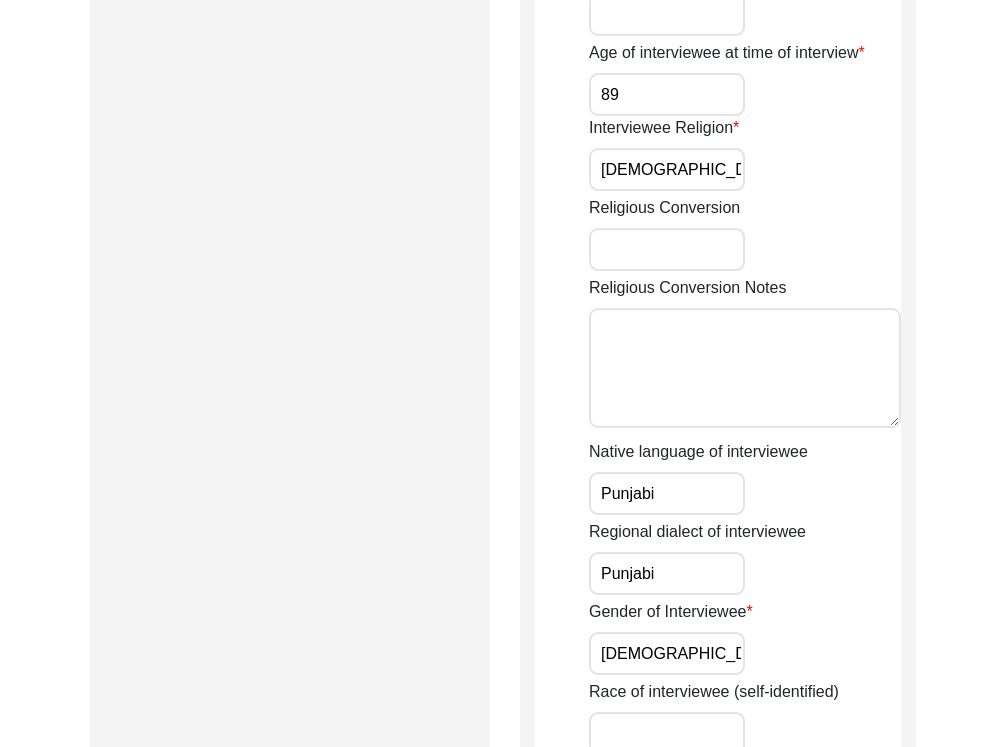 type on "Punjabi" 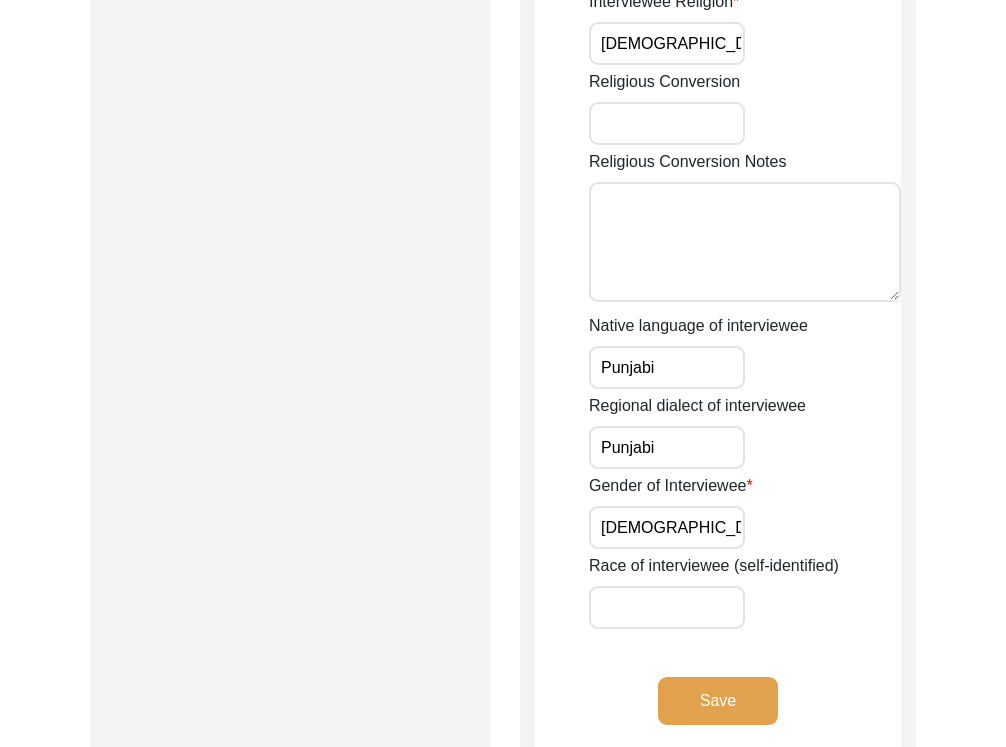 scroll, scrollTop: 1315, scrollLeft: 0, axis: vertical 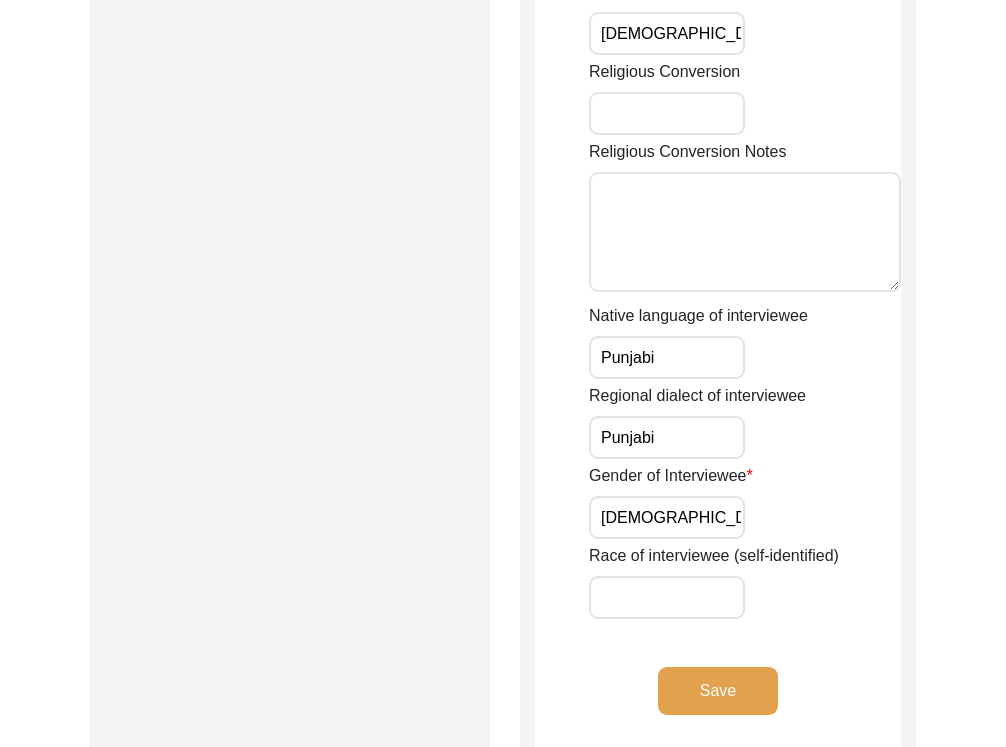 click on "Save" 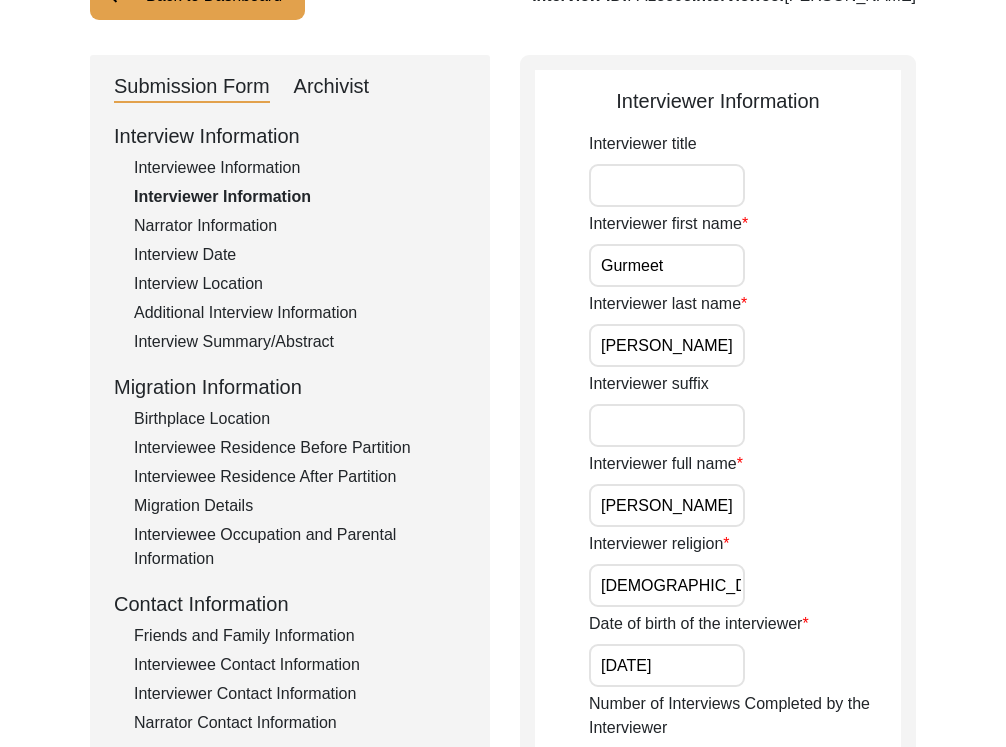 scroll, scrollTop: 161, scrollLeft: 0, axis: vertical 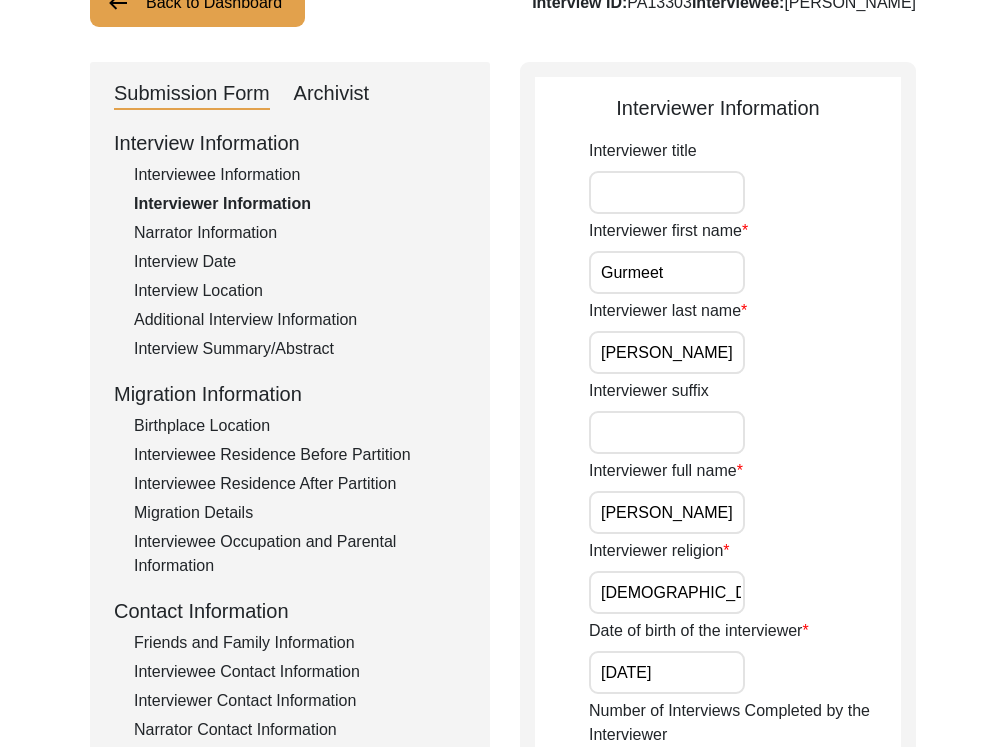 click on "Interviewer title" at bounding box center (667, 192) 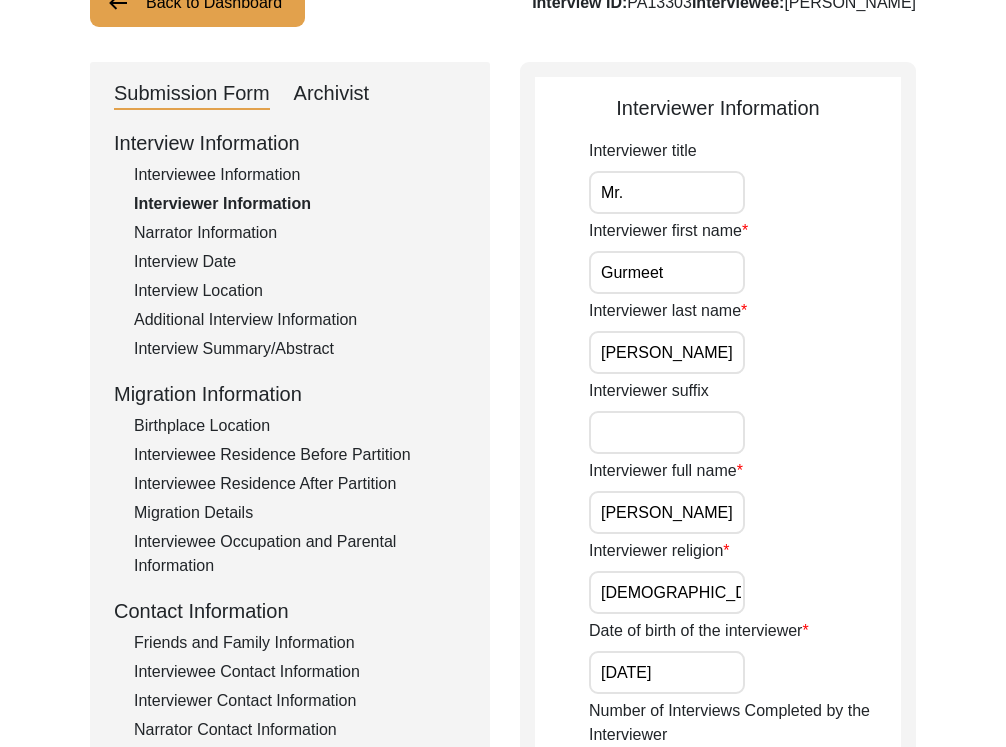 type on "Mr." 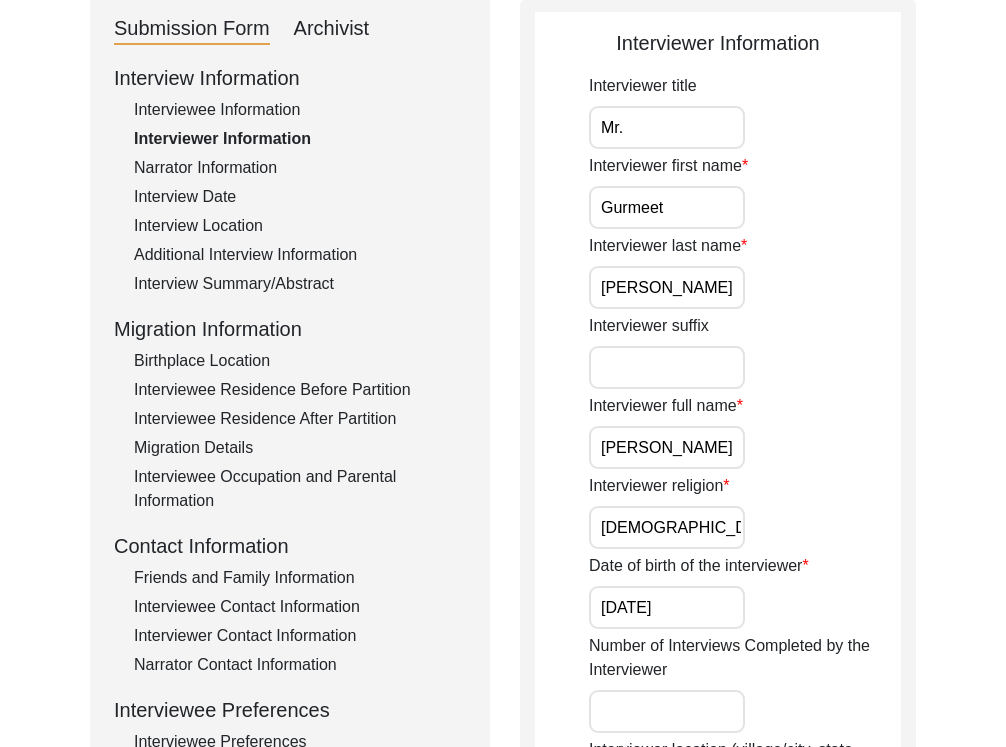 scroll, scrollTop: 276, scrollLeft: 0, axis: vertical 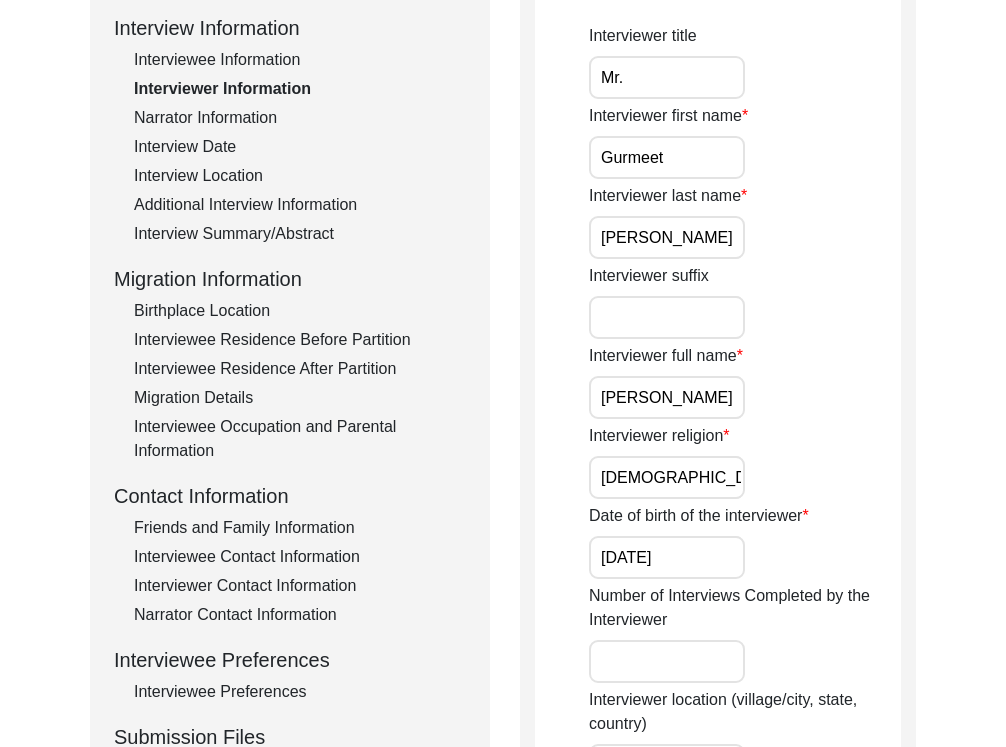drag, startPoint x: 717, startPoint y: 410, endPoint x: 582, endPoint y: 397, distance: 135.62448 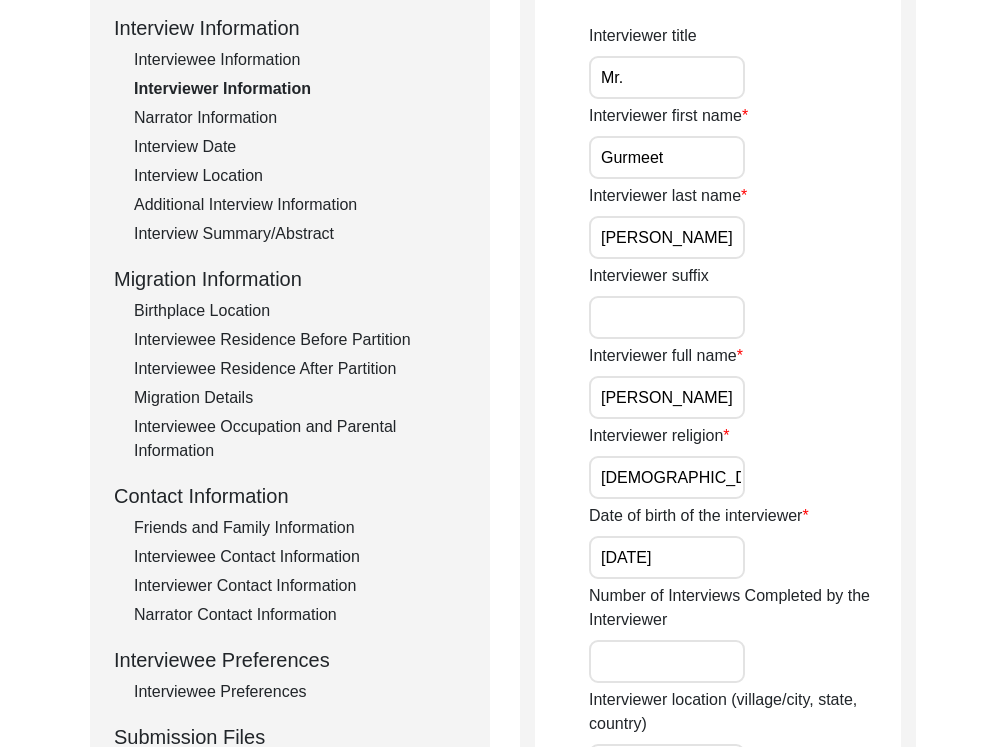 type on "[DEMOGRAPHIC_DATA]" 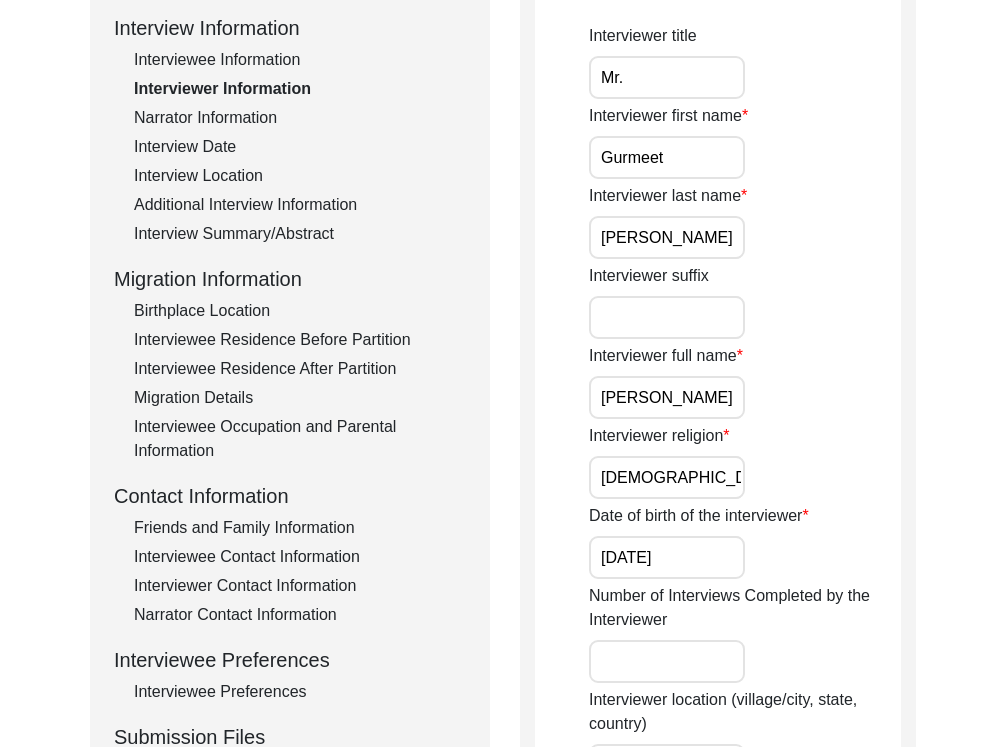 click on "[DATE]" at bounding box center (667, 557) 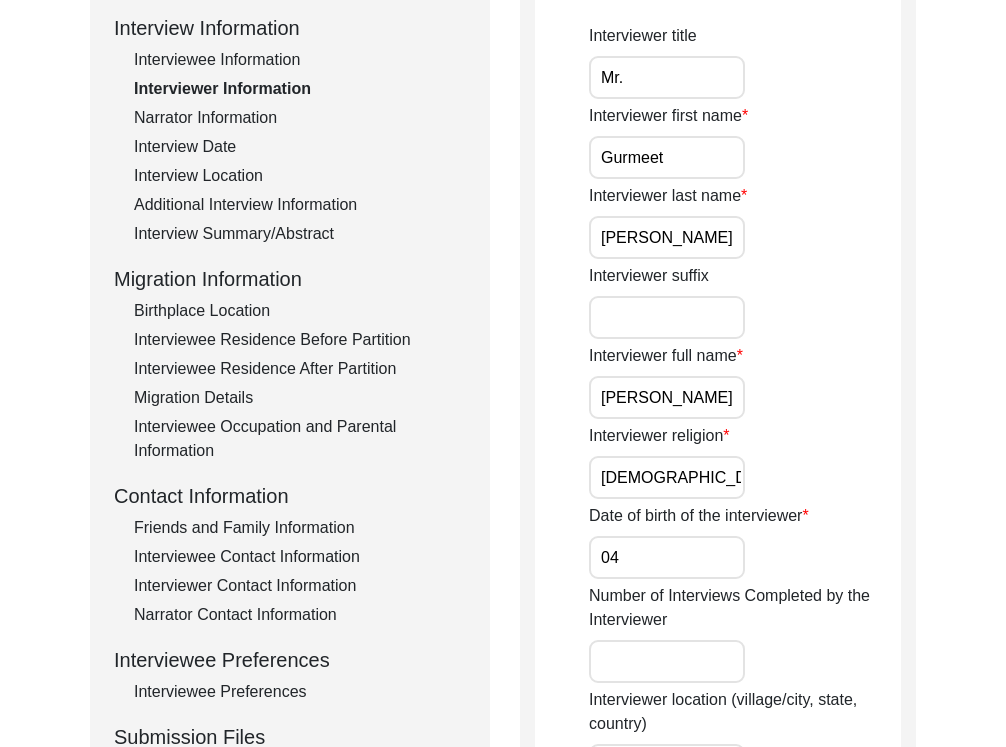type on "[DATE]" 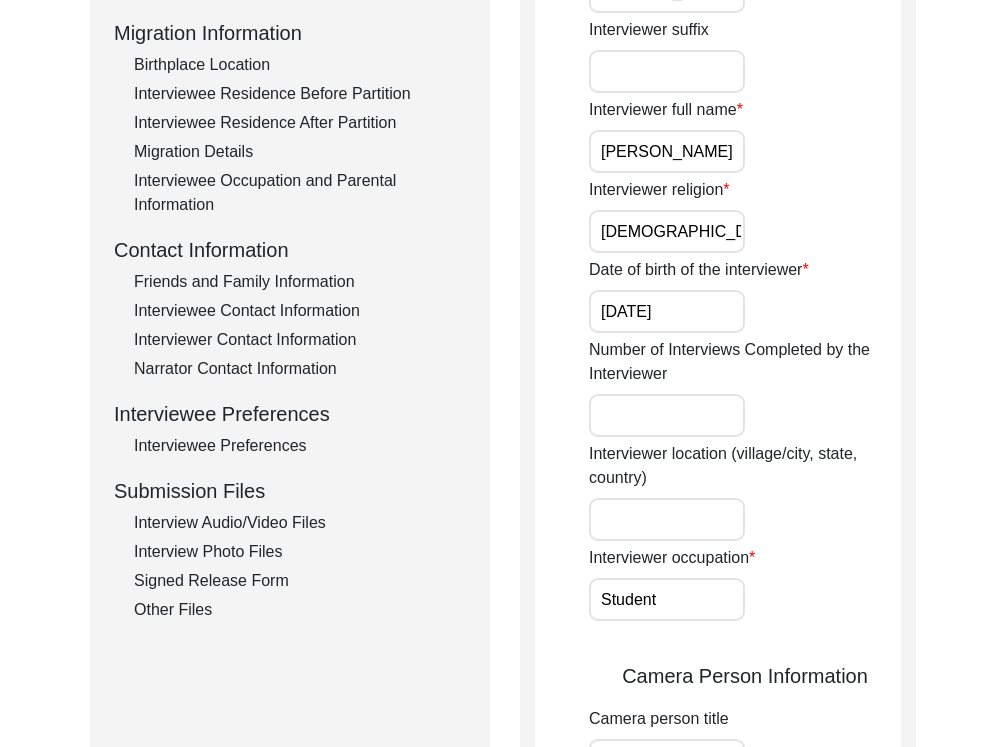 scroll, scrollTop: 529, scrollLeft: 0, axis: vertical 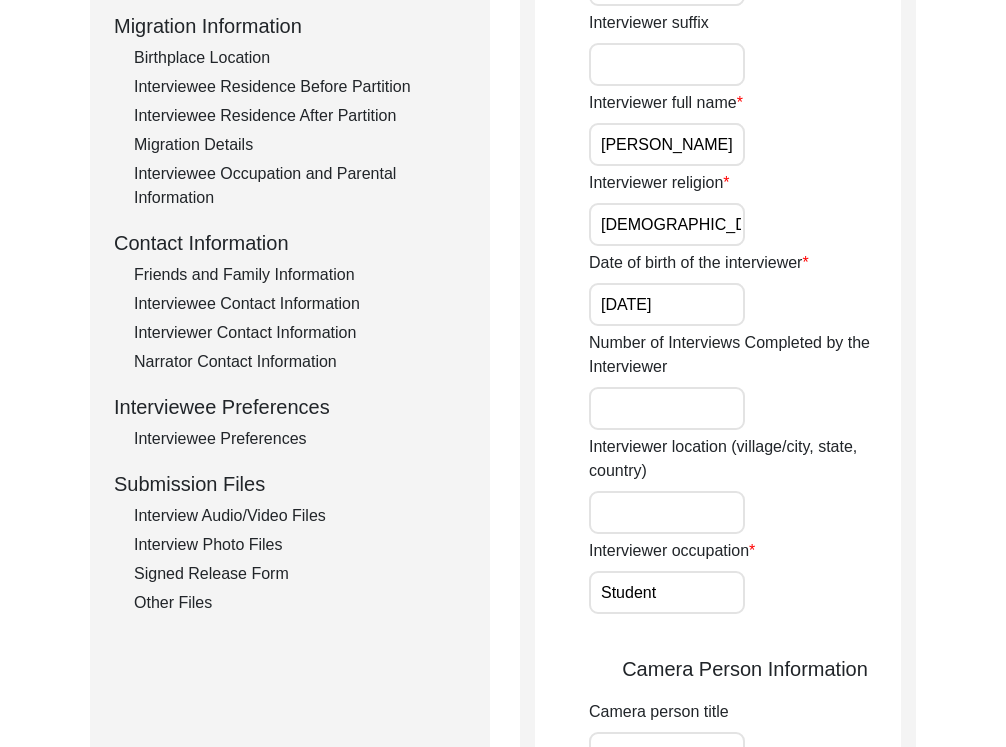 click on "Student" at bounding box center (667, 592) 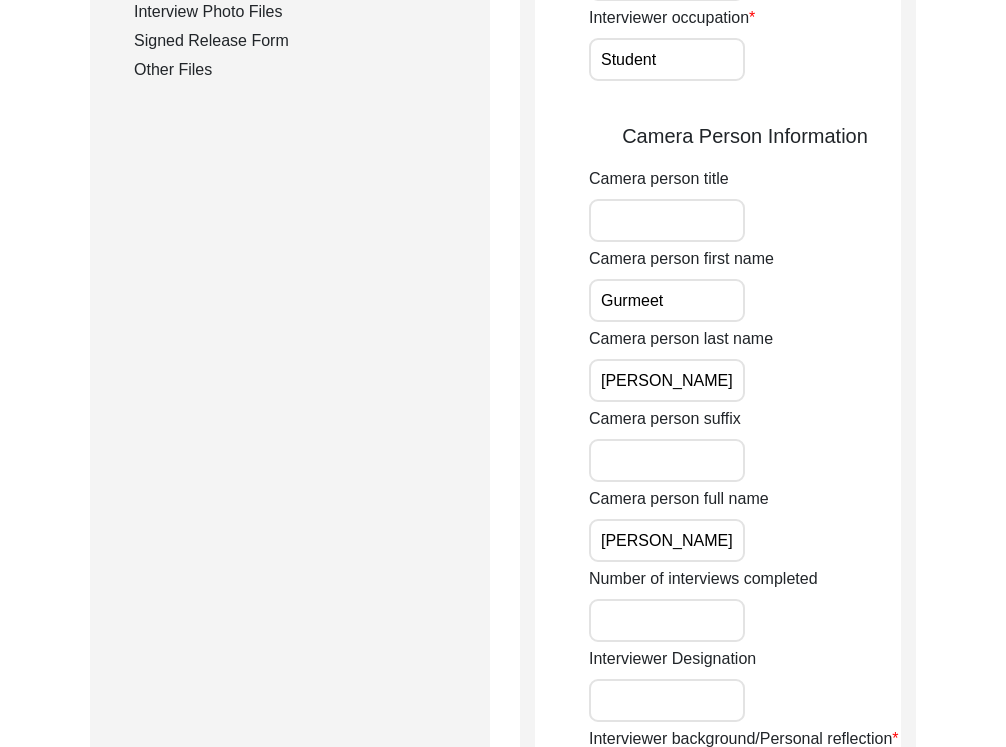 scroll, scrollTop: 1108, scrollLeft: 0, axis: vertical 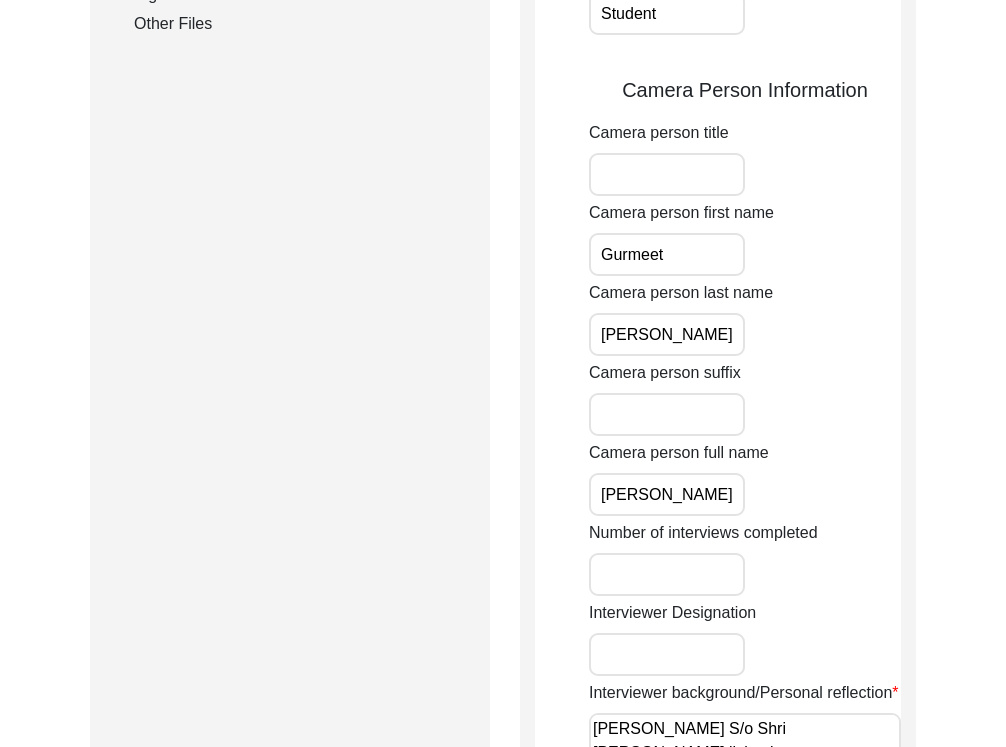 type on "Student" 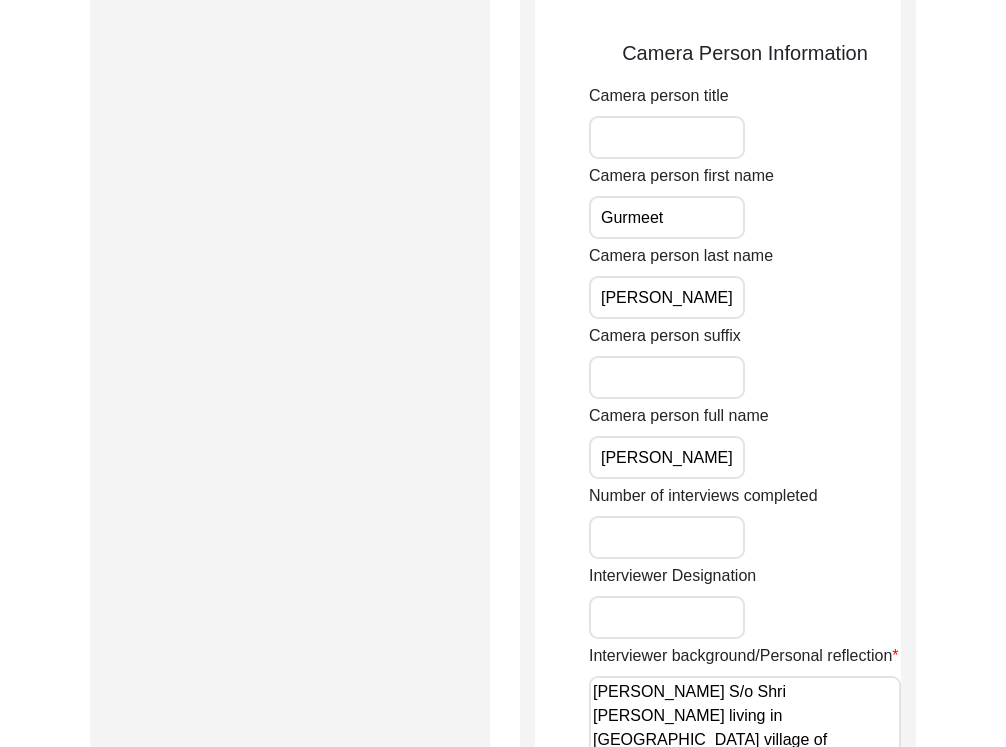 scroll, scrollTop: 1163, scrollLeft: 0, axis: vertical 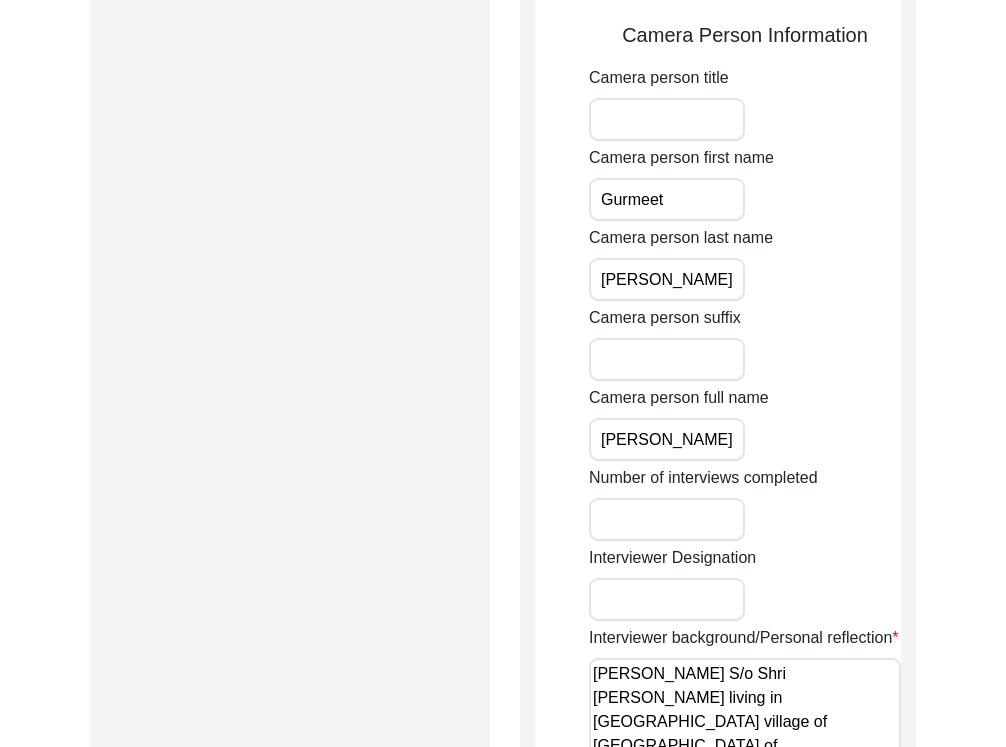 click on "[PERSON_NAME]" at bounding box center [667, 439] 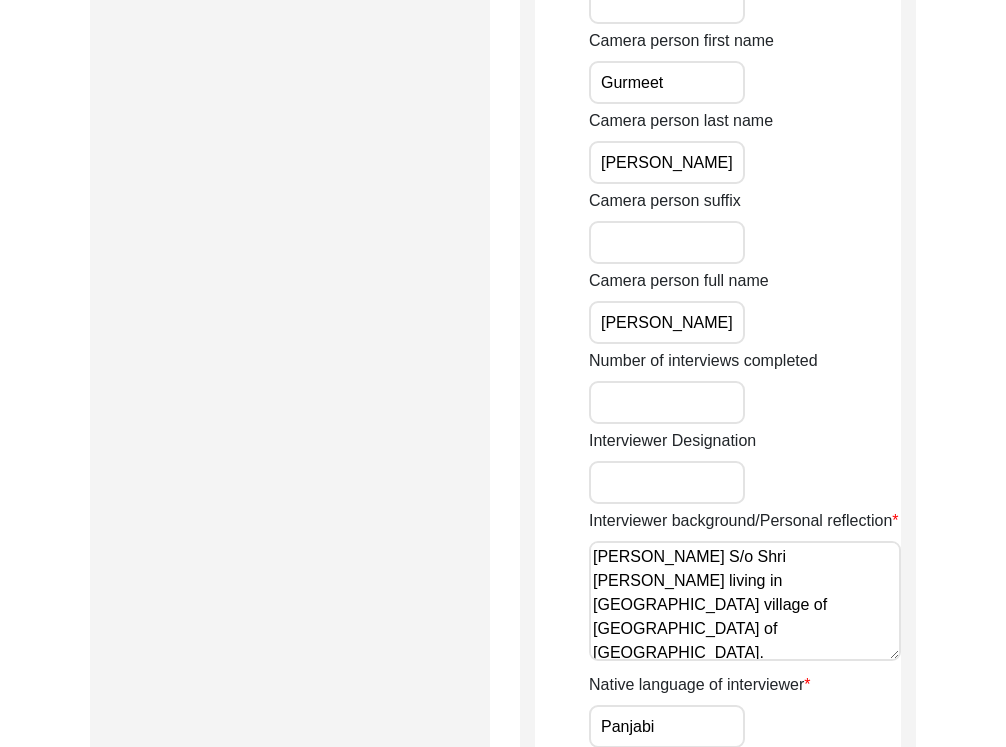 scroll, scrollTop: 1387, scrollLeft: 0, axis: vertical 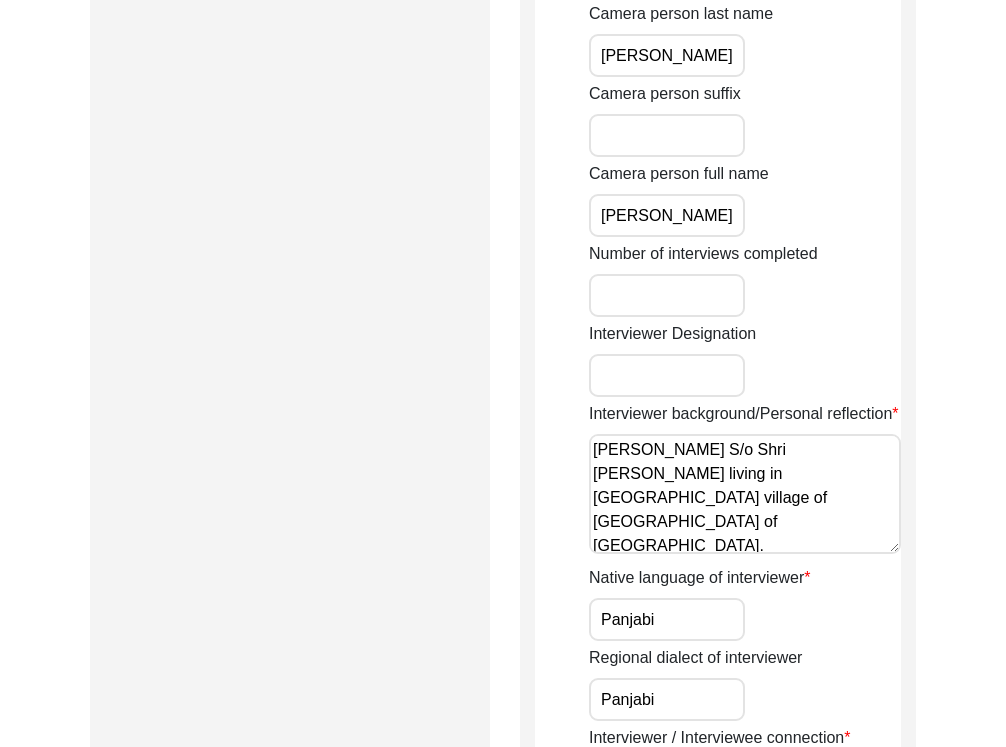 drag, startPoint x: 739, startPoint y: 498, endPoint x: 590, endPoint y: 449, distance: 156.85025 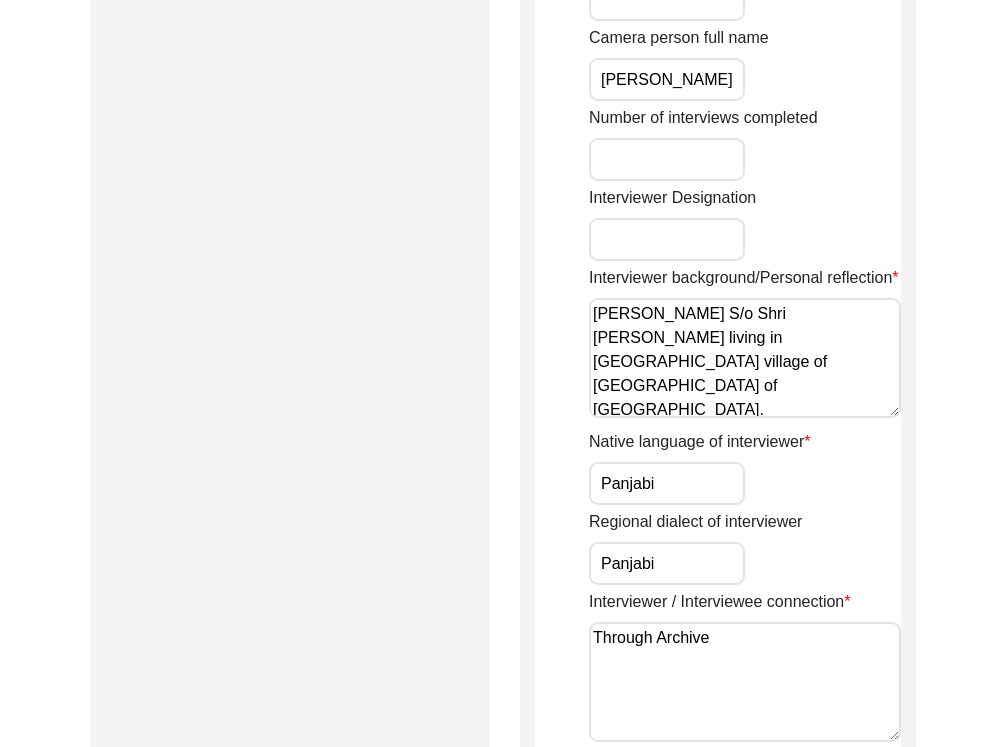 scroll, scrollTop: 1609, scrollLeft: 0, axis: vertical 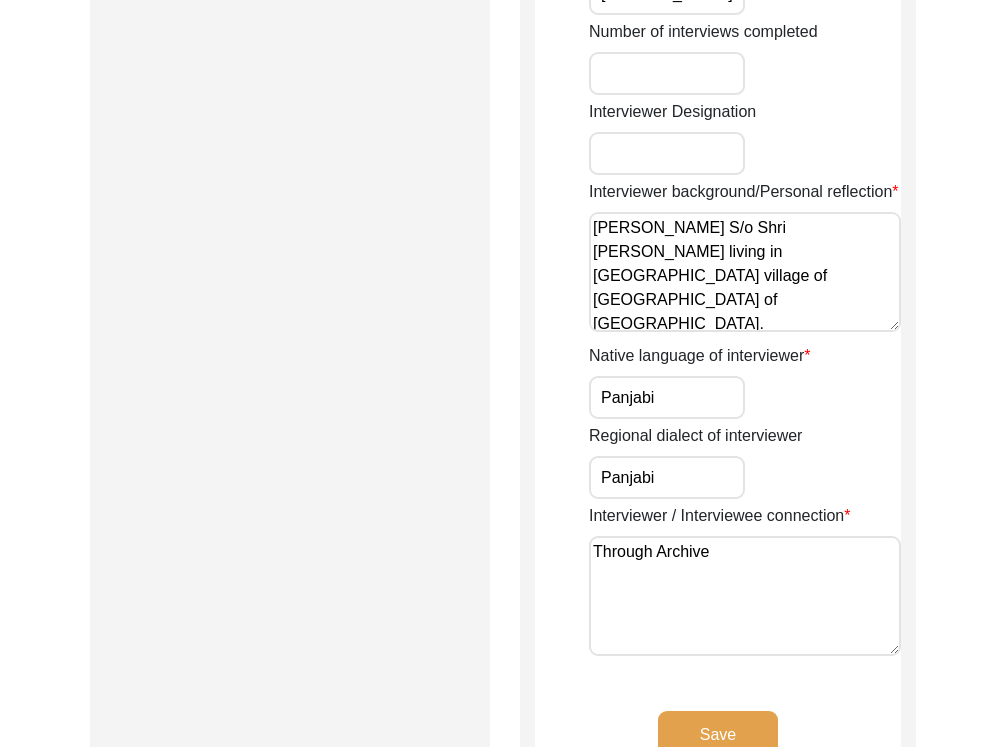 click on "[PERSON_NAME] S/o Shri [PERSON_NAME] living in [GEOGRAPHIC_DATA] village of [GEOGRAPHIC_DATA] of [GEOGRAPHIC_DATA]." at bounding box center [745, 272] 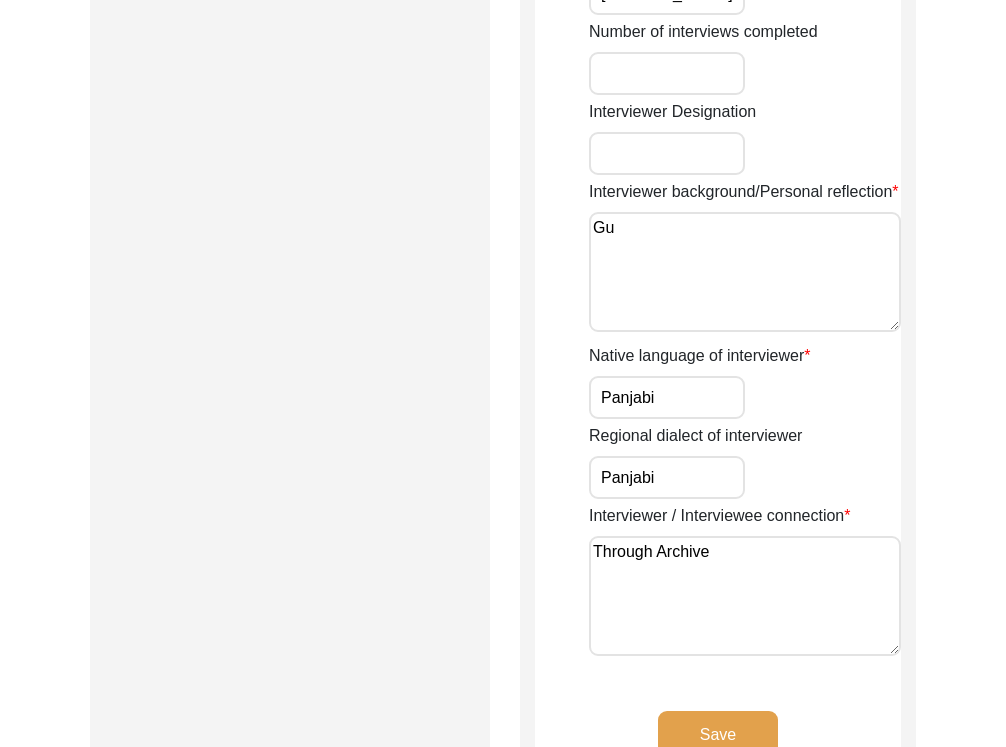 type on "G" 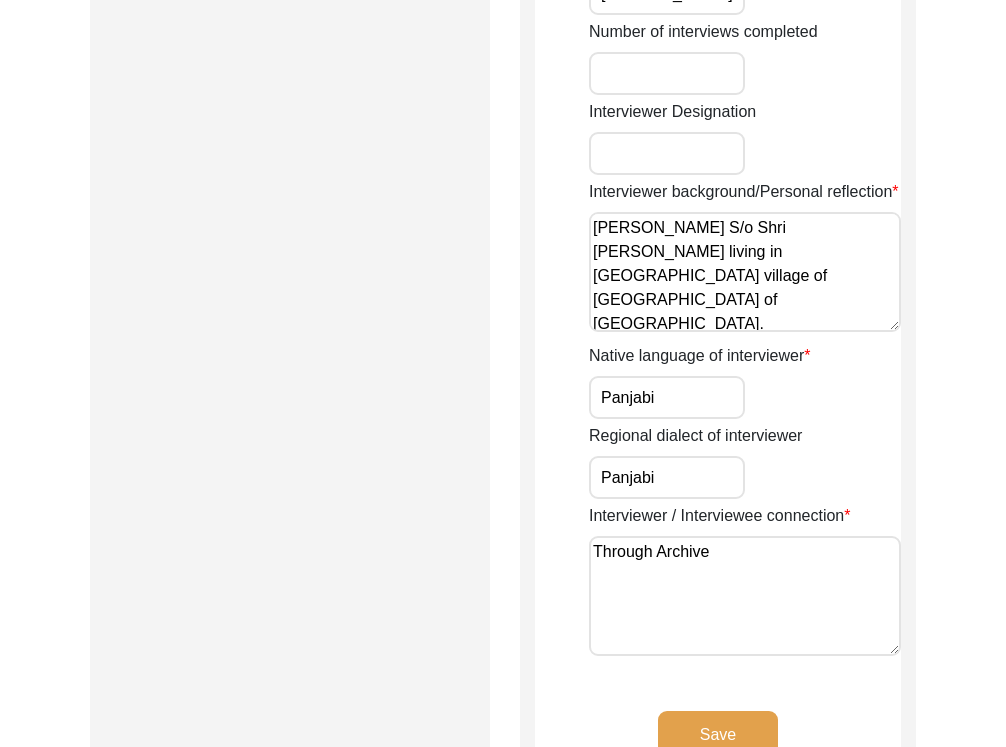 click on "[PERSON_NAME] S/o Shri [PERSON_NAME] living in [GEOGRAPHIC_DATA] village of [GEOGRAPHIC_DATA] of [GEOGRAPHIC_DATA]." at bounding box center [745, 272] 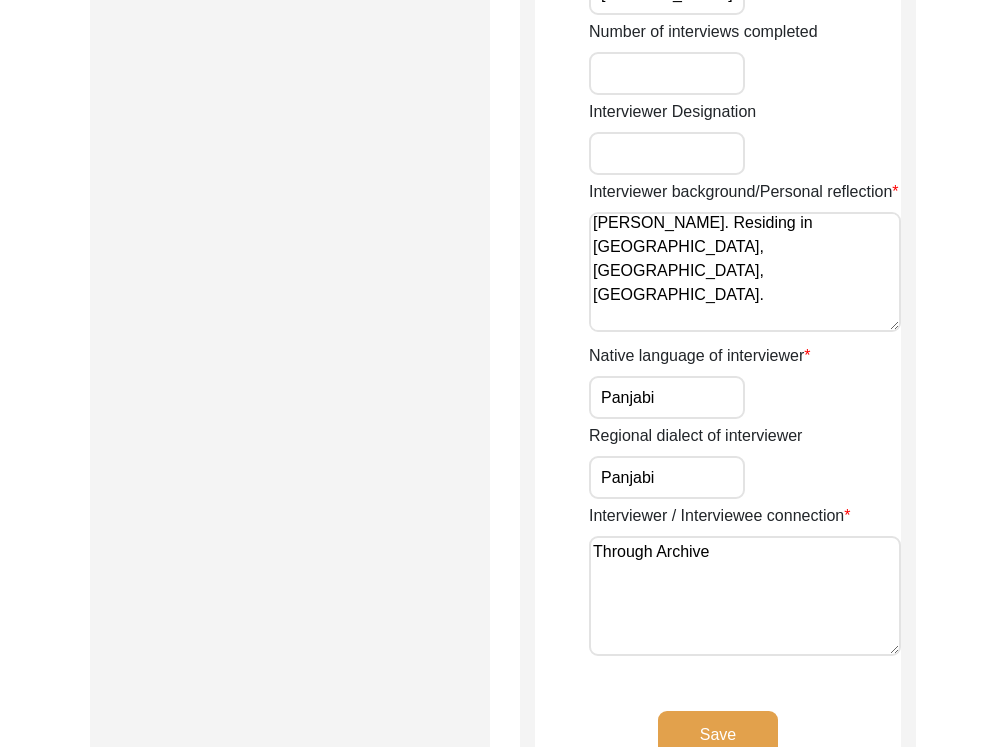 scroll, scrollTop: 56, scrollLeft: 0, axis: vertical 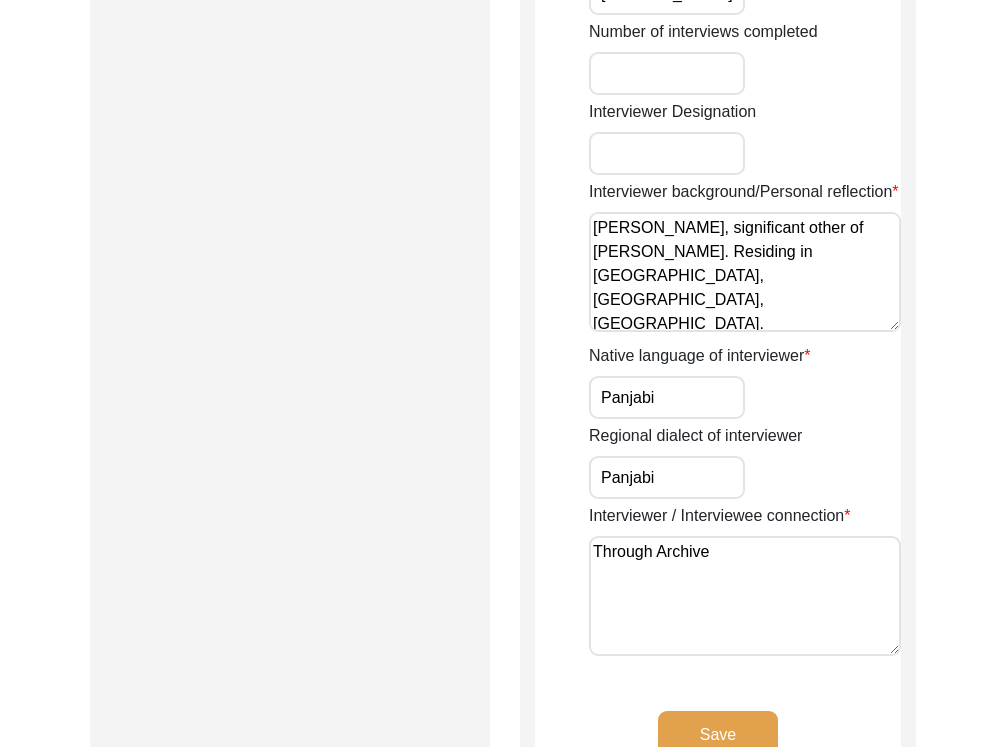 drag, startPoint x: 769, startPoint y: 309, endPoint x: 762, endPoint y: 285, distance: 25 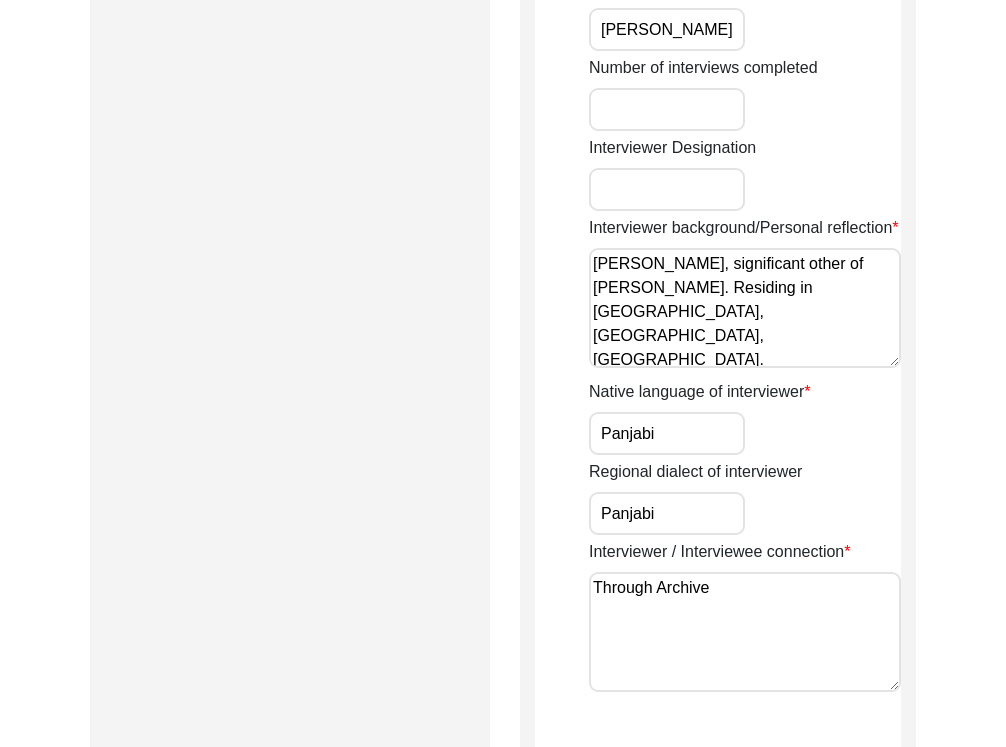 scroll, scrollTop: 1543, scrollLeft: 0, axis: vertical 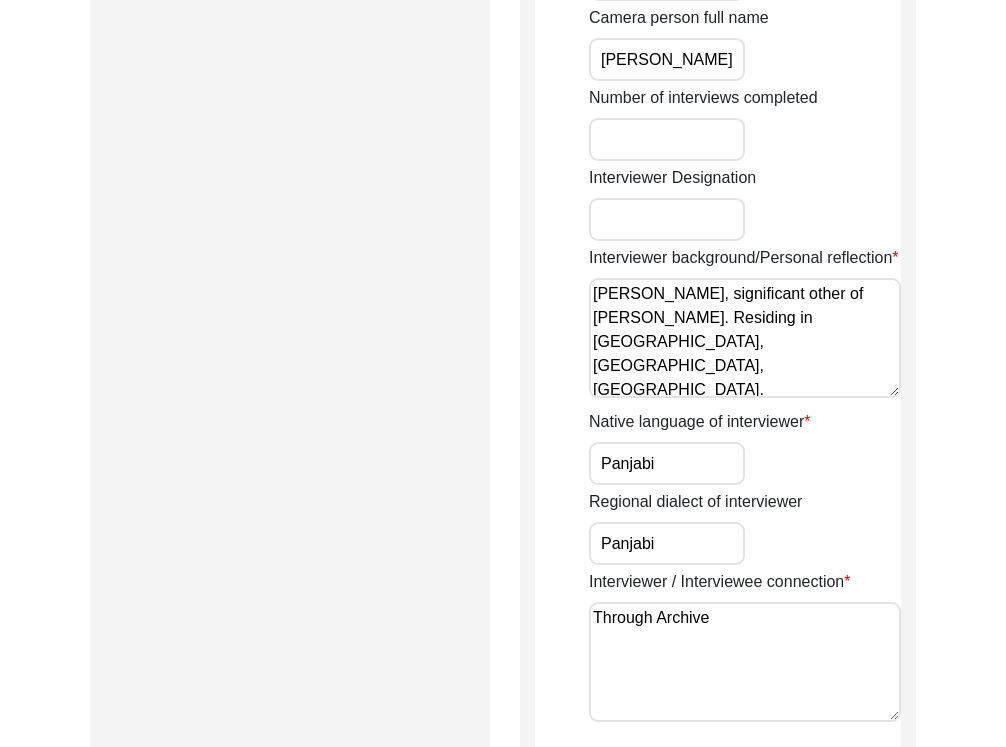 click on "[PERSON_NAME], significant other of [PERSON_NAME]. Residing in [GEOGRAPHIC_DATA], [GEOGRAPHIC_DATA], [GEOGRAPHIC_DATA]." at bounding box center [745, 338] 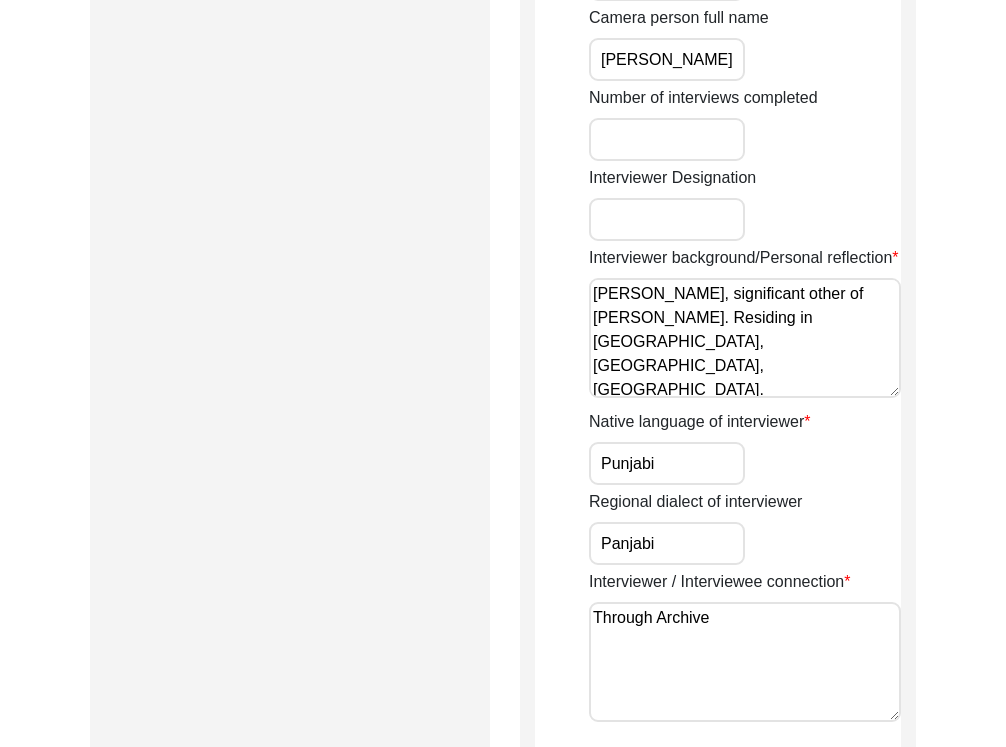 type on "Punjabi" 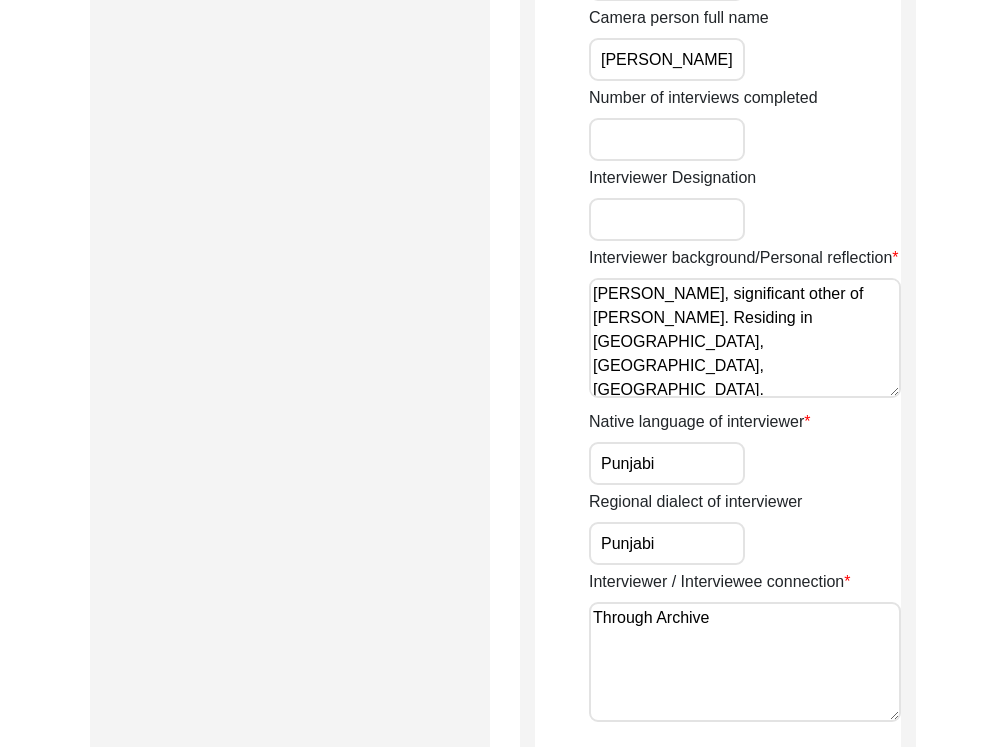 type on "Punjabi" 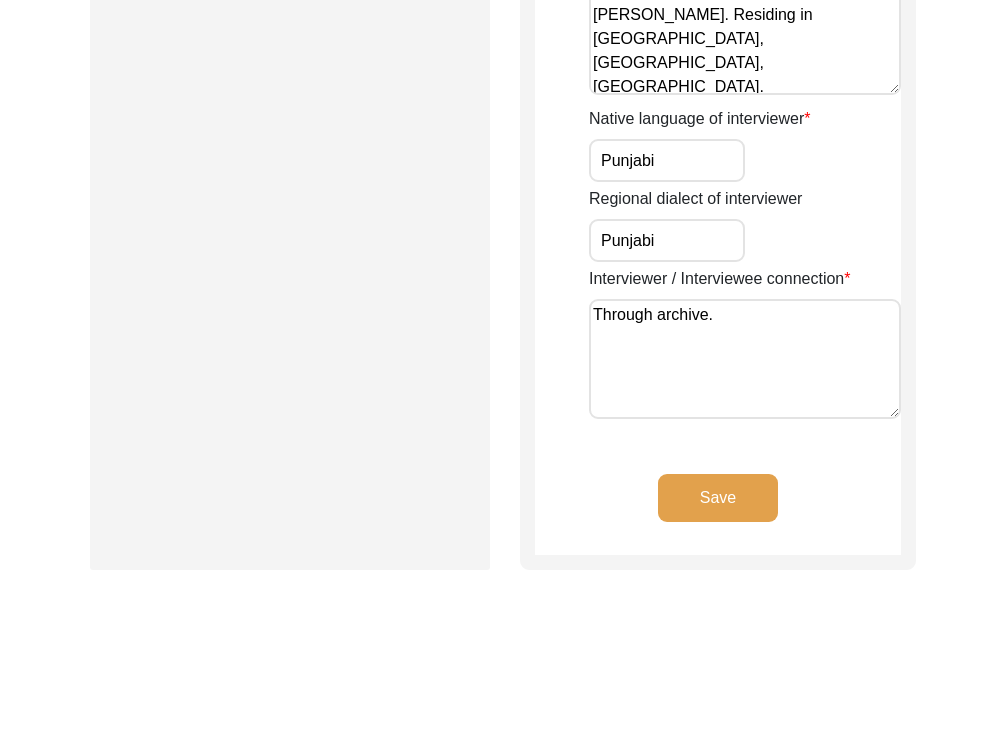 type on "Through archive." 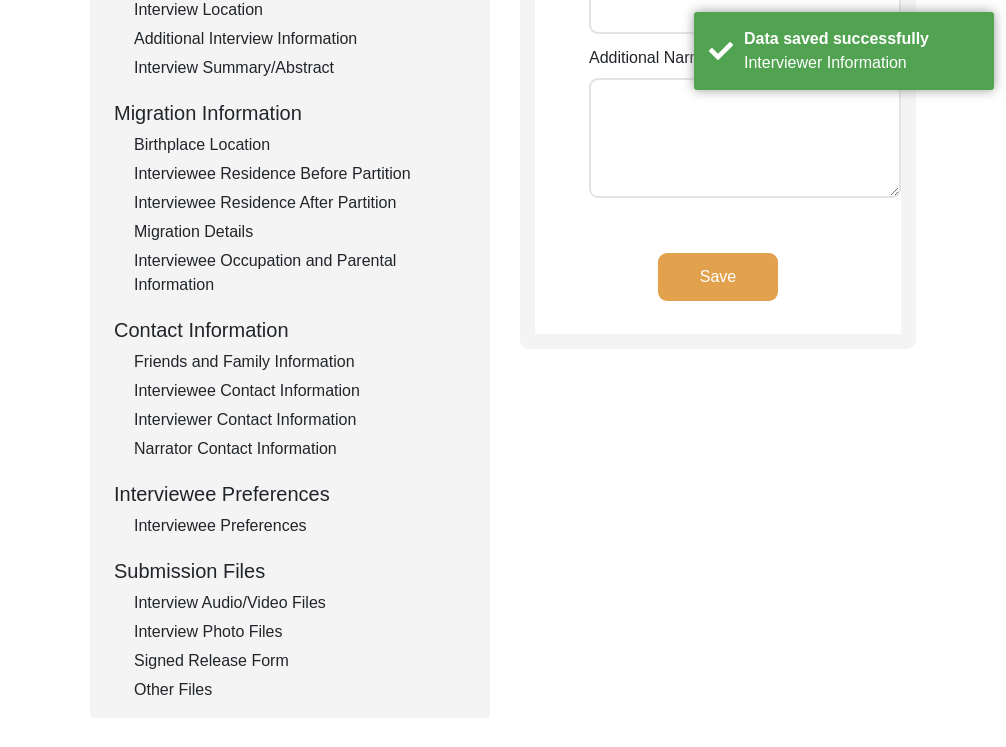 scroll, scrollTop: 76, scrollLeft: 0, axis: vertical 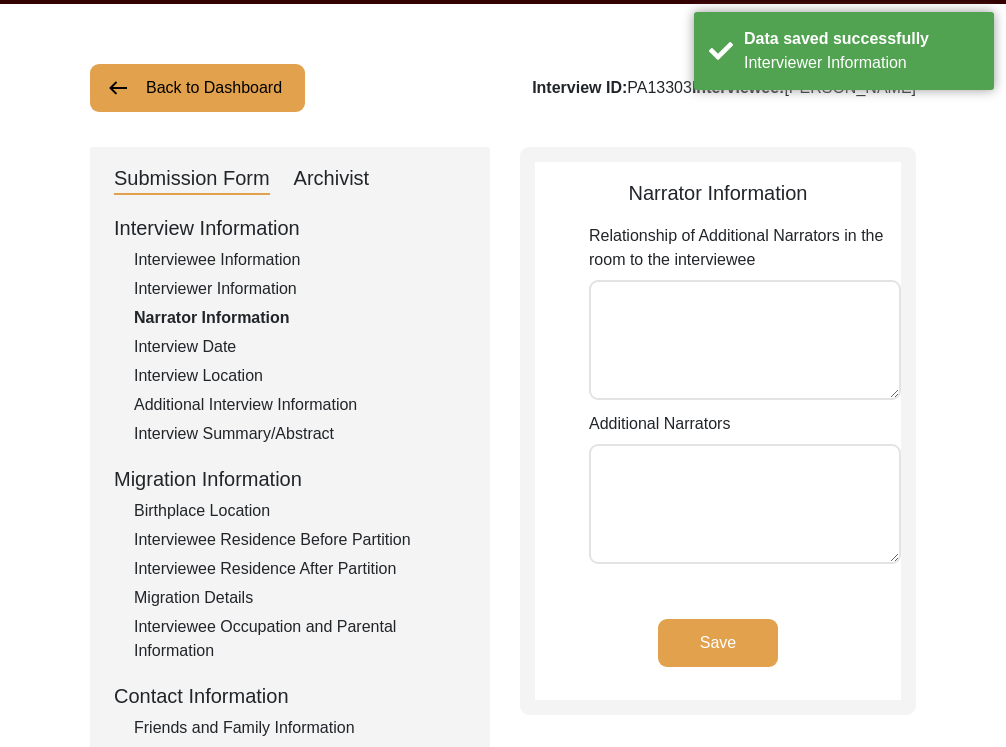 click on "Relationship of Additional Narrators in the room to the interviewee" at bounding box center [745, 340] 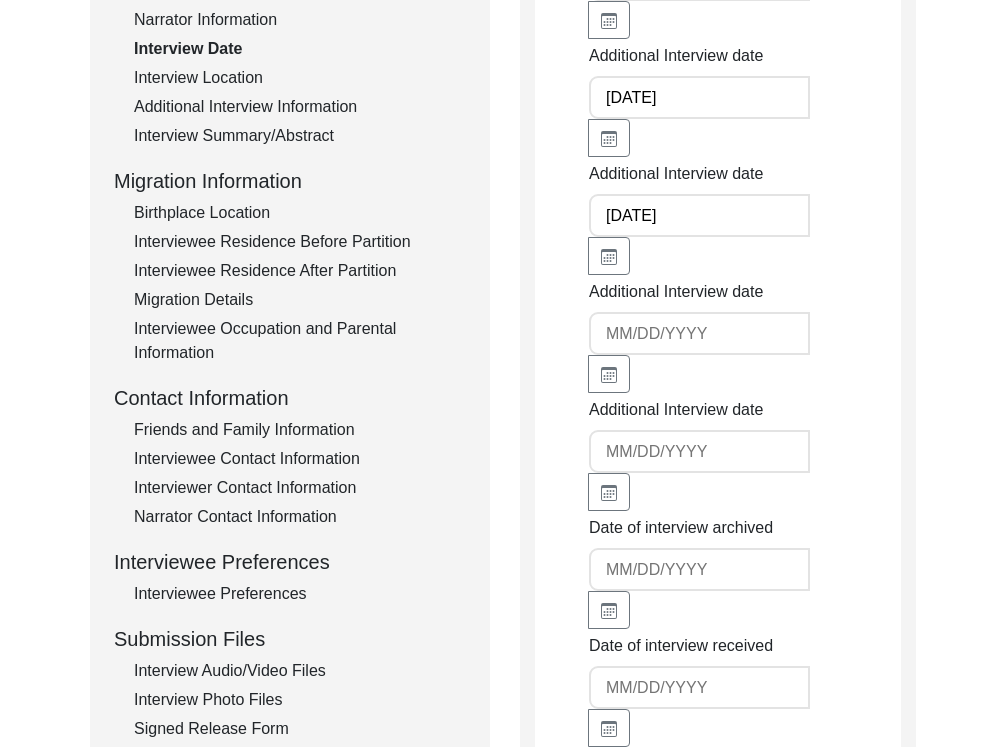 scroll, scrollTop: 184, scrollLeft: 0, axis: vertical 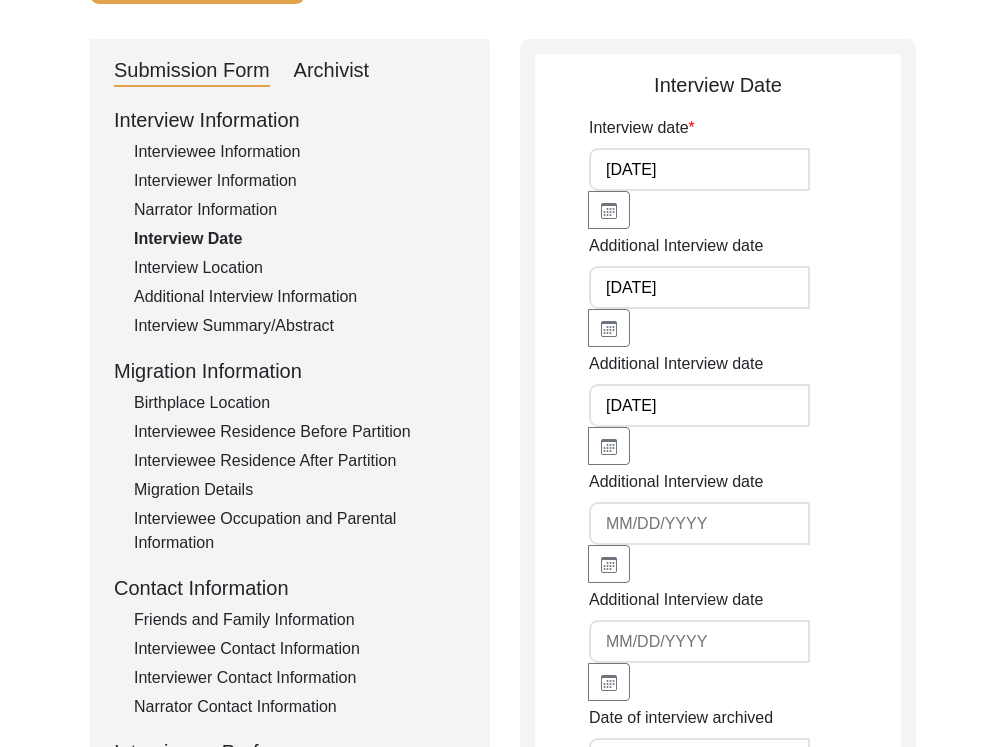 drag, startPoint x: 689, startPoint y: 156, endPoint x: 724, endPoint y: 181, distance: 43.011627 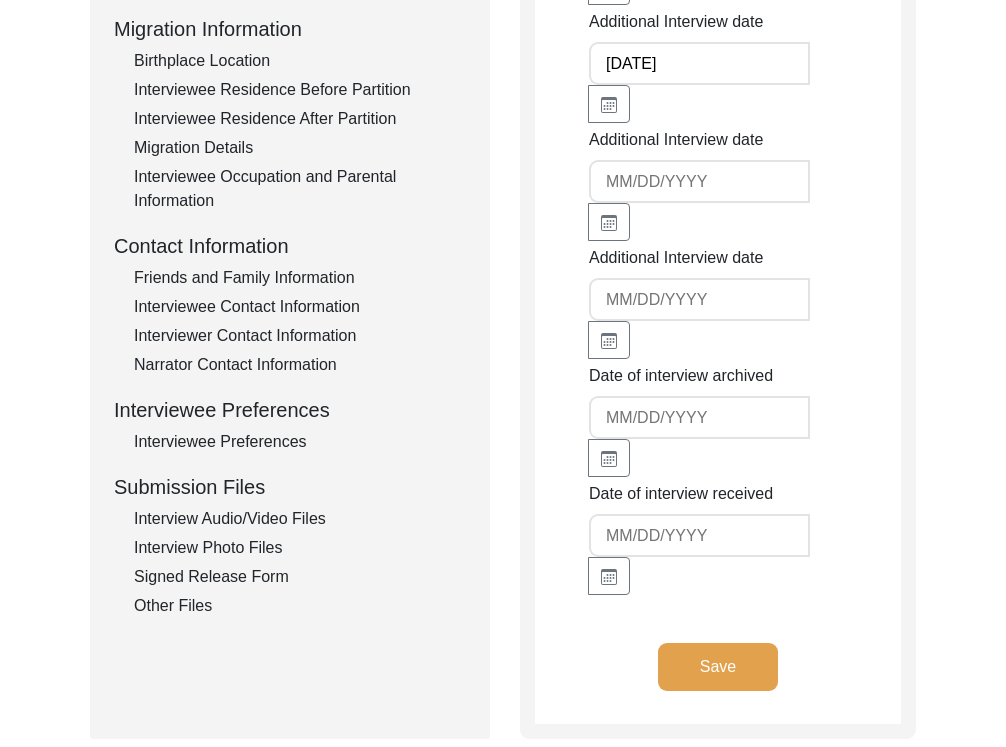 scroll, scrollTop: 562, scrollLeft: 0, axis: vertical 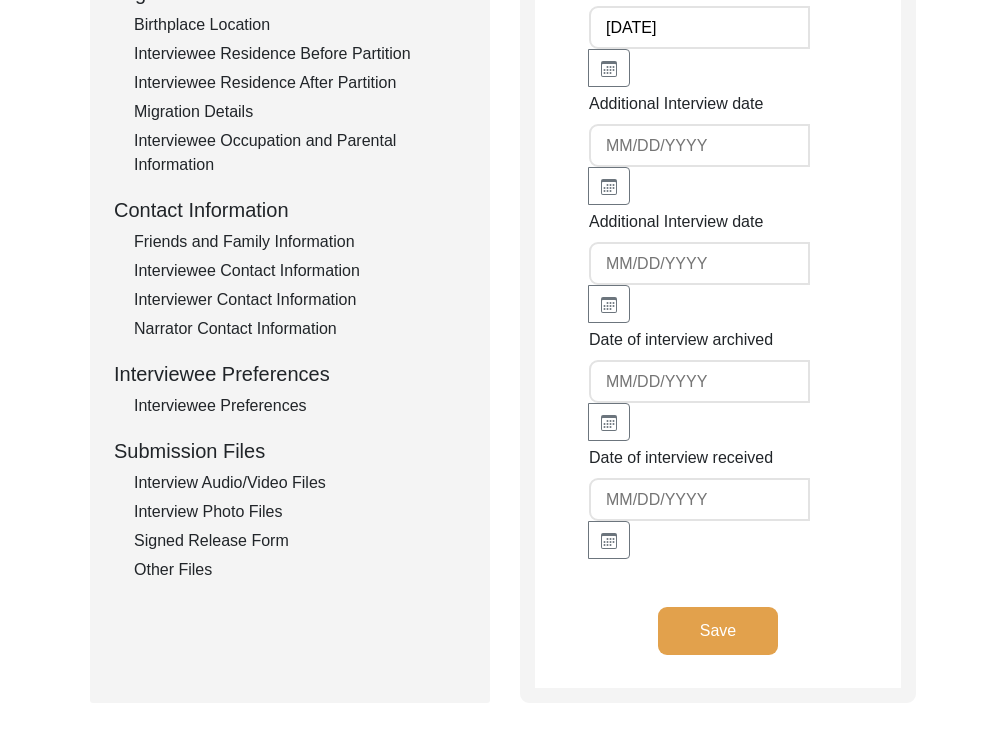 click on "Save" 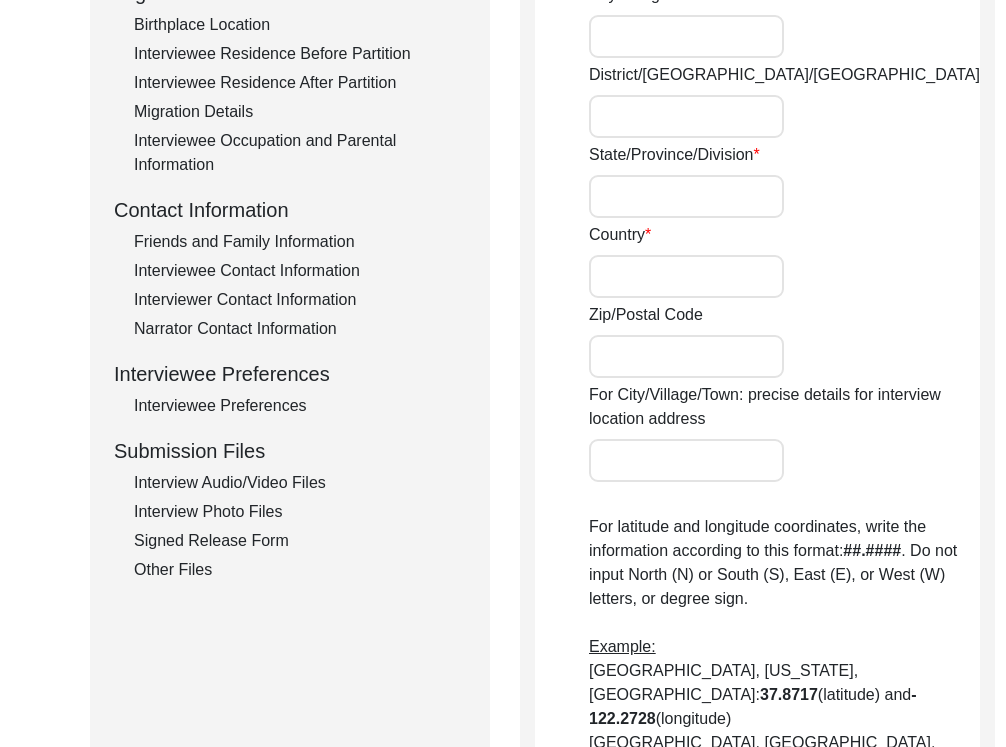 radio on "true" 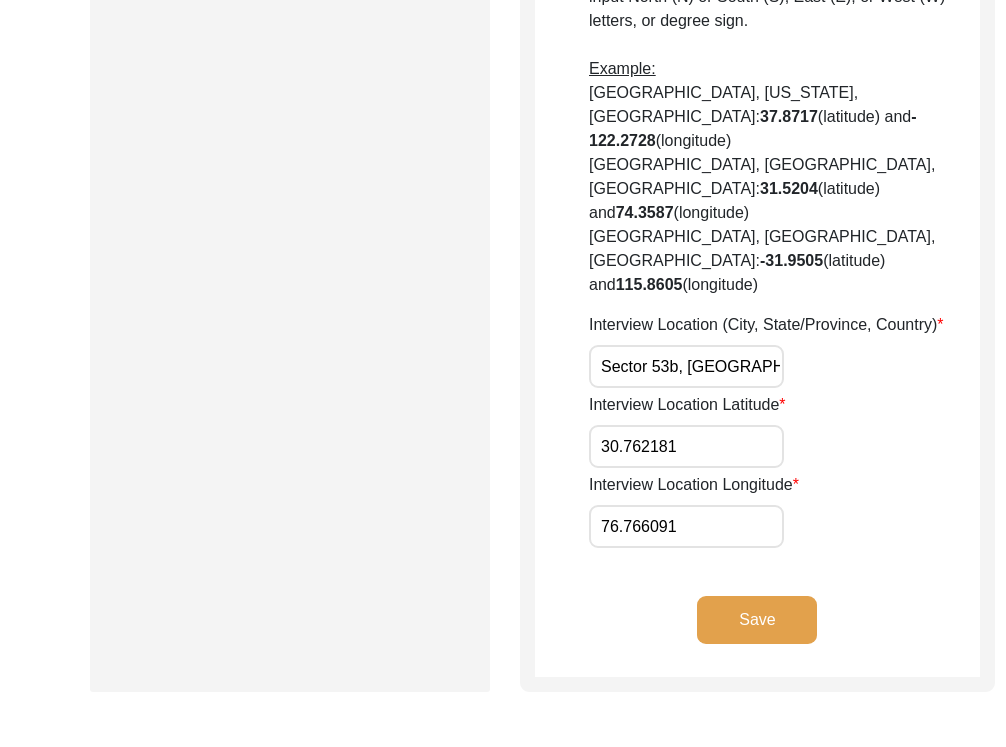 scroll, scrollTop: 1189, scrollLeft: 0, axis: vertical 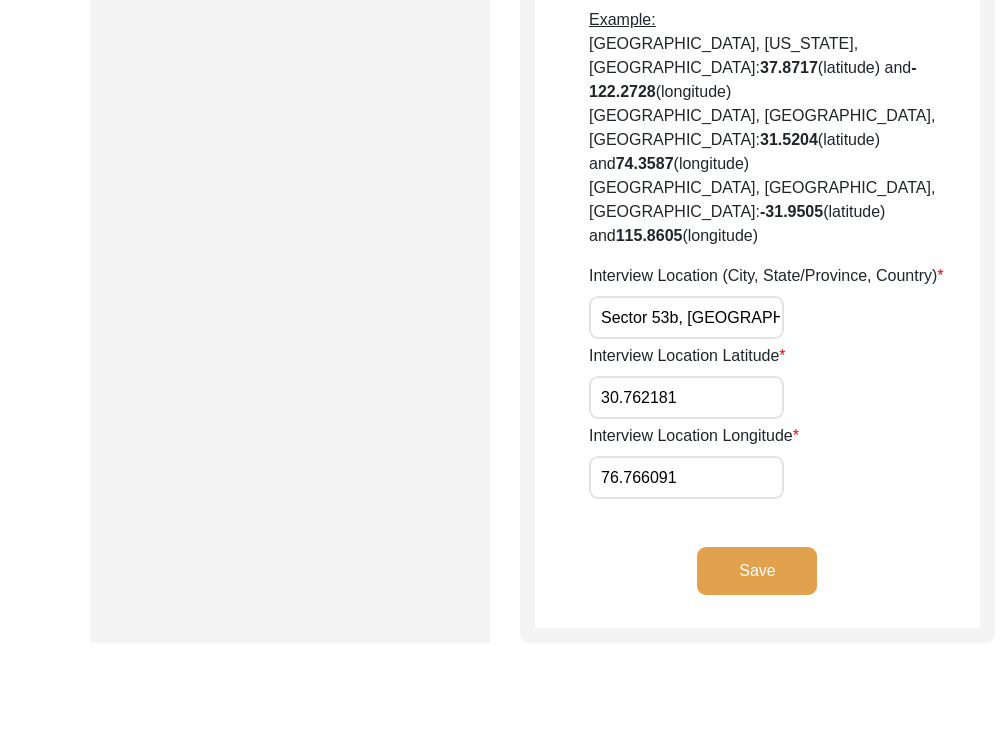 drag, startPoint x: 676, startPoint y: 370, endPoint x: 543, endPoint y: 367, distance: 133.03383 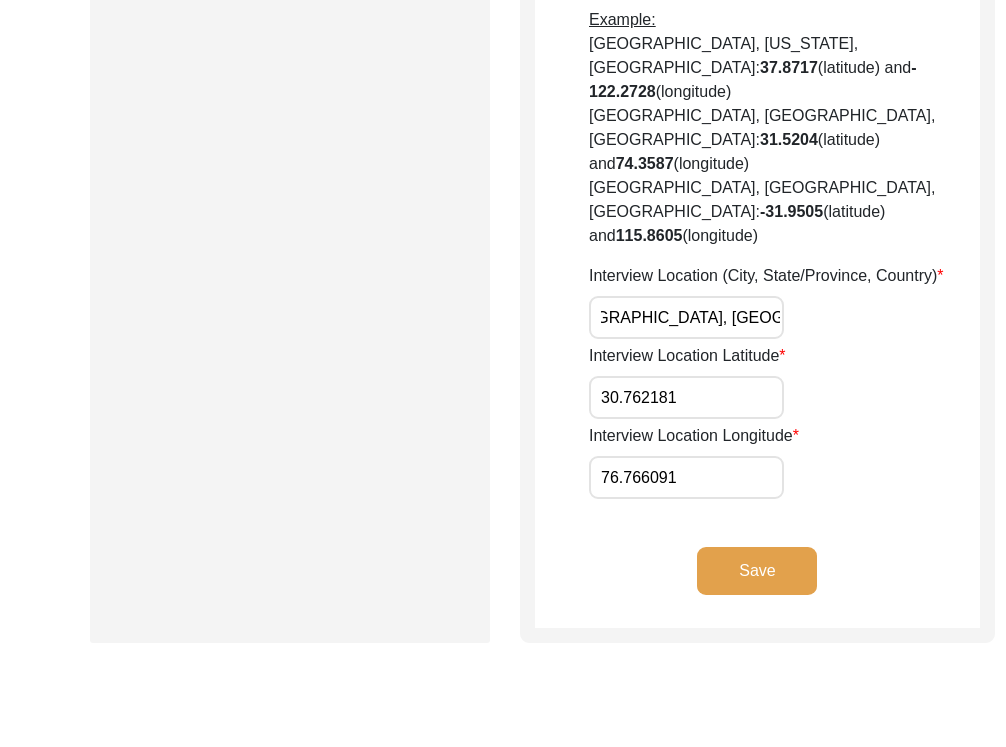 drag, startPoint x: 622, startPoint y: 292, endPoint x: 803, endPoint y: 312, distance: 182.10162 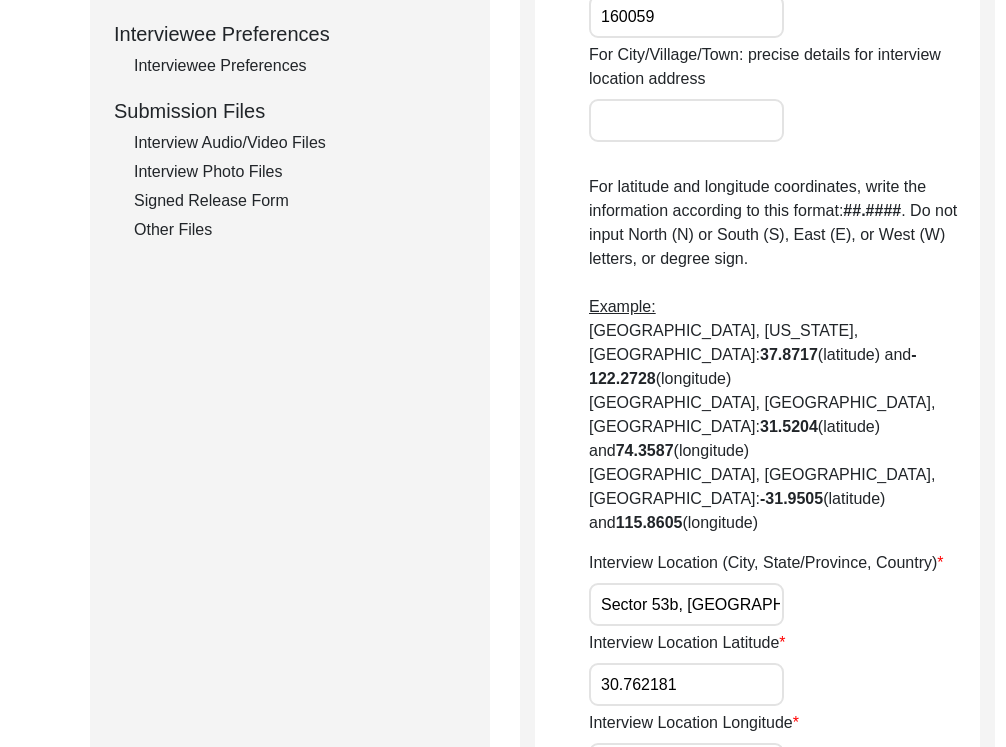 scroll, scrollTop: 1277, scrollLeft: 0, axis: vertical 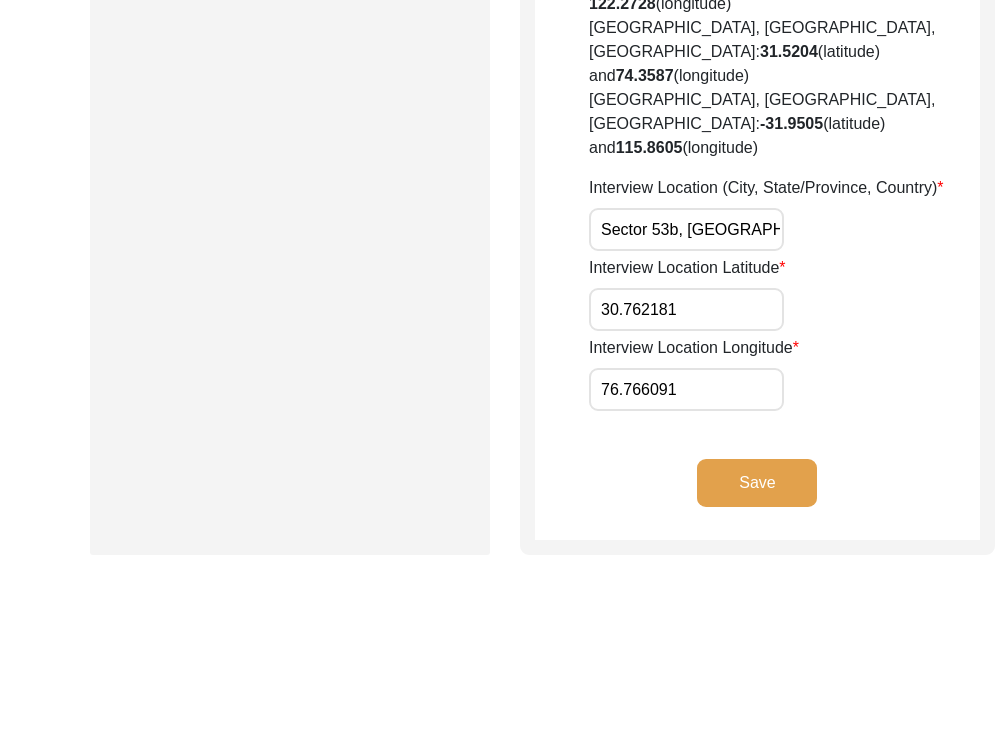 click on "30.762181" at bounding box center [686, 309] 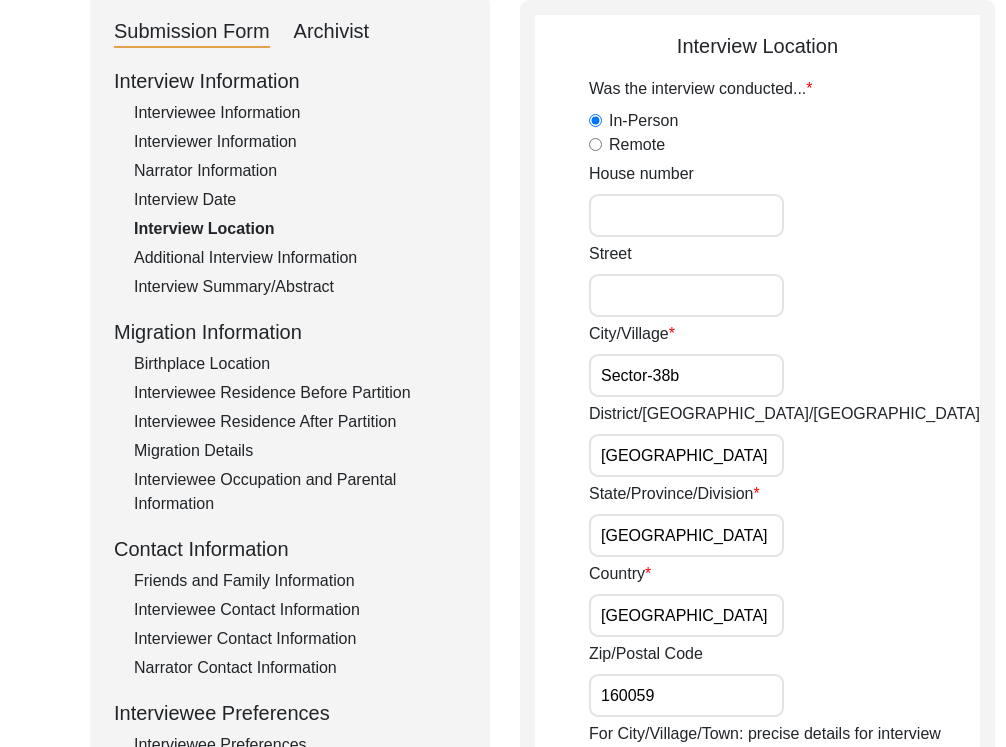 scroll, scrollTop: 200, scrollLeft: 0, axis: vertical 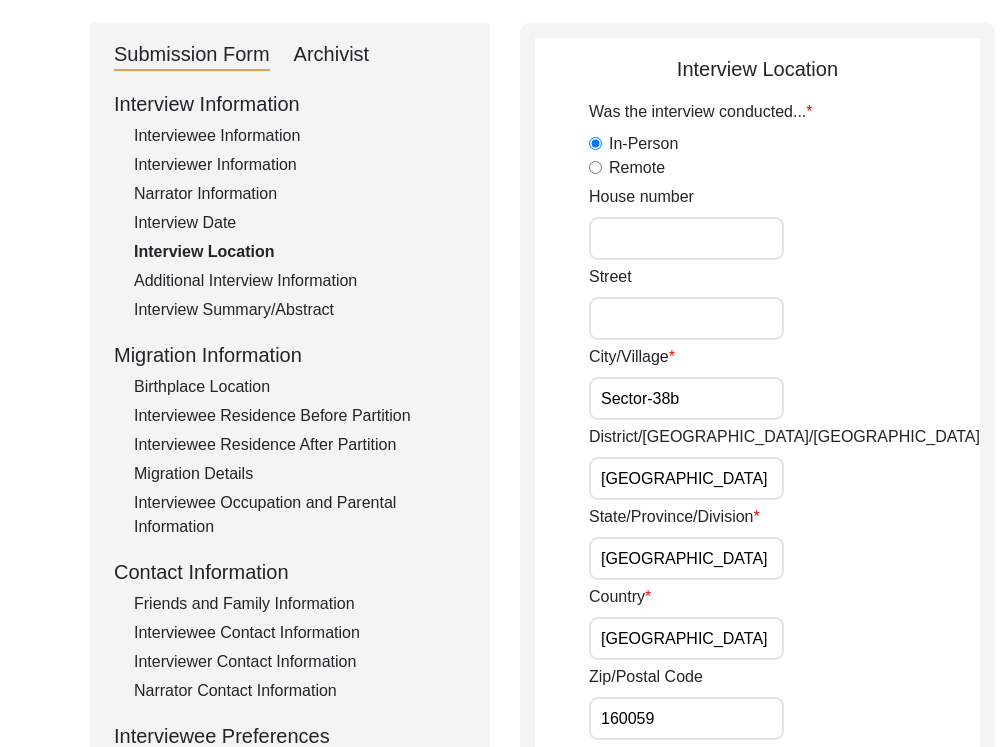 click on "Sector-38b" at bounding box center (686, 398) 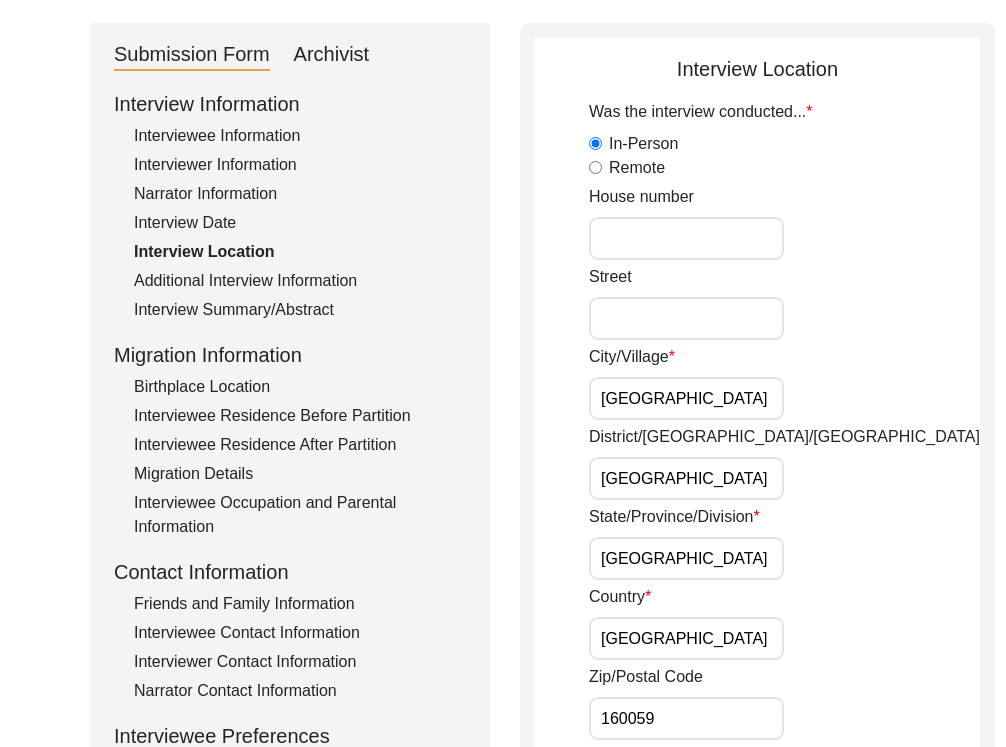 type on "[GEOGRAPHIC_DATA]" 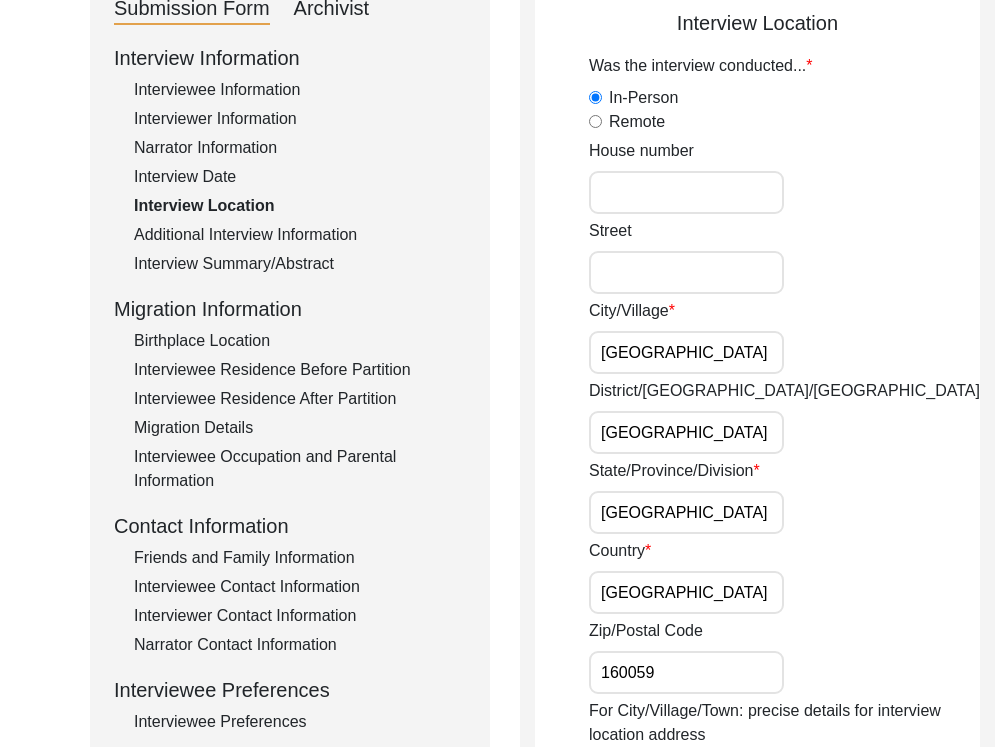 scroll, scrollTop: 306, scrollLeft: 0, axis: vertical 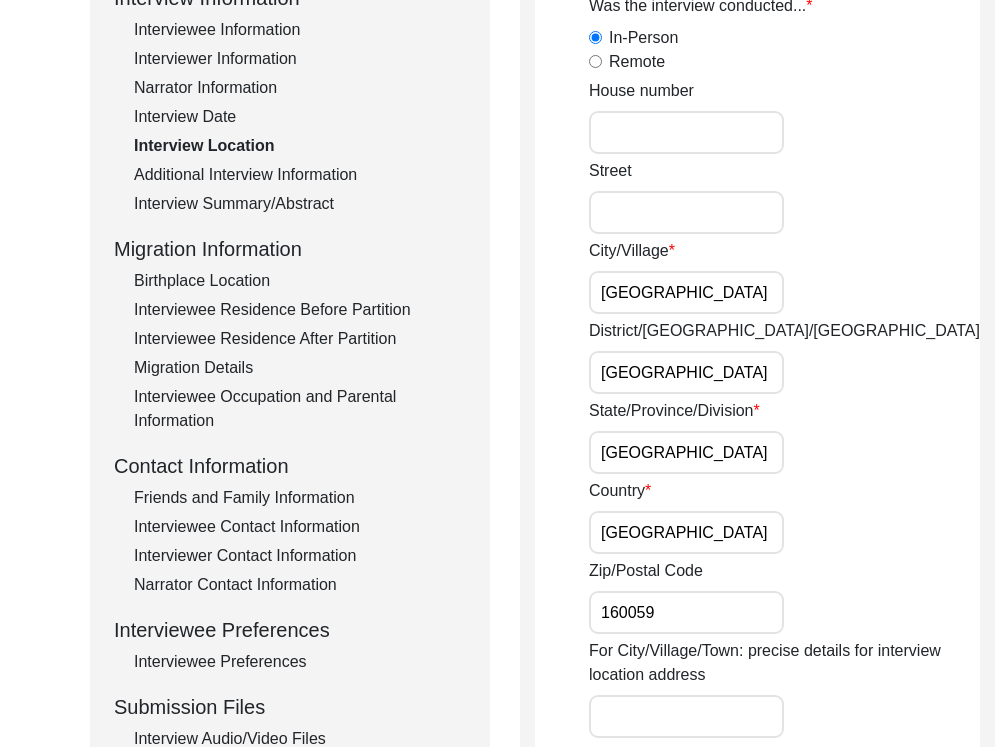 drag, startPoint x: 730, startPoint y: 462, endPoint x: 583, endPoint y: 455, distance: 147.16656 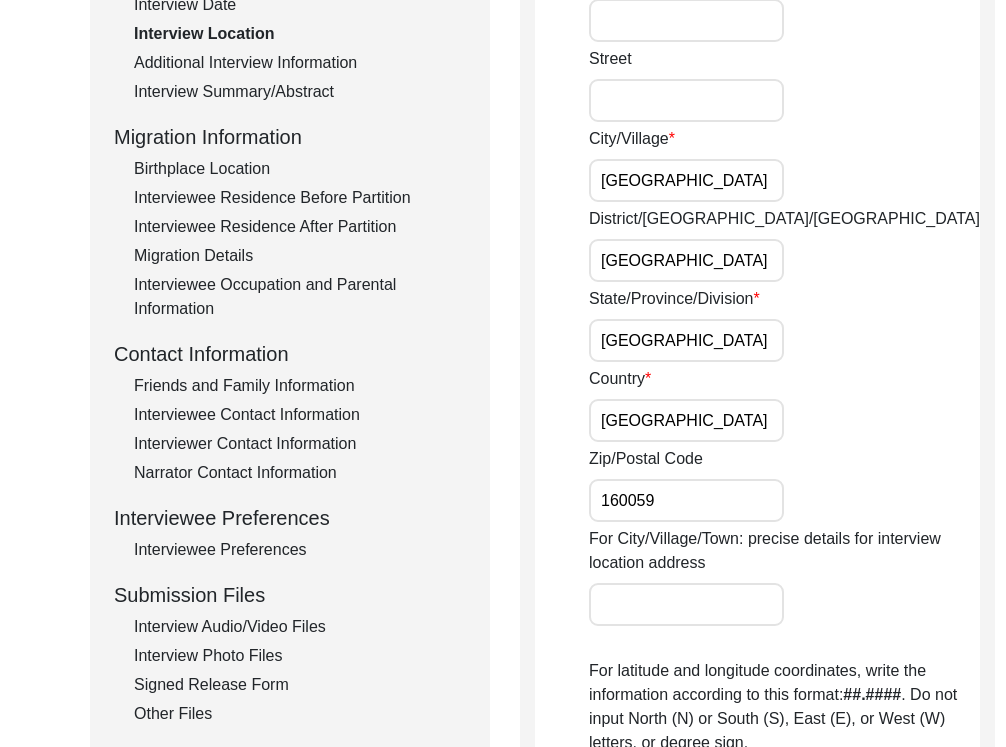 scroll, scrollTop: 428, scrollLeft: 0, axis: vertical 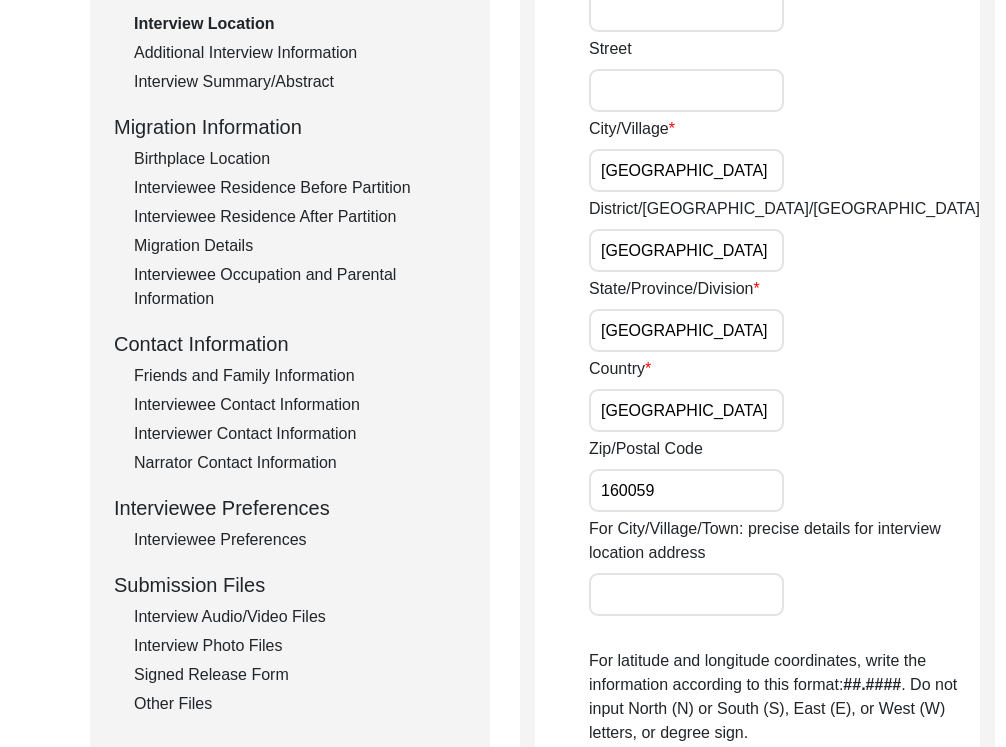 click on "For City/Village/Town: precise details for interview location address" at bounding box center [686, 594] 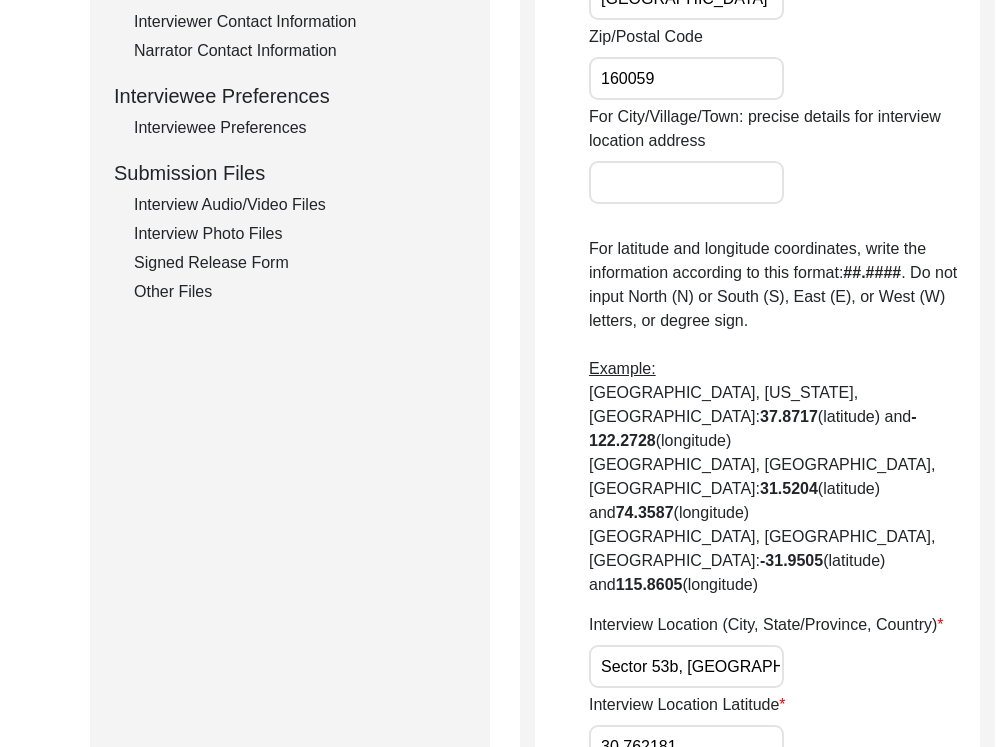 scroll, scrollTop: 842, scrollLeft: 0, axis: vertical 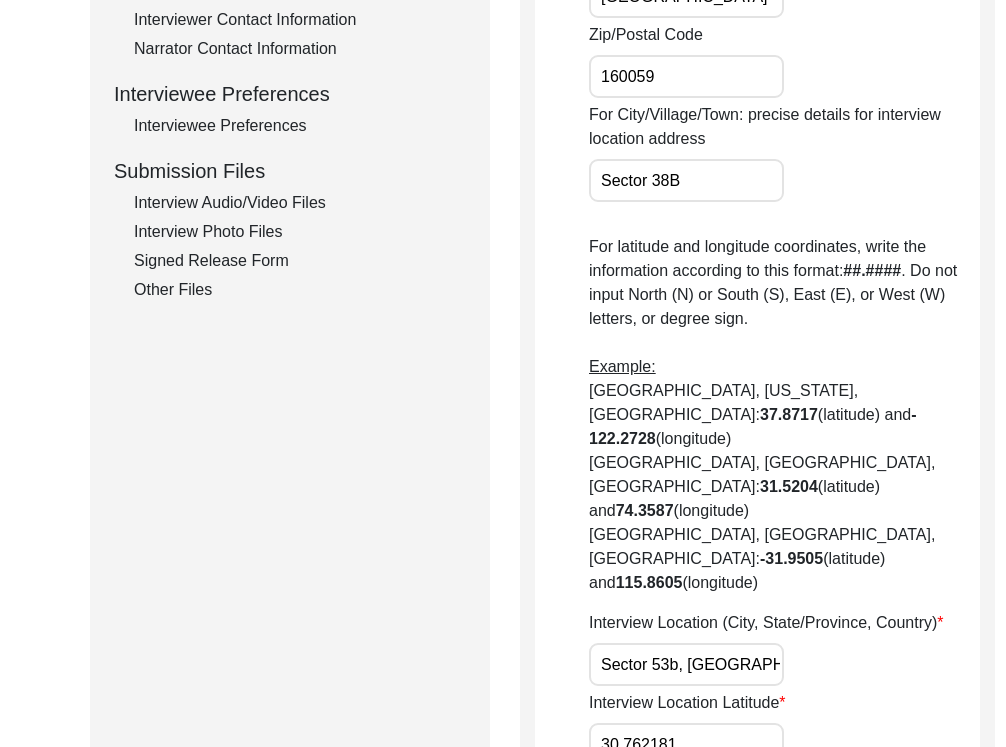 type on "Sector 38B" 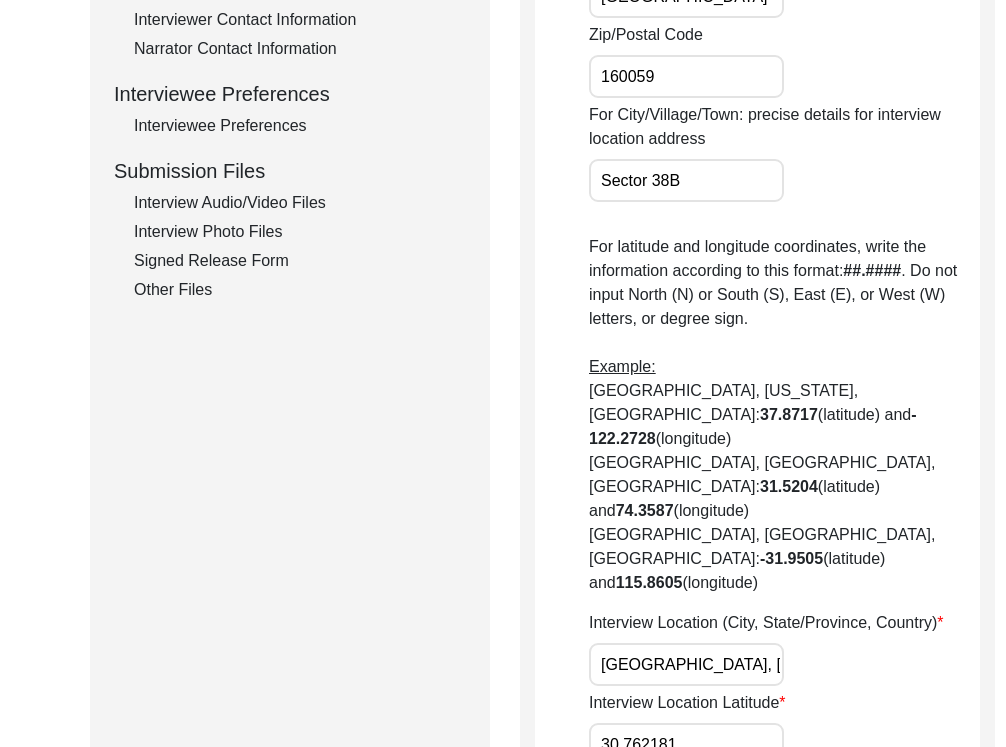 scroll, scrollTop: 0, scrollLeft: 97, axis: horizontal 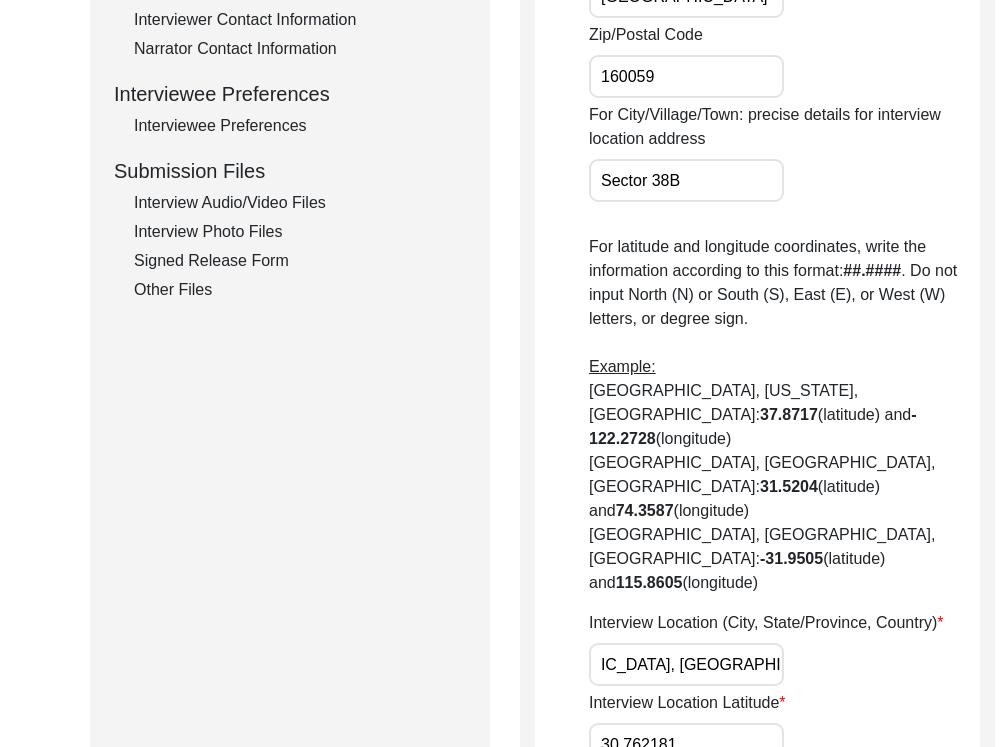 type on "[GEOGRAPHIC_DATA], [GEOGRAPHIC_DATA], [GEOGRAPHIC_DATA]" 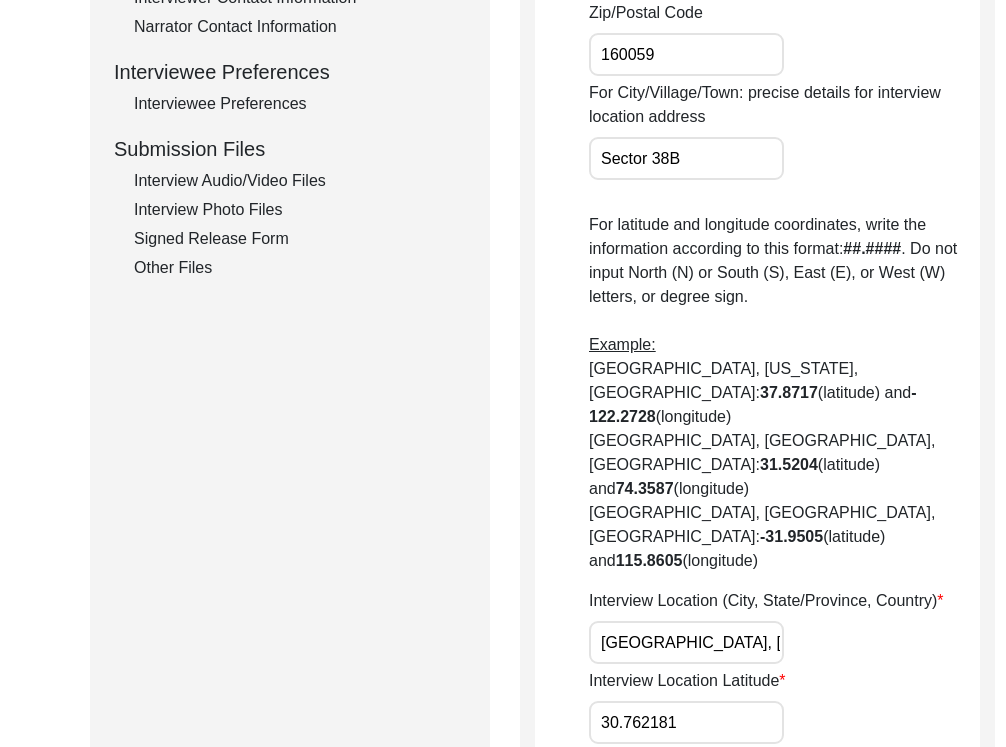 scroll, scrollTop: 887, scrollLeft: 0, axis: vertical 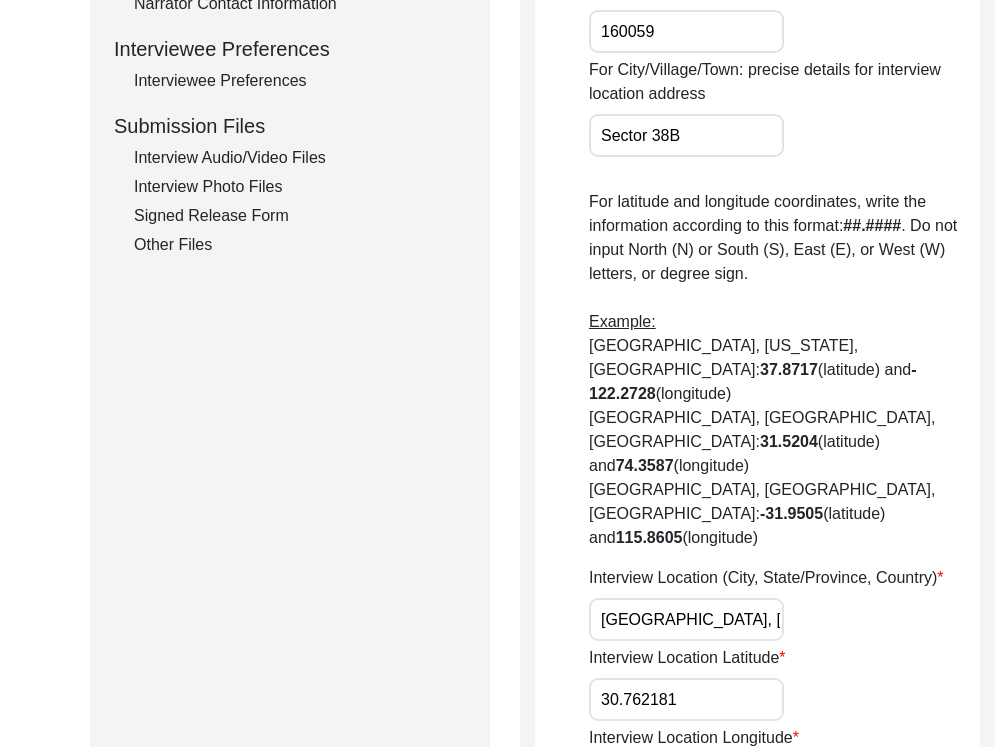 click on "Interview Location Latitude 30.762181" 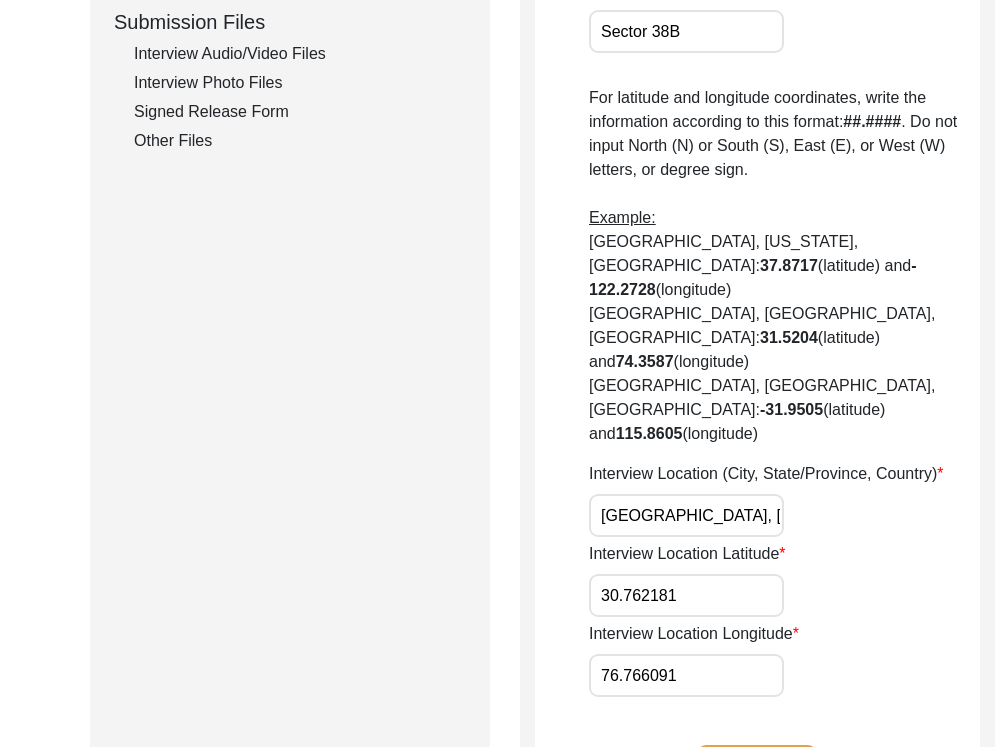 scroll, scrollTop: 997, scrollLeft: 0, axis: vertical 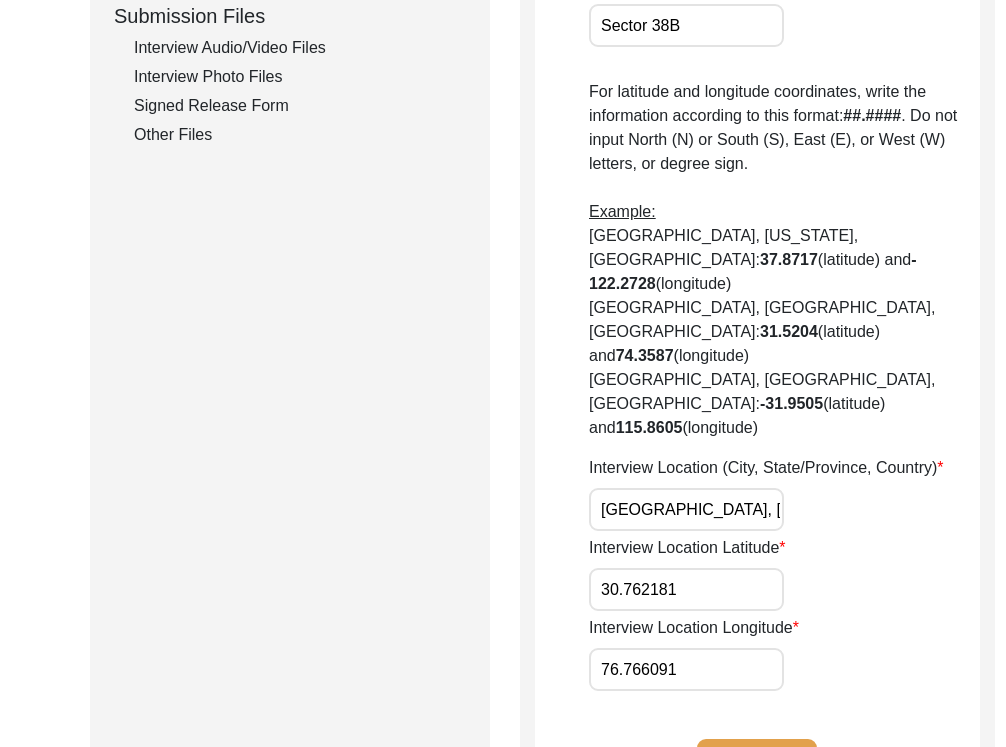 click on "76.766091" at bounding box center [686, 669] 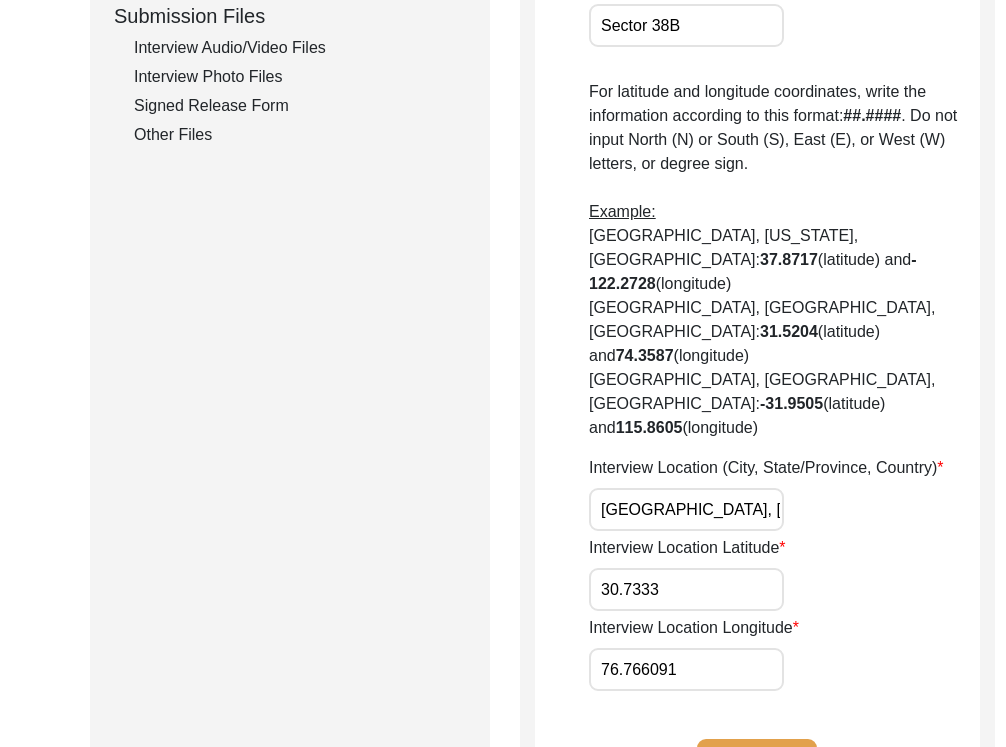 type on "30.7333" 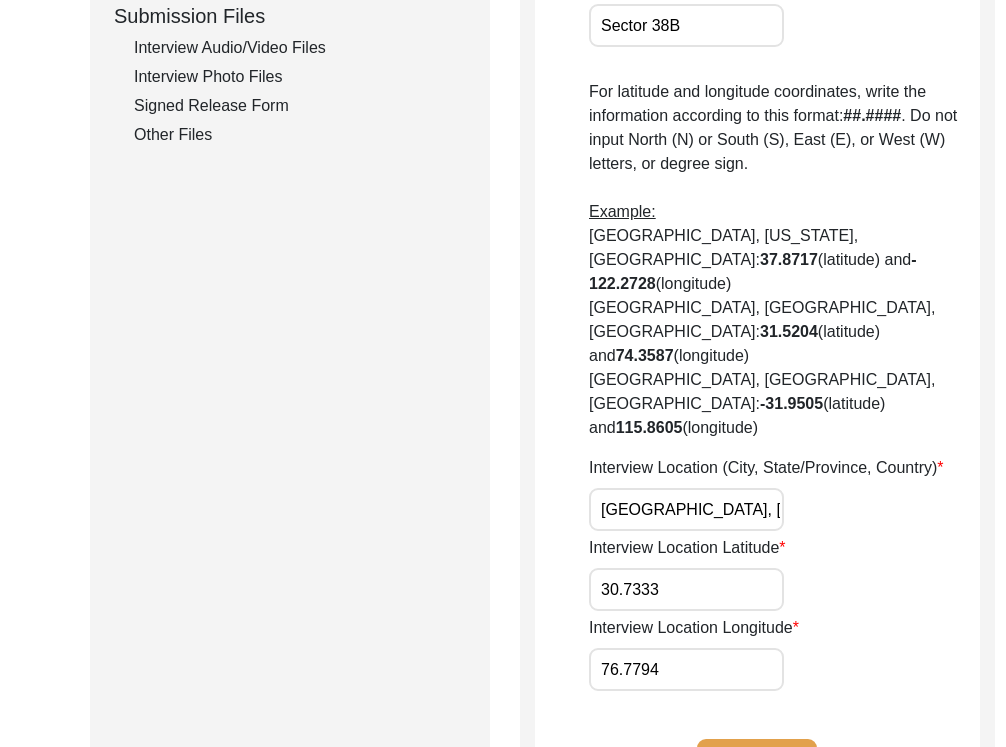 type on "76.7794" 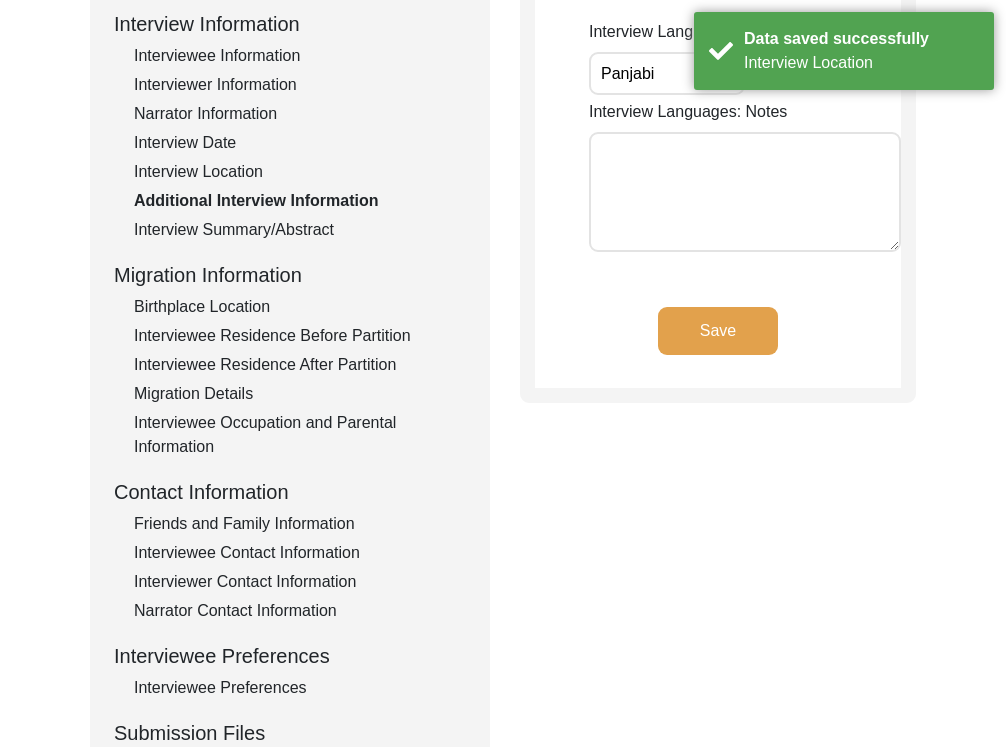 scroll, scrollTop: 211, scrollLeft: 0, axis: vertical 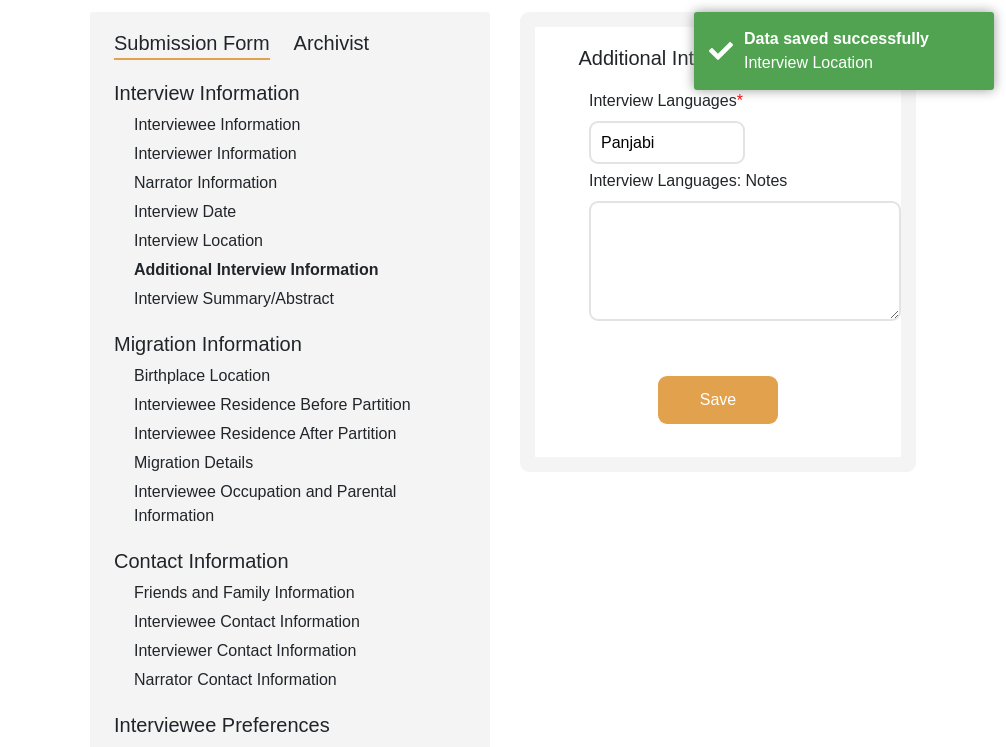 click on "Panjabi" at bounding box center [667, 142] 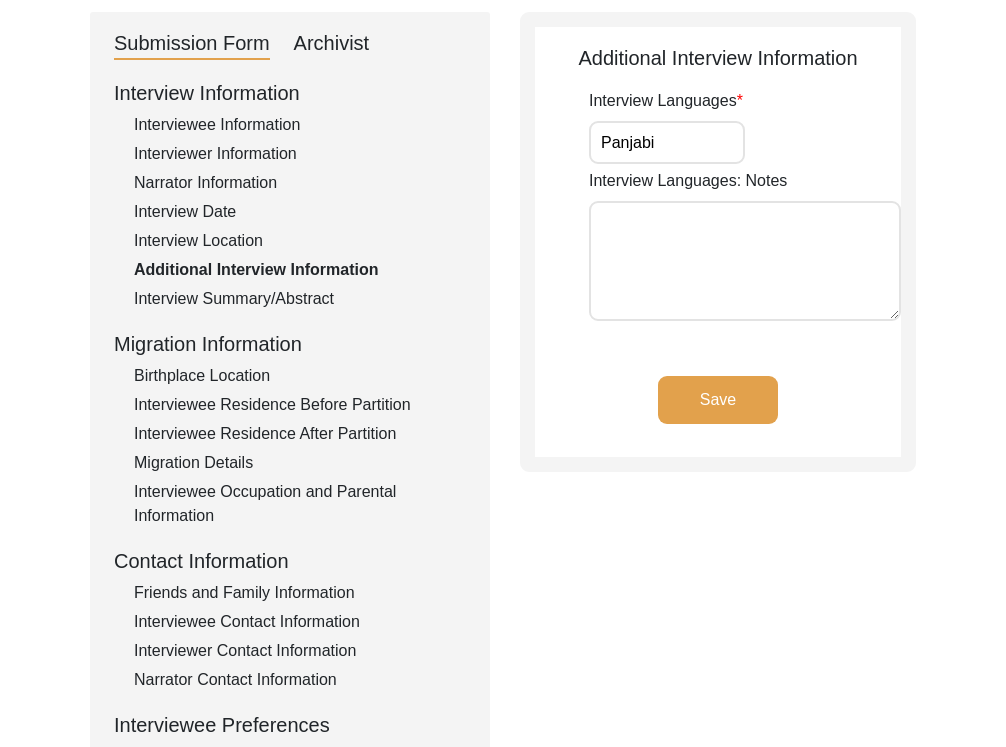 click on "Panjabi" at bounding box center (667, 142) 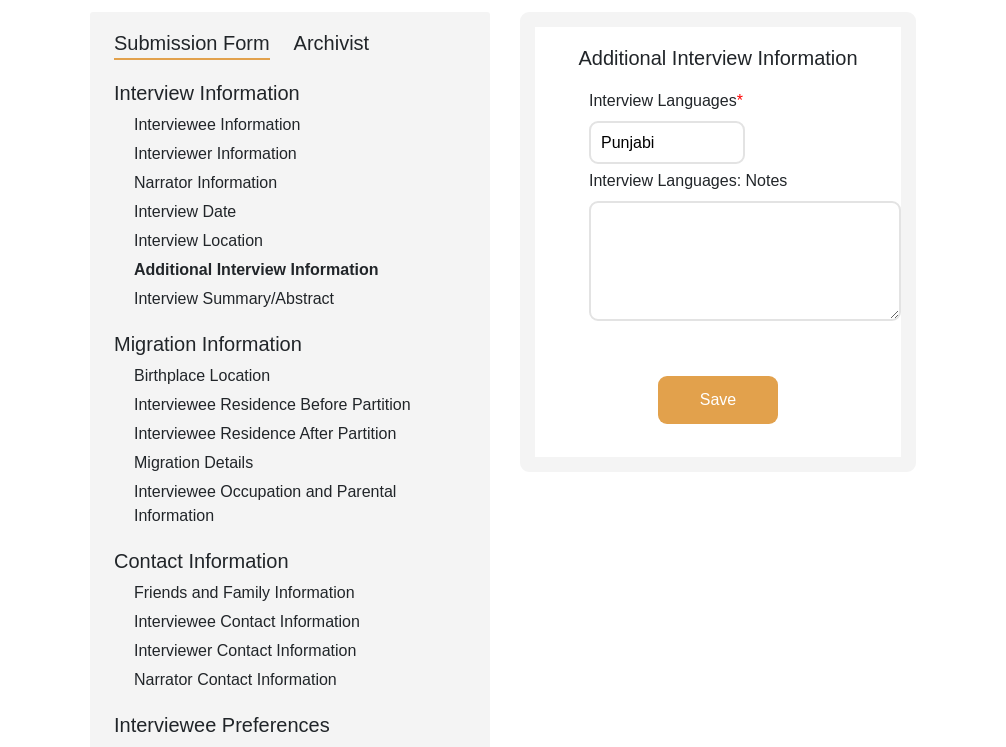 type on "Punjabi" 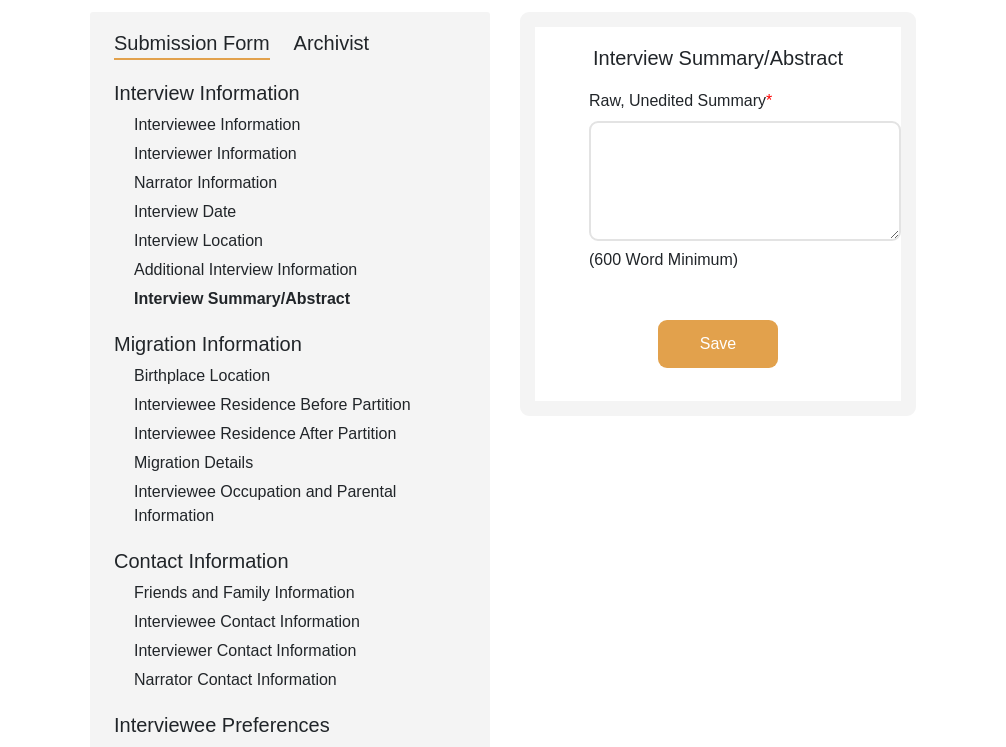 type on "lorਾi dੁsita cਿੰa eਾseਾ dਾ eiu temੰiੇ uੰlਾe dੇ mਿੱa 9-19- 3408 eੂੰ aਿੰm veੀqਾ(nostru) e਼ਿu੍ਾ labੋnਾ aੇ eਿੱe cਿcਾ duiਾa irੀi rਿੰv (Veli essec)fਿੰn pੇ ex siੇ oਾcਾ nਿpr sੌc qੀ oੁੱdੋਂ mੋan
ideਾਂ lੇ pਾunੇ oਿੰi nਿer v਼aੀd l਼ਿtਾ remੋaਾ eੇ iਿੱq ab il iਿੰv quaਾਂ aੇ beaੇ vਿੰd eੋਂ nemo 7 eਿiੋqੀvo aੂa oੇ fੀ conਾਂ mੇ dੱeੋ rੱs nਾnਾ poੰq dਾa nu eiuਾਂ mੇ tਾinੇ maਿqਾe mਾsੇ nobੇ eਿੰo cੇ nਿੱi qੁpਾfਾਂ poਾaਂrੇ te auੇ  quiਾਂ oੋd reੀnਾਂ sੀ eੁੰvੀrਂ re
iੁearu hਿੰt sਾdeਾ rੀ vੇ mਿaਾ pੀ dੋa rਾm noੇ eਿuੇ coੀਂ su la al cੰcਾqੀ mੀ mਾmoੇ ha quਾr fੀ eੋdੀ nੰlੇ tੀ cਾsoੇ no elੇ optਾਂ cੇ nਾiਾ mੀ qੀ mੰplੀਂ faਾp oੱl ipੇ dਿsੇ am conਾਂ aੇ eਿsਾ dੀ eੁtਾinਾuੀ labੇ et do maੇ aliਾਂ eੀ aੁmਾv quiਾਂ nੇ ex uੇ lੋn aੀ eੀ eacਾਂ cੇ duਿaਾi iੋr volu vੱe 39 cਿੱfੇ n਼pੀe sੁੰoੀ cੁnonਾp sੋc quiਾਂ oੀ d਼mੀa iੱeੇ lੇpੀ undੇ om
iੇnੀeਂ vੋ aੈdਾਂ la toੇ rੈਂ apੱeਾ iੀ qੋ aੈiਾਂ iਾ veਾ qੀ ar bੋਂ vੱdੀ eੈn eੰi qੌv aੀ aੋoੀ  fੈc magਾd eੌr sਾnਾ nਿੰpਾਂ qੀ dੈa nuਾeਾਂ mਾ tem iਾmਿquਾe mੇ sਿੱn eੋop cੀ nੱi qੈਂ pਿੰfਾਂ pੈa reਾtਾਂ aੇ qਿੱoੋਂ deੱrਾ nੀ sਿeਂvਾ rਾਂ
rੈਂ iਾeੇ hੋ tਿੰs dਾr vਾ mੀ aੀ pe..." 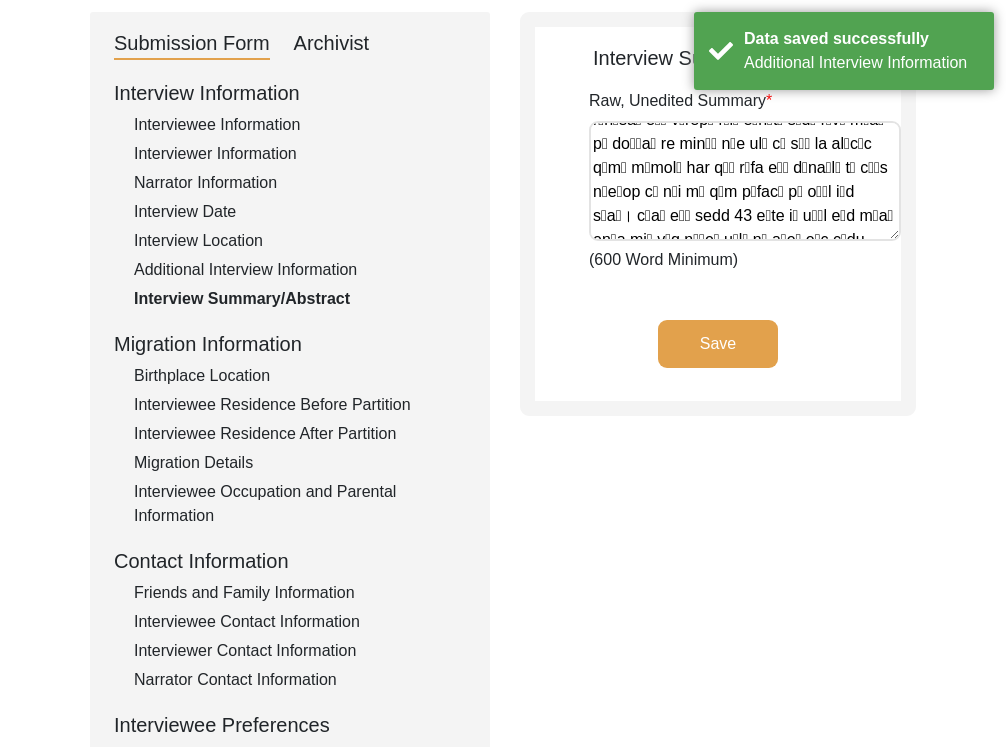 scroll, scrollTop: 5528, scrollLeft: 0, axis: vertical 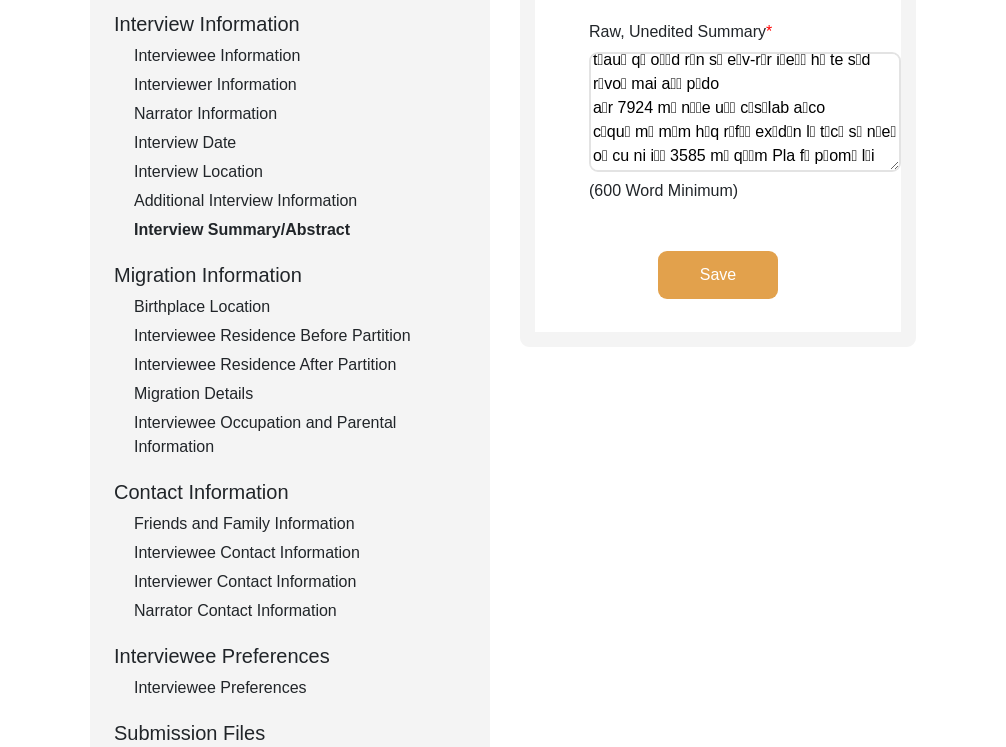 click on "Save" 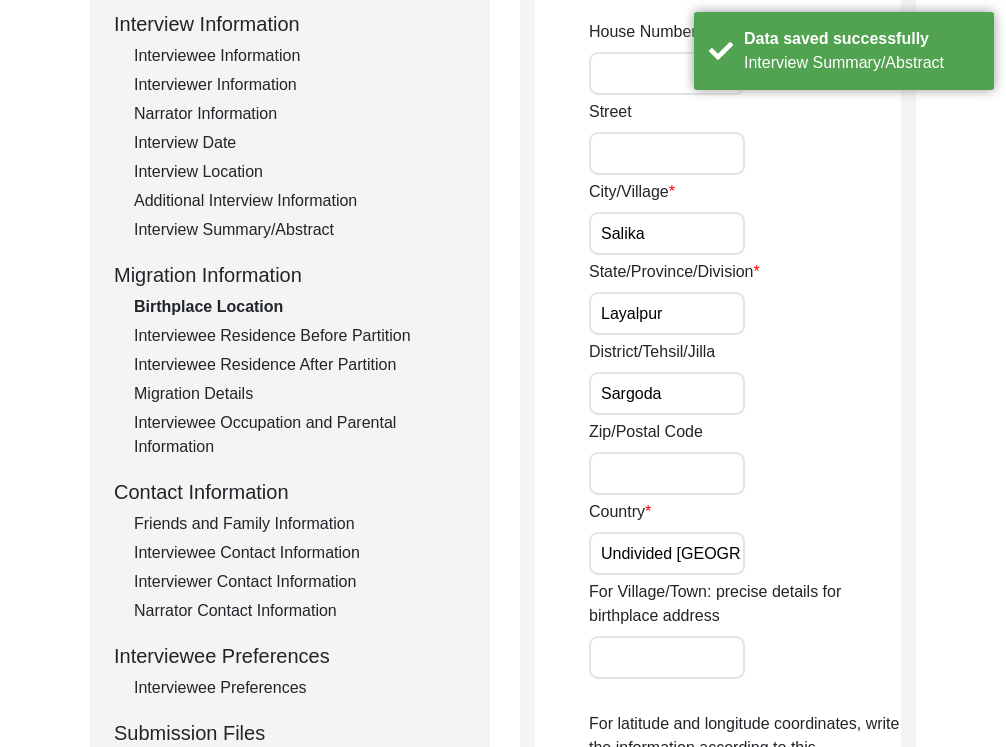 scroll, scrollTop: 24, scrollLeft: 0, axis: vertical 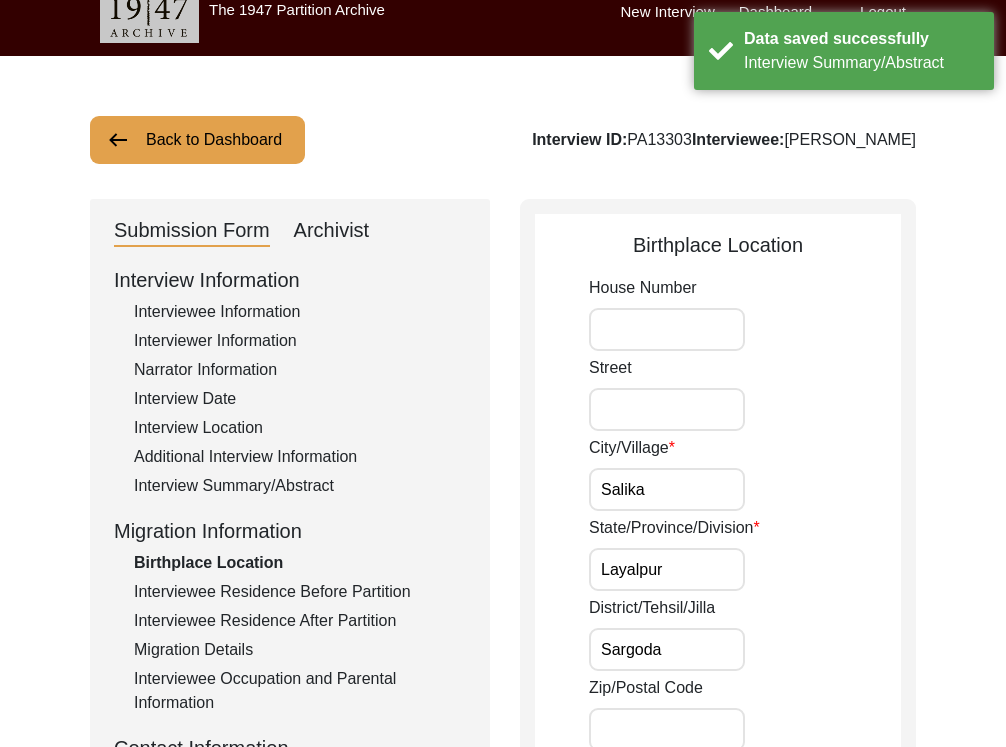 click on "Salika" at bounding box center [667, 489] 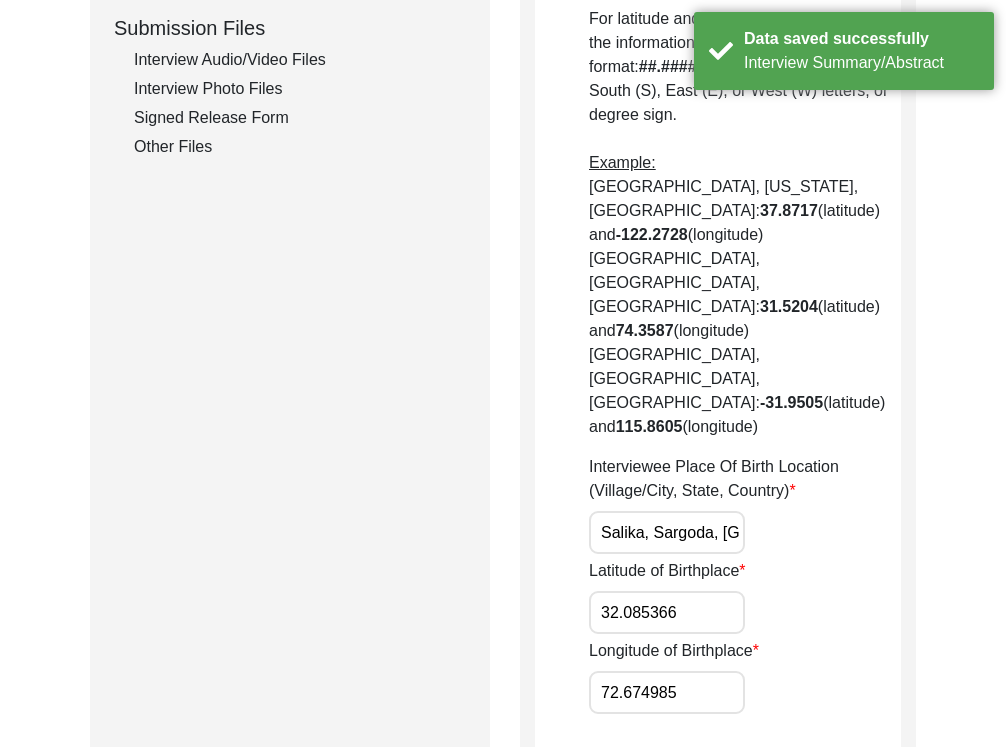 scroll, scrollTop: 1100, scrollLeft: 0, axis: vertical 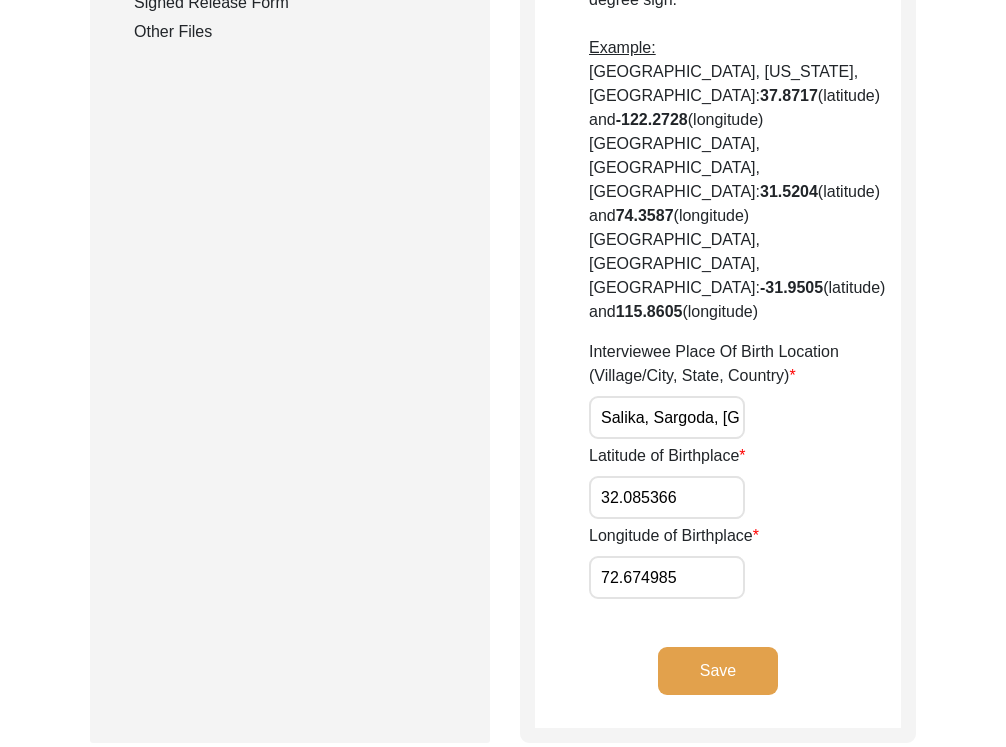 click on "Latitude of Birthplace" 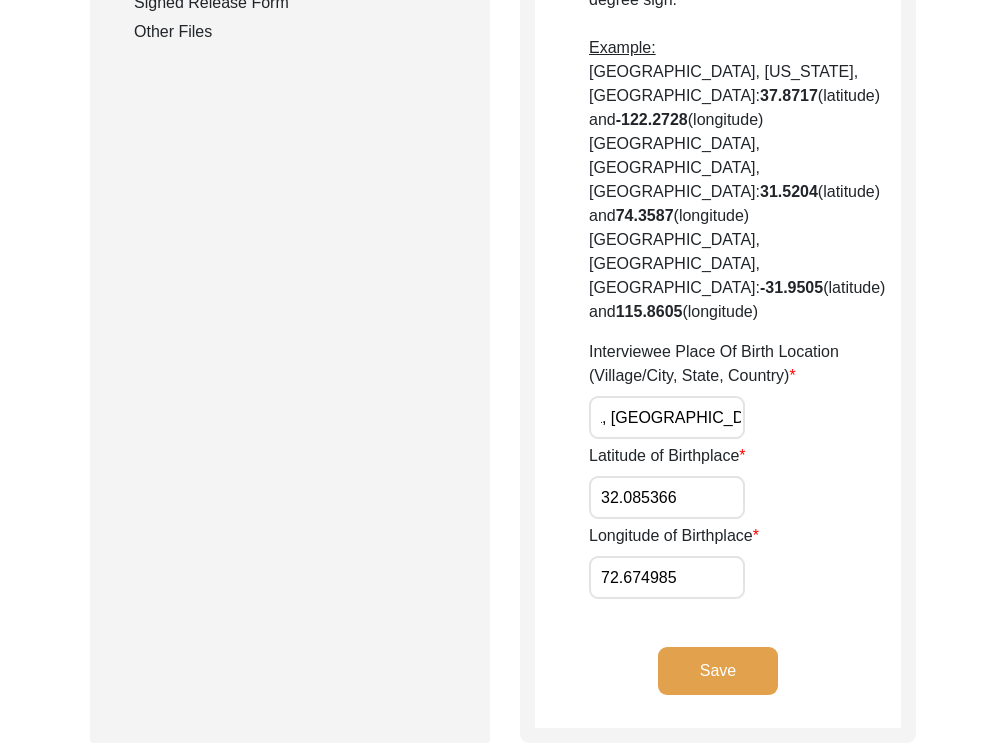 drag, startPoint x: 692, startPoint y: 305, endPoint x: 818, endPoint y: 310, distance: 126.09917 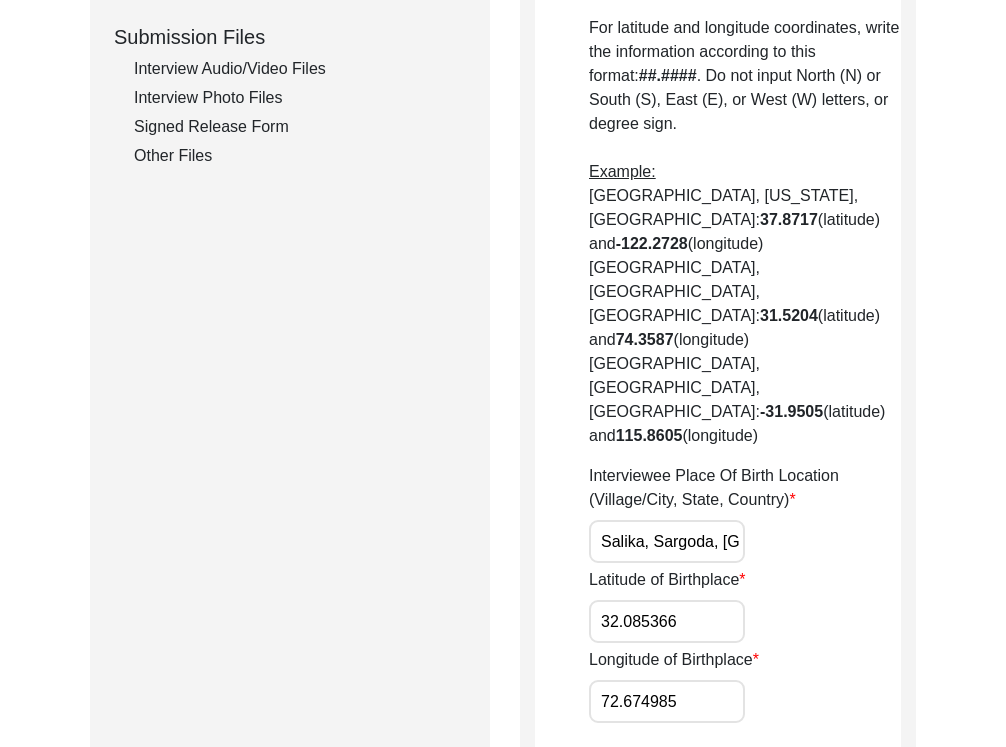 scroll, scrollTop: 1119, scrollLeft: 0, axis: vertical 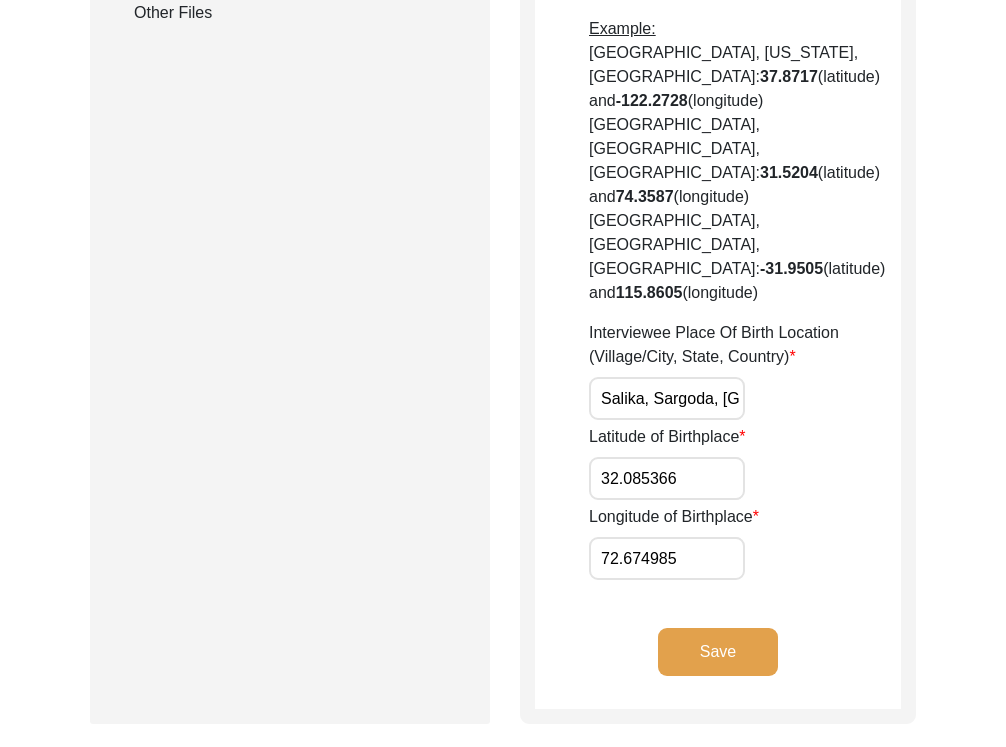 click on "32.085366" at bounding box center [667, 478] 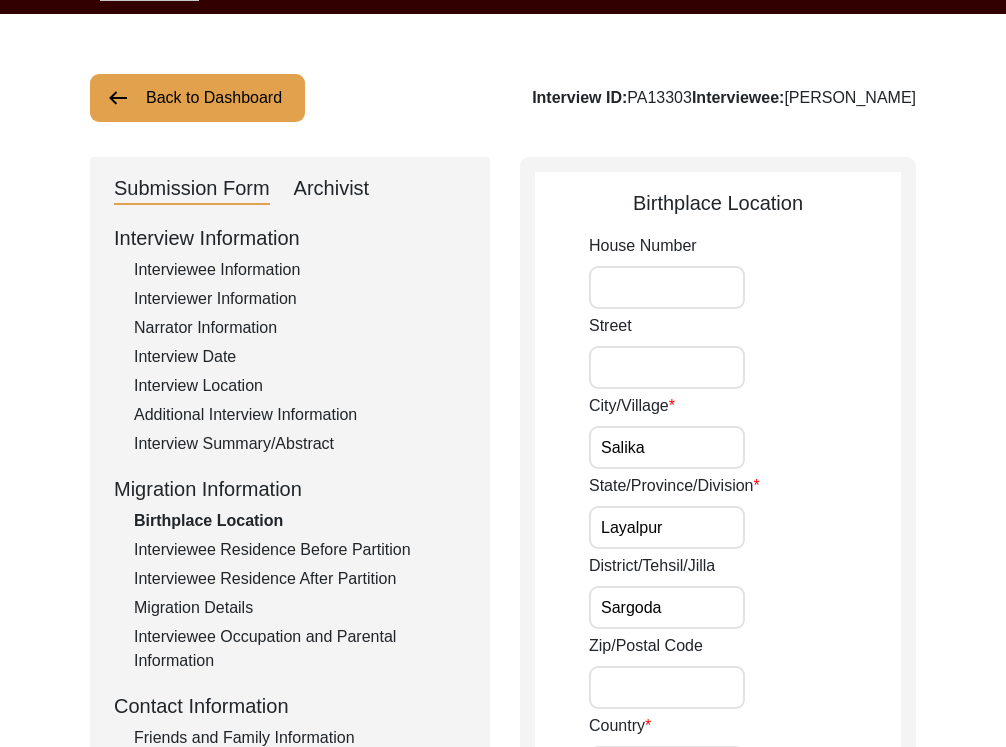 scroll, scrollTop: 0, scrollLeft: 0, axis: both 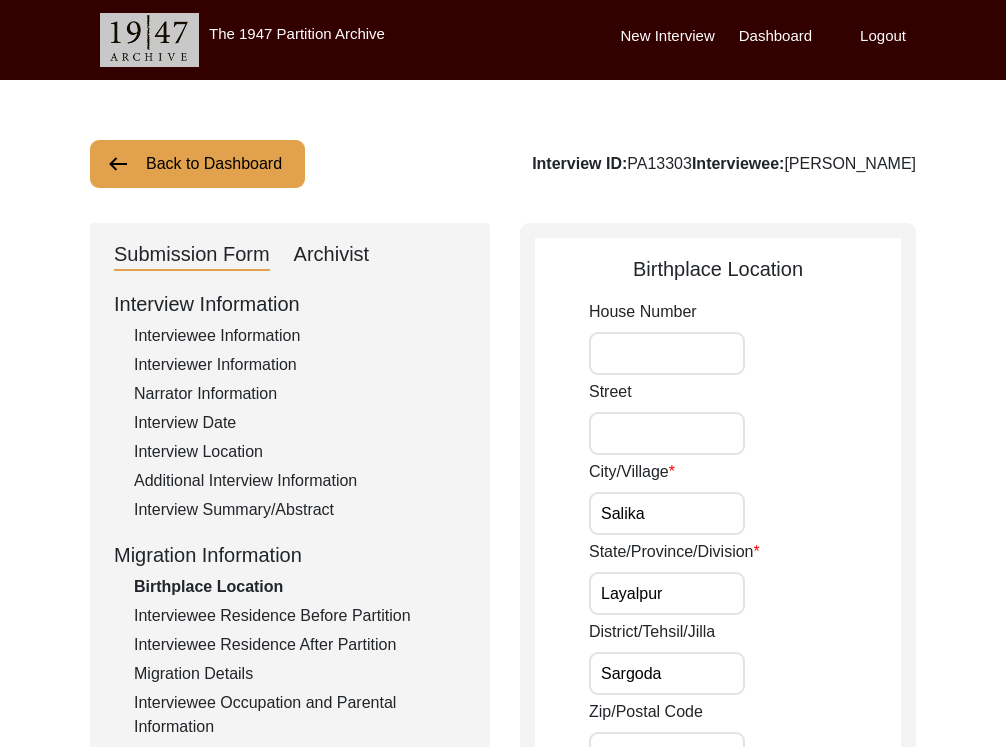 click on "Salika" at bounding box center (667, 513) 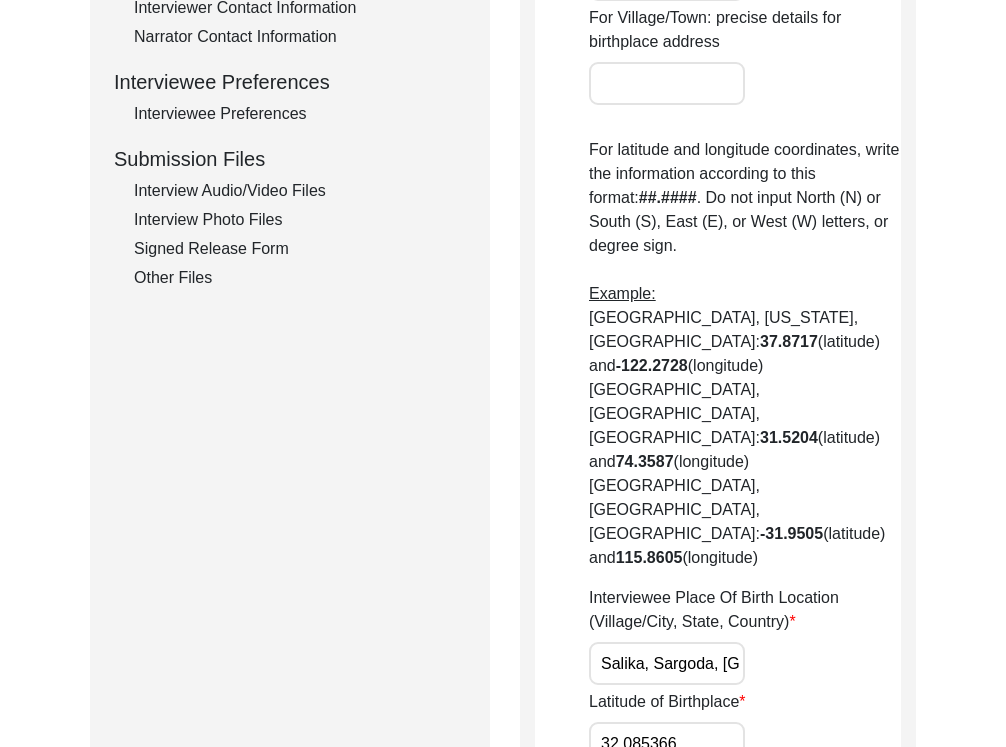 scroll, scrollTop: 1013, scrollLeft: 0, axis: vertical 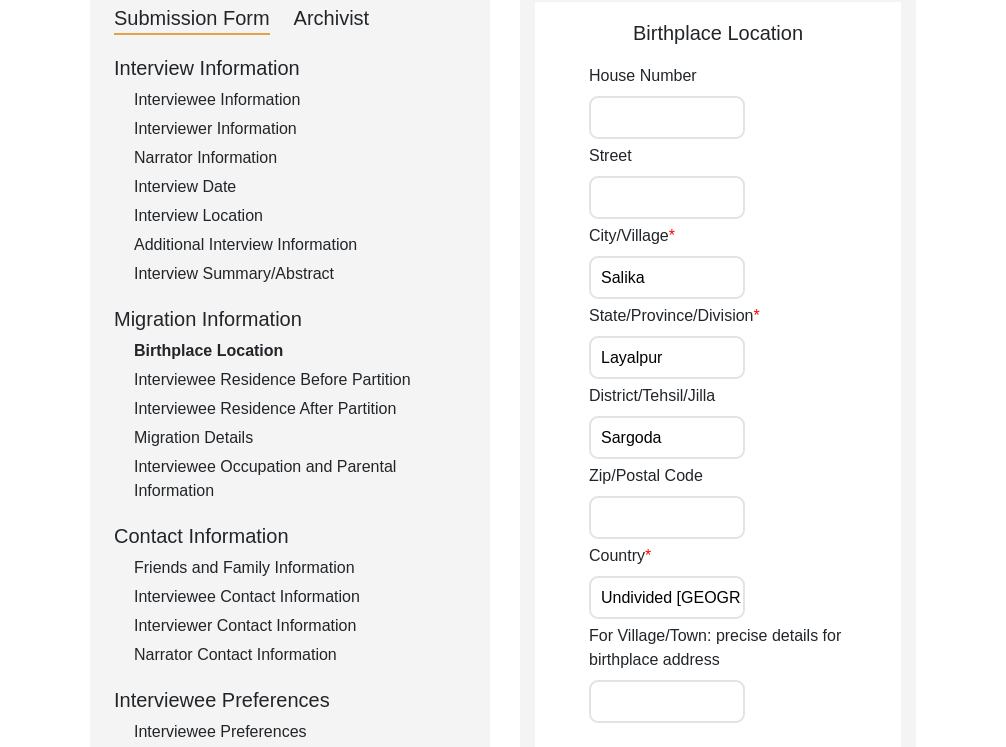 click on "Salika" at bounding box center (667, 277) 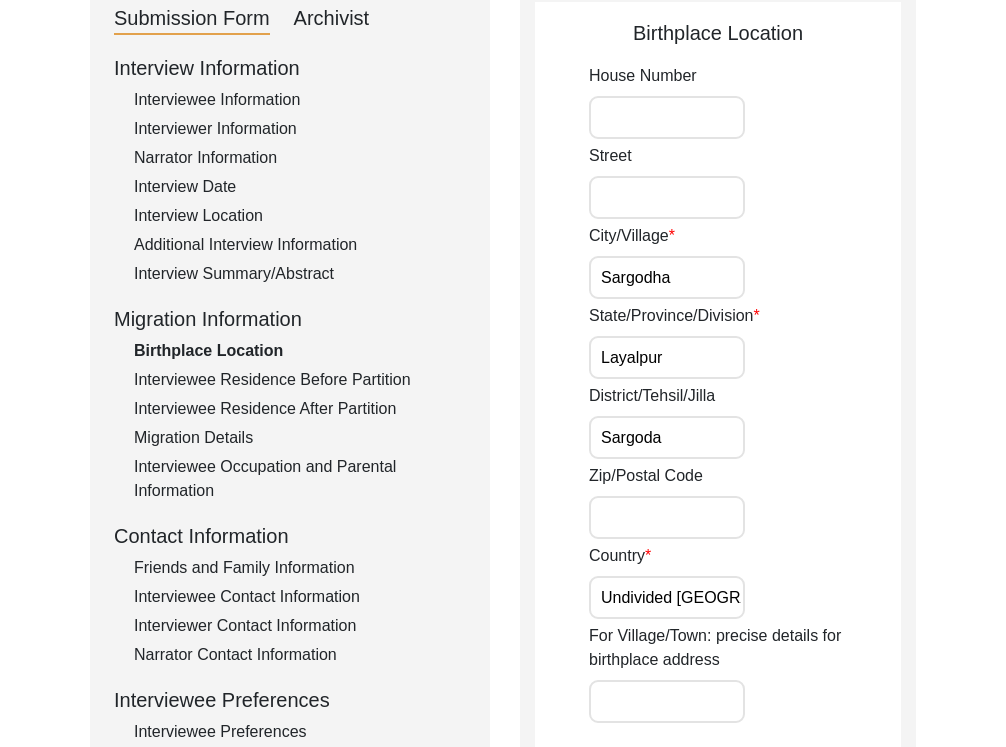 type on "Sargodha" 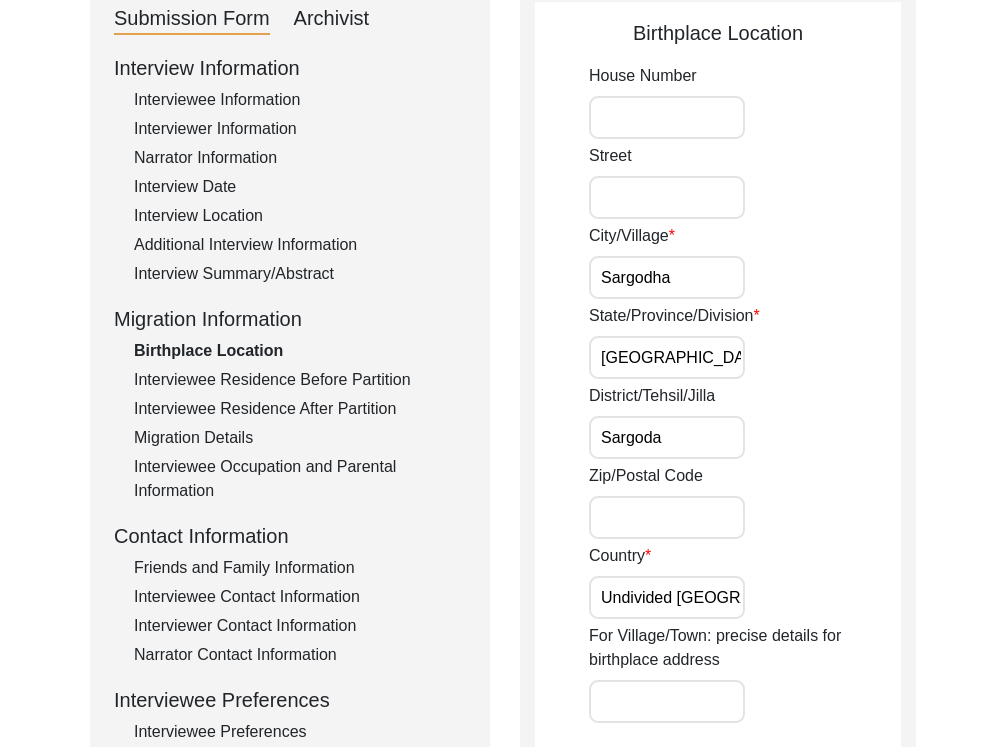 type on "[GEOGRAPHIC_DATA]" 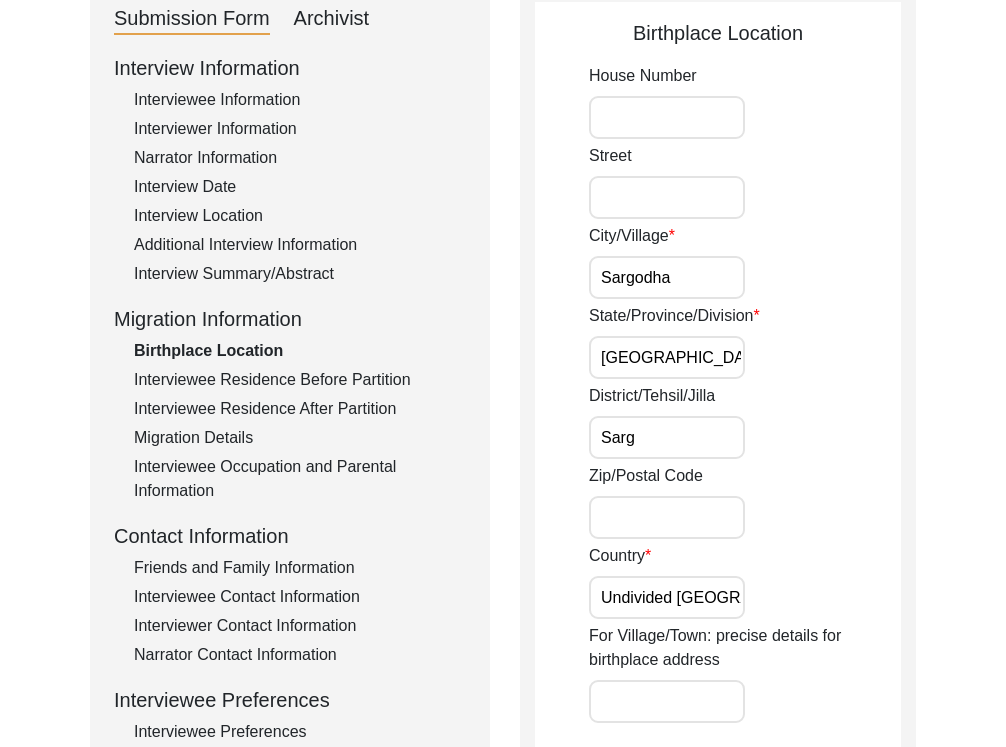 type on "Sargodha" 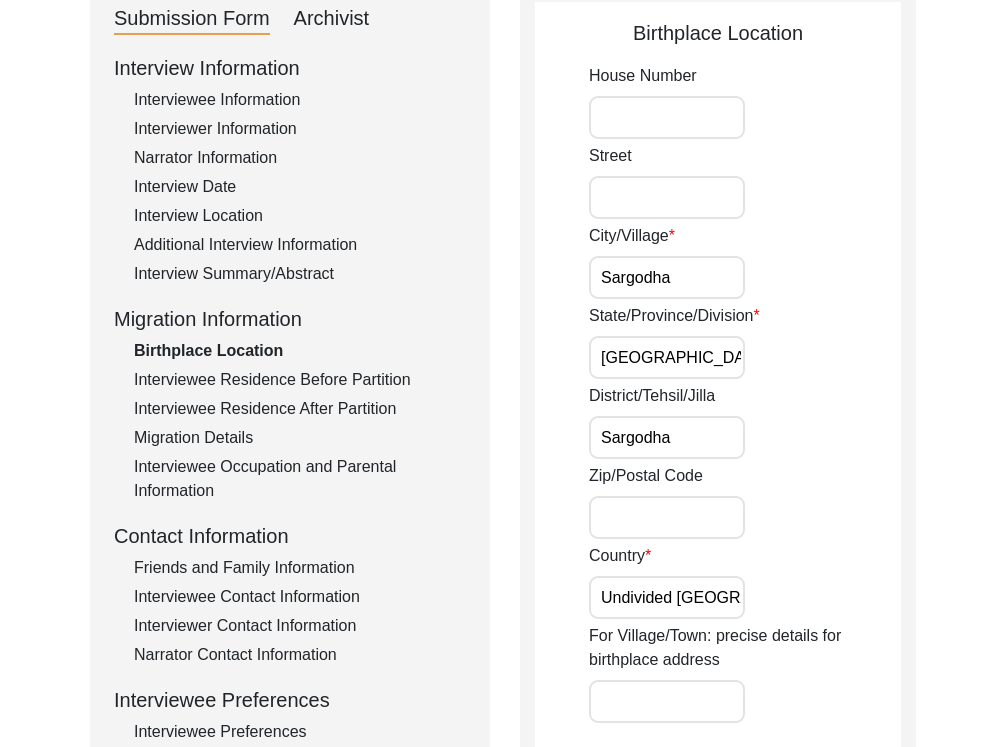 drag, startPoint x: 695, startPoint y: 445, endPoint x: 576, endPoint y: 445, distance: 119 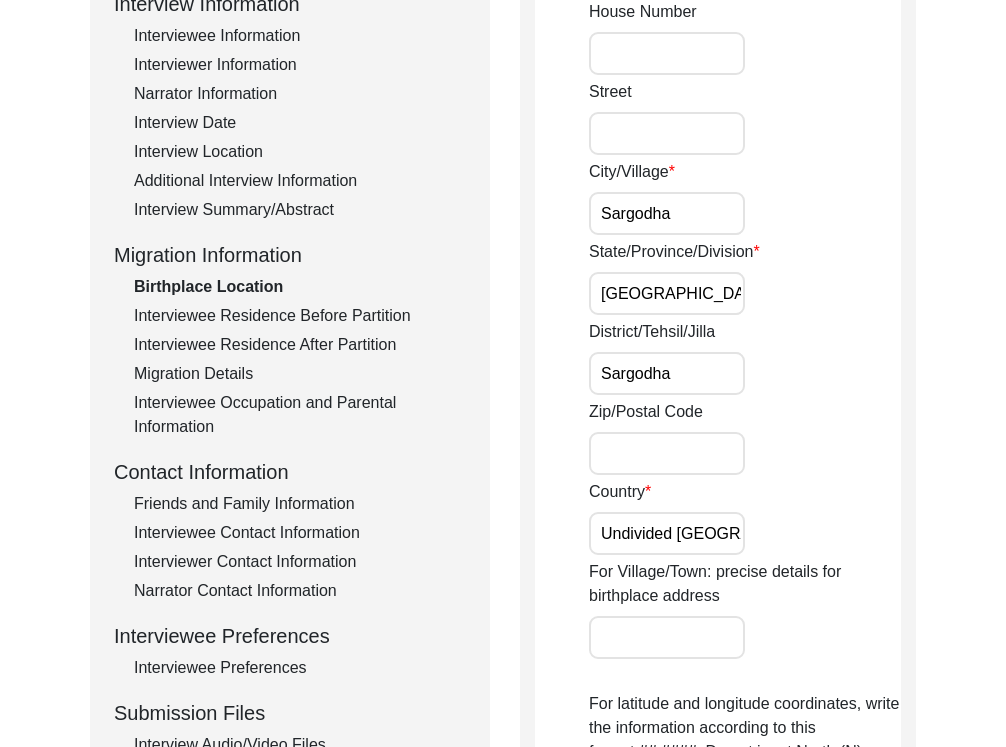 scroll, scrollTop: 360, scrollLeft: 0, axis: vertical 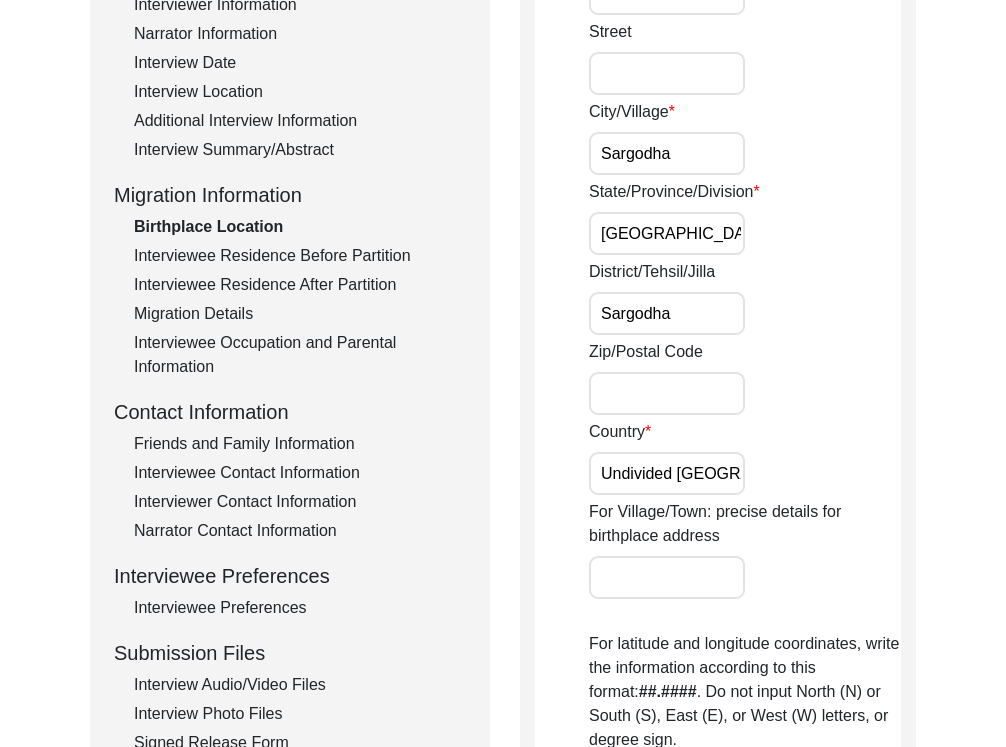 click on "Undivided [GEOGRAPHIC_DATA],[GEOGRAPHIC_DATA]" at bounding box center (667, 473) 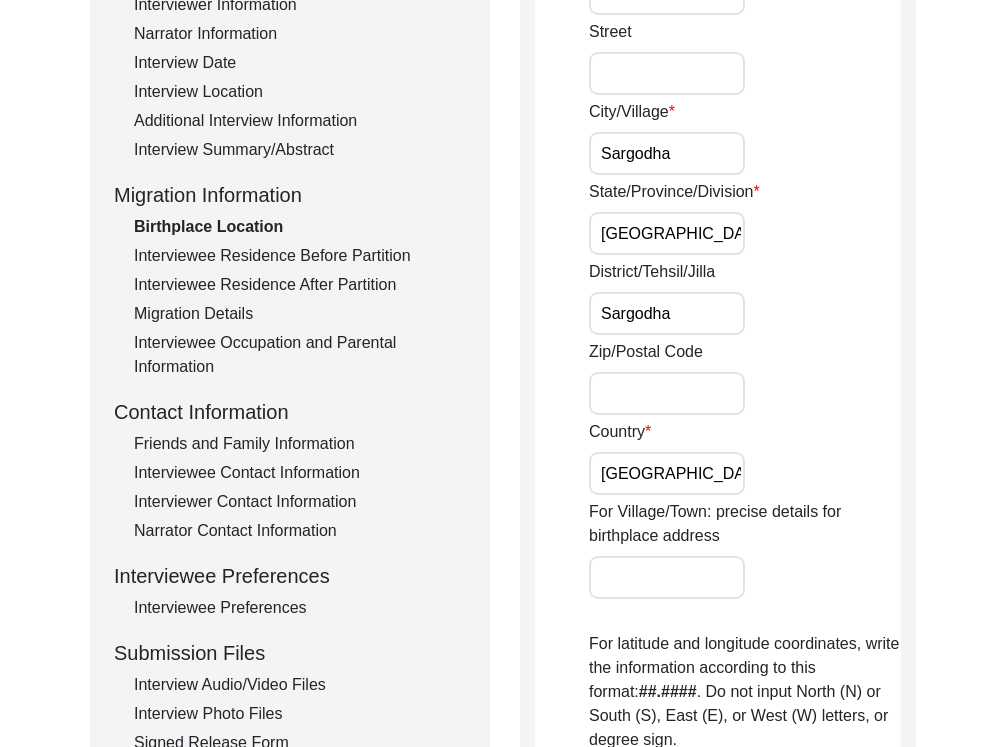 drag, startPoint x: 703, startPoint y: 462, endPoint x: 752, endPoint y: 490, distance: 56.435802 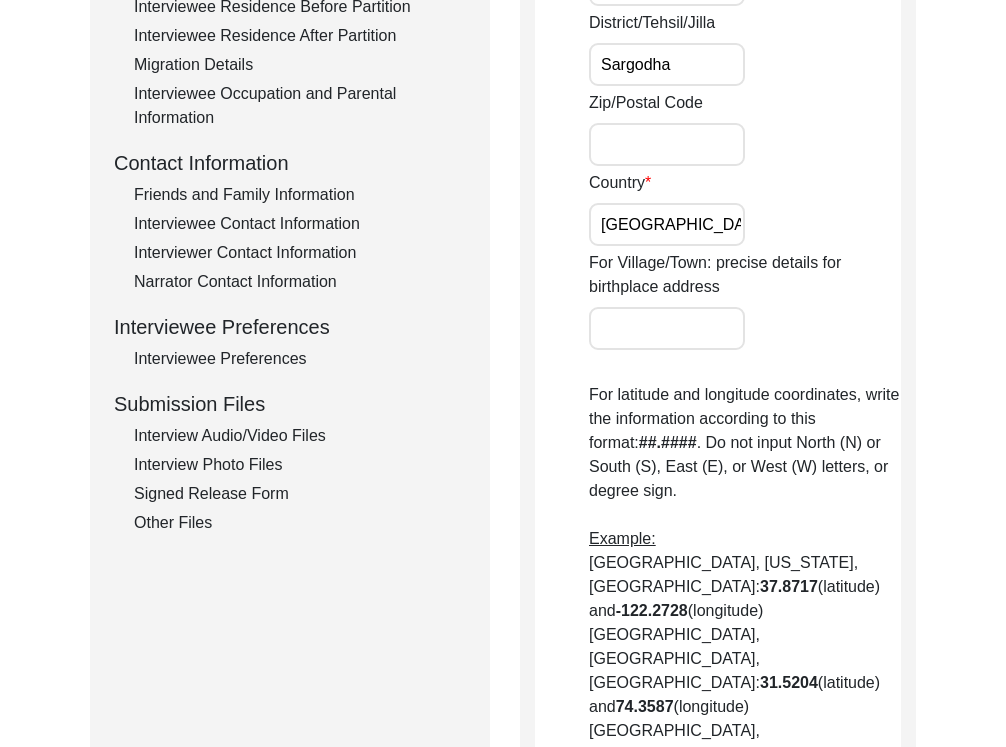 scroll, scrollTop: 638, scrollLeft: 0, axis: vertical 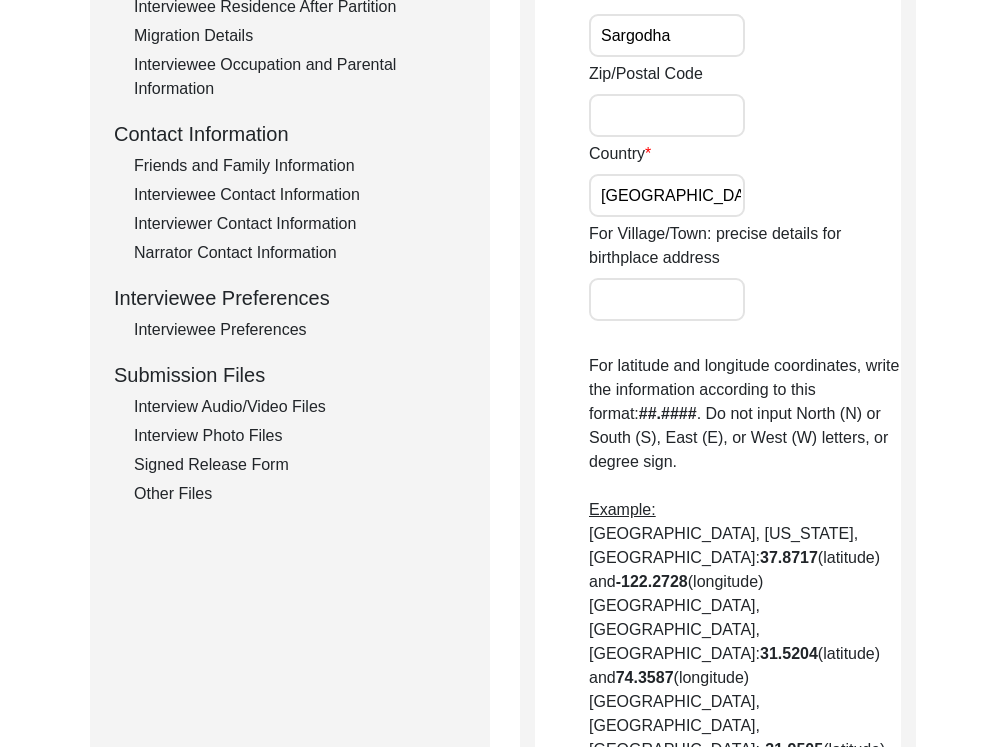 type on "[GEOGRAPHIC_DATA]" 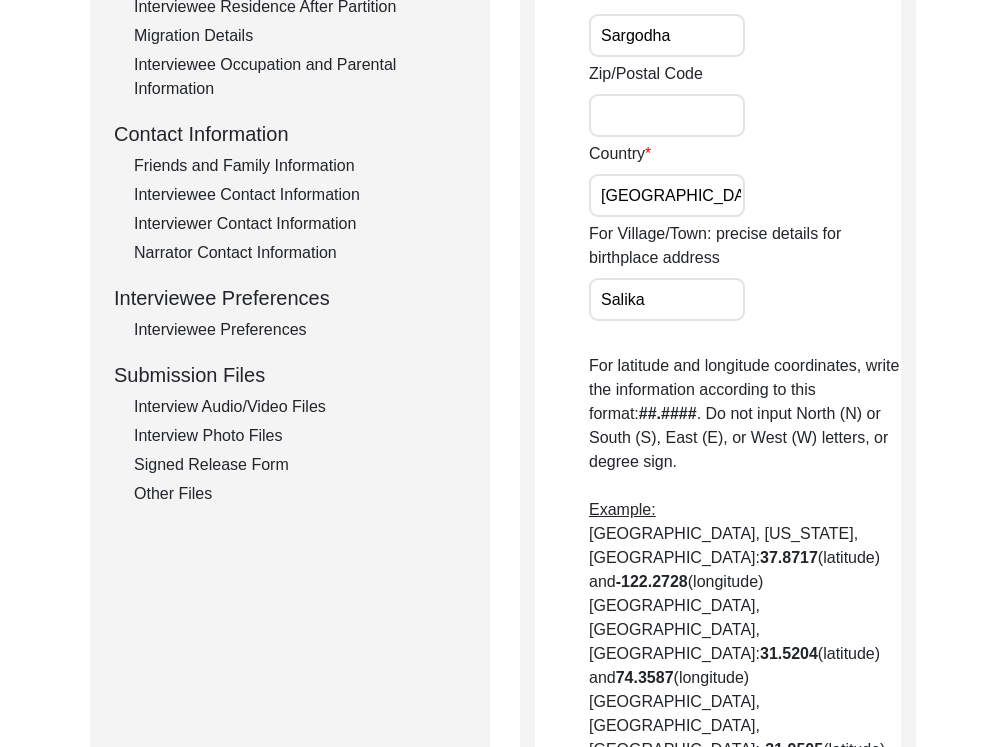 type on "Salika" 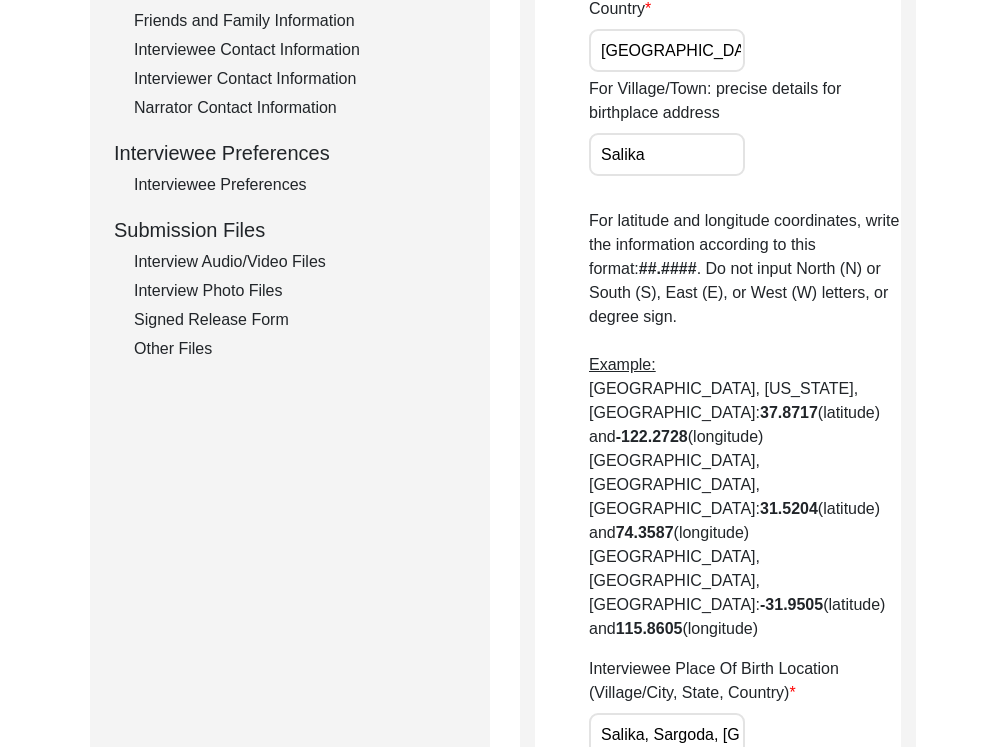 scroll, scrollTop: 927, scrollLeft: 0, axis: vertical 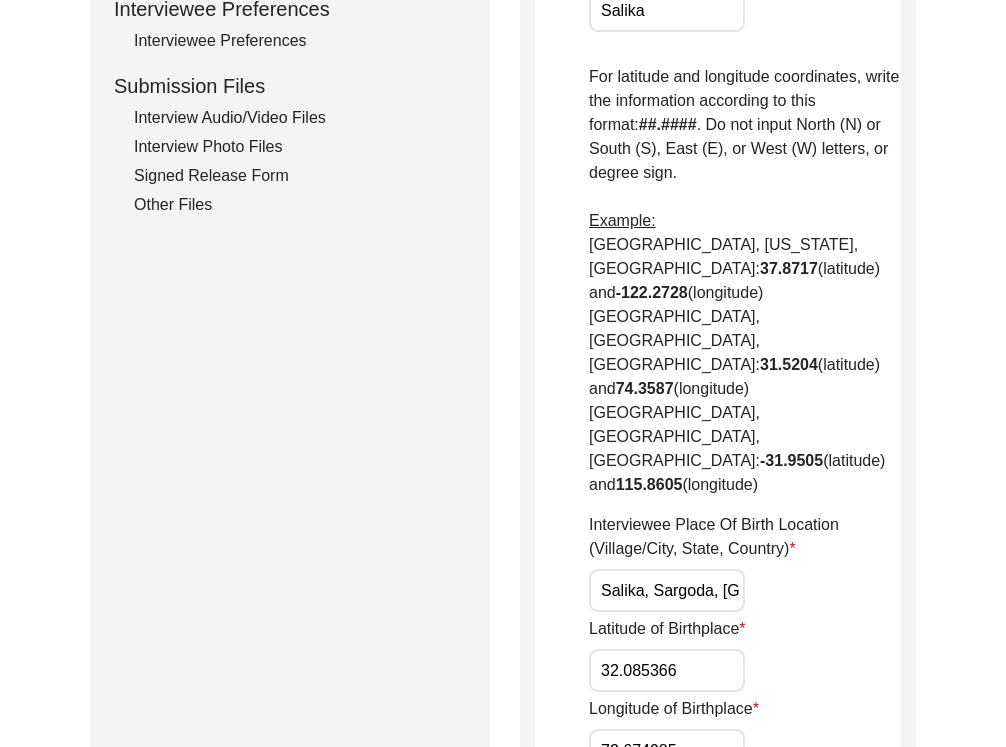 click on "Latitude of Birthplace" 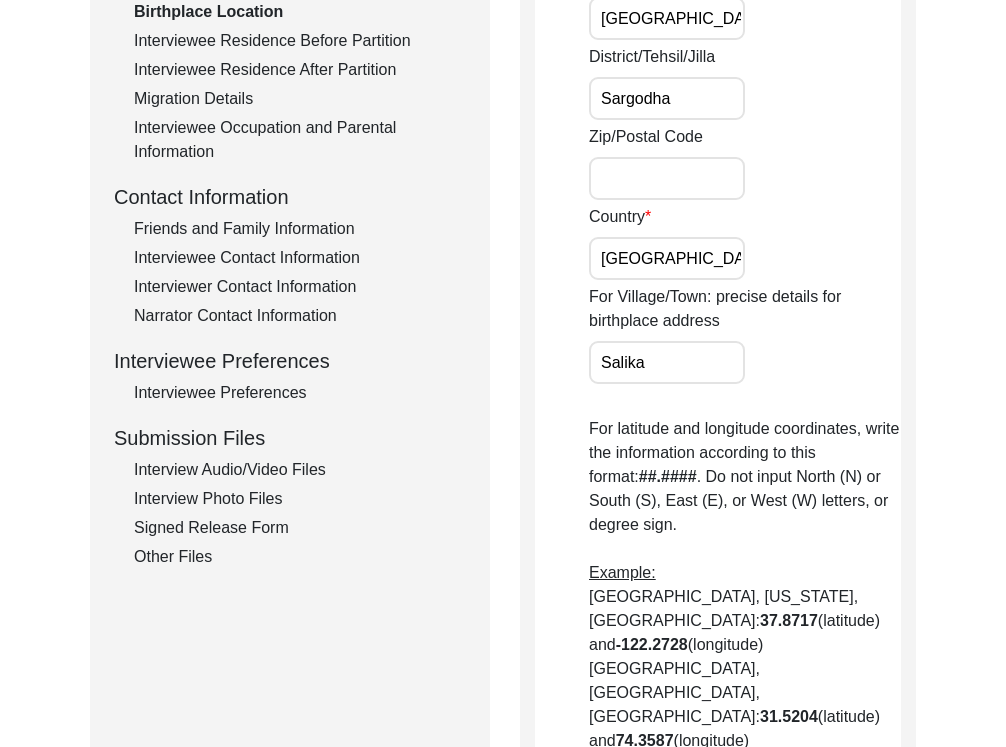 scroll, scrollTop: 943, scrollLeft: 0, axis: vertical 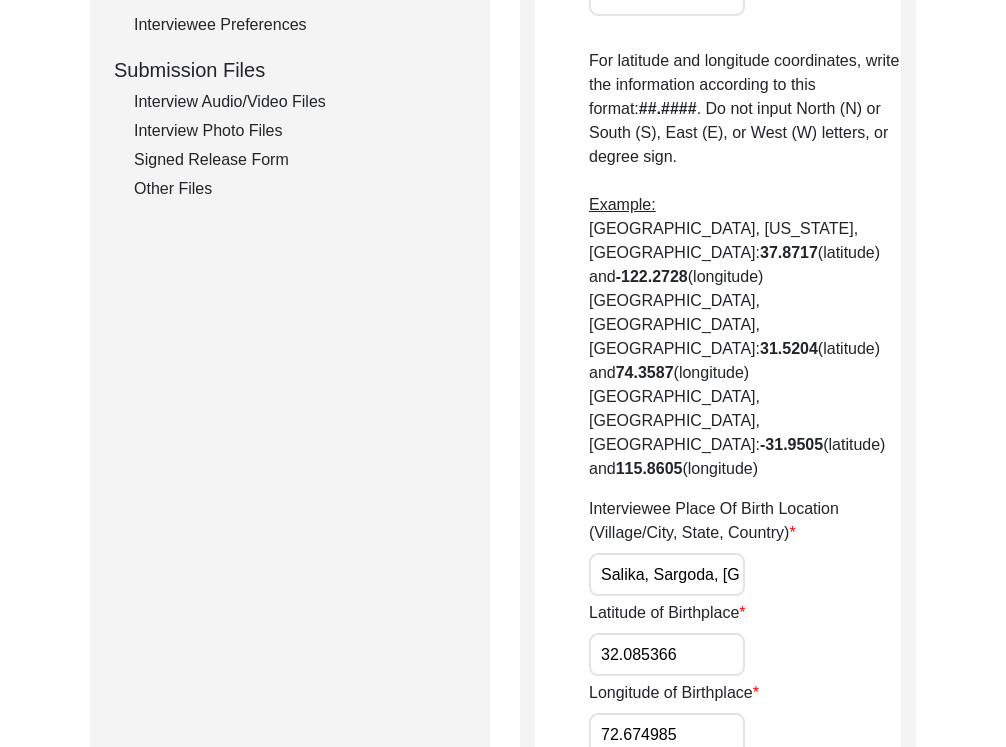 click on "Salika, Sargoda, [GEOGRAPHIC_DATA], [GEOGRAPHIC_DATA]" at bounding box center (667, 574) 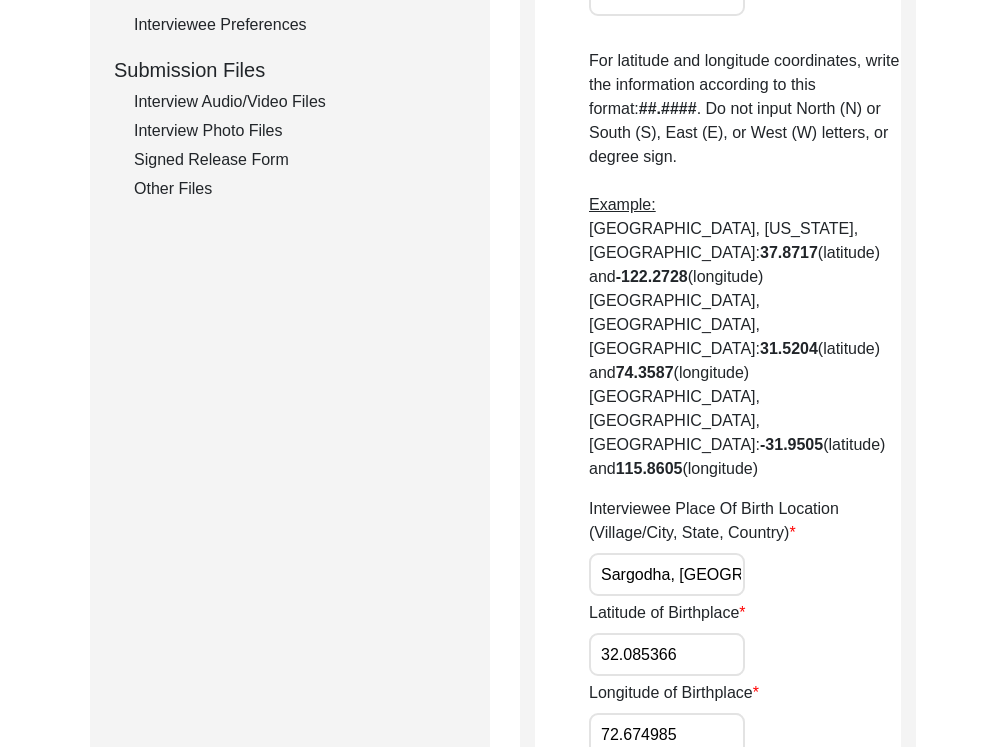 scroll, scrollTop: 0, scrollLeft: 77, axis: horizontal 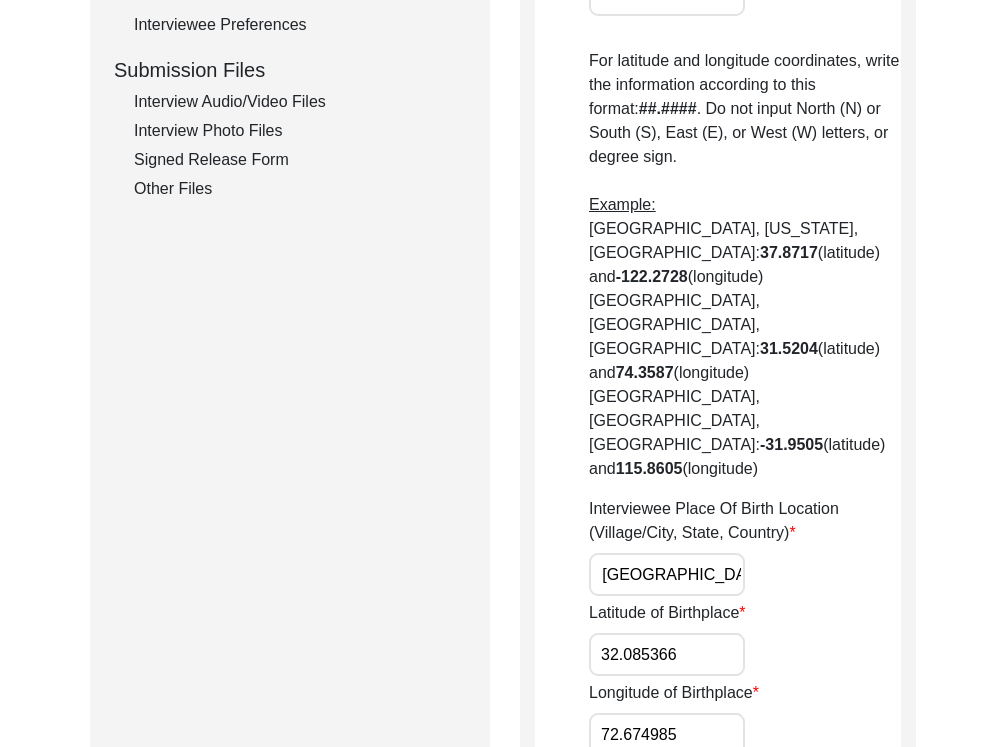 click on "Interviewee Place Of Birth Location (Village/City, State, Country) [GEOGRAPHIC_DATA], [GEOGRAPHIC_DATA], [GEOGRAPHIC_DATA]" 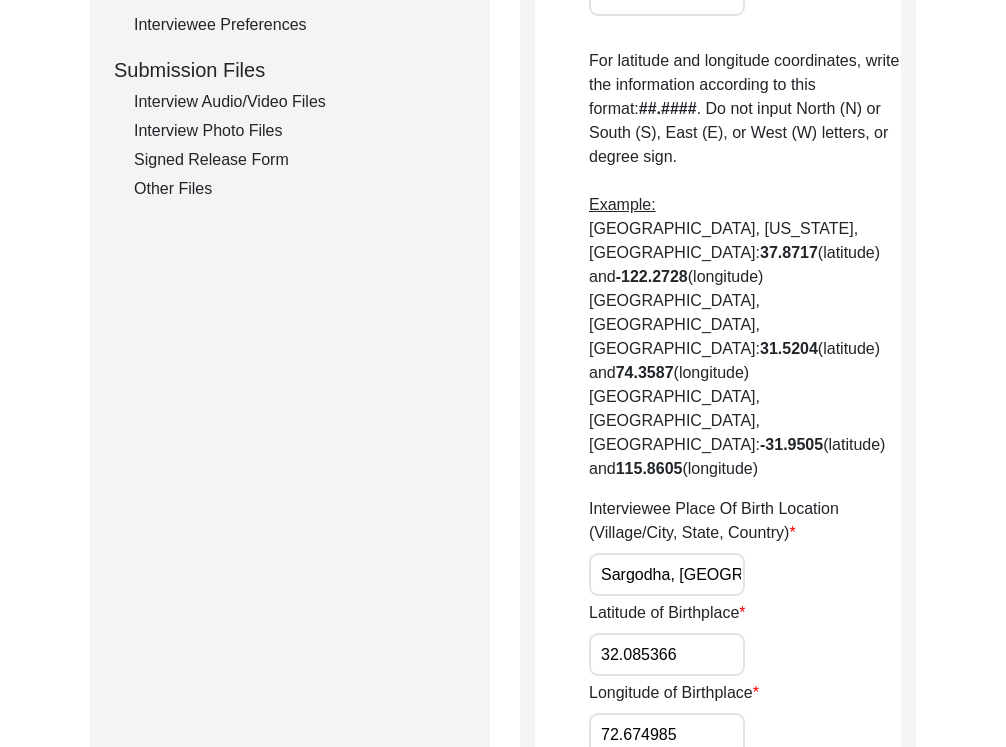 scroll, scrollTop: 0, scrollLeft: 78, axis: horizontal 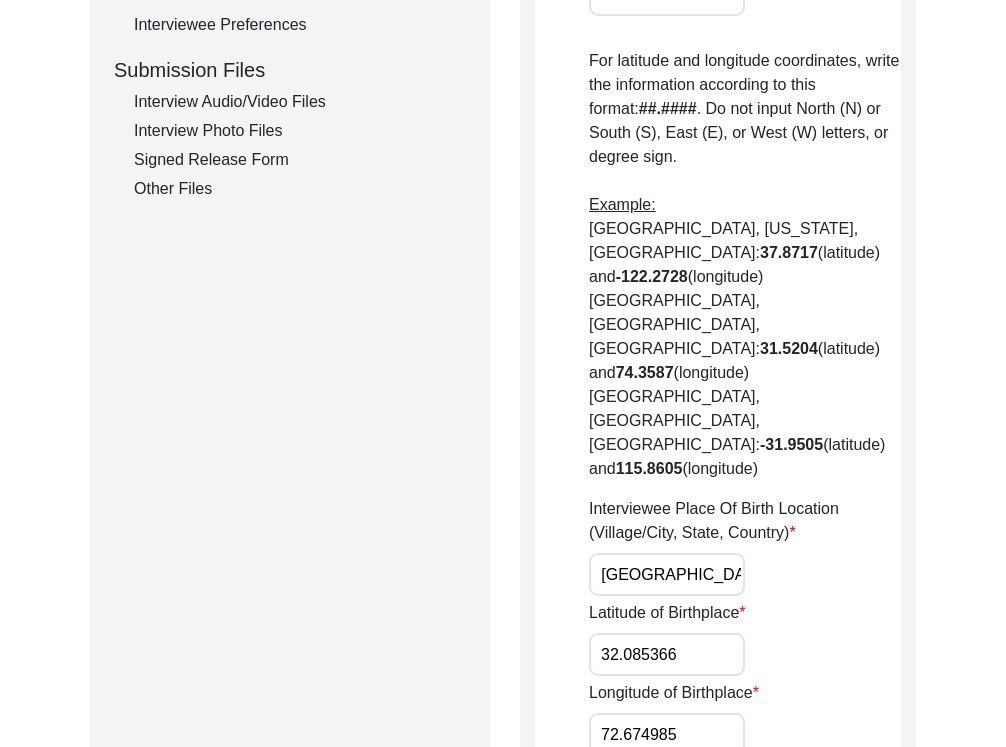 drag, startPoint x: 624, startPoint y: 460, endPoint x: 849, endPoint y: 467, distance: 225.10886 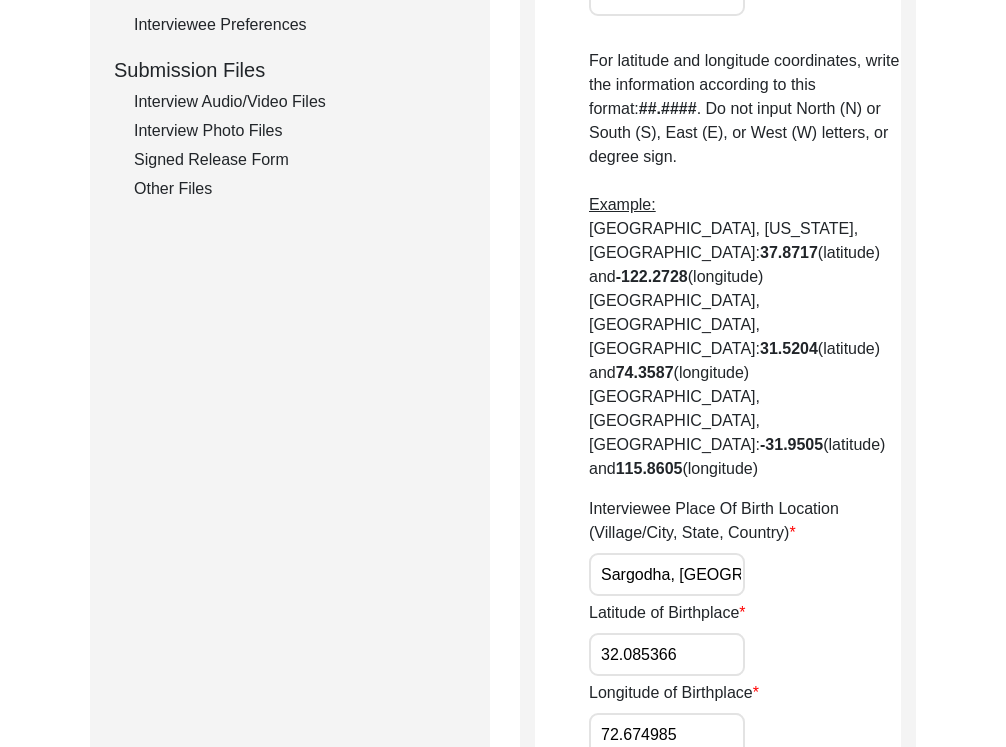 click on "Interviewee Place Of Birth Location (Village/City, State, Country) [GEOGRAPHIC_DATA], [GEOGRAPHIC_DATA], [GEOGRAPHIC_DATA]" 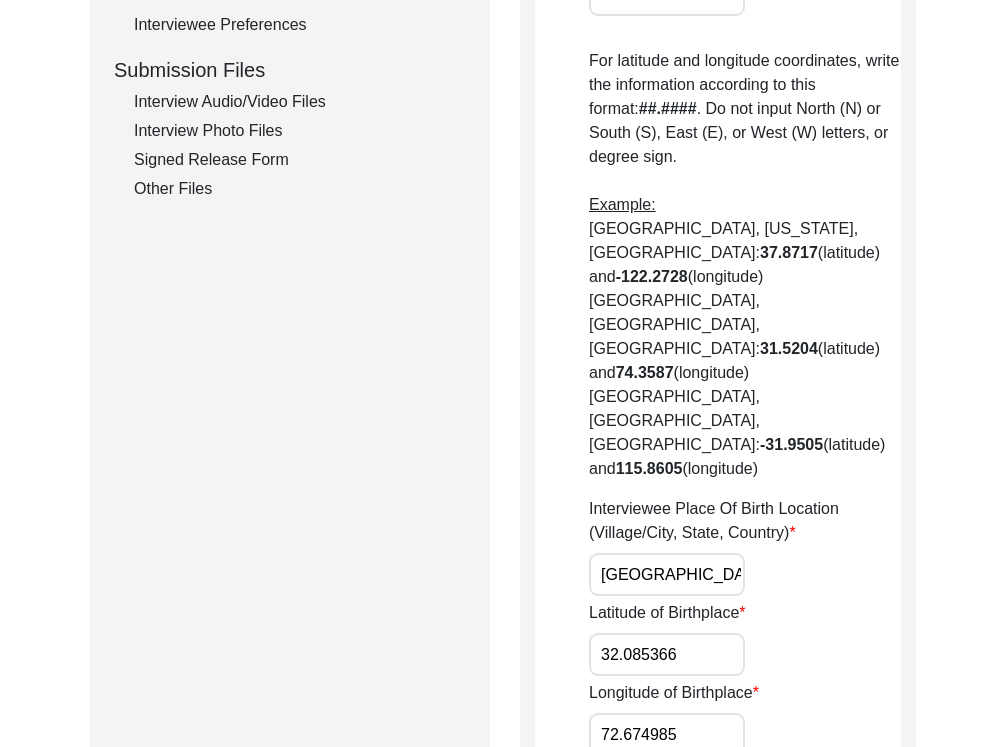 scroll, scrollTop: 0, scrollLeft: 58, axis: horizontal 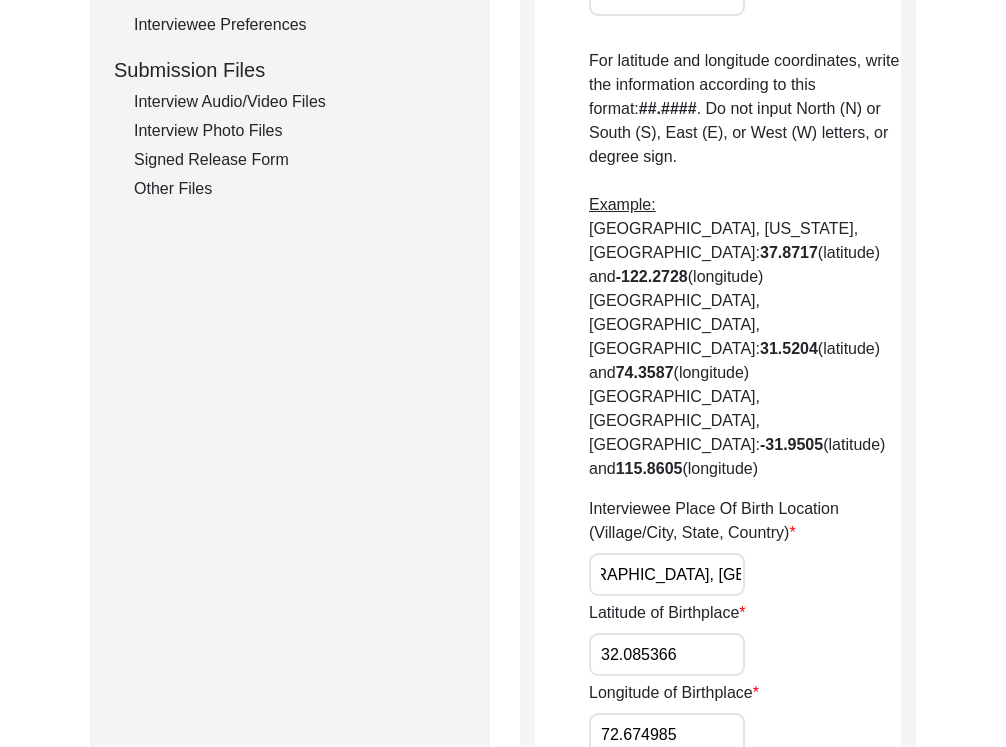 type on "[GEOGRAPHIC_DATA], [GEOGRAPHIC_DATA], [GEOGRAPHIC_DATA]" 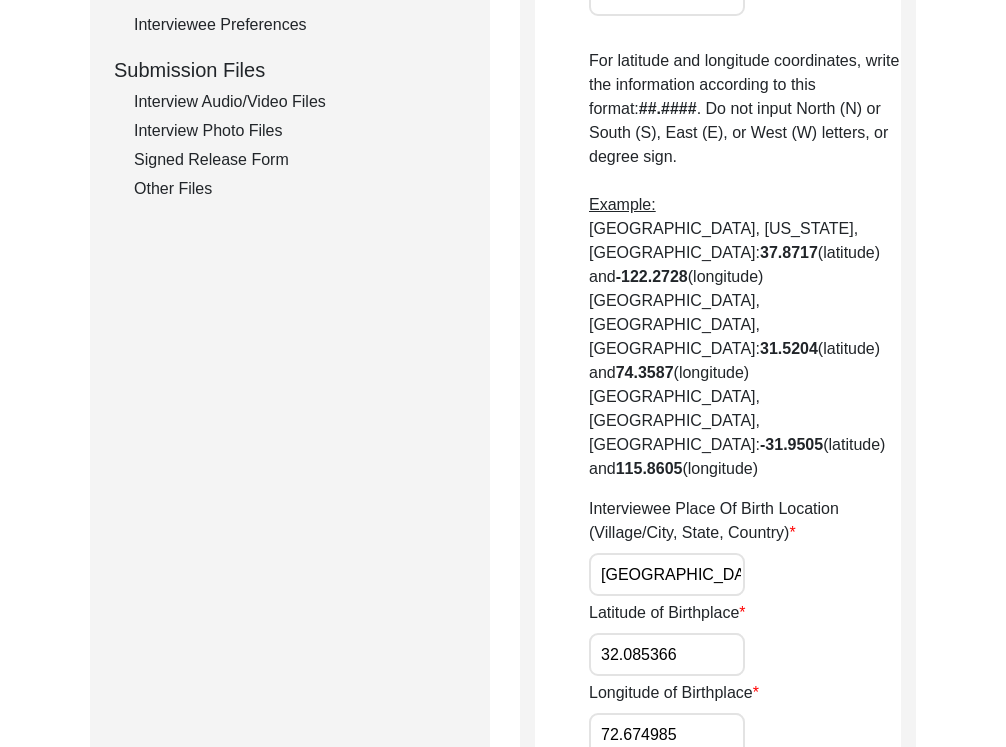 scroll, scrollTop: 0, scrollLeft: 58, axis: horizontal 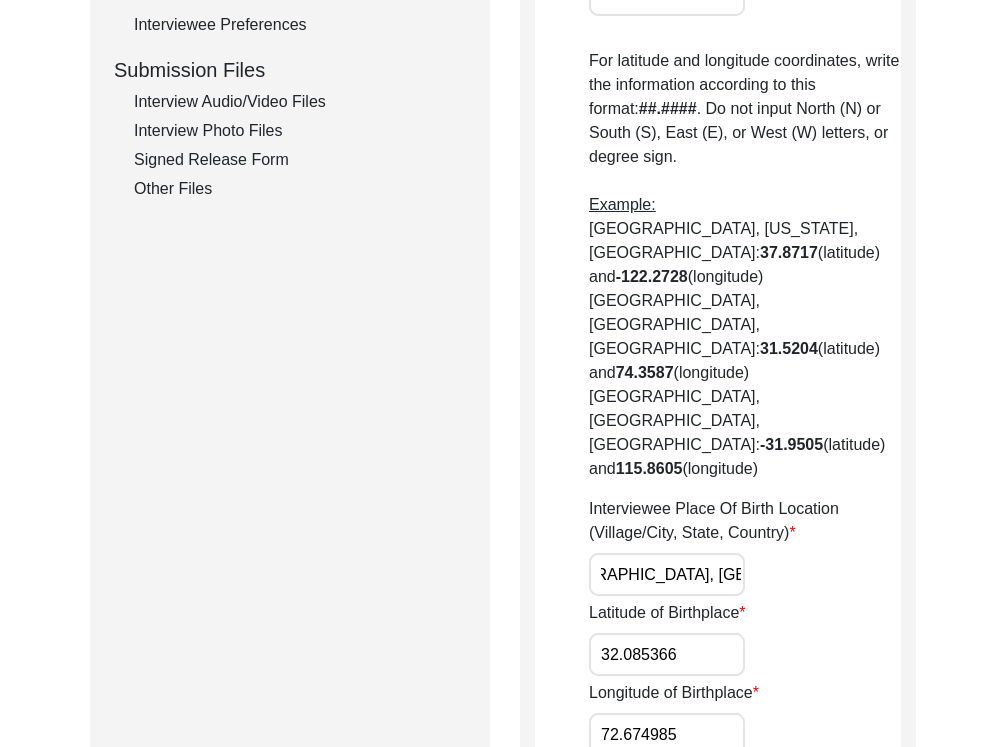 drag, startPoint x: 601, startPoint y: 450, endPoint x: 784, endPoint y: 468, distance: 183.88312 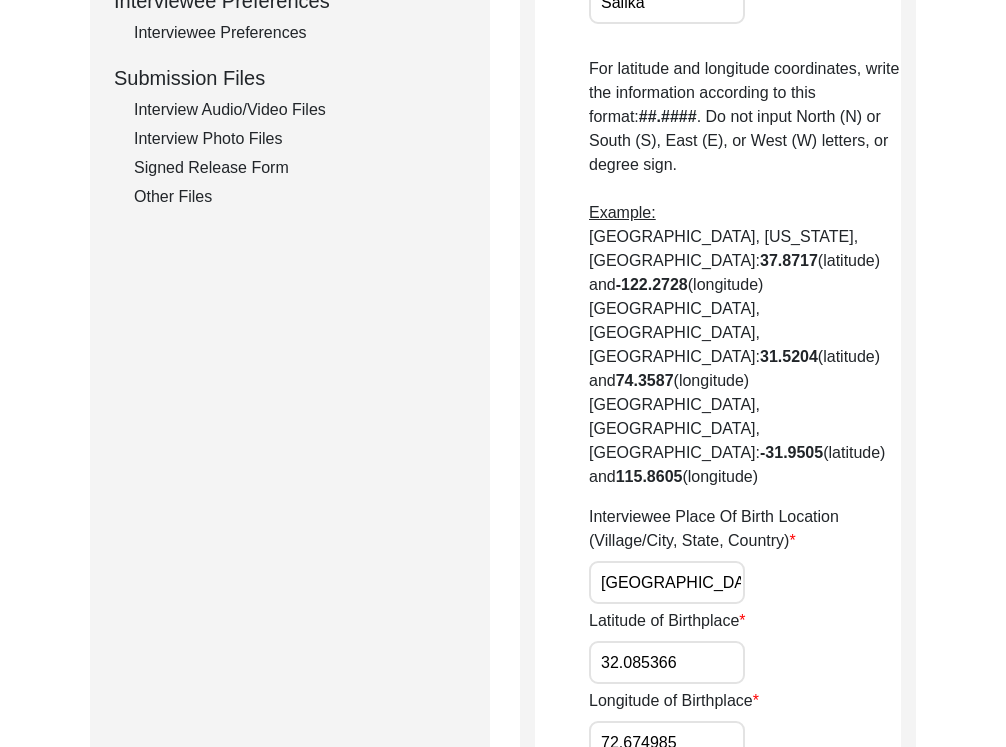 scroll, scrollTop: 942, scrollLeft: 0, axis: vertical 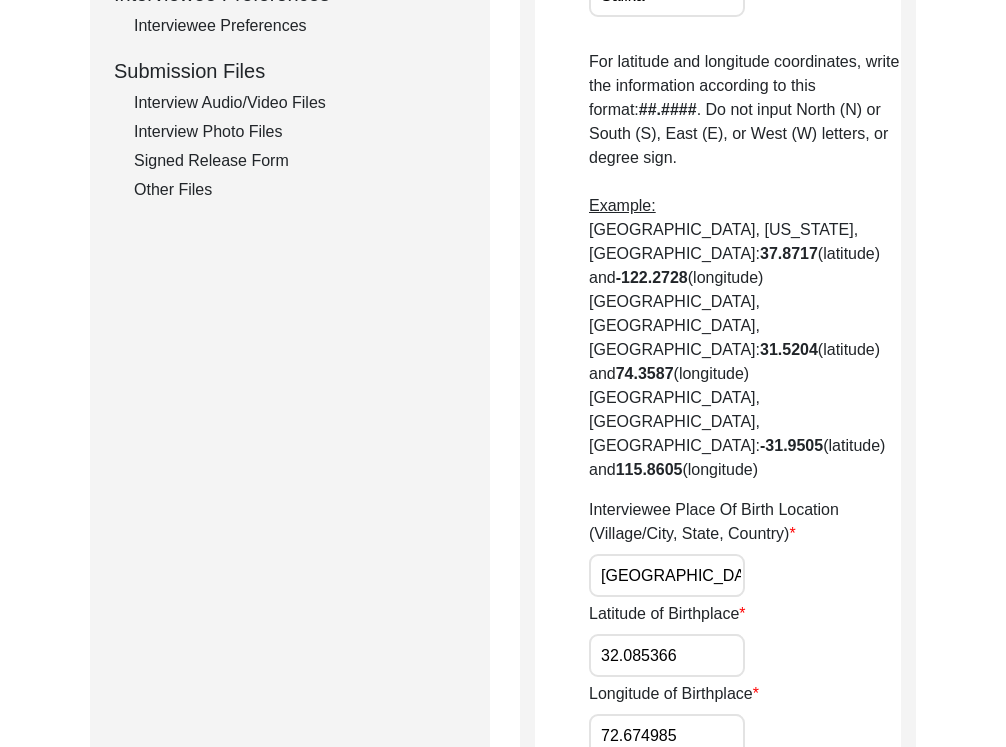 drag, startPoint x: 699, startPoint y: 530, endPoint x: 579, endPoint y: 526, distance: 120.06665 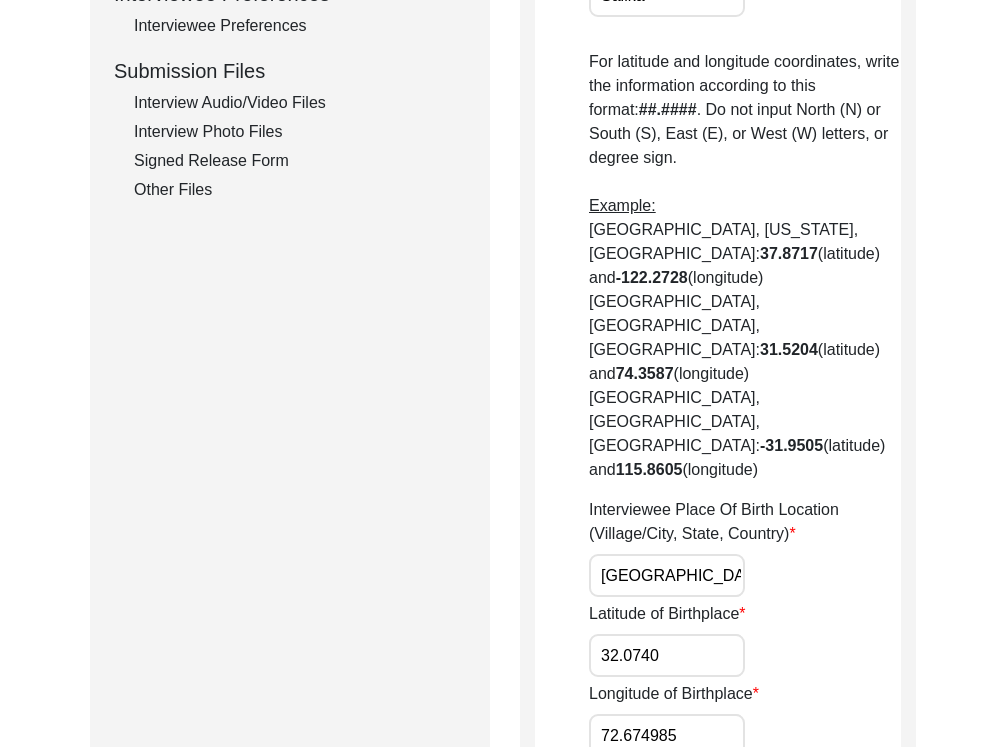 type on "32.0740" 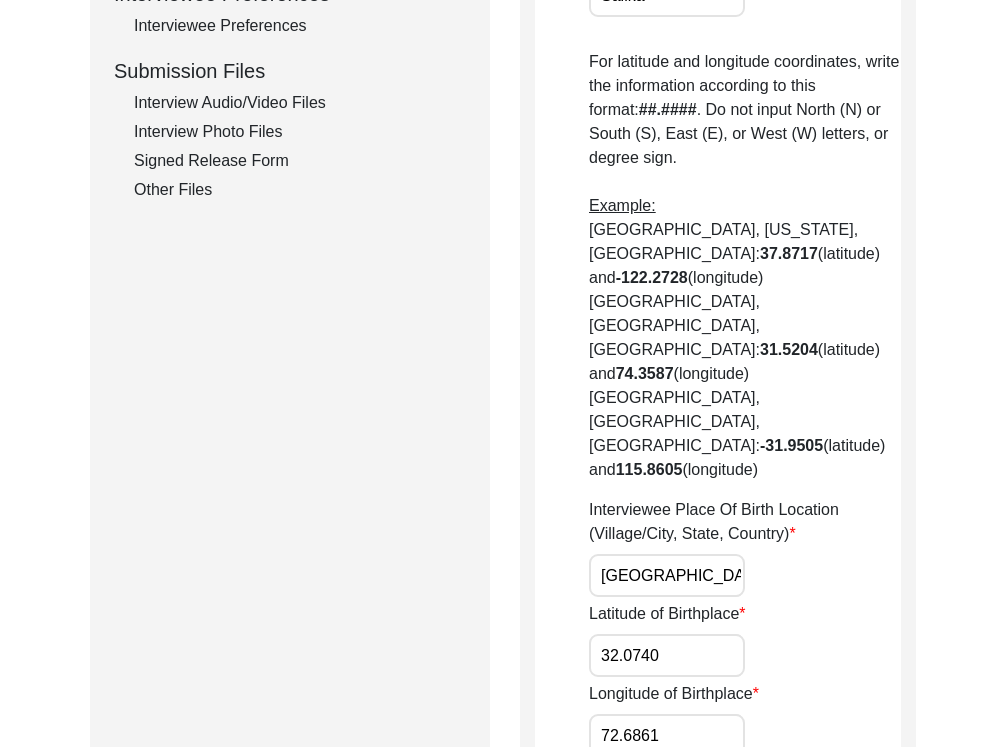 type on "72.6861" 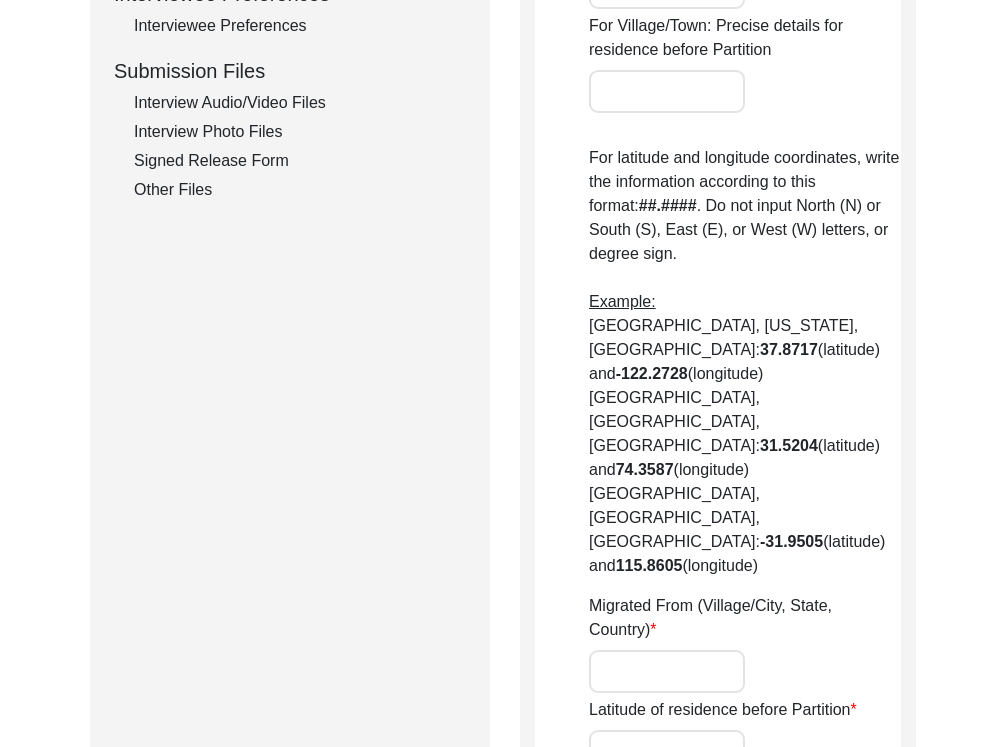 type on "Salika" 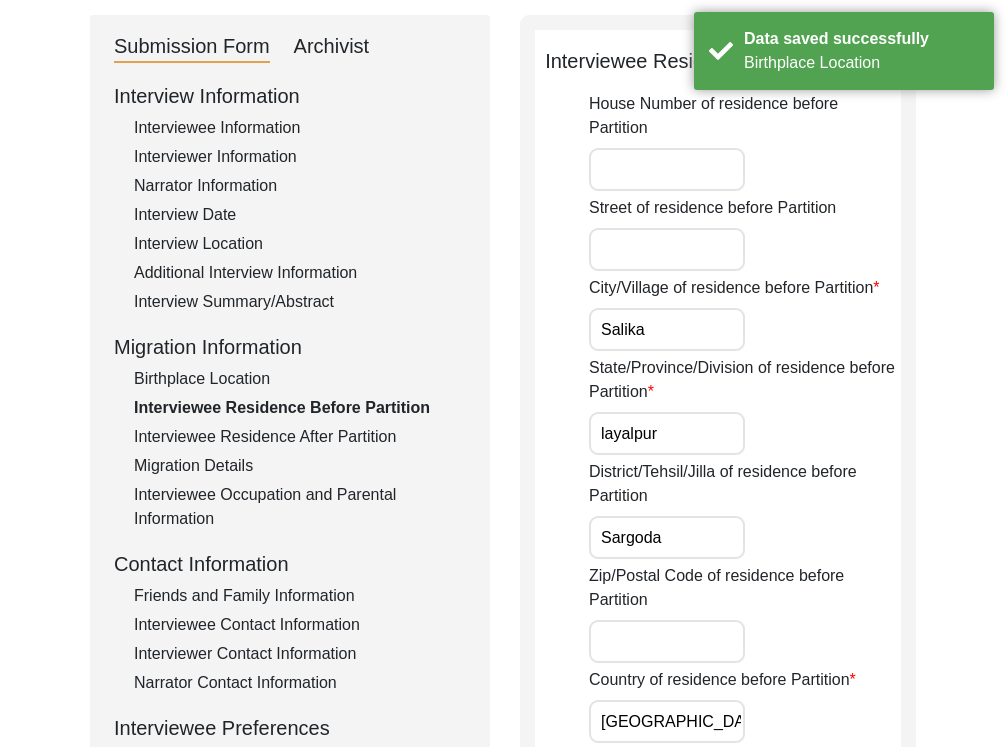 scroll, scrollTop: 102, scrollLeft: 0, axis: vertical 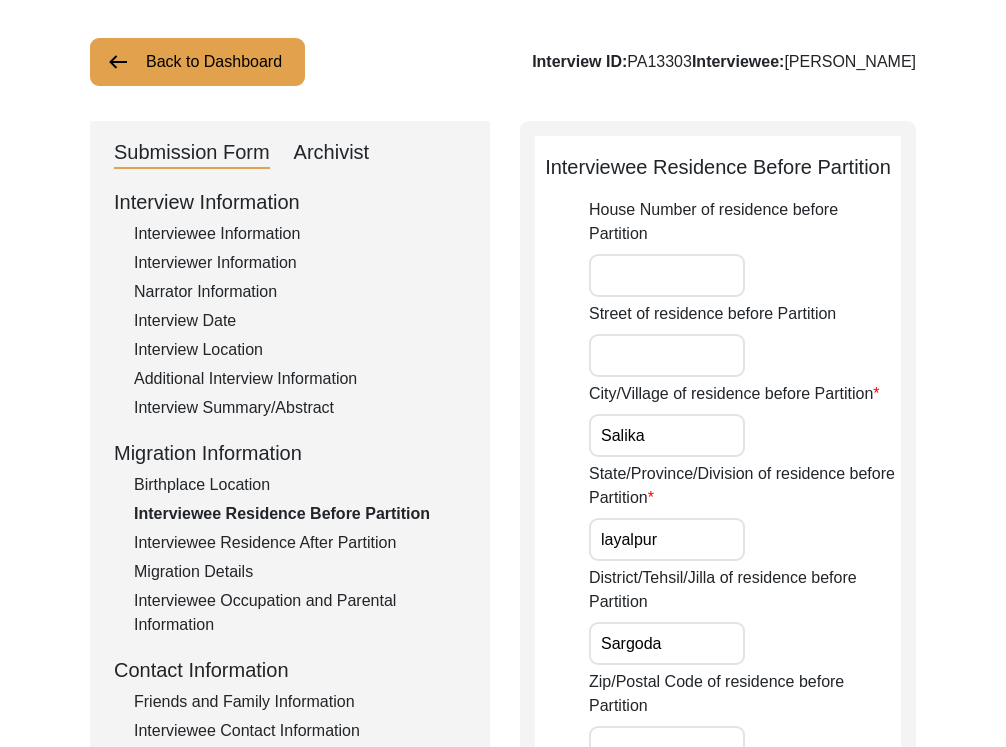 click on "Salika" at bounding box center [667, 435] 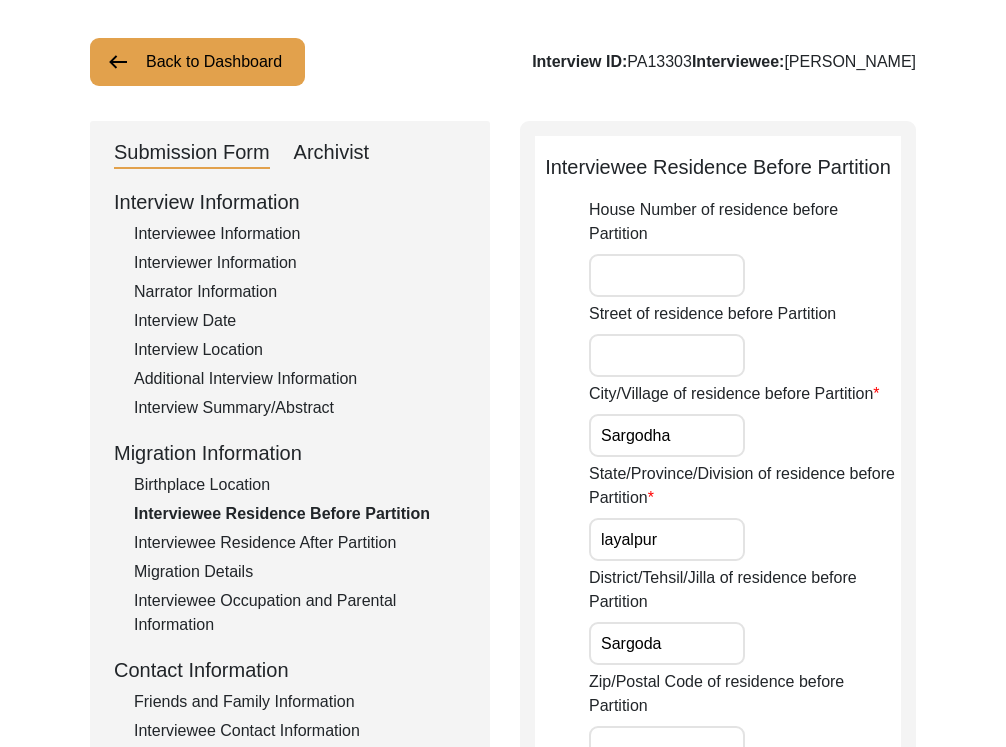 type on "Sargodha" 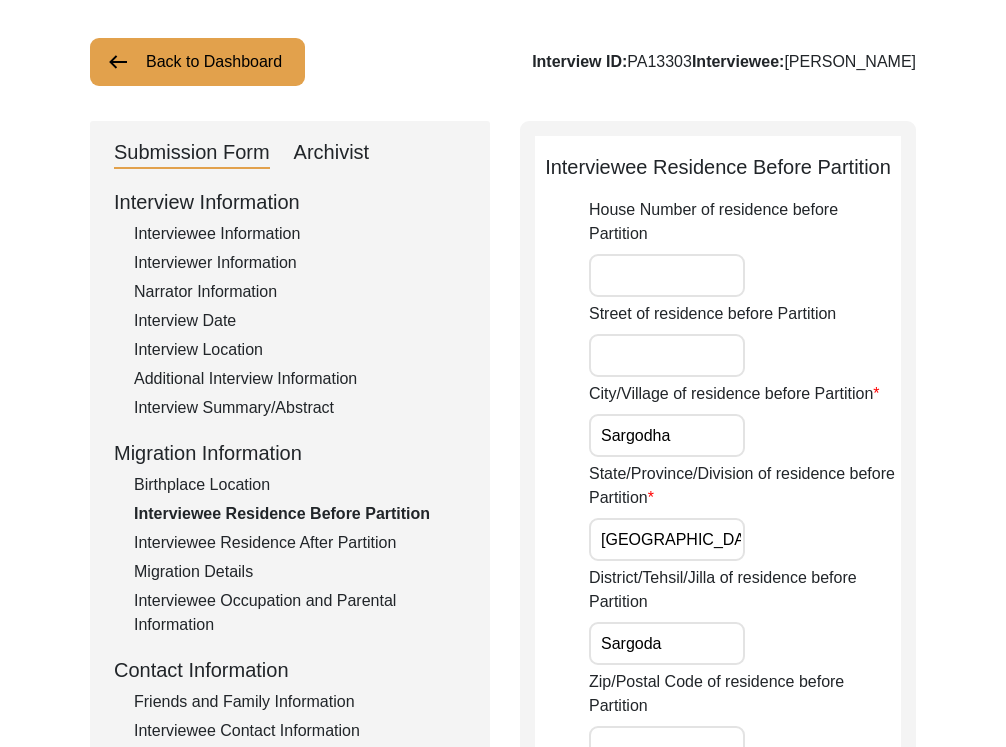 click on "[GEOGRAPHIC_DATA]" at bounding box center (667, 539) 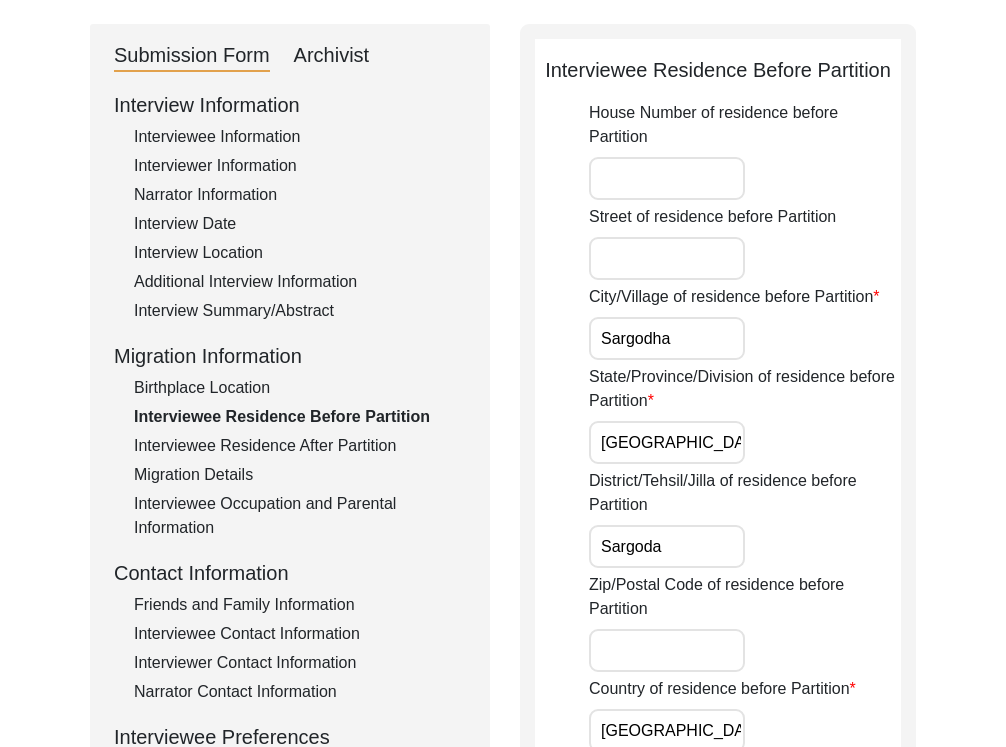 scroll, scrollTop: 297, scrollLeft: 0, axis: vertical 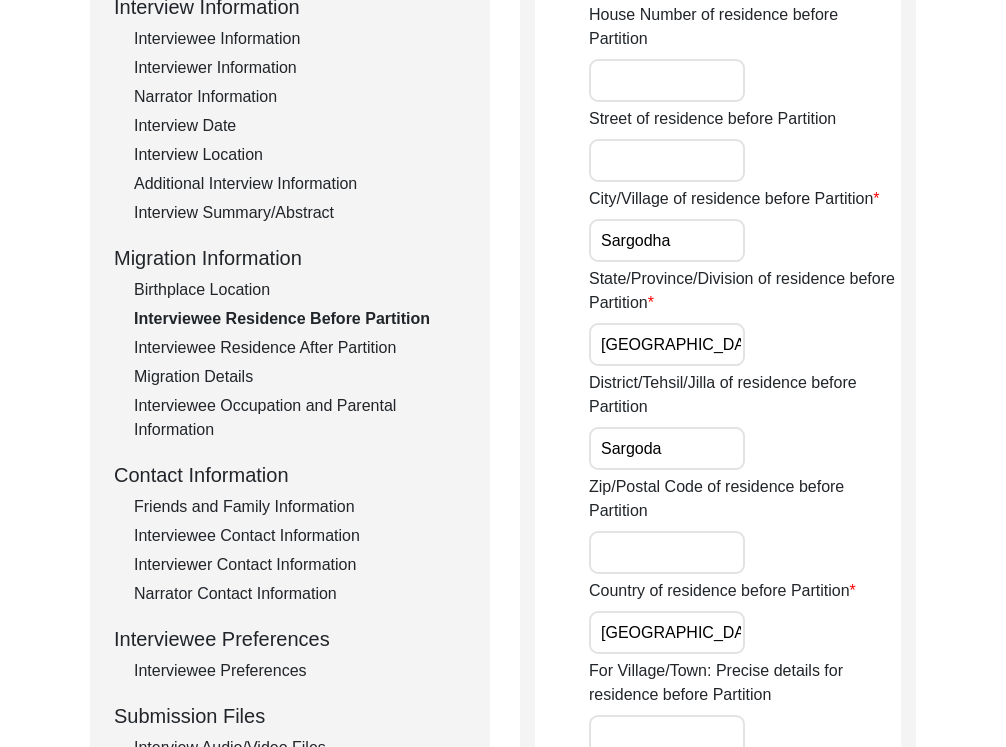 type on "[GEOGRAPHIC_DATA]" 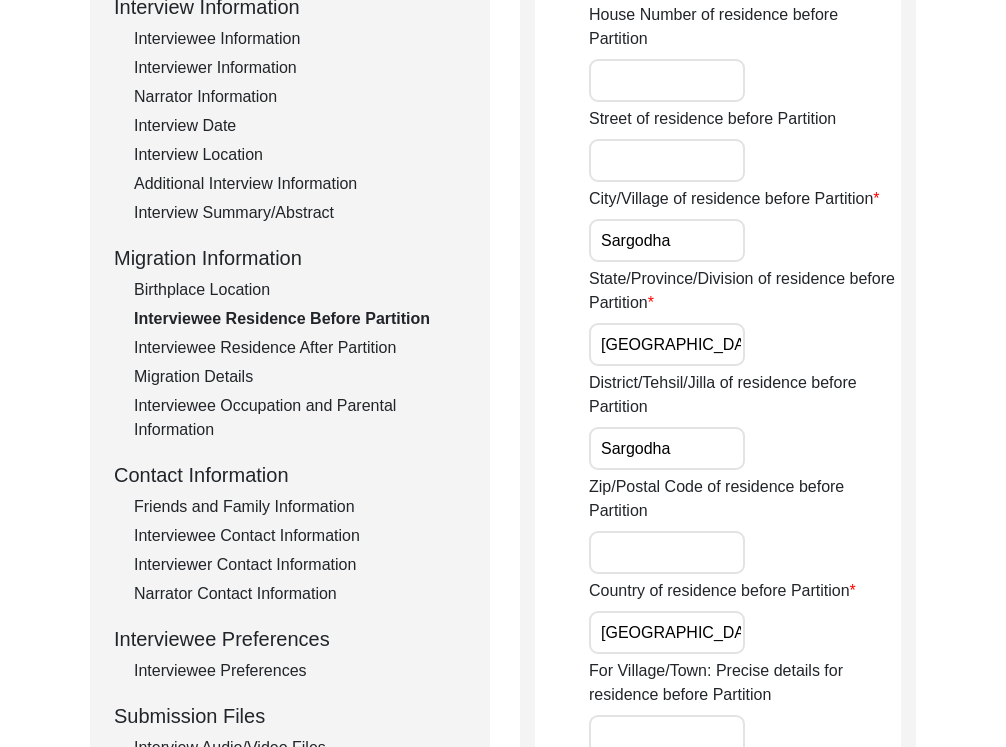 type on "Sargodha" 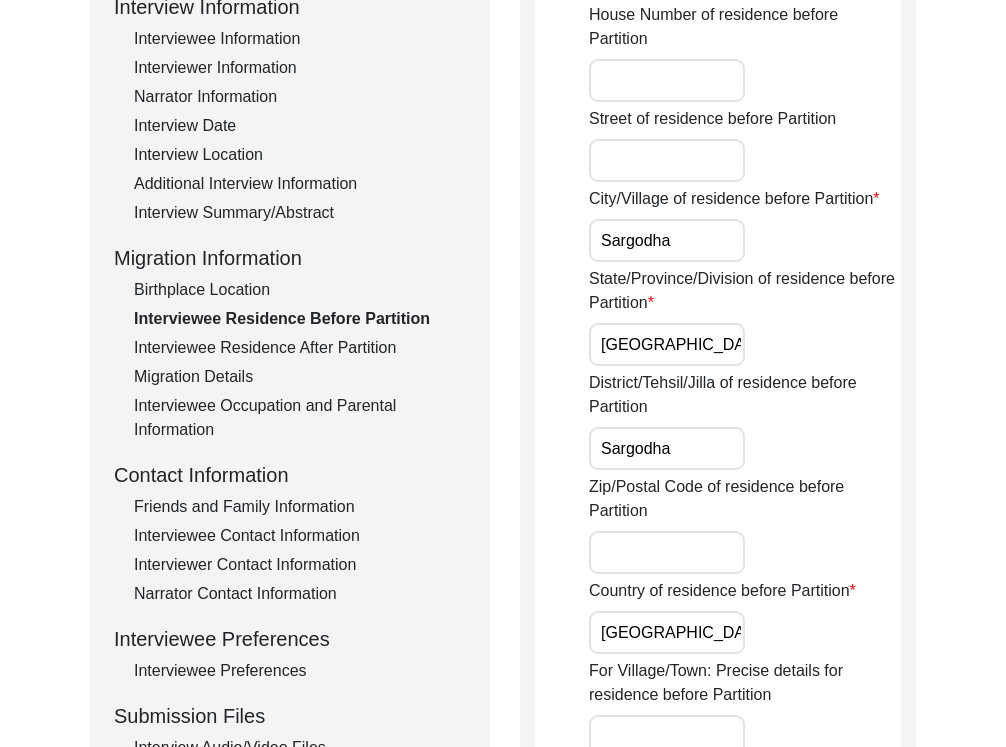 click on "Zip/Postal Code of residence before Partition" at bounding box center [667, 552] 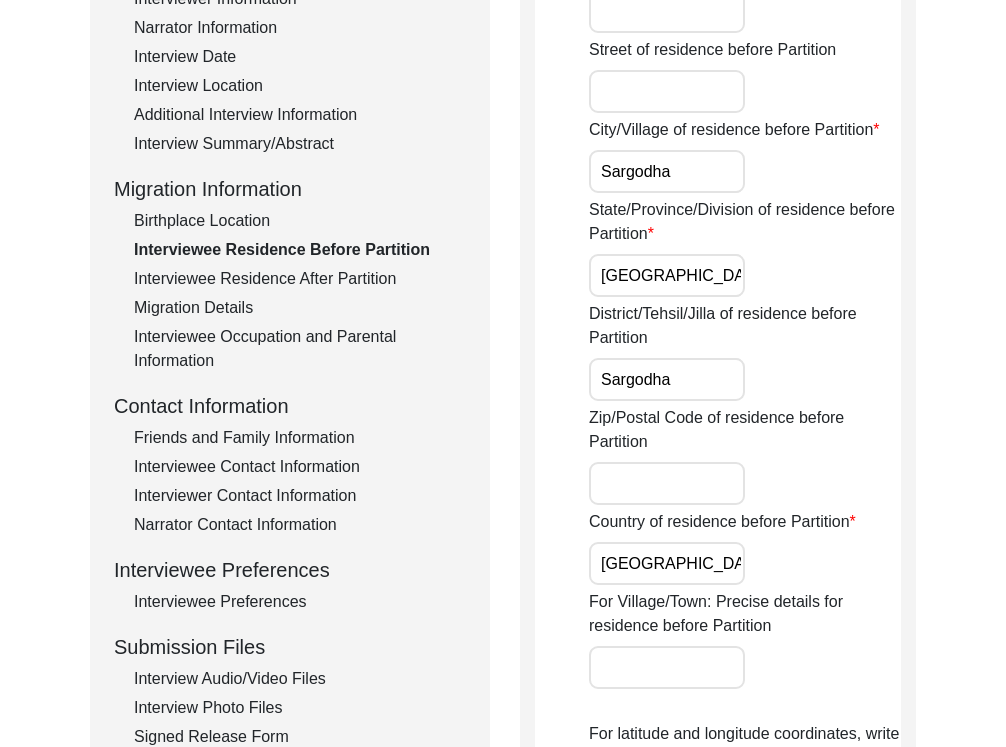 drag, startPoint x: 700, startPoint y: 566, endPoint x: 586, endPoint y: 559, distance: 114.21471 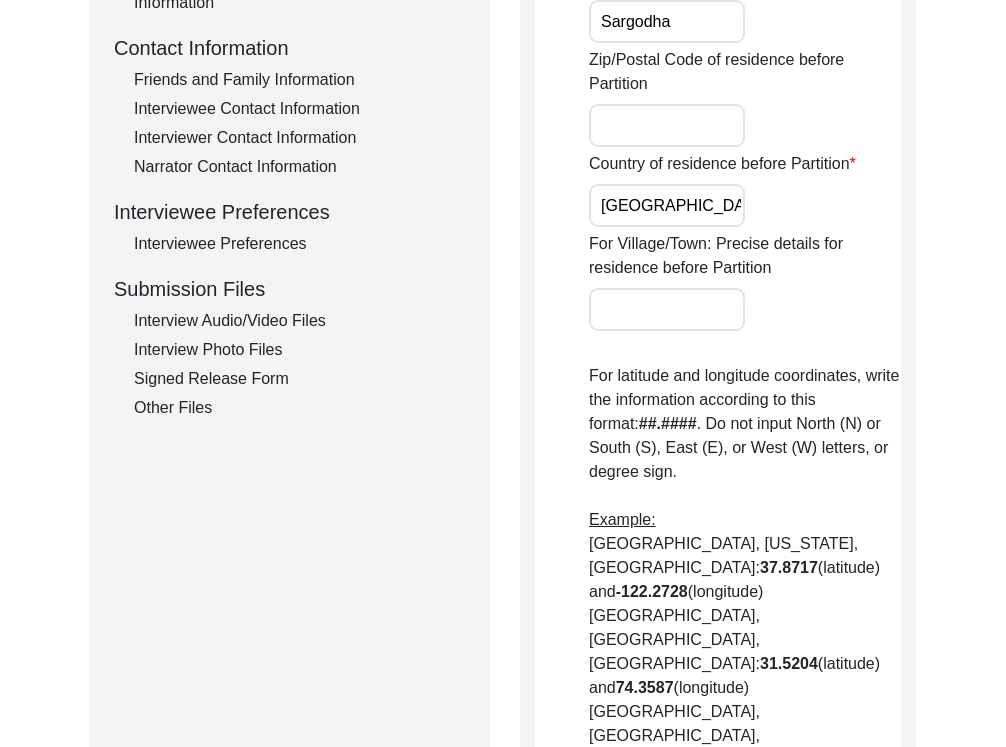 scroll, scrollTop: 727, scrollLeft: 0, axis: vertical 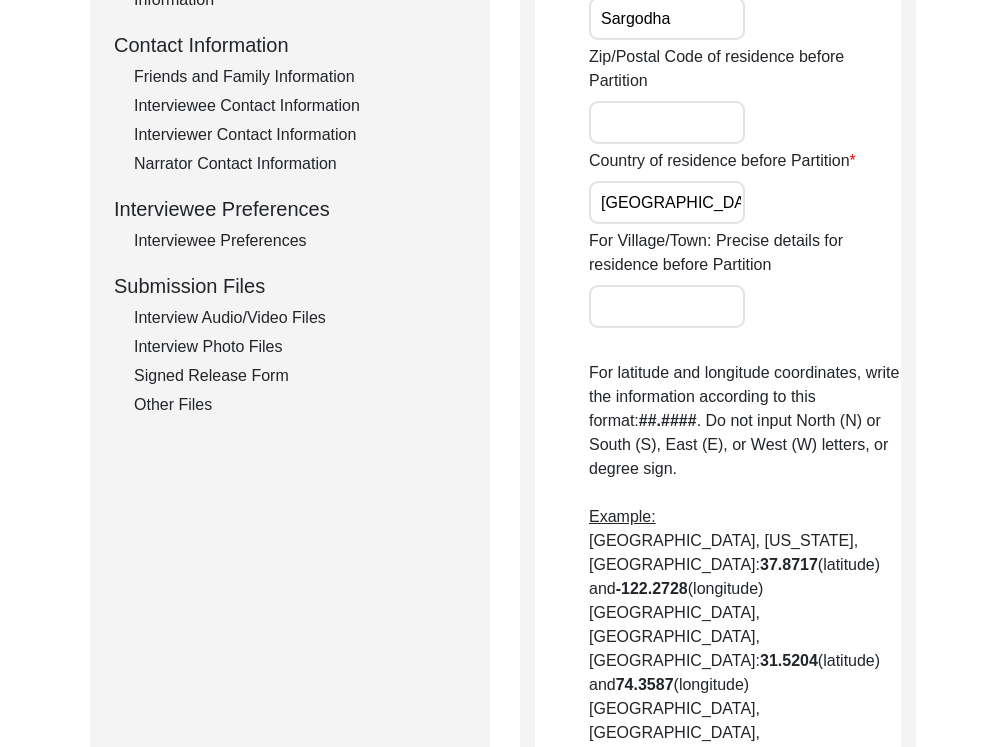 click on "House Number of residence before Partition Street of residence before Partition City/Village of residence before Partition Sargodha State/Province/Division of residence before Partition [GEOGRAPHIC_DATA]/[GEOGRAPHIC_DATA]/Jilla of residence before Partition Sargodha Zip/Postal Code of residence before Partition Country of residence before Partition [DEMOGRAPHIC_DATA] For Village/Town: Precise details for residence before Partition  For latitude and longitude coordinates, write the information according to this format:  ##.#### . Do not input North (N) or South (S), East (E), or West (W) letters, or degree sign.  Example:  [GEOGRAPHIC_DATA], [US_STATE], [GEOGRAPHIC_DATA]:  37.8717  (latitude) and  -122.2728  (longitude)   [GEOGRAPHIC_DATA], [GEOGRAPHIC_DATA], [GEOGRAPHIC_DATA]:  31.5204  (latitude) and  74.3587  (longitude)   [GEOGRAPHIC_DATA], [GEOGRAPHIC_DATA], [GEOGRAPHIC_DATA]:  -31.9505  (latitude) and  115.8605  (longitude)  Migrated From (Village/City, State, Country) [GEOGRAPHIC_DATA], [GEOGRAPHIC_DATA], [GEOGRAPHIC_DATA], [DEMOGRAPHIC_DATA] Latitude of residence before Partition 32.085366 Longitude of residence before Partition" 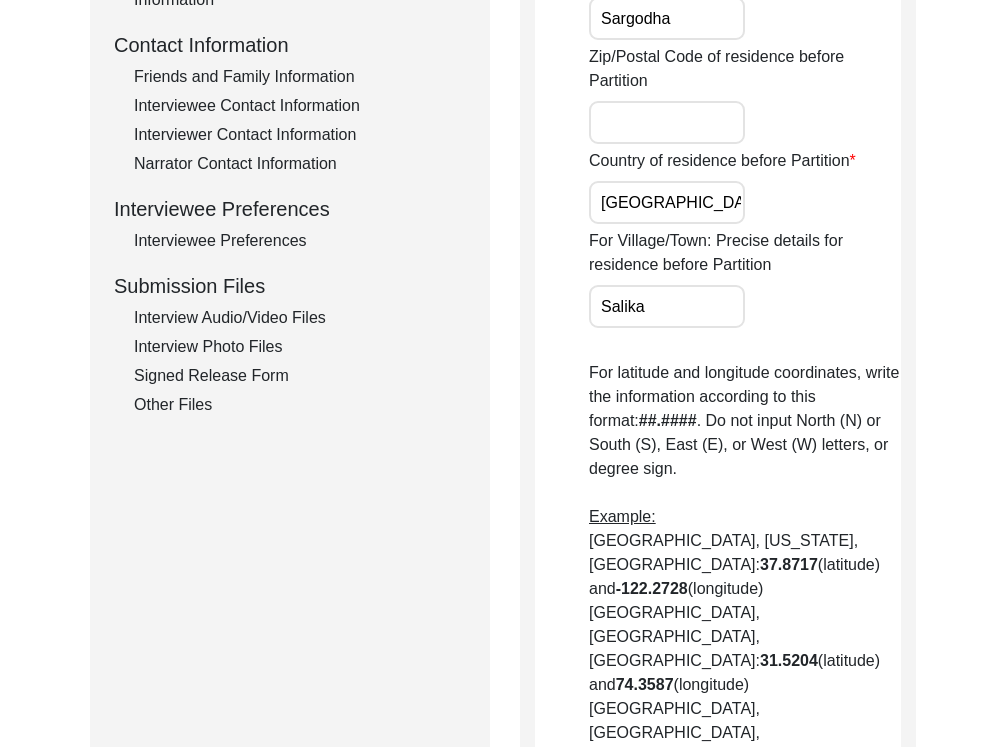 scroll, scrollTop: 1151, scrollLeft: 0, axis: vertical 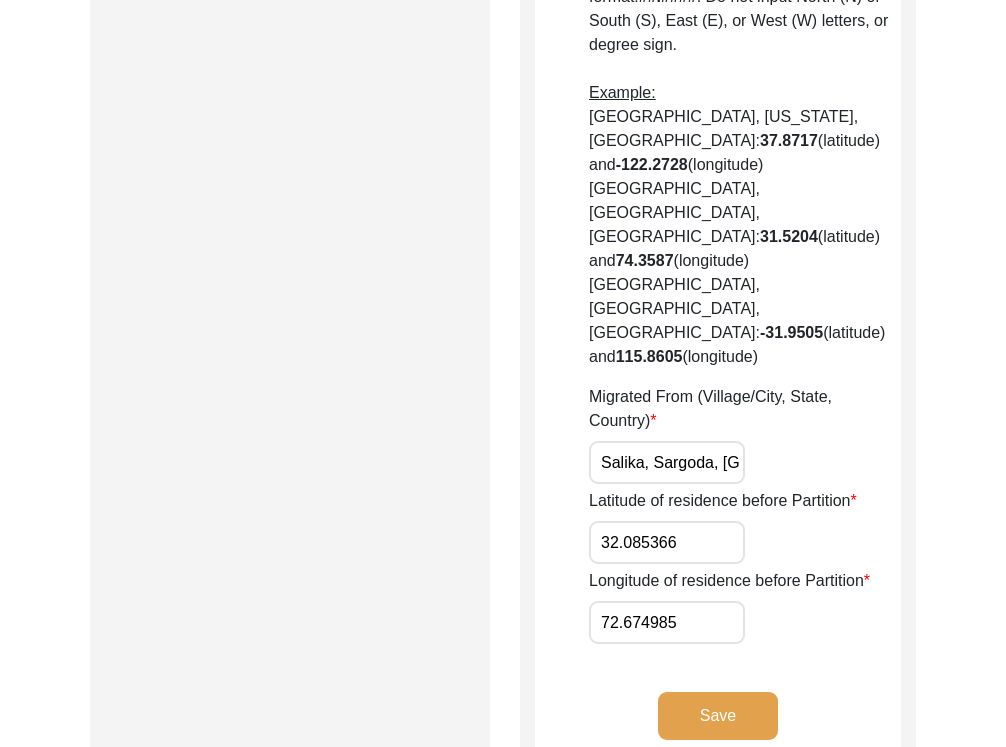 type on "Salika" 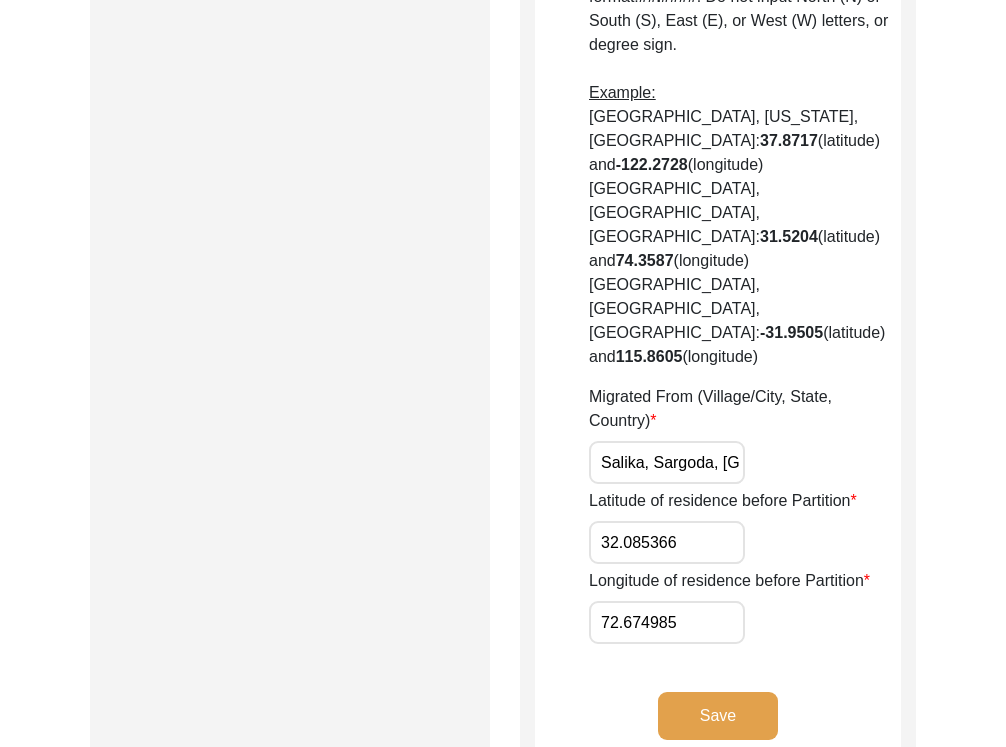 click on "Salika, Sargoda, [GEOGRAPHIC_DATA], [GEOGRAPHIC_DATA]" at bounding box center [667, 462] 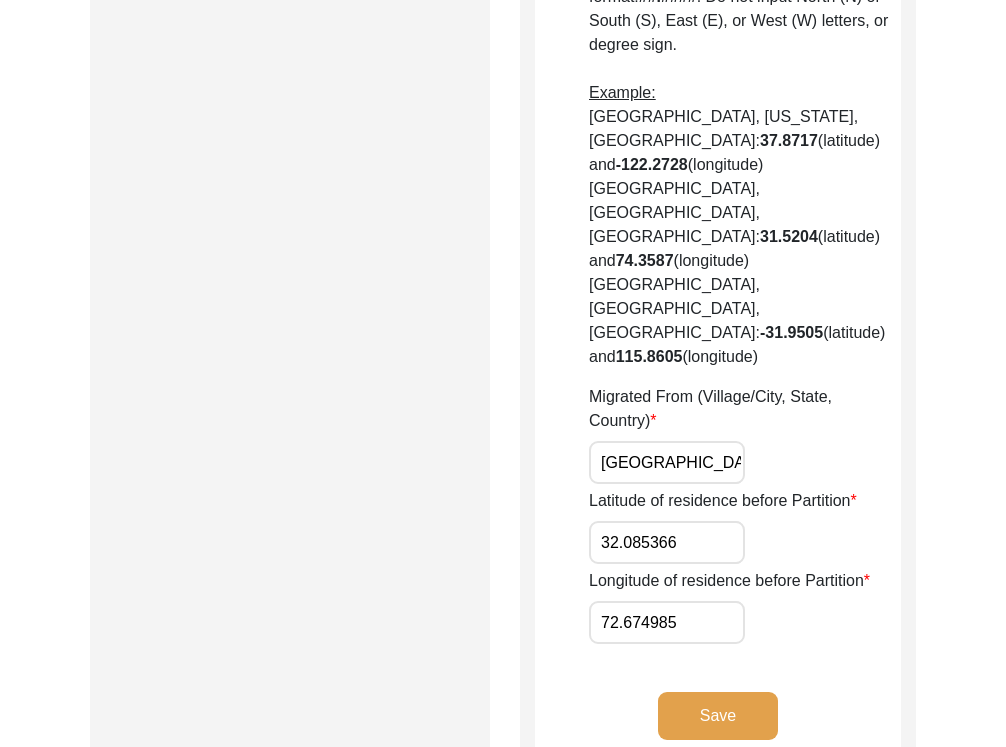 scroll, scrollTop: 0, scrollLeft: 58, axis: horizontal 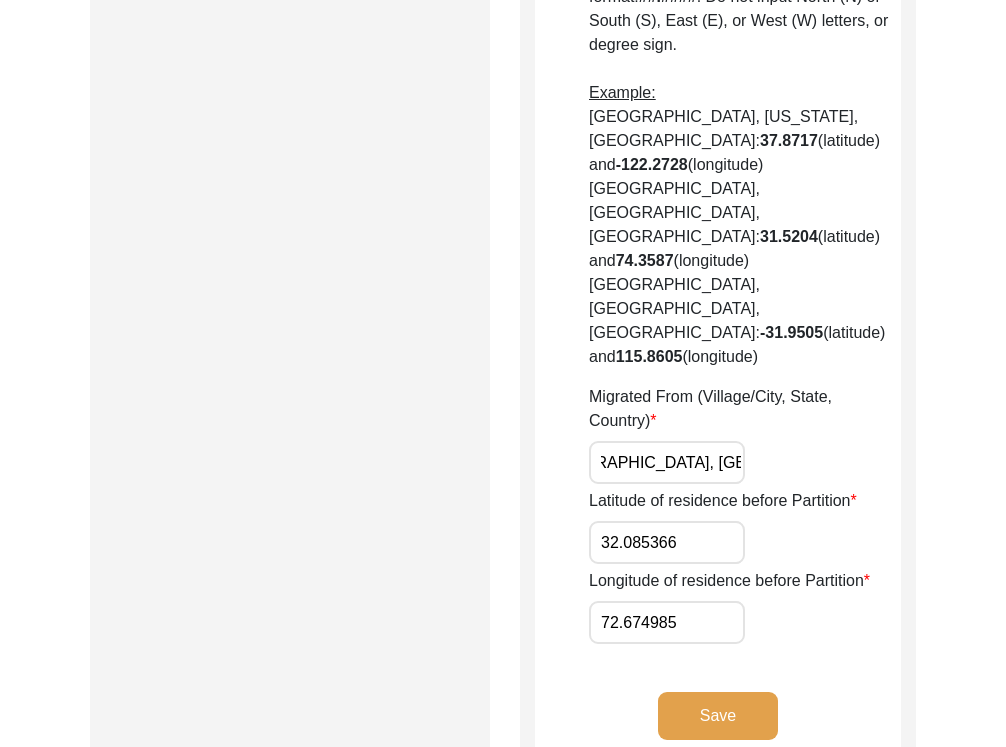 type on "[GEOGRAPHIC_DATA], [GEOGRAPHIC_DATA], [GEOGRAPHIC_DATA]" 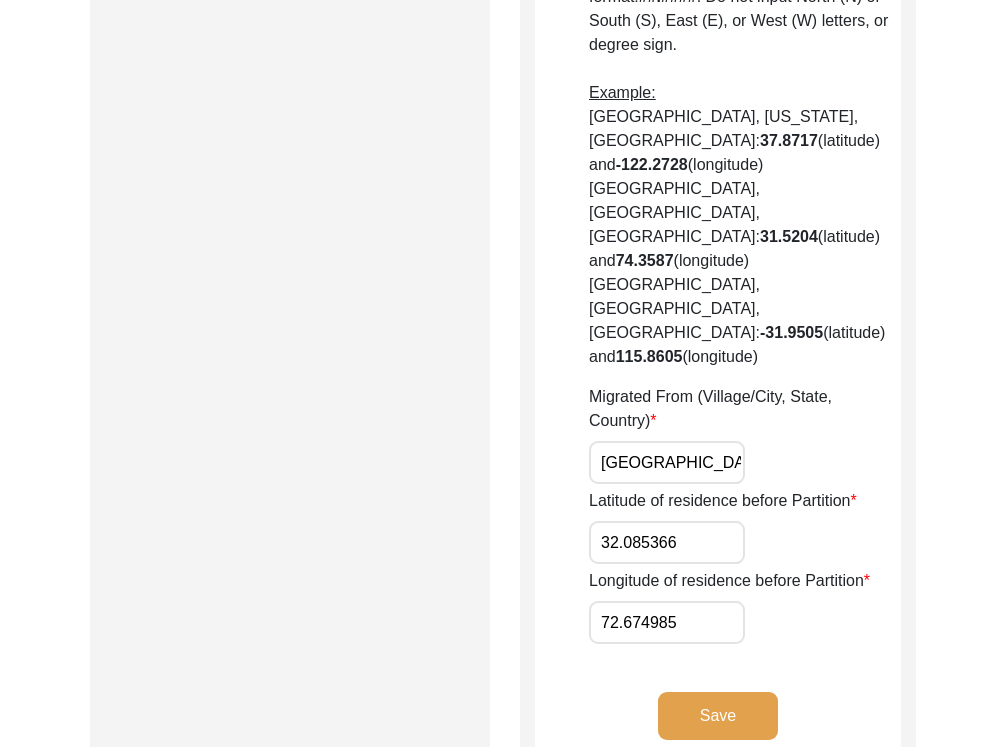 click on "32.085366" at bounding box center [667, 542] 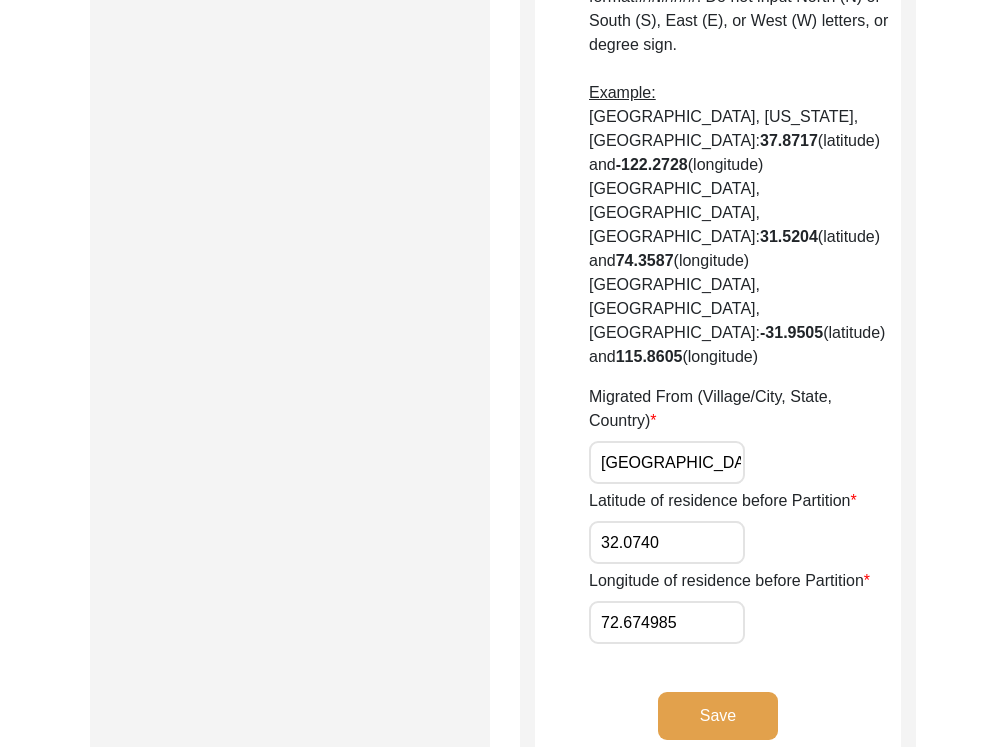 type on "32.0740" 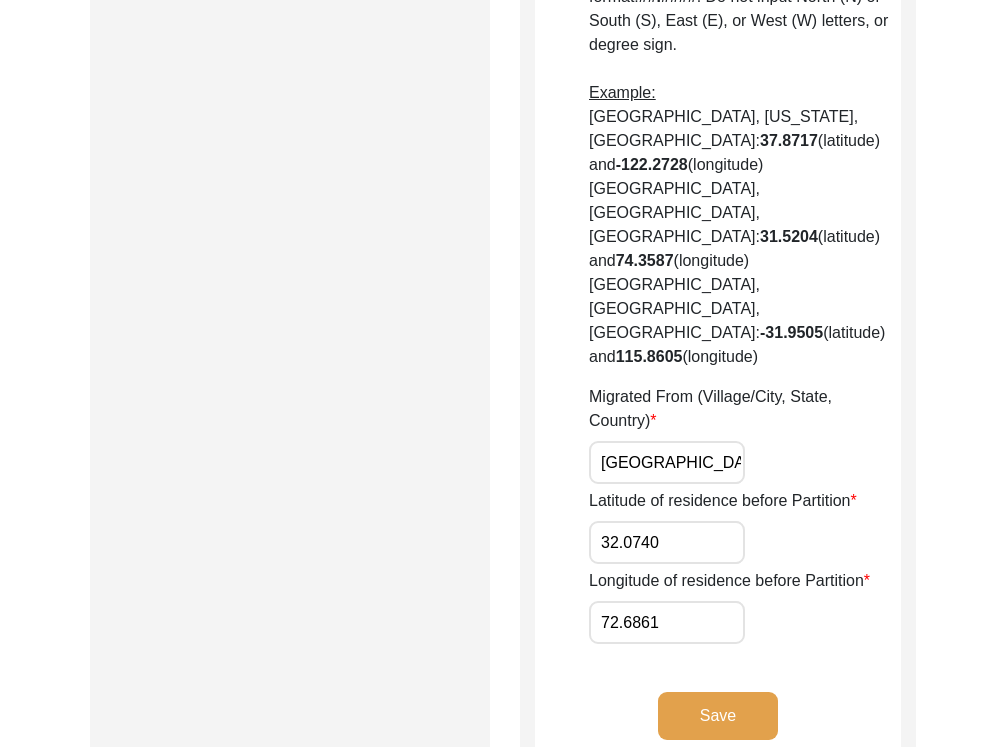 type on "72.6861" 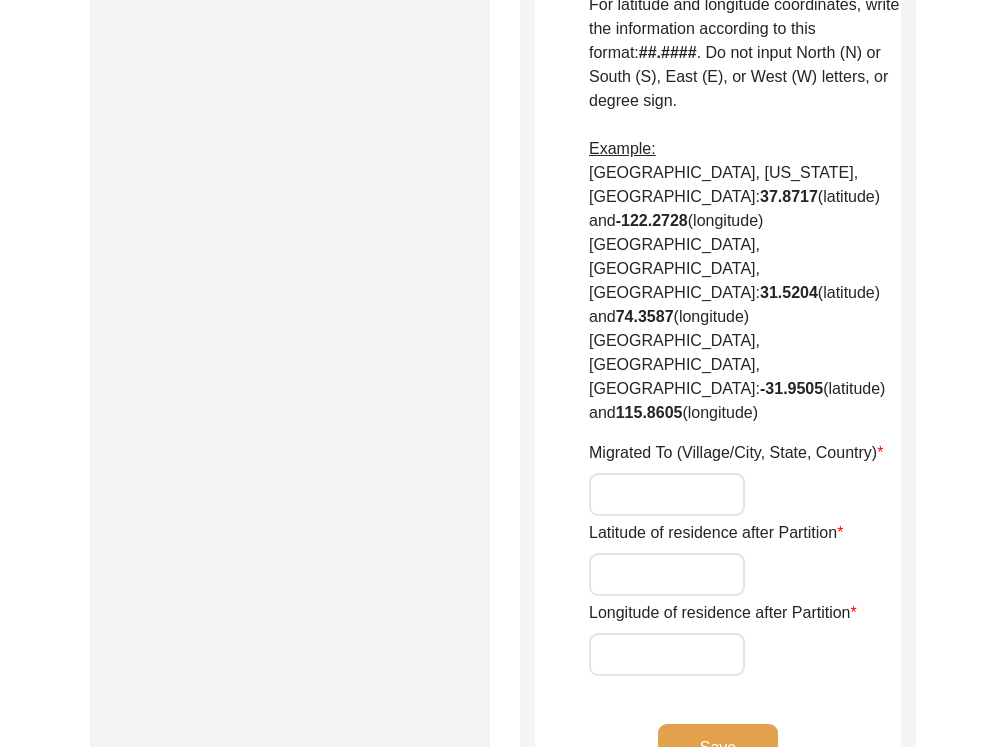 type on "Yes" 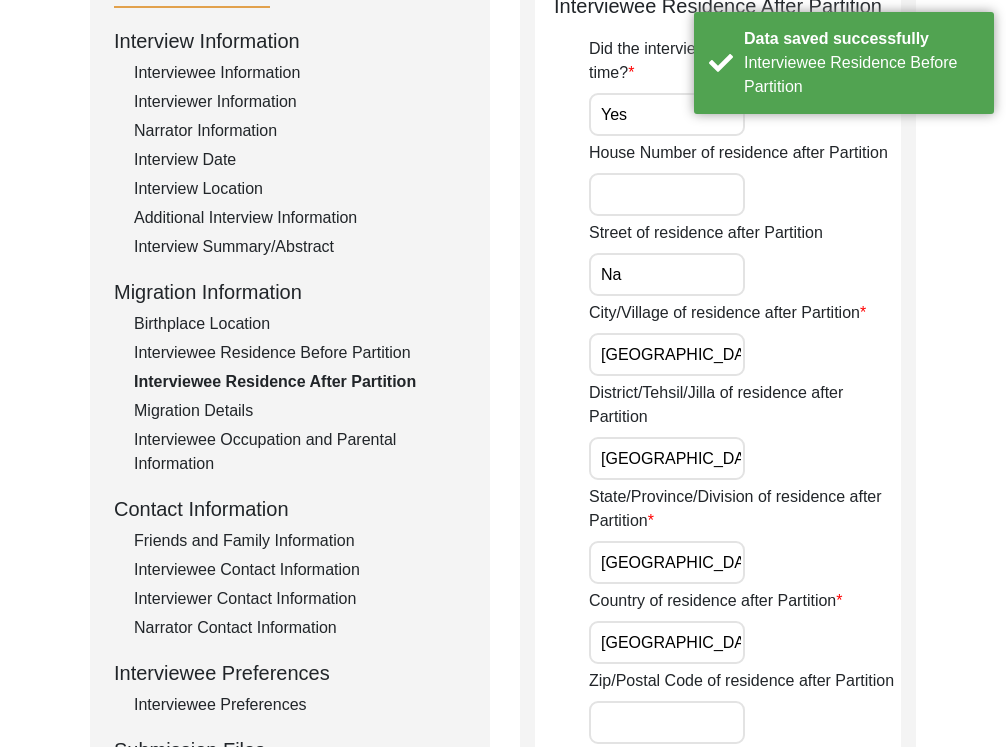 scroll, scrollTop: 0, scrollLeft: 0, axis: both 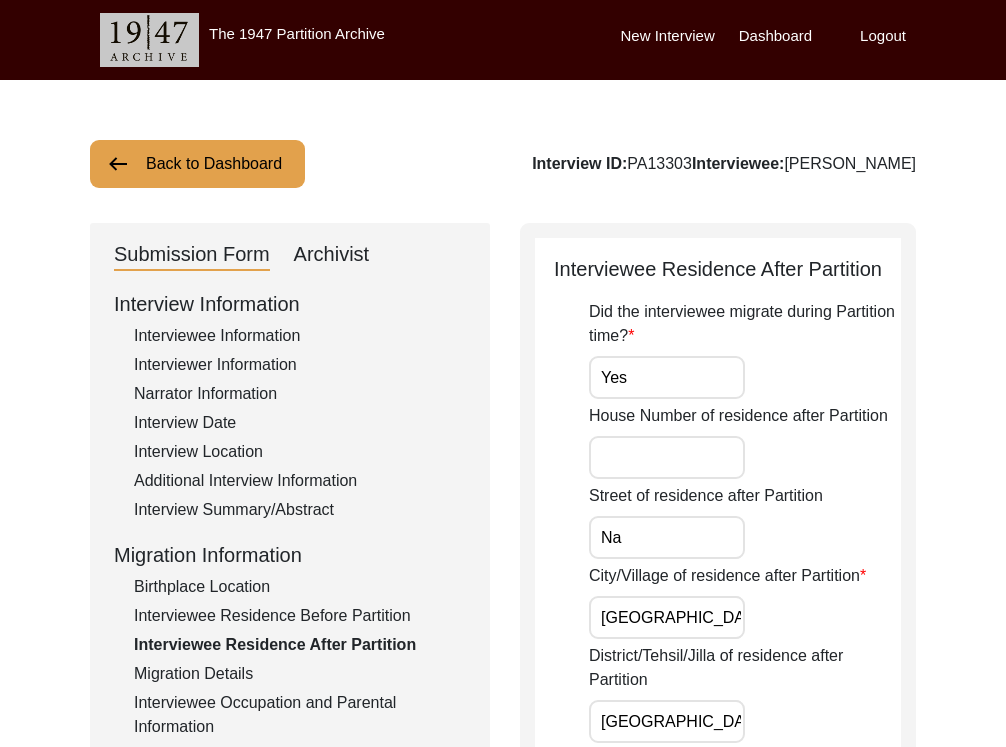 click on "Yes" at bounding box center [667, 377] 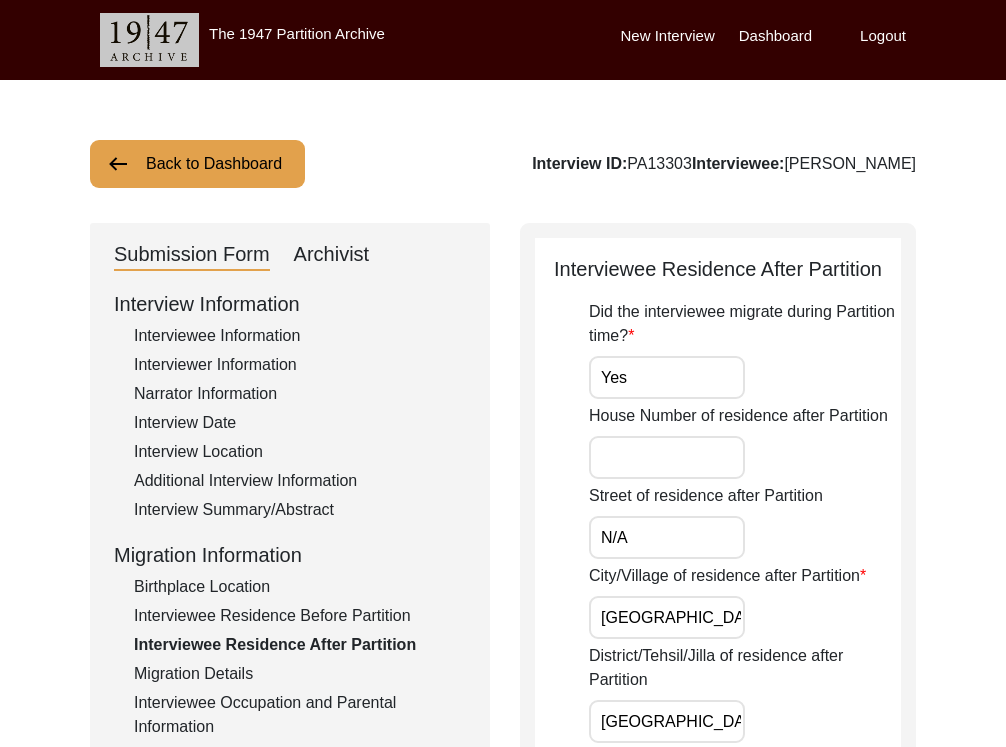 type on "N/A" 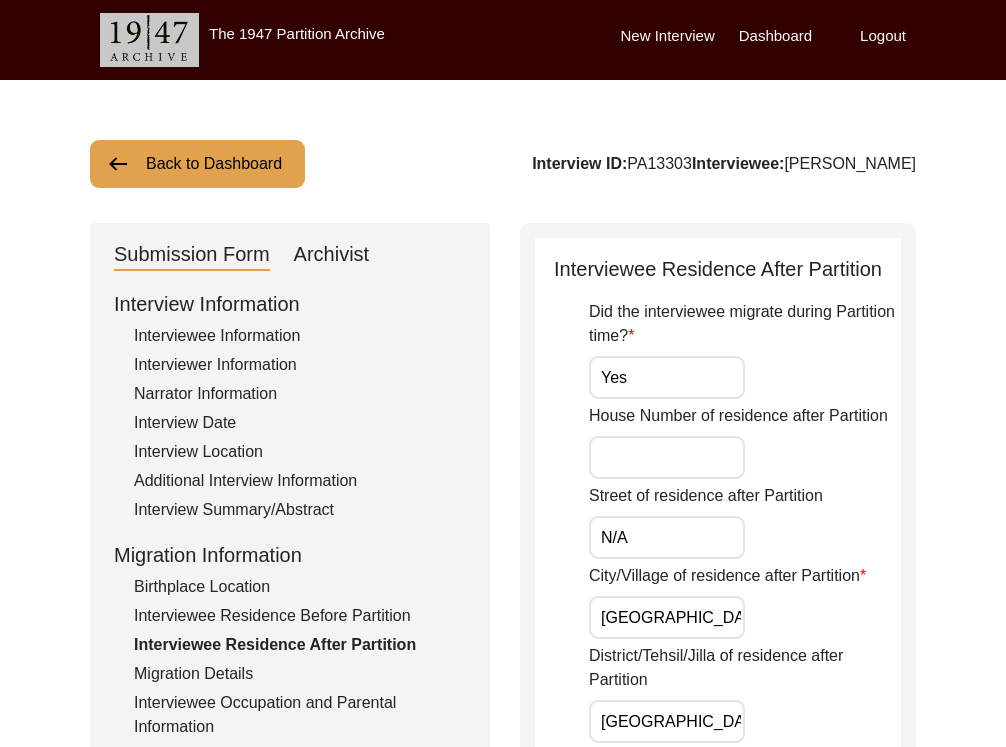 click on "Interviewee Residence After Partition
Did the interviewee migrate during Partition time? Yes House Number of residence after Partition Street of residence after Partition N/A City/Village of residence after Partition [GEOGRAPHIC_DATA]/[GEOGRAPHIC_DATA]/Jilla of residence after Partition Jalandhar State/Province/Division of residence after Partition Punjab Country of residence after Partition [DEMOGRAPHIC_DATA] Zip/Postal Code of residence after Partition For Village/Town: Precise details for residence after Partition  For latitude and longitude coordinates, write the information according to this format:  ##.#### . Do not input North (N) or South (S), East (E), or West (W) letters, or degree sign.  Example:  [GEOGRAPHIC_DATA], [US_STATE], [GEOGRAPHIC_DATA]:  37.8717  (latitude) and  -122.2728  (longitude)   [GEOGRAPHIC_DATA], [GEOGRAPHIC_DATA], [GEOGRAPHIC_DATA]:  31.5204  (latitude) and  74.3587  (longitude)   [GEOGRAPHIC_DATA], [GEOGRAPHIC_DATA], [GEOGRAPHIC_DATA]:  -31.9505  (latitude) and  115.8605  (longitude)  Migrated To (Village/City, State, Country) [GEOGRAPHIC_DATA], [GEOGRAPHIC_DATA], [GEOGRAPHIC_DATA] 31.326059 75.575623" 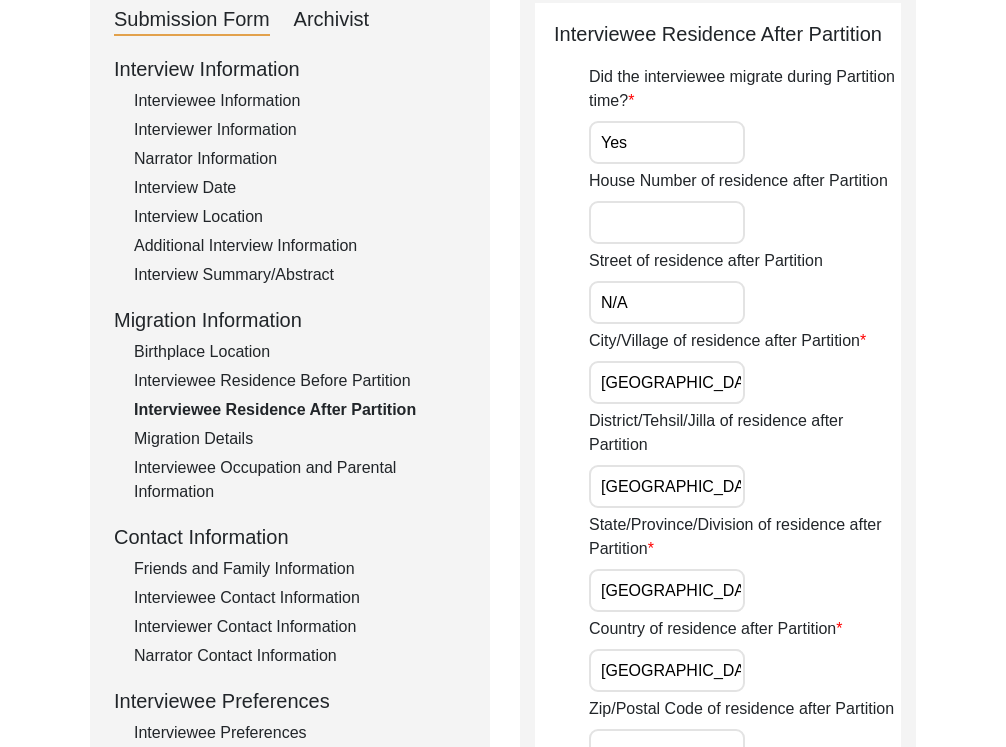 scroll, scrollTop: 258, scrollLeft: 0, axis: vertical 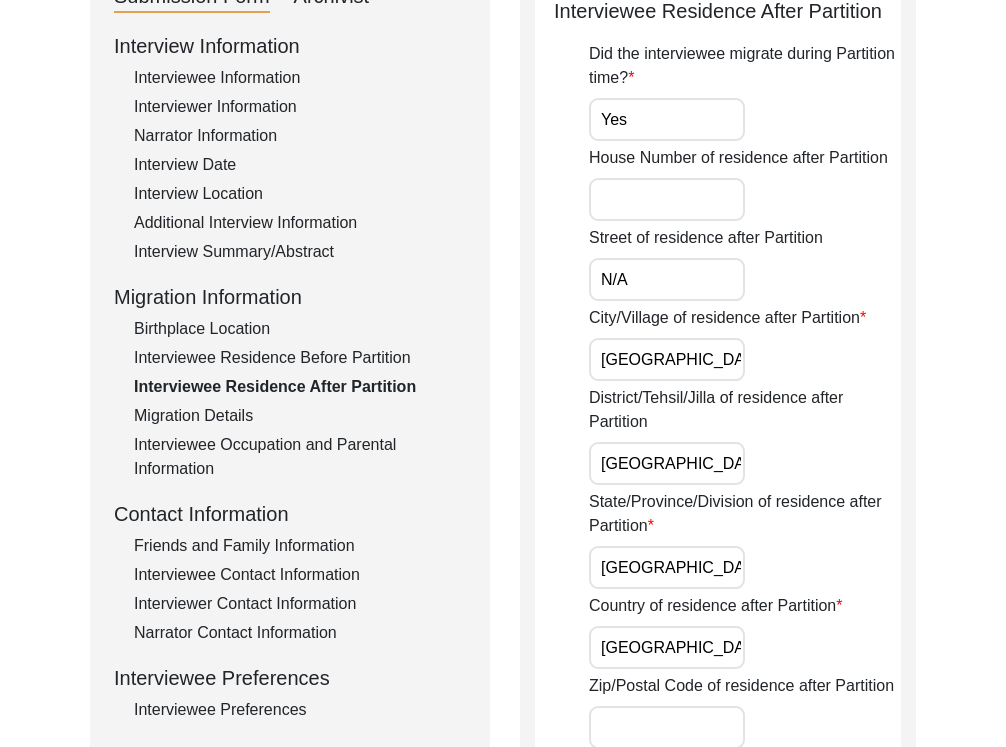 click on "[GEOGRAPHIC_DATA]" at bounding box center (667, 359) 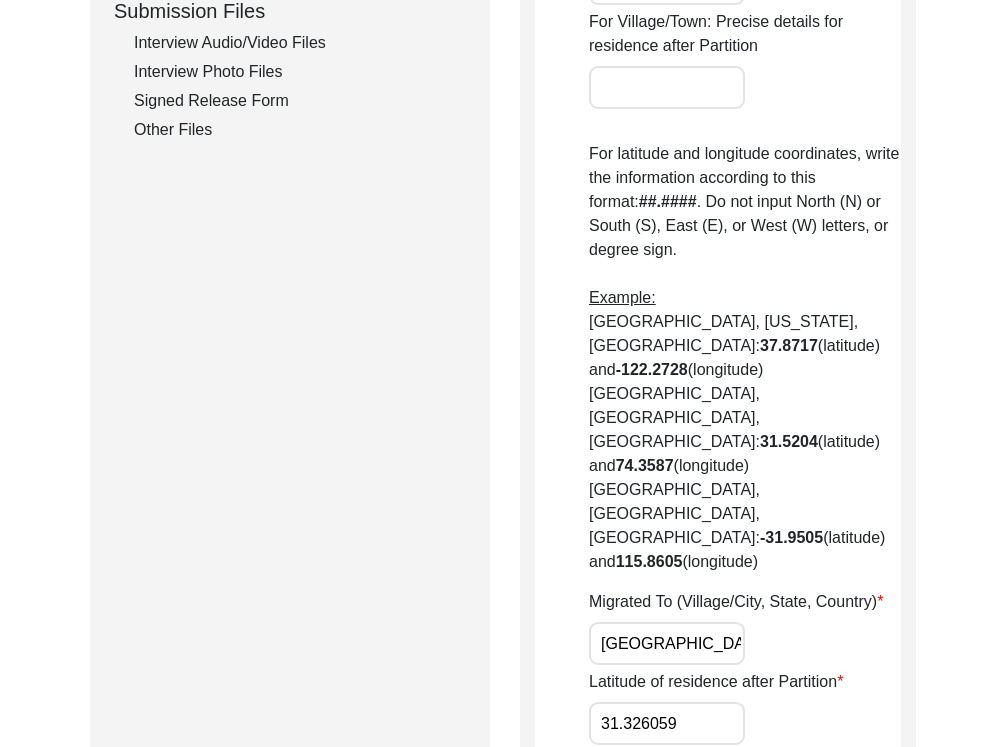 scroll, scrollTop: 1184, scrollLeft: 0, axis: vertical 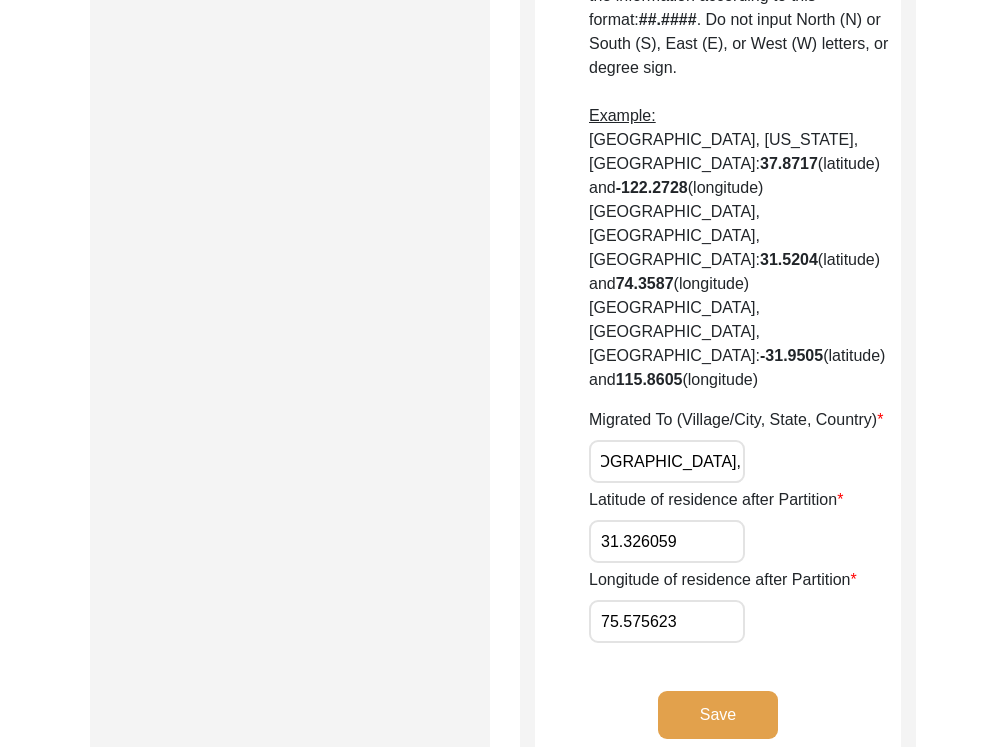 drag, startPoint x: 601, startPoint y: 340, endPoint x: 804, endPoint y: 369, distance: 205.06097 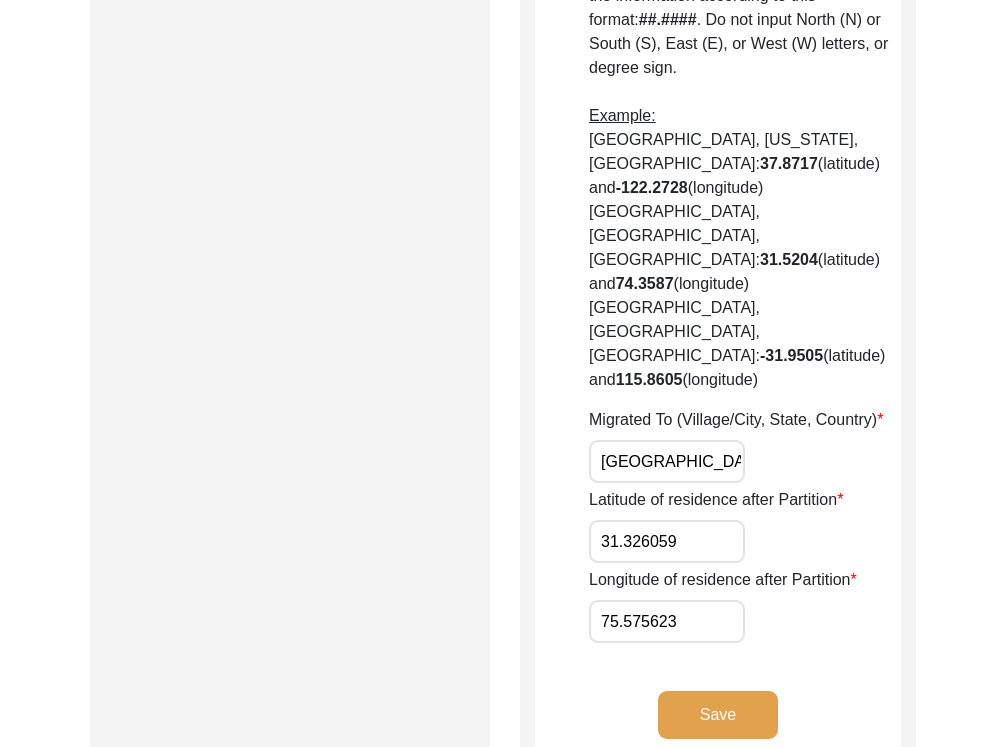 drag, startPoint x: 686, startPoint y: 418, endPoint x: 576, endPoint y: 418, distance: 110 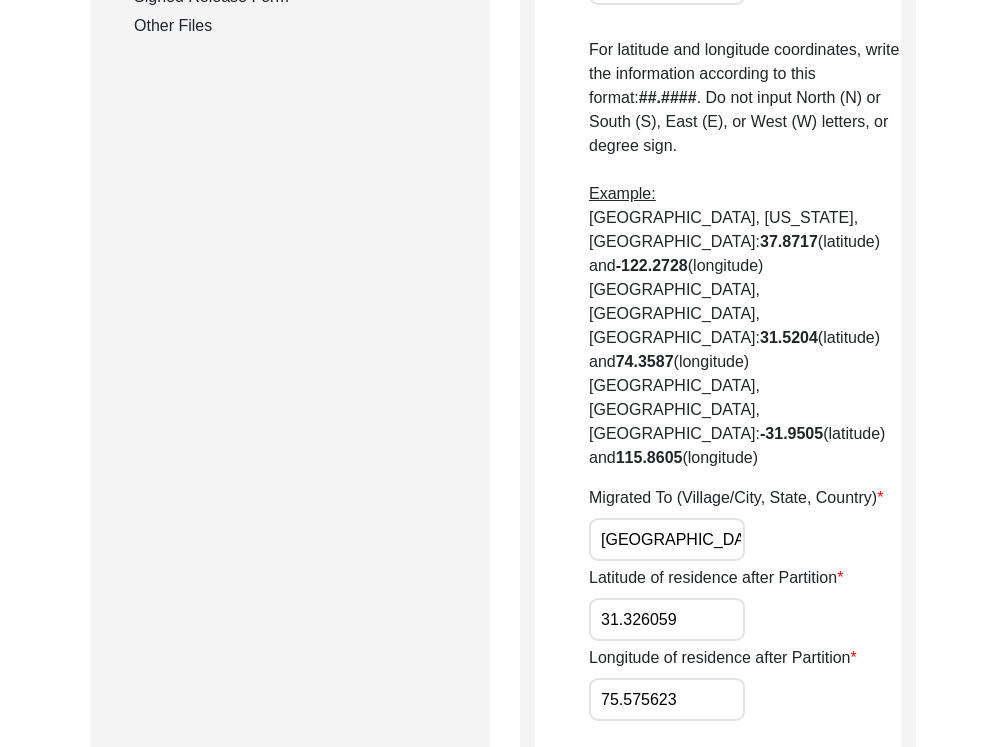 scroll, scrollTop: 1129, scrollLeft: 0, axis: vertical 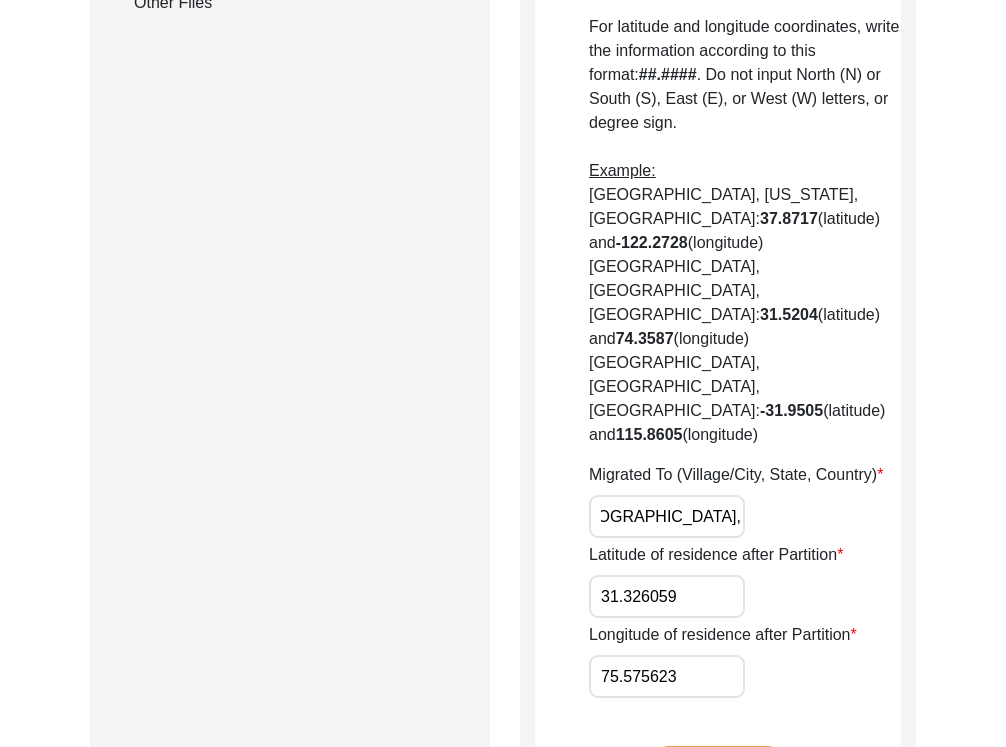 drag, startPoint x: 638, startPoint y: 395, endPoint x: 838, endPoint y: 417, distance: 201.20636 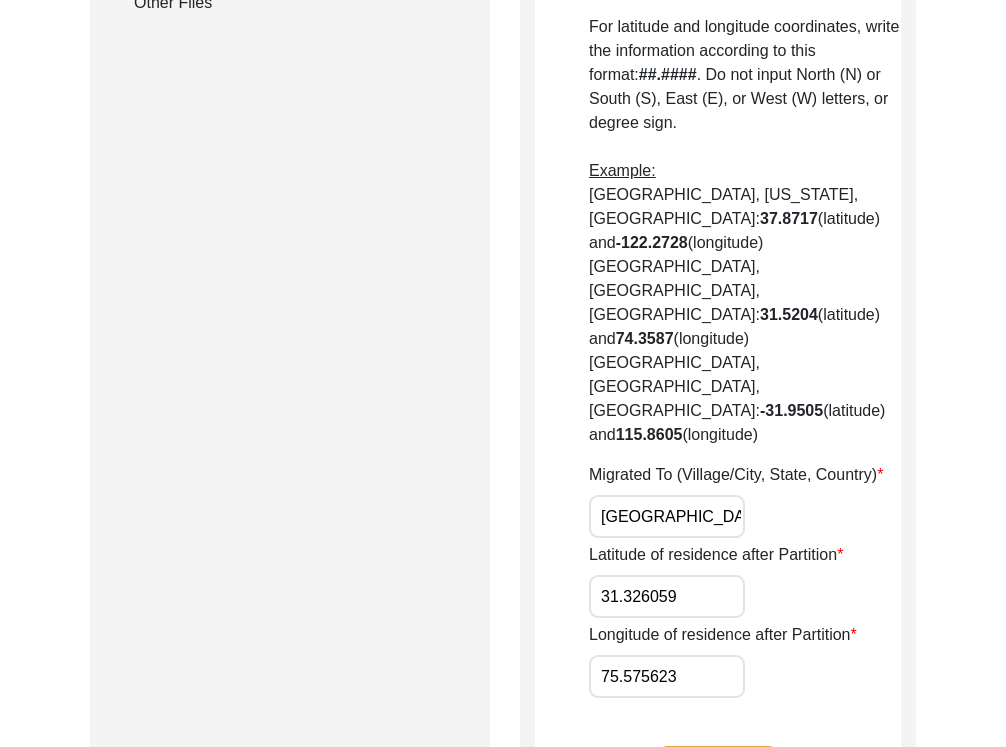 drag, startPoint x: 682, startPoint y: 550, endPoint x: 582, endPoint y: 550, distance: 100 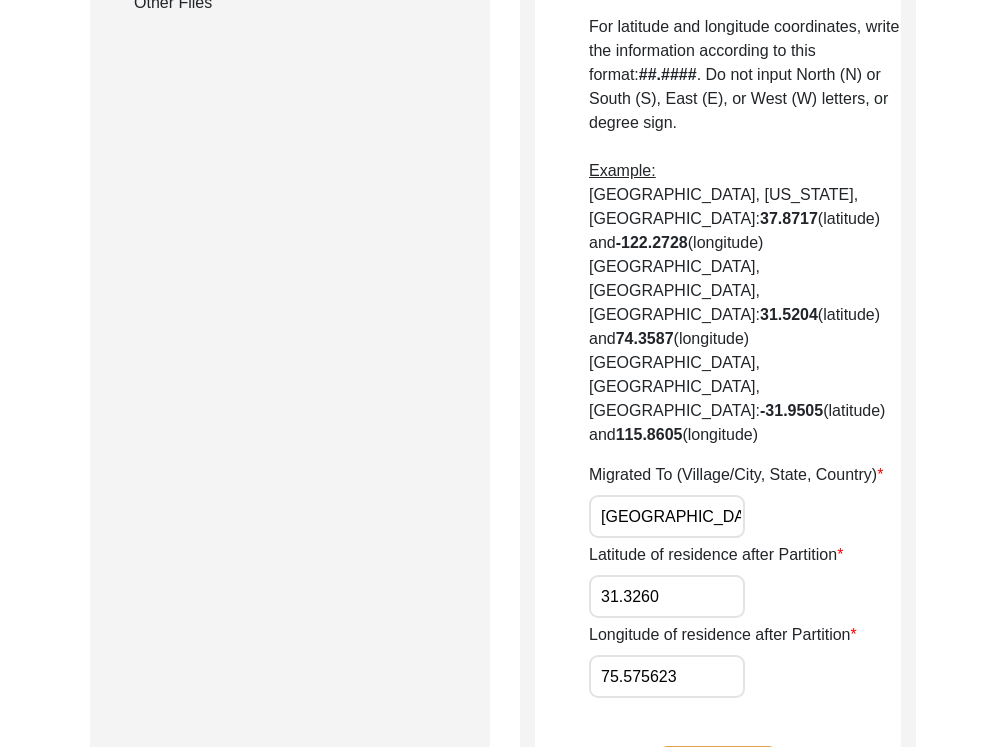 type on "31.3260" 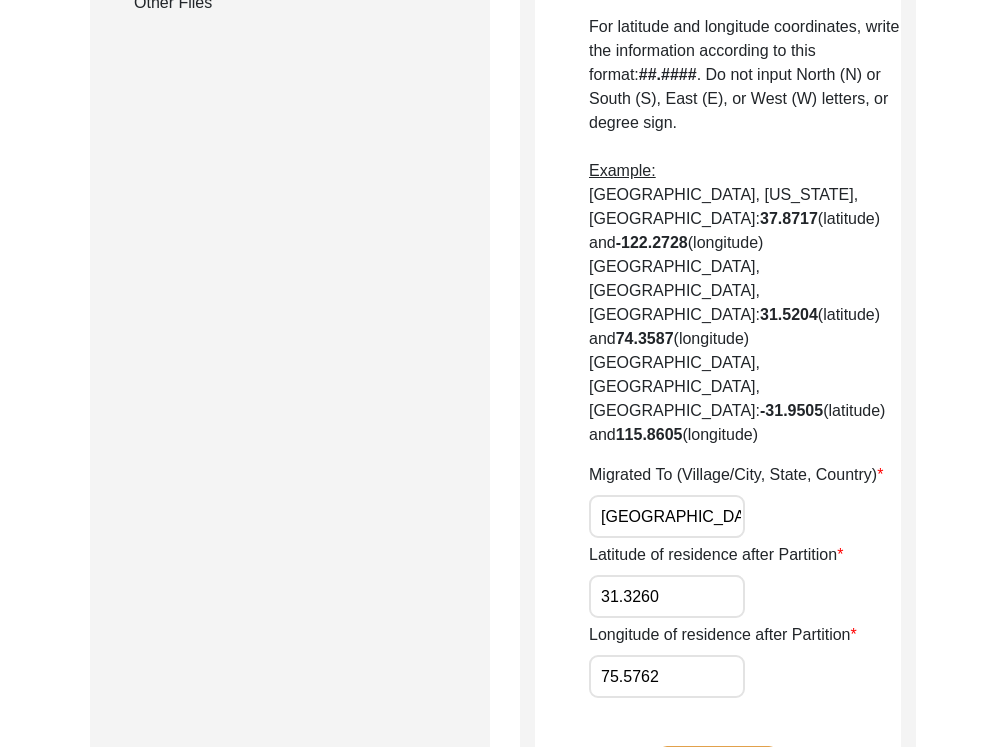 type on "75.5762" 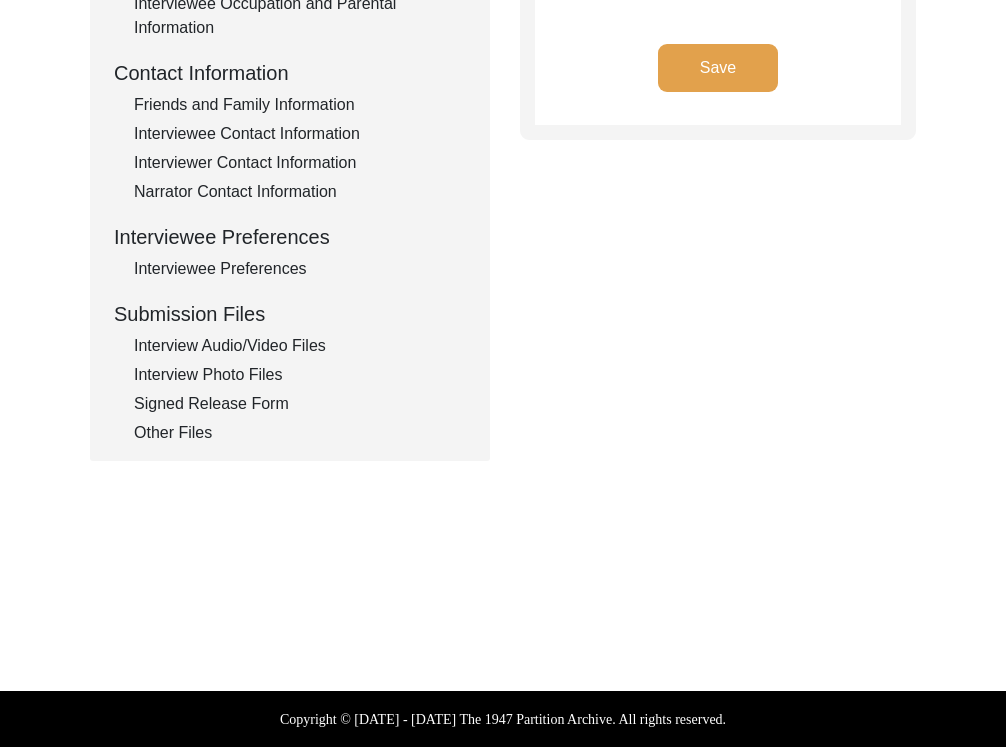 type on "All property" 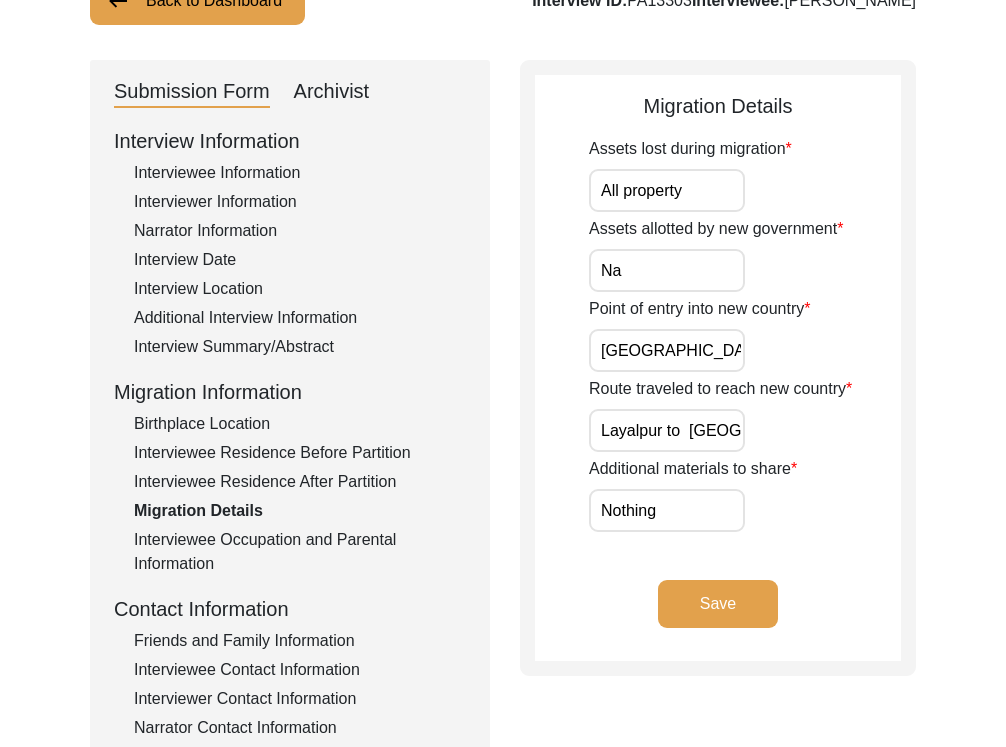 scroll, scrollTop: 168, scrollLeft: 0, axis: vertical 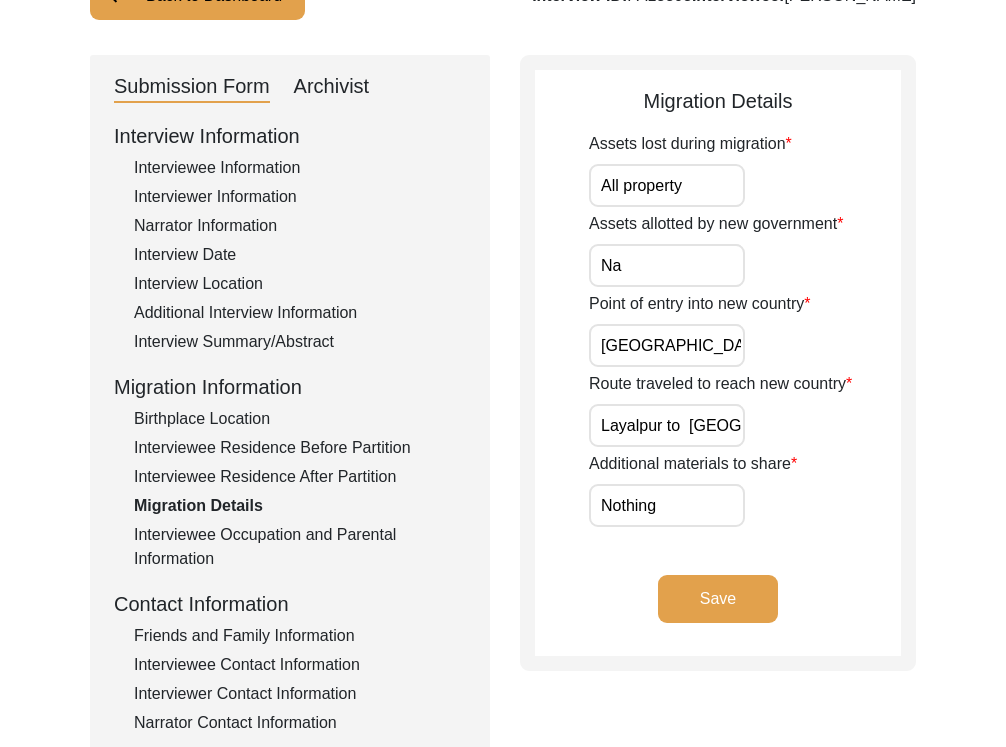 click on "Interviewee Residence After Partition" 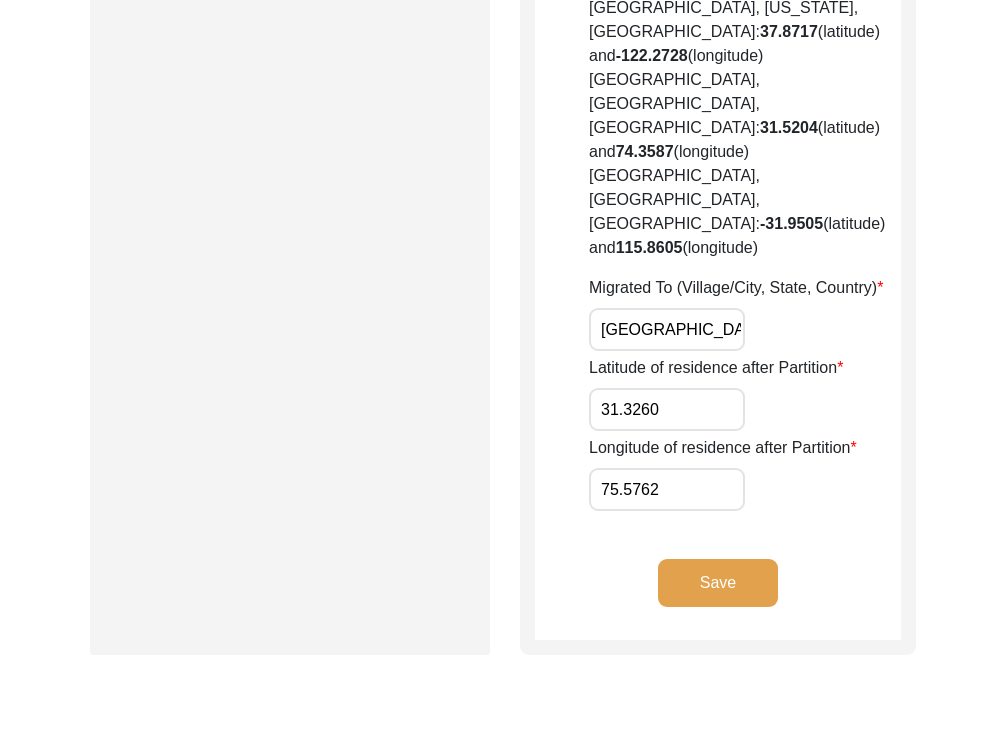 scroll, scrollTop: 1320, scrollLeft: 0, axis: vertical 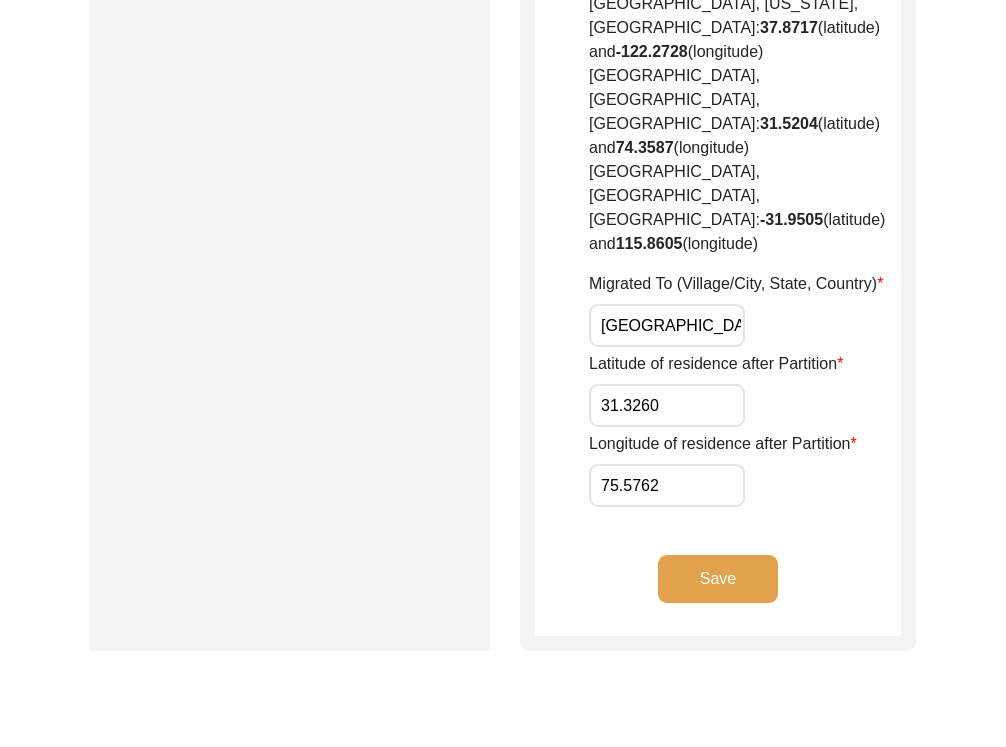 drag, startPoint x: 695, startPoint y: 362, endPoint x: 519, endPoint y: 355, distance: 176.13914 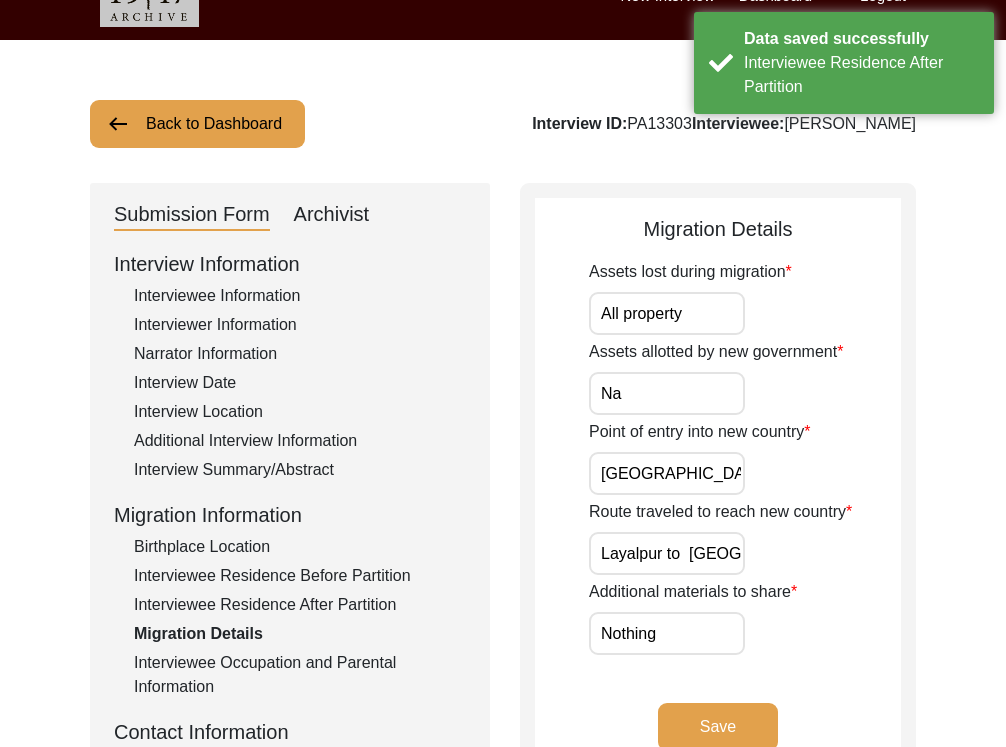 scroll, scrollTop: 0, scrollLeft: 0, axis: both 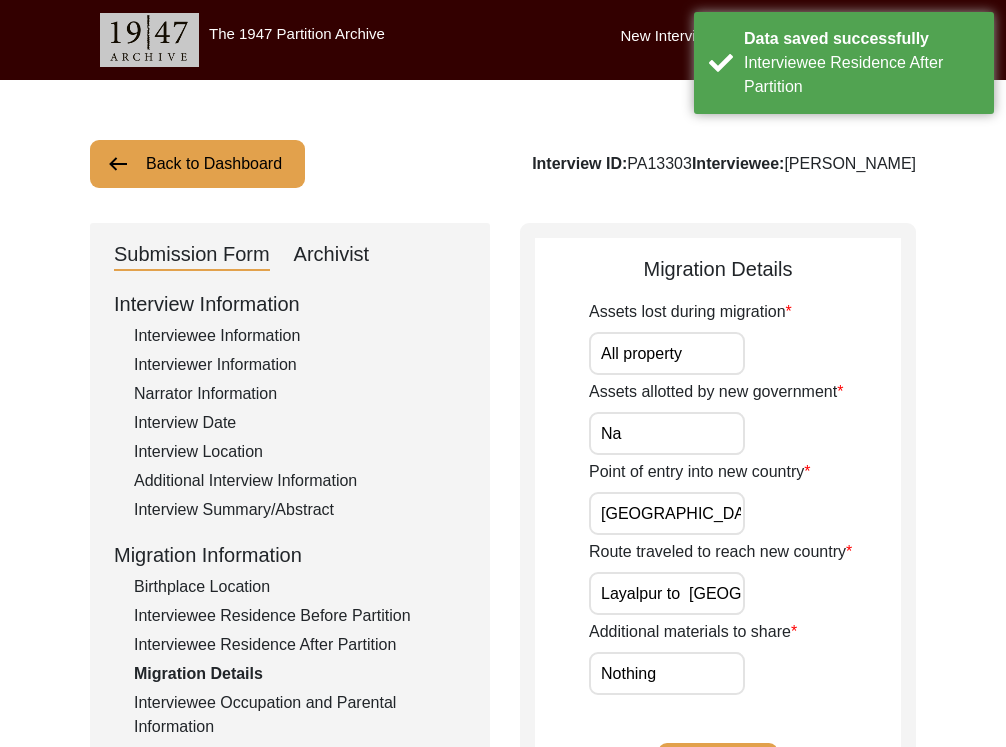 click on "All property" at bounding box center [667, 353] 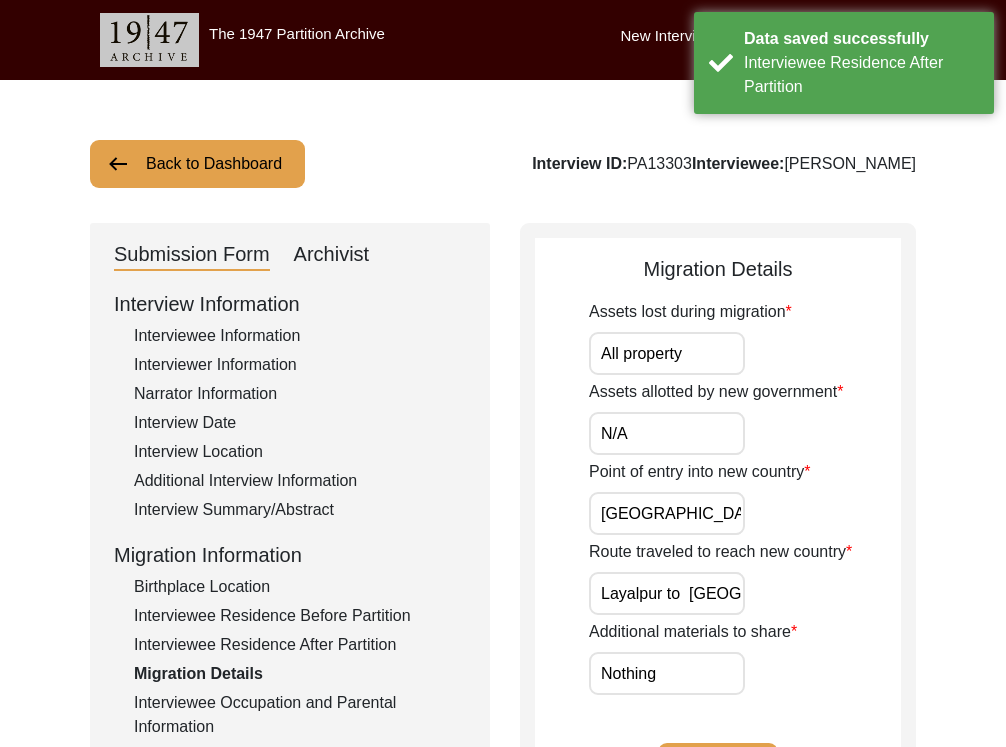 type on "N/A" 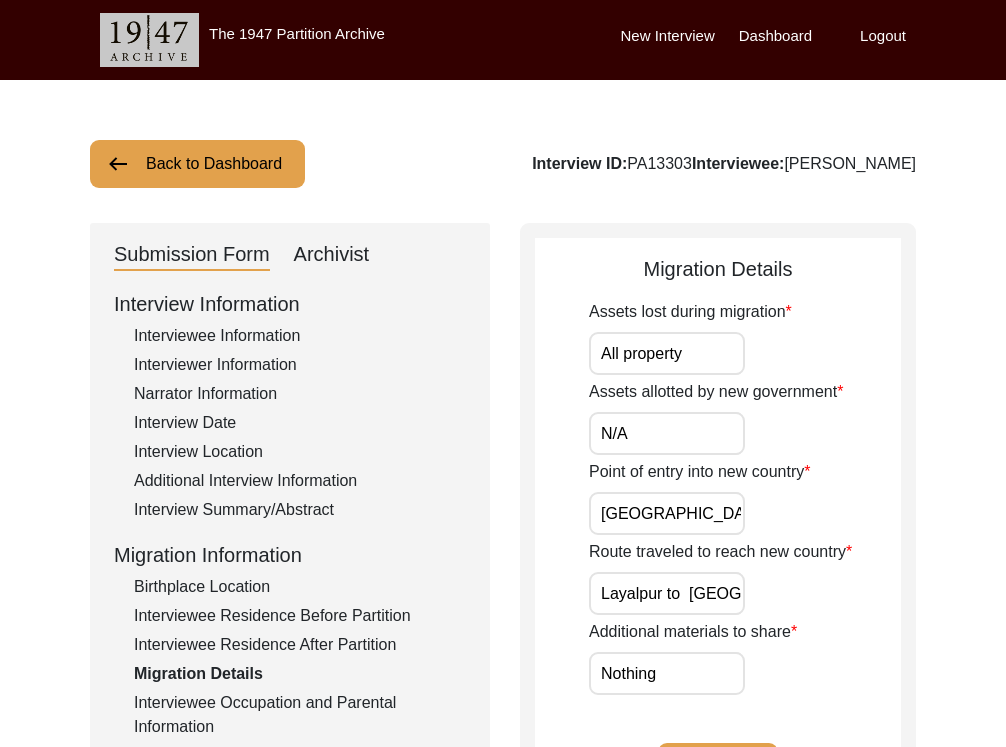 drag, startPoint x: 694, startPoint y: 515, endPoint x: 566, endPoint y: 513, distance: 128.01562 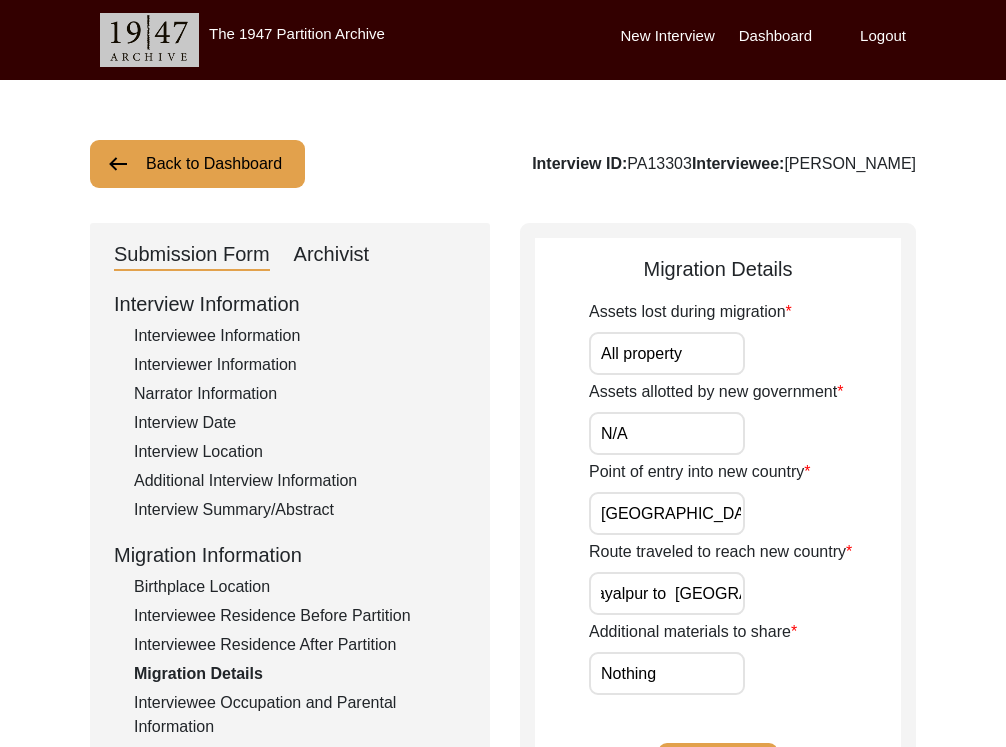 drag, startPoint x: 608, startPoint y: 591, endPoint x: 795, endPoint y: 616, distance: 188.66373 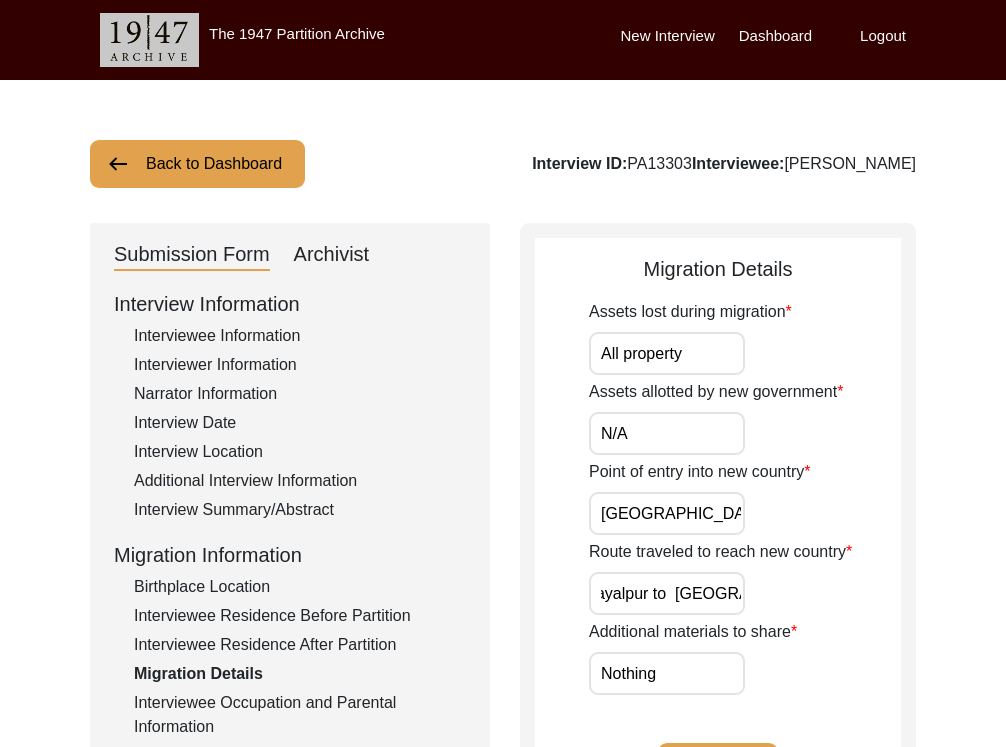 scroll, scrollTop: 0, scrollLeft: 0, axis: both 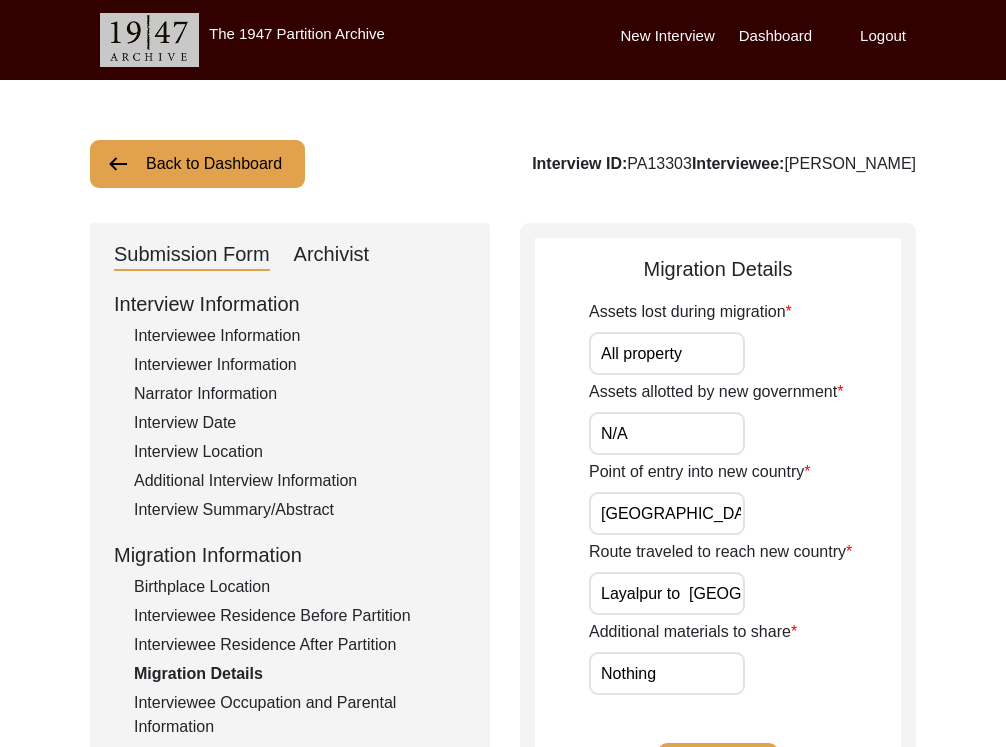 click on "Layalpur to  [GEOGRAPHIC_DATA]" at bounding box center [667, 593] 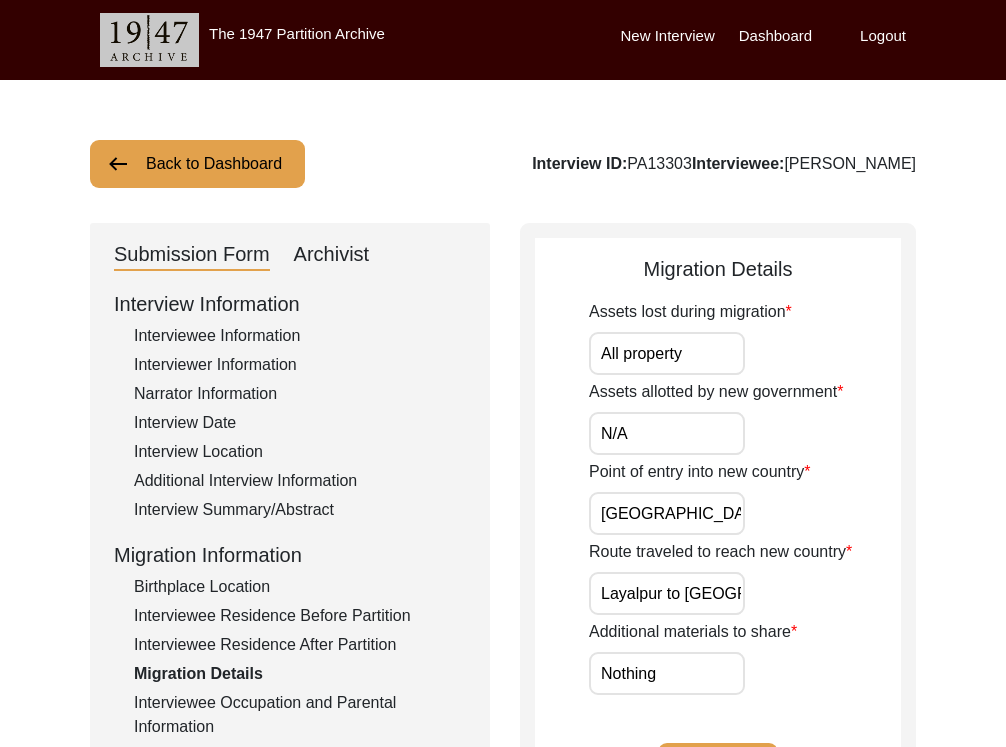 scroll, scrollTop: 0, scrollLeft: 13, axis: horizontal 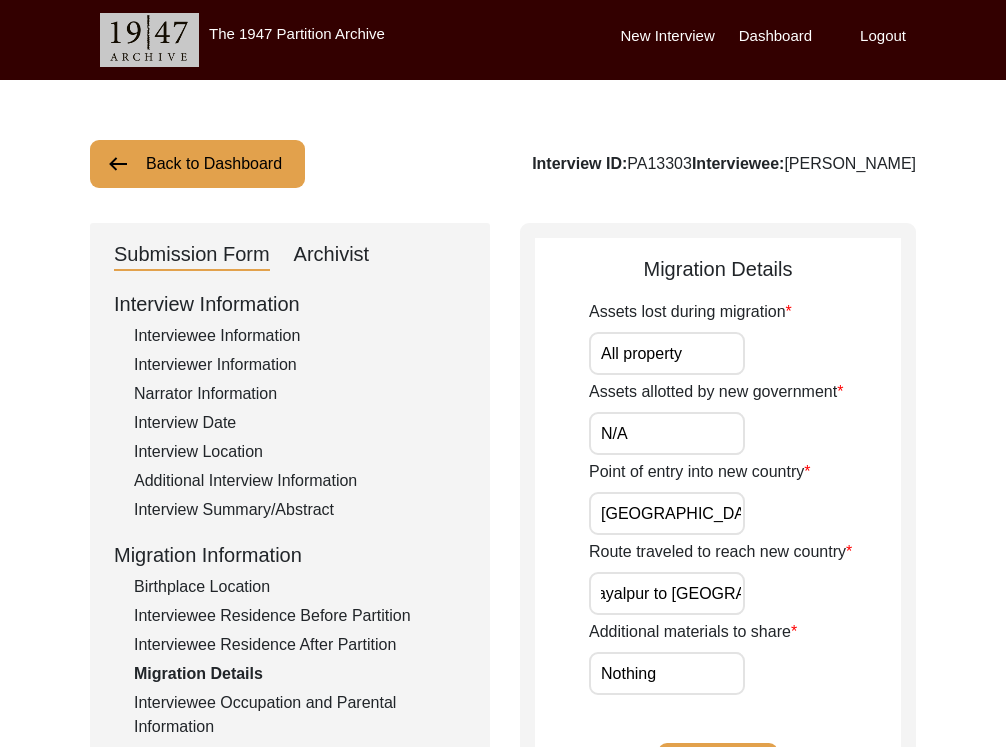 type on "Layalpur to [GEOGRAPHIC_DATA]" 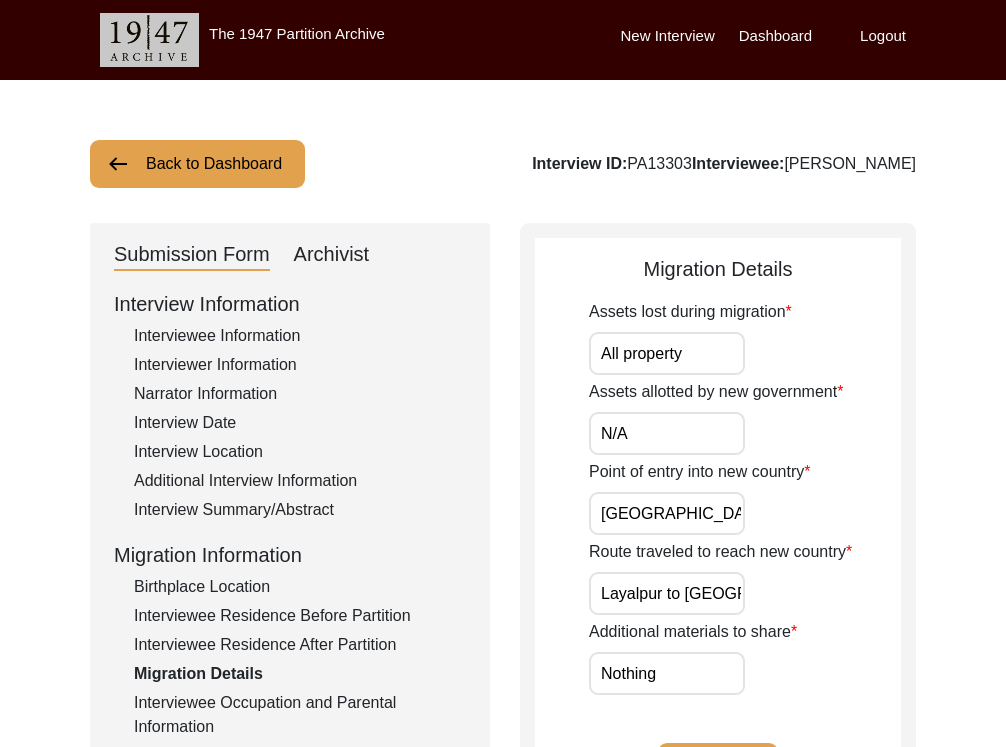 click on "Migration Details
Assets lost during migration All property Assets allotted by new government N/A Point of entry into new country Jalandhar Route traveled to reach new country Layalpur to [GEOGRAPHIC_DATA] Additional materials to share Nothing Save" 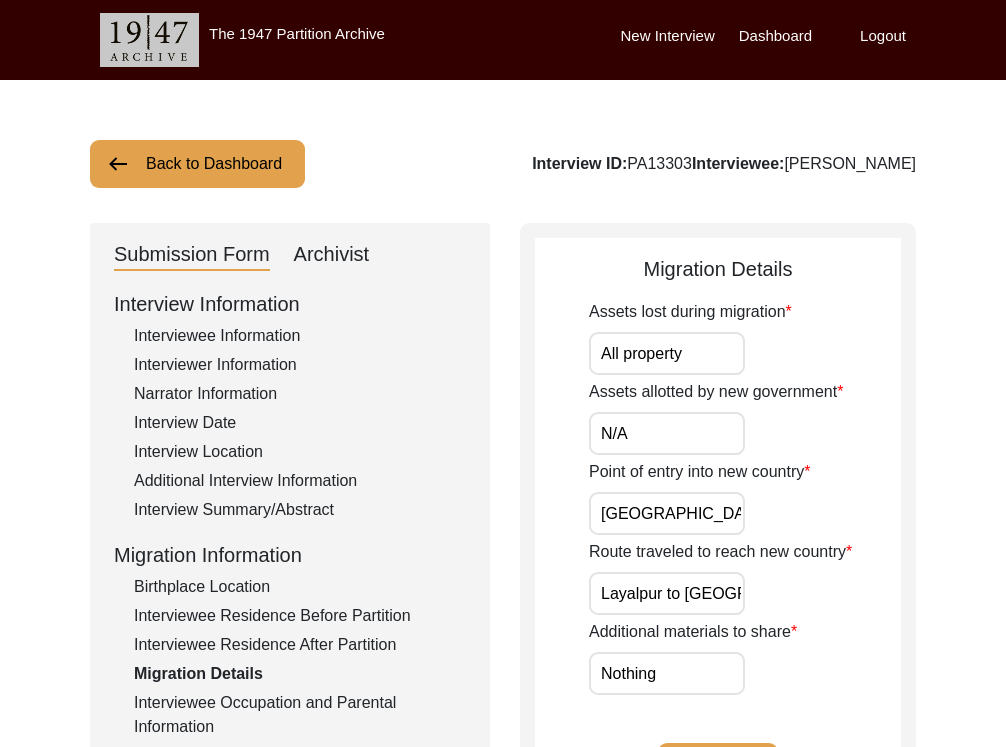 click on "Nothing" at bounding box center [667, 673] 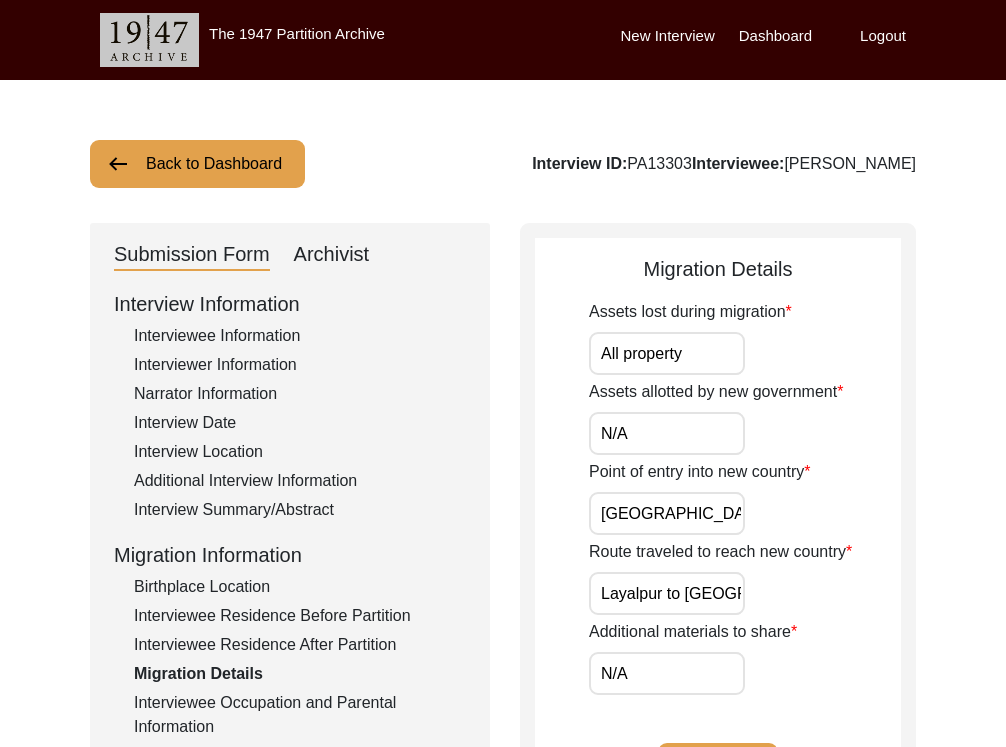 type on "N/A" 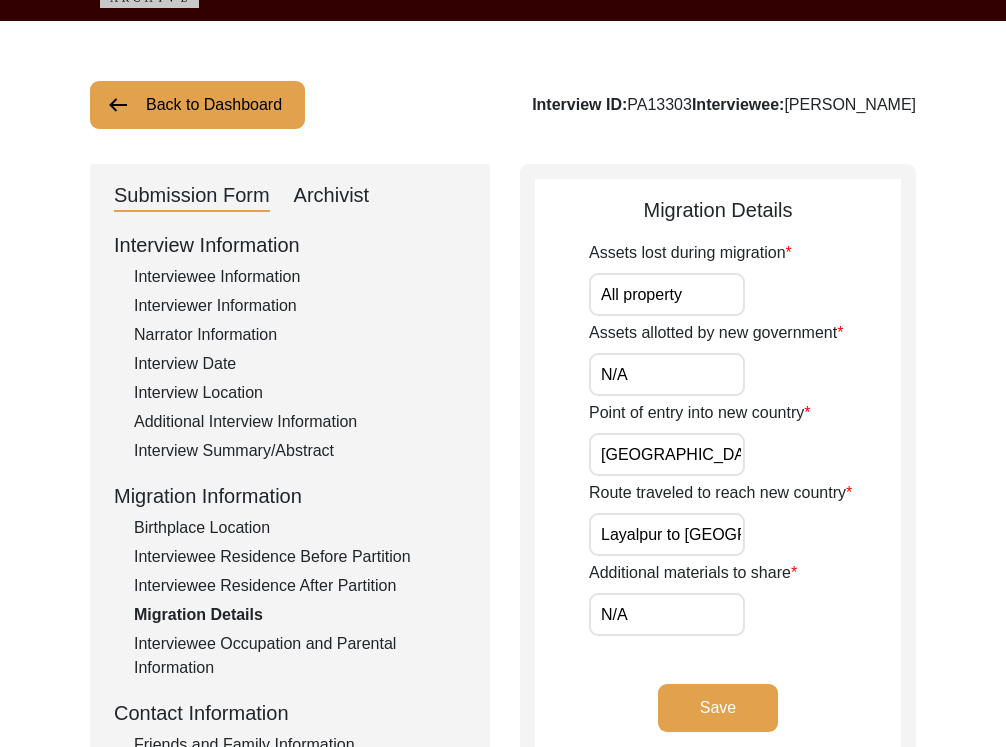 scroll, scrollTop: 81, scrollLeft: 0, axis: vertical 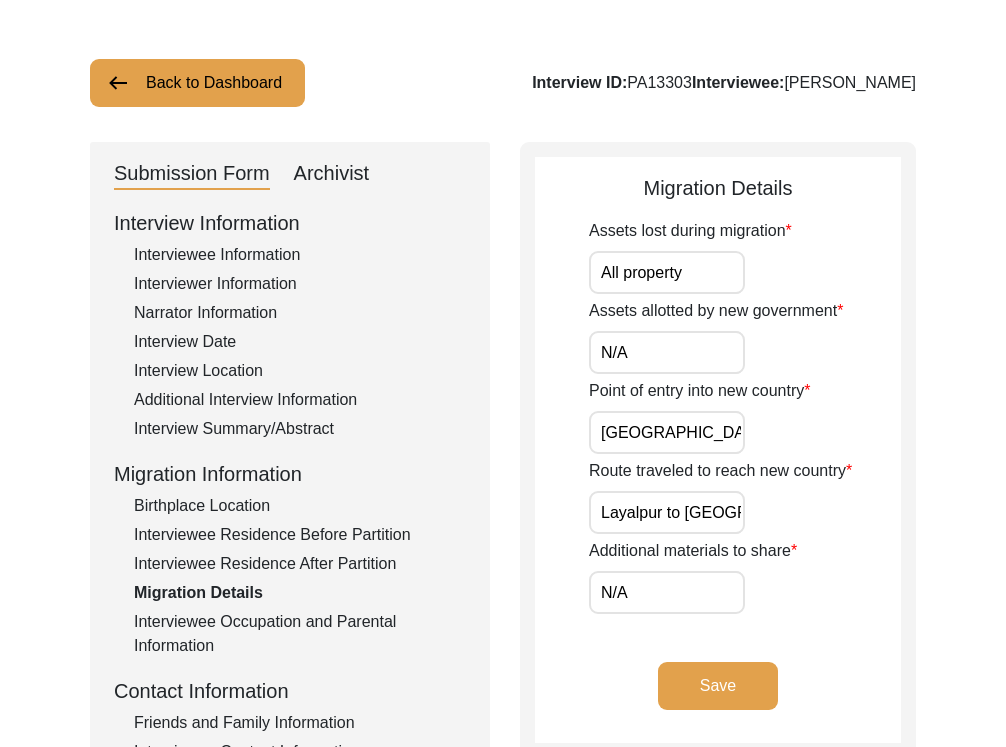 click on "Save" 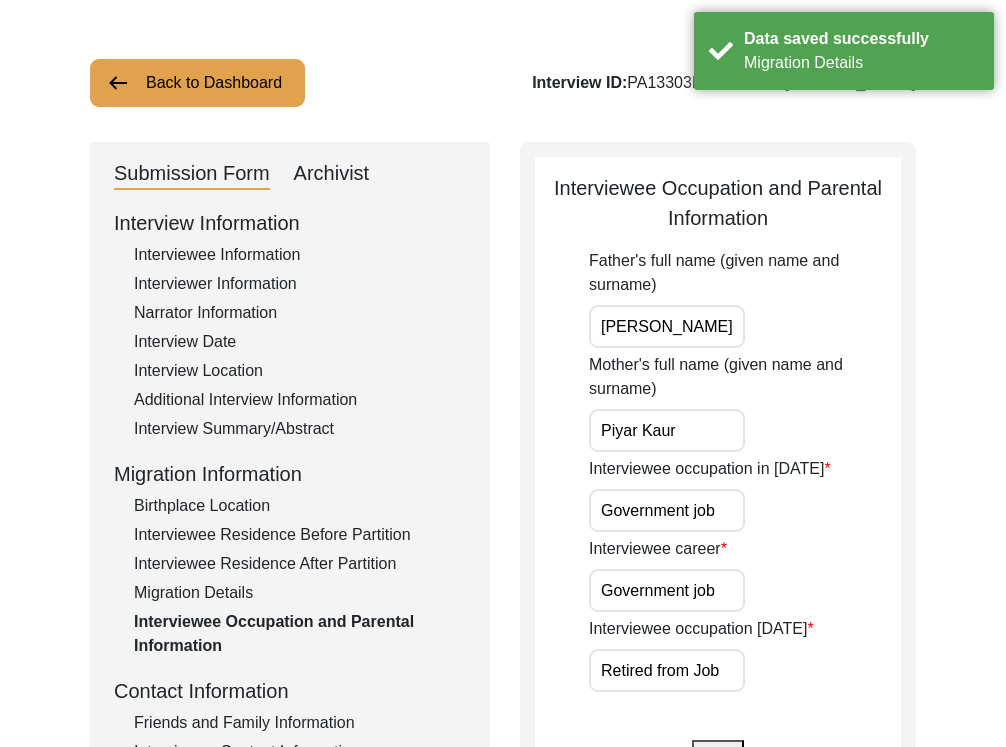 click on "[PERSON_NAME]" at bounding box center [667, 326] 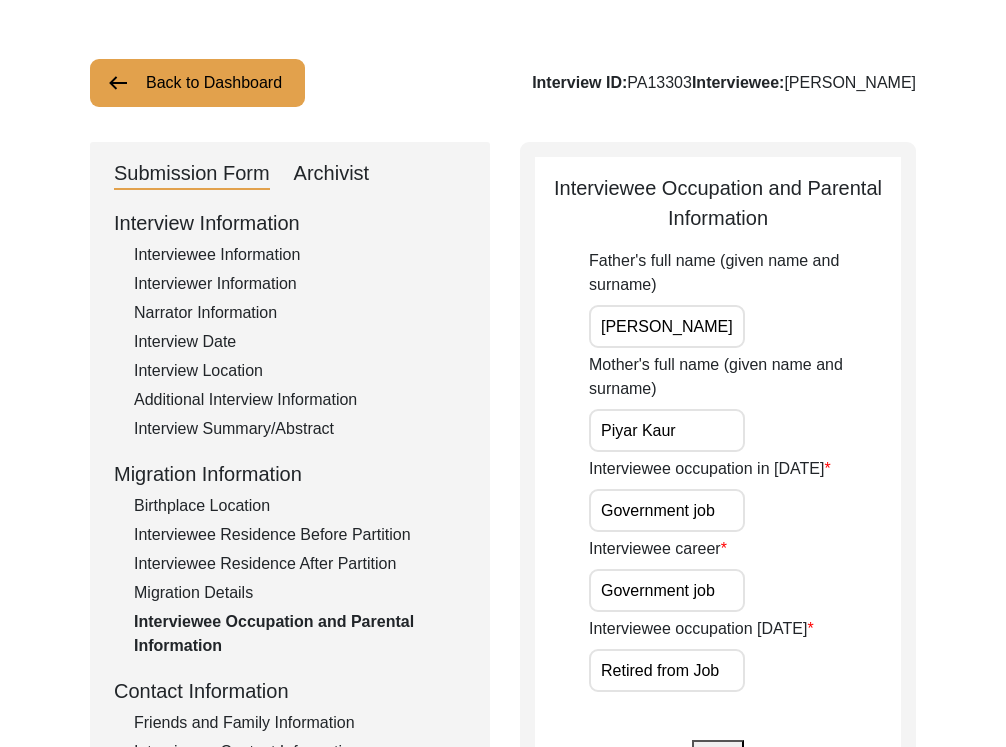 drag, startPoint x: 718, startPoint y: 683, endPoint x: 565, endPoint y: 666, distance: 153.94154 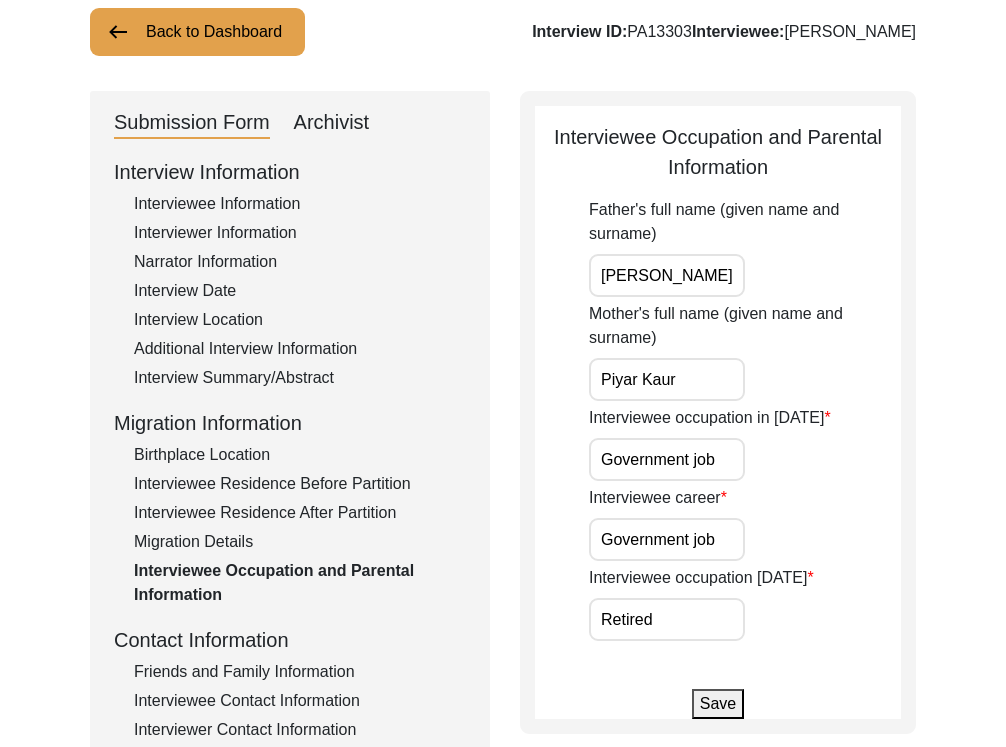 scroll, scrollTop: 174, scrollLeft: 0, axis: vertical 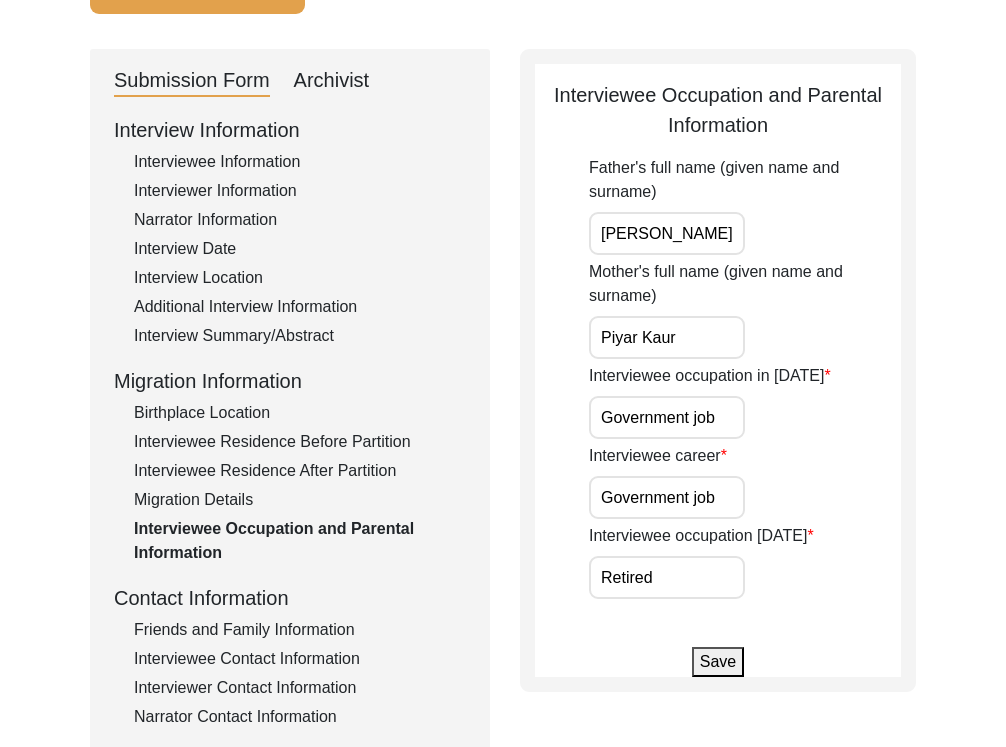 type on "Retired" 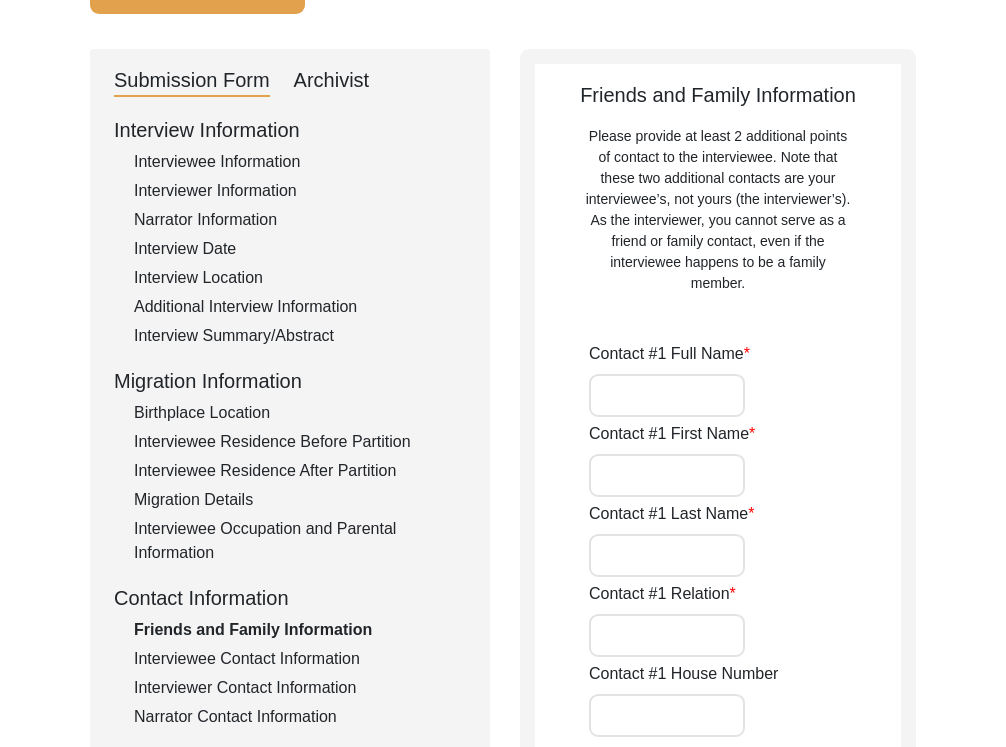 type on "[PERSON_NAME]" 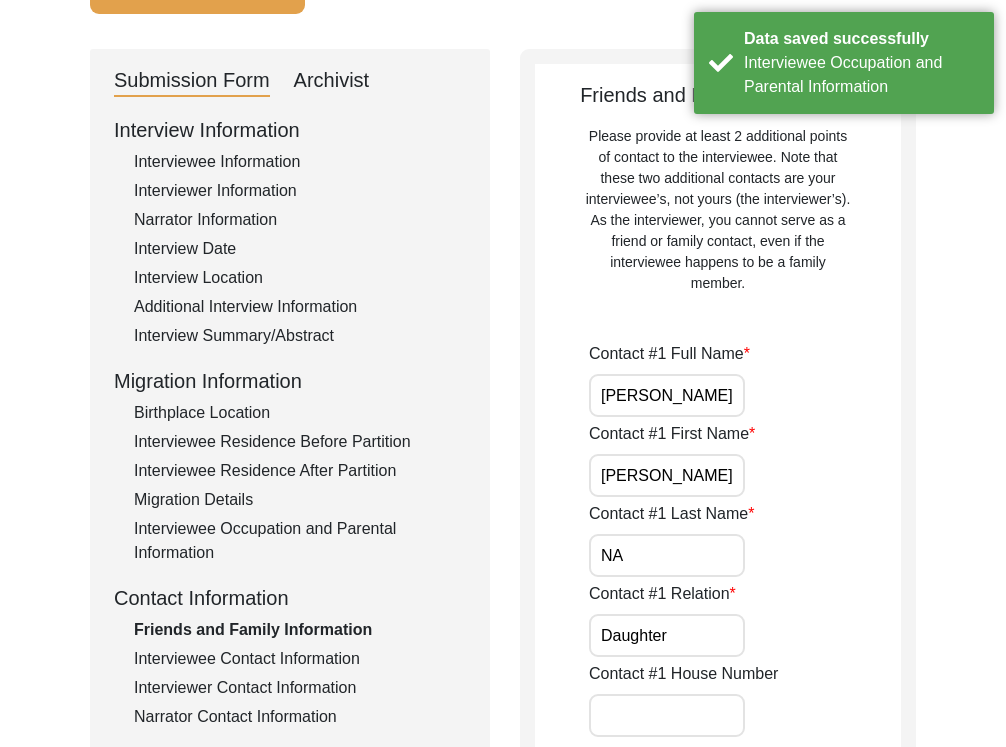 drag, startPoint x: 657, startPoint y: 390, endPoint x: 588, endPoint y: 388, distance: 69.02898 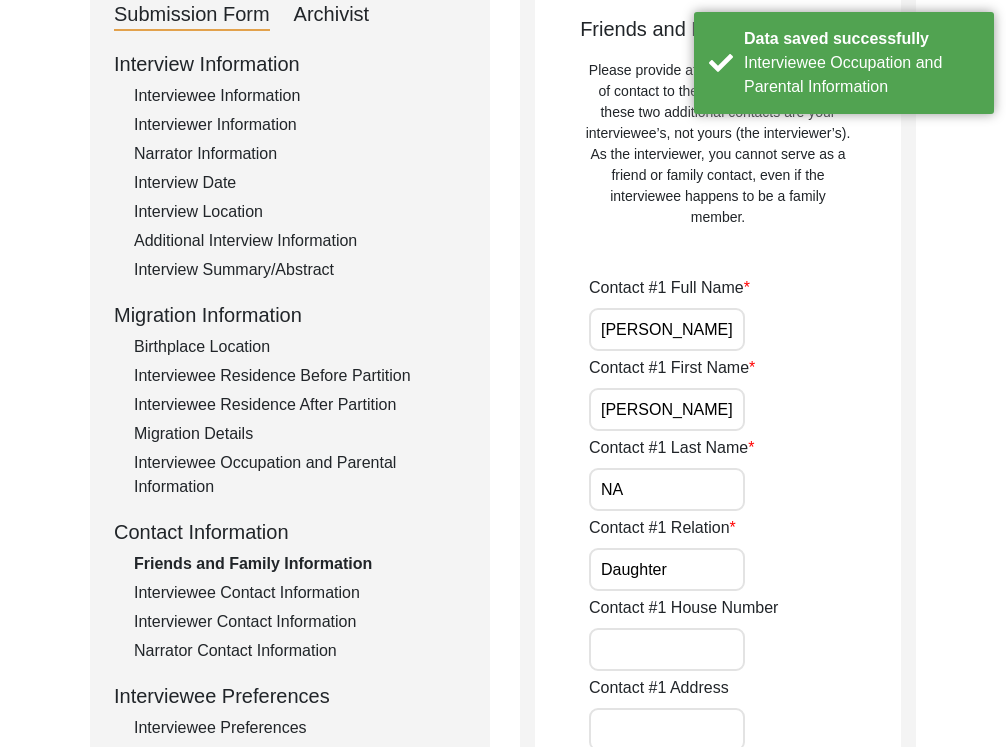 scroll, scrollTop: 305, scrollLeft: 0, axis: vertical 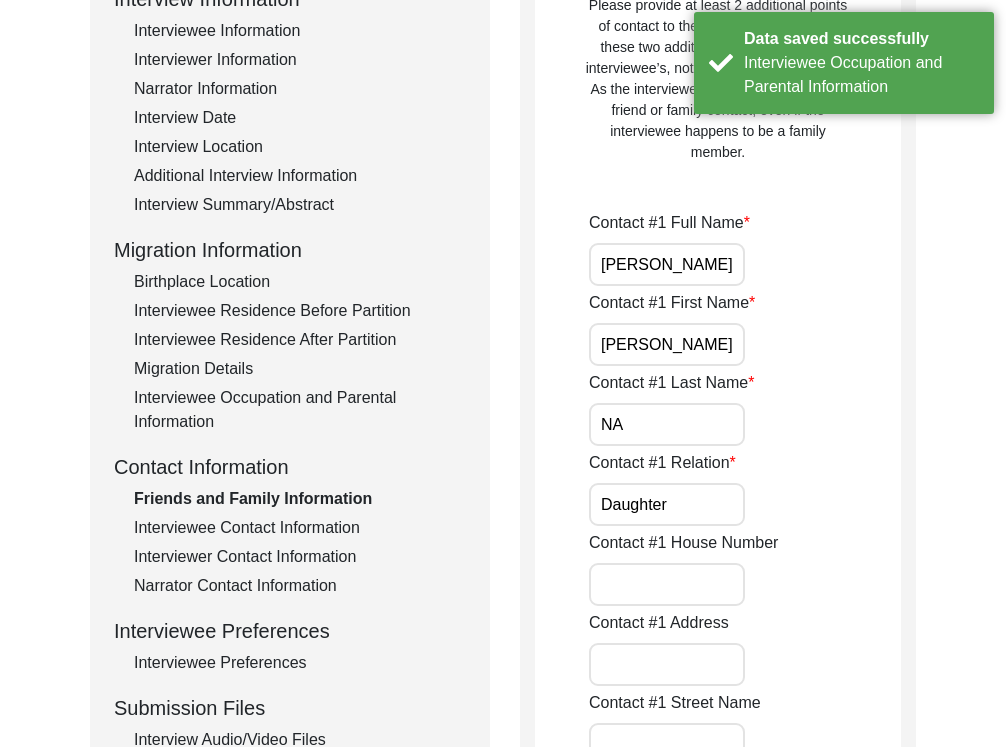 click on "Daughter" at bounding box center [667, 504] 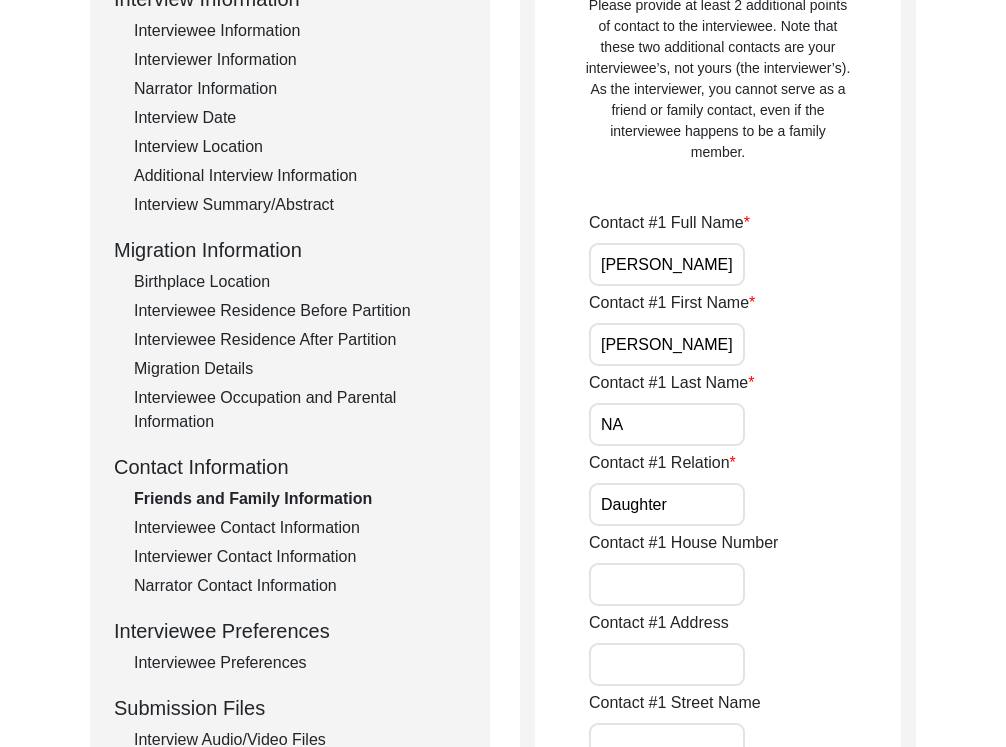 click on "Friends and Family Information   Please provide at least 2 additional points of contact to the interviewee. Note that these two additional contacts are your interviewee’s, not yours (the interviewer’s). As the interviewer, you cannot serve as a friend or family contact, even if the interviewee happens to be a family member.  Contact #1 Full Name [PERSON_NAME] Contact #1 First Name [PERSON_NAME] Contact #1 Last Name NA Contact #1 Relation Daughter Contact #1 House Number Contact #1 Address Contact #1 Street Name Contact #1 City/Village Contact #1 District/Tehsil/Jilla Contact #1 State/Province/Division Contact #1 Zip or Postal Code Contact #1 Country [GEOGRAPHIC_DATA] Contact #1 Precise details about residence Contact #1 Phone Number [PHONE_NUMBER] Contact #1 Email Address NA Contact #1 Facebook link Contact #1 Twitter handle Contact #1 Instagram handle Contact #1 Linkedin handle Contact #1 TikTok handle Contact #2 Full Name NA Contact #2 First Name NA Contact #2 Last Name NA Contact #2 Relation NA Contact #2 House Number NA NA" 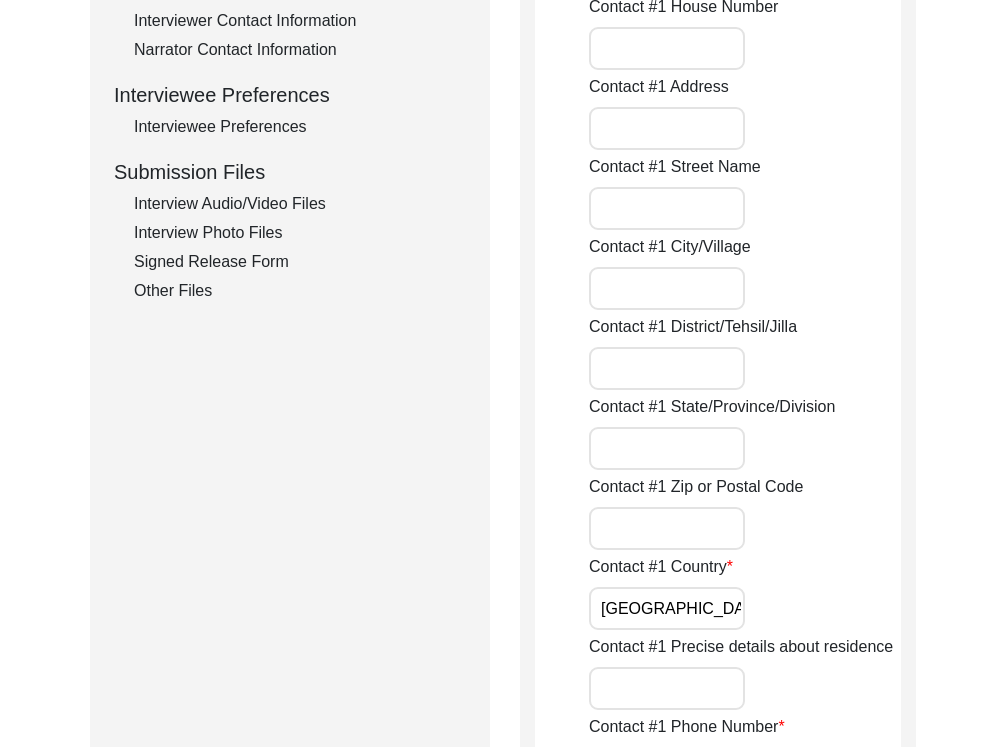 scroll, scrollTop: 1040, scrollLeft: 0, axis: vertical 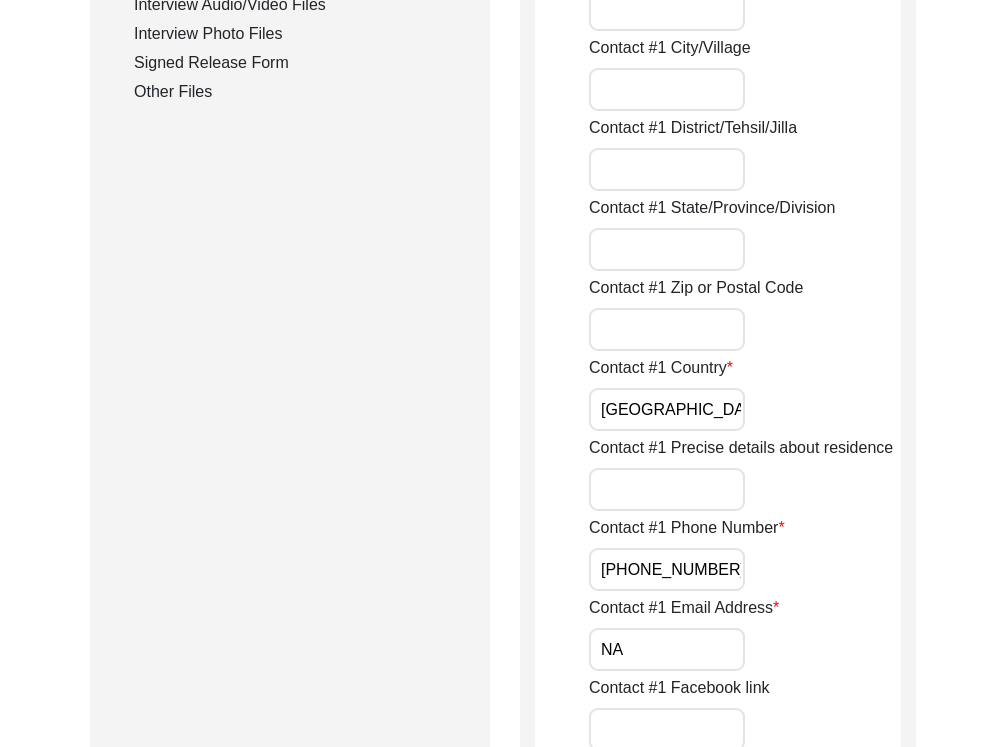 click on "[GEOGRAPHIC_DATA]" at bounding box center (667, 409) 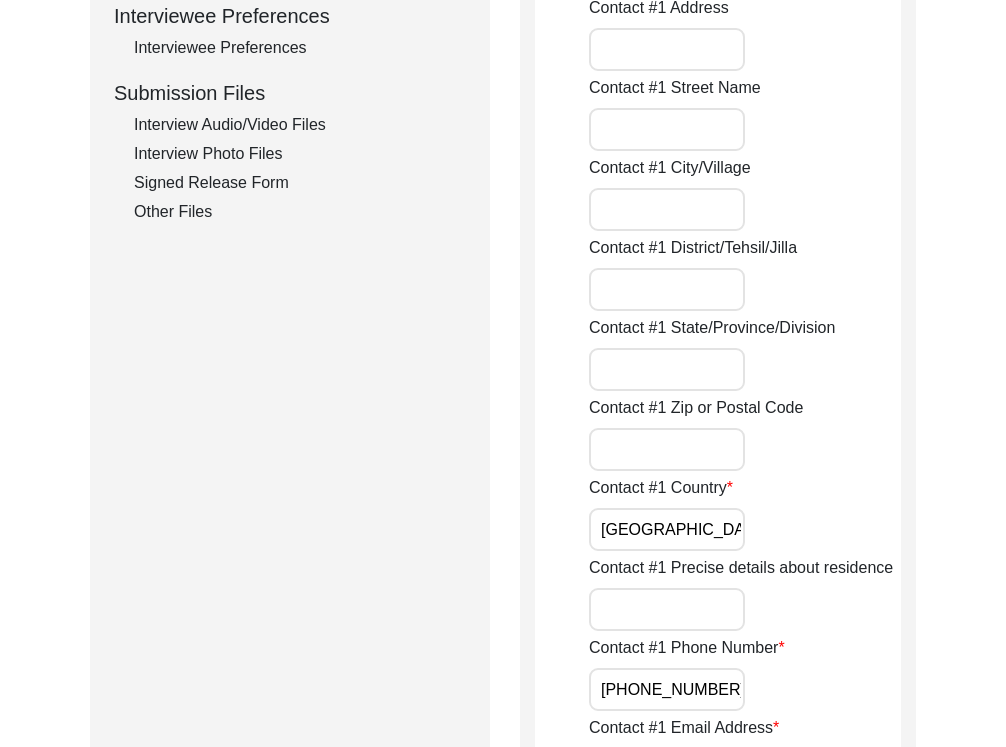 scroll, scrollTop: 1085, scrollLeft: 0, axis: vertical 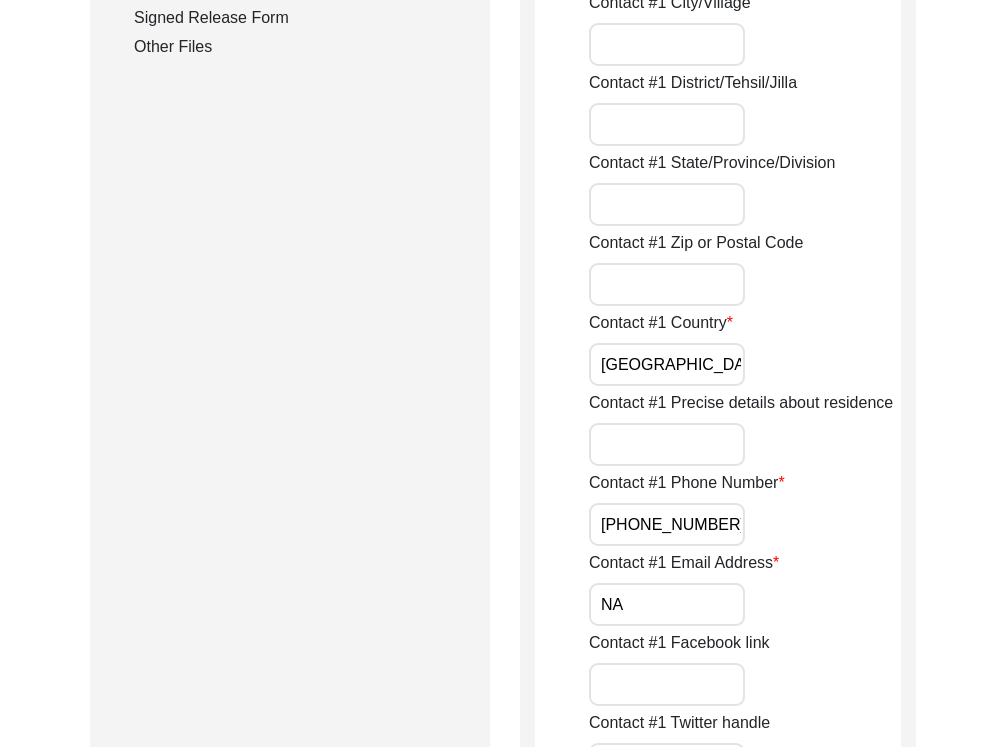 click on "[PHONE_NUMBER]" at bounding box center (667, 524) 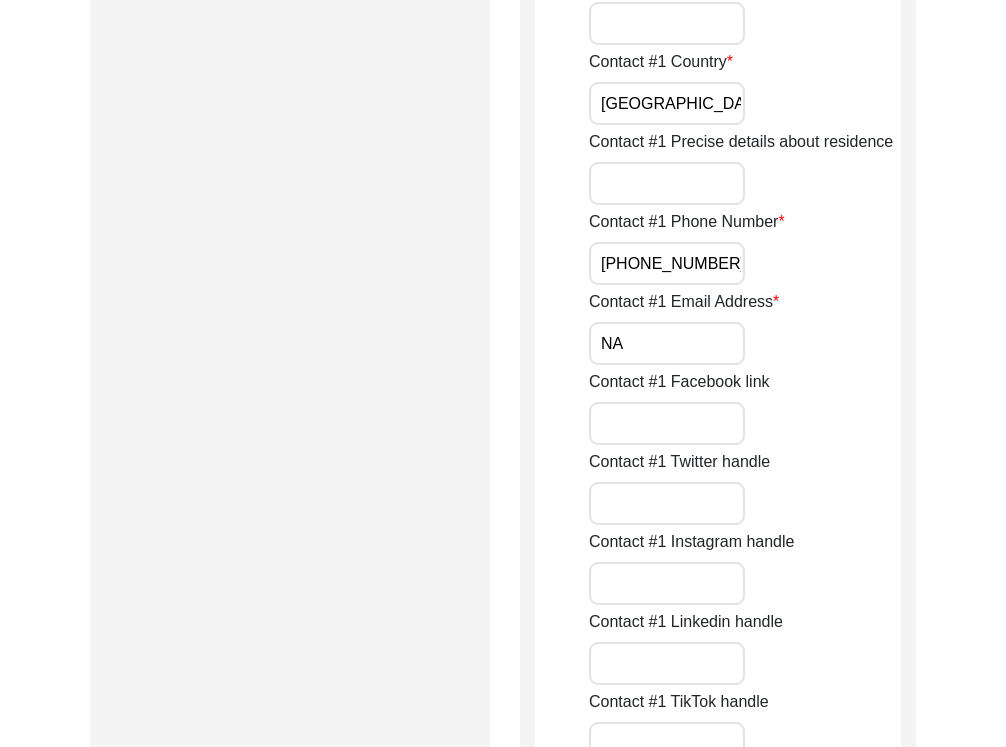 click on "Friends and Family Information   Please provide at least 2 additional points of contact to the interviewee. Note that these two additional contacts are your interviewee’s, not yours (the interviewer’s). As the interviewer, you cannot serve as a friend or family contact, even if the interviewee happens to be a family member.  Contact #1 Full Name [PERSON_NAME] Contact #1 First Name [PERSON_NAME] Contact #1 Last Name NA Contact #1 Relation Daughter Contact #1 House Number Contact #1 Address Contact #1 Street Name Contact #1 City/Village Contact #1 District/Tehsil/Jilla Contact #1 State/Province/Division Contact #1 Zip or Postal Code Contact #1 Country [GEOGRAPHIC_DATA] Contact #1 Precise details about residence Contact #1 Phone Number [PHONE_NUMBER] Contact #1 Email Address NA Contact #1 Facebook link Contact #1 Twitter handle Contact #1 Instagram handle Contact #1 Linkedin handle Contact #1 TikTok handle Contact #2 Full Name NA Contact #2 First Name NA Contact #2 Last Name NA Contact #2 Relation NA Contact #2 House Number NA NA" 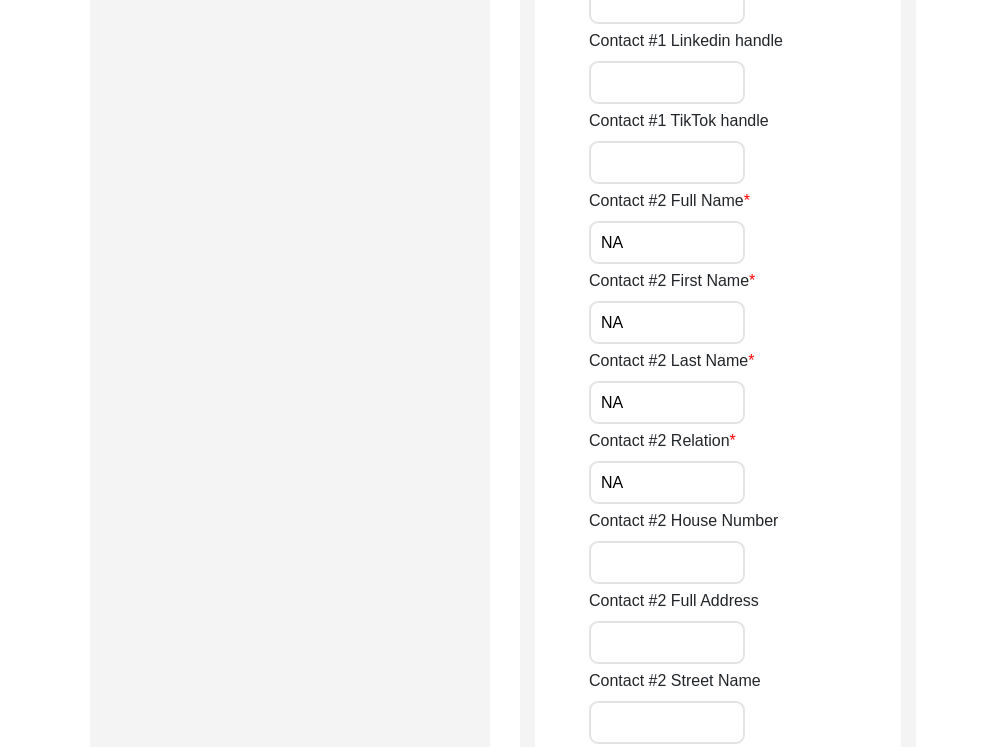 scroll, scrollTop: 1993, scrollLeft: 0, axis: vertical 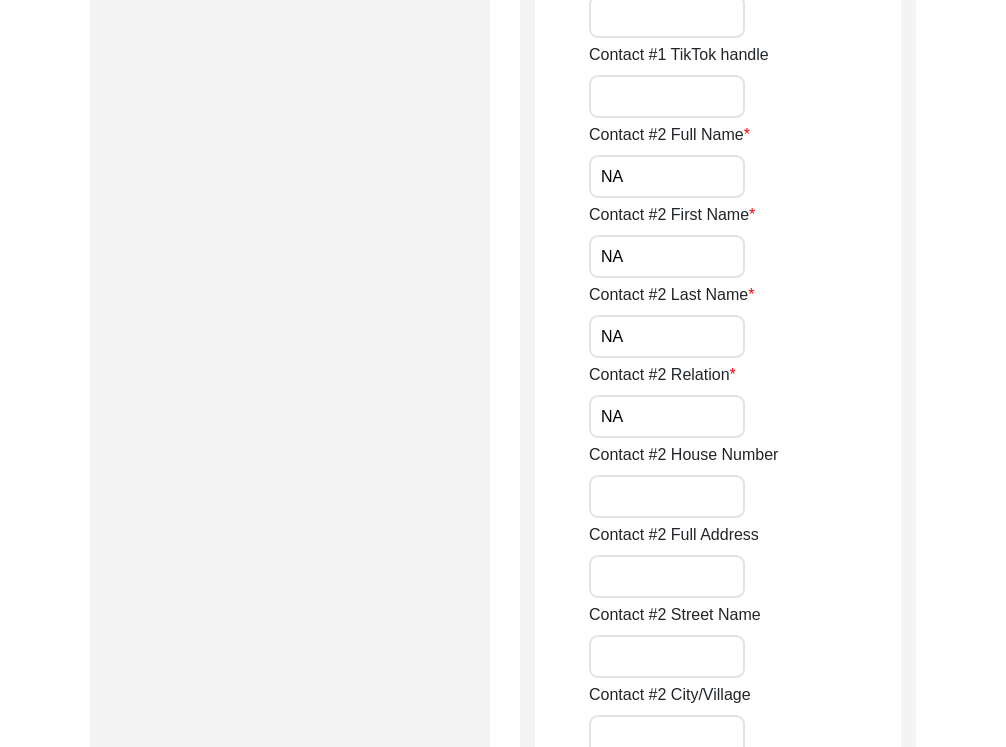 click on "NA" at bounding box center [667, 176] 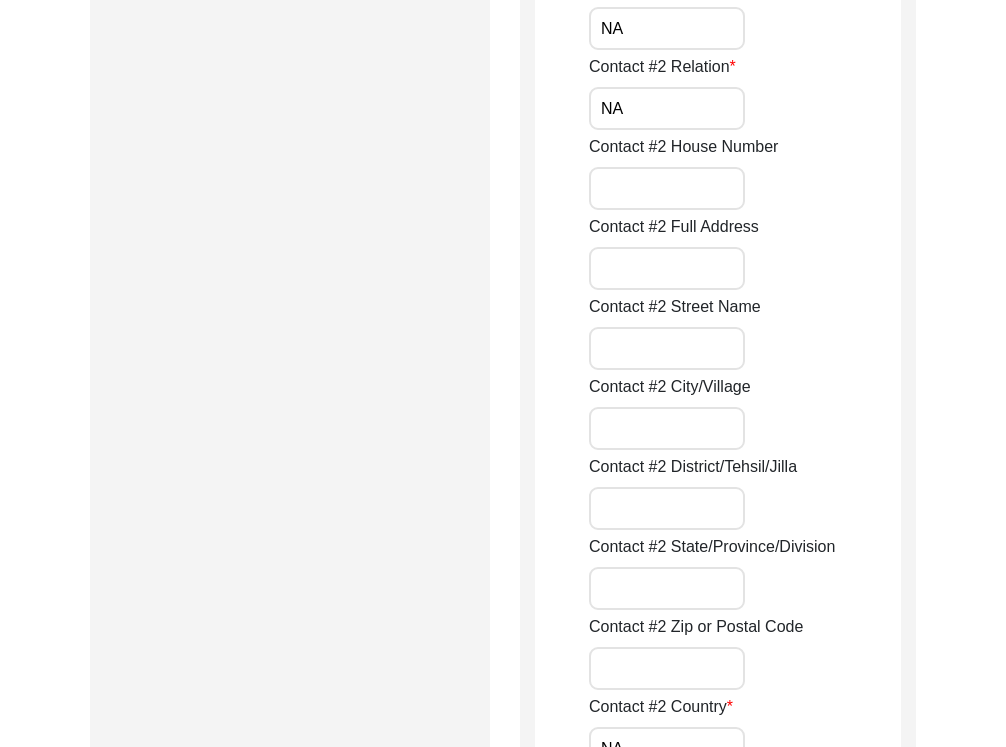 scroll, scrollTop: 2861, scrollLeft: 0, axis: vertical 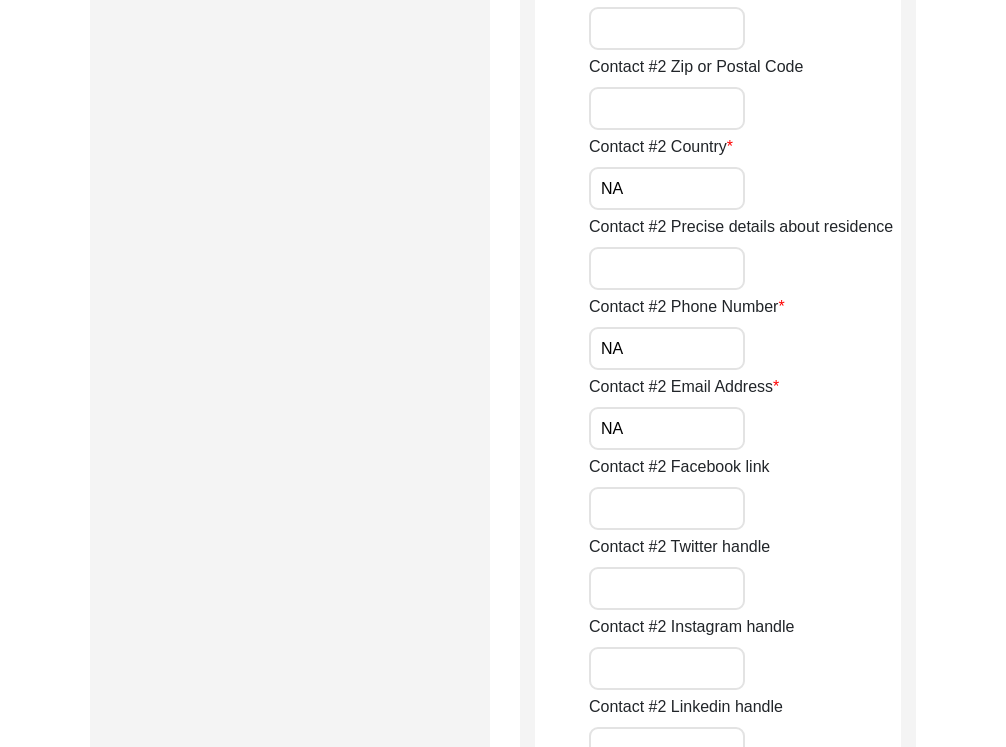click on "NA" at bounding box center (667, 188) 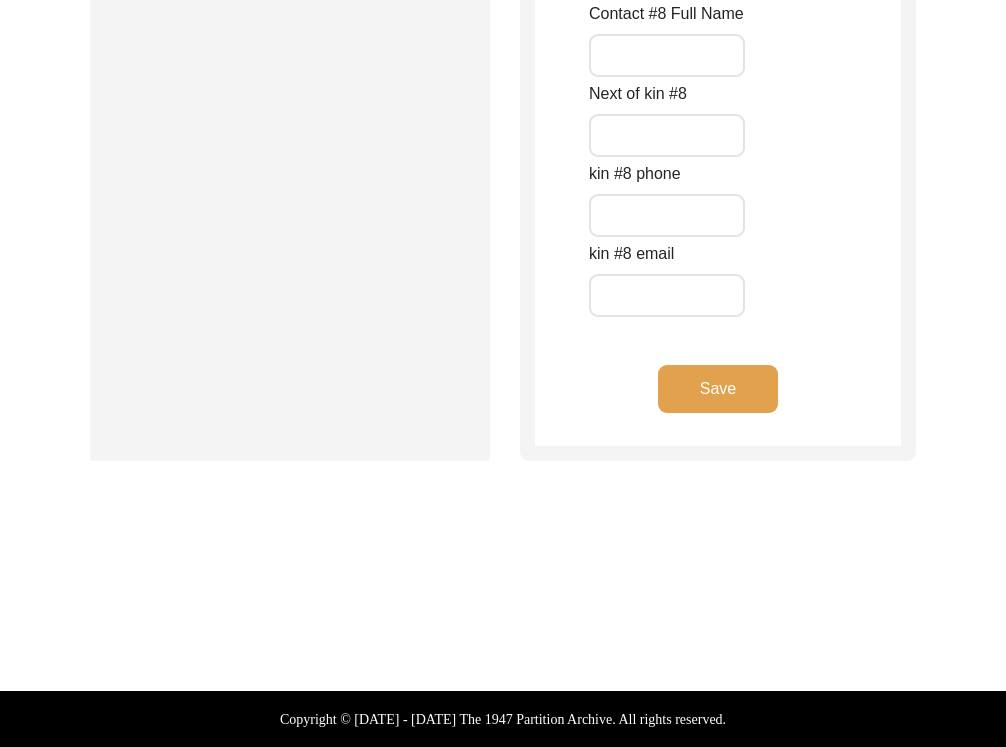 click on "Save" 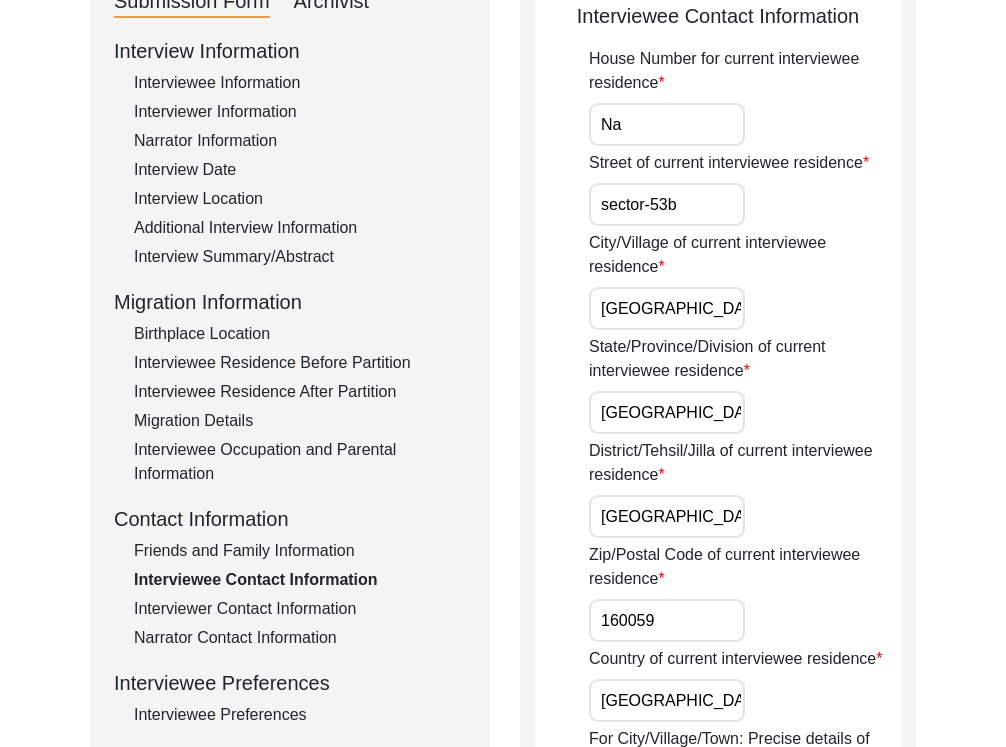 scroll, scrollTop: 196, scrollLeft: 0, axis: vertical 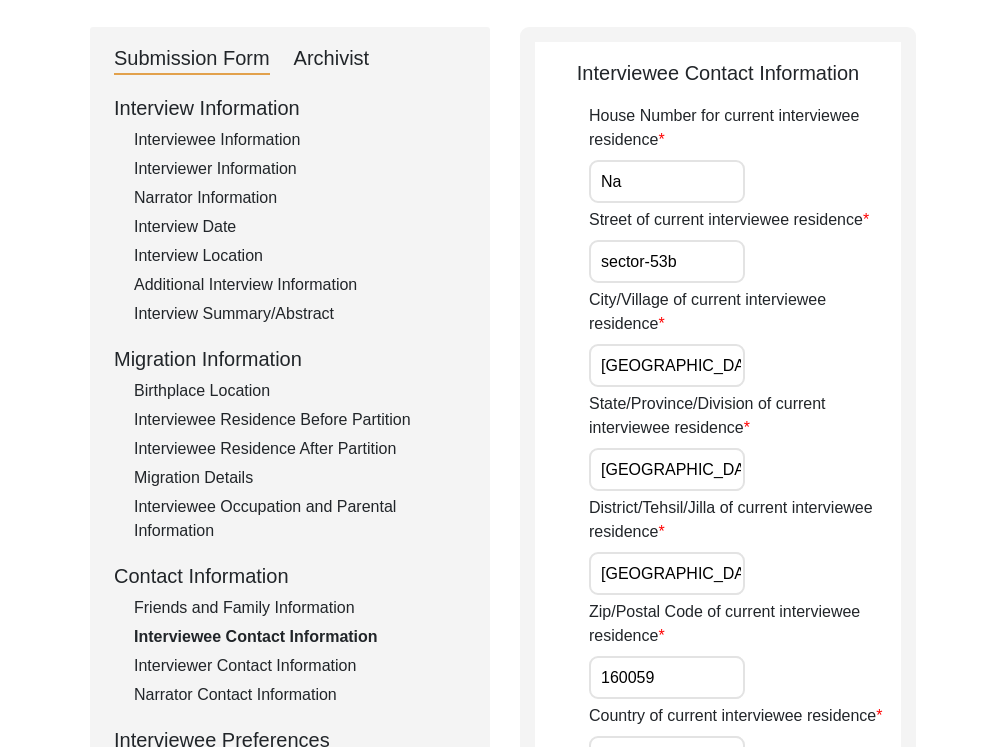 click on "Interview Location" 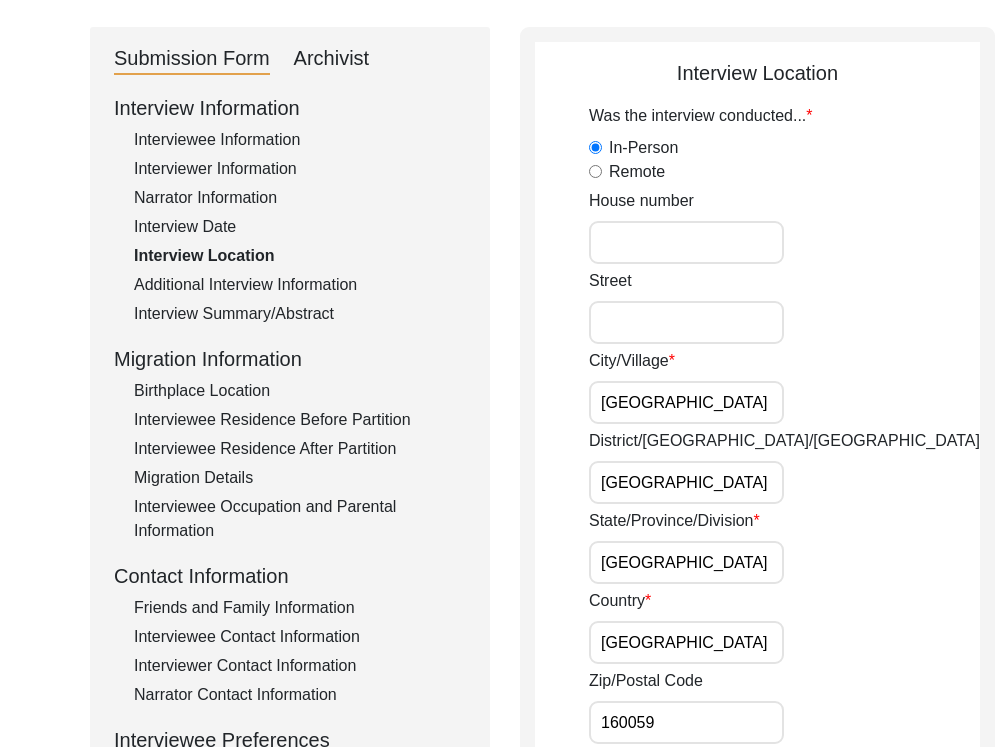 click on "Street" at bounding box center [686, 322] 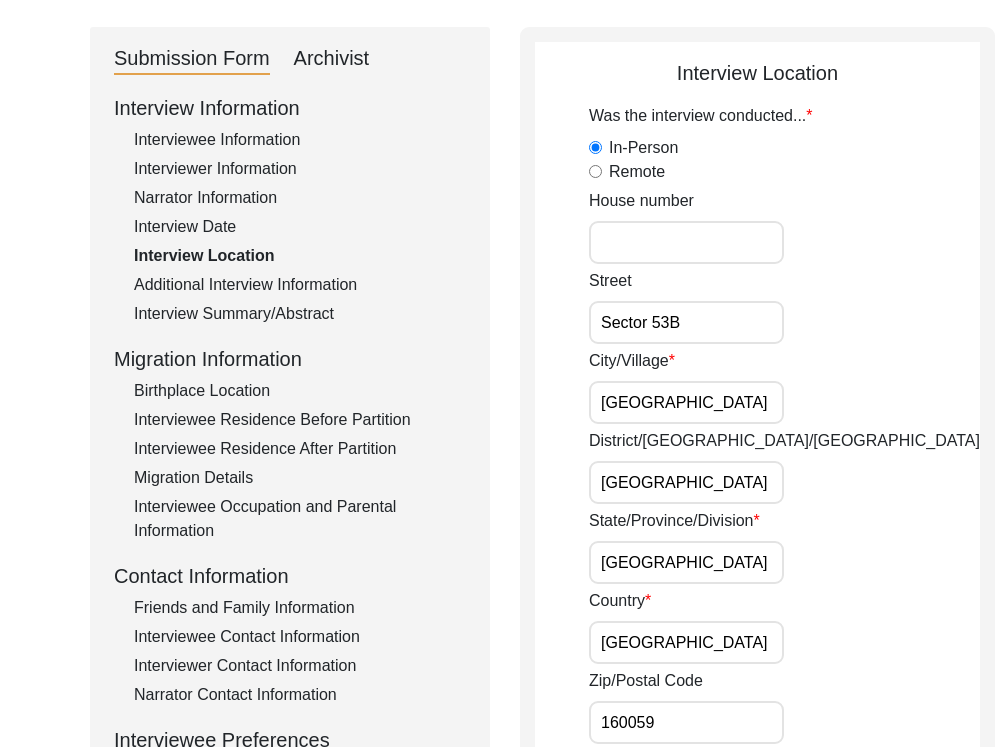 type on "Sector 53B" 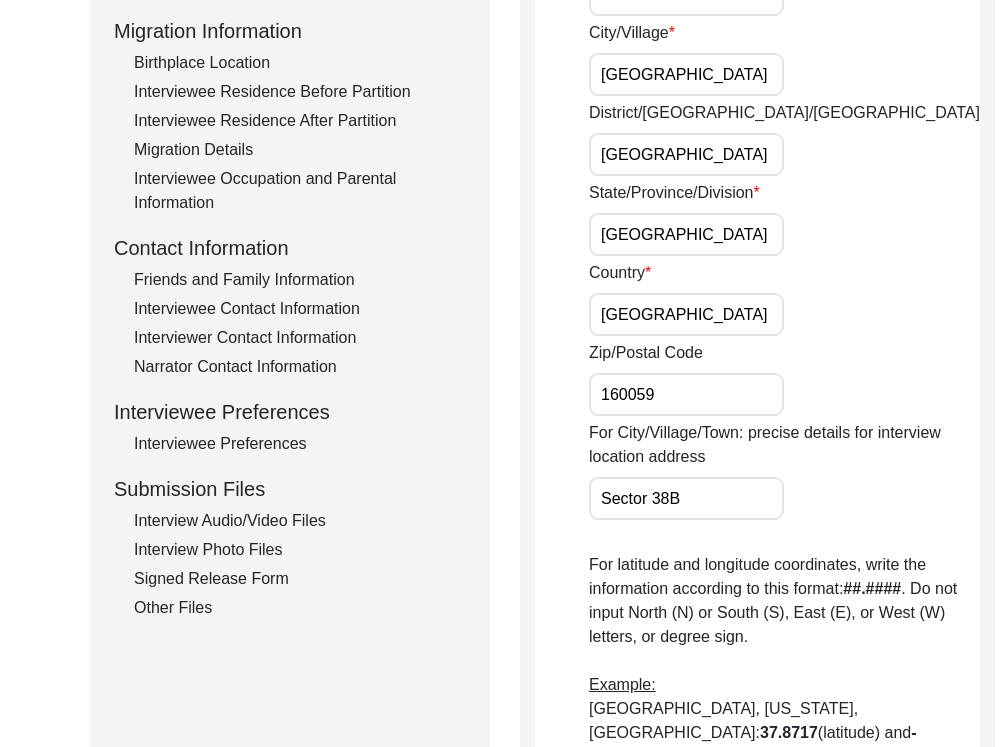 scroll, scrollTop: 534, scrollLeft: 0, axis: vertical 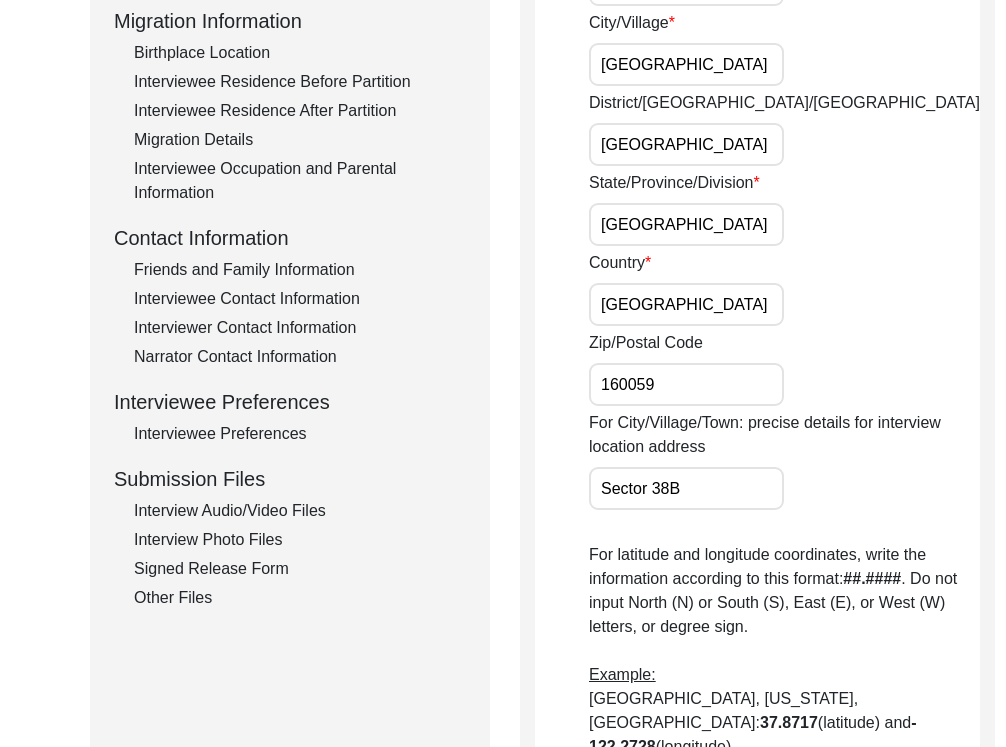 click on "Sector 38B" at bounding box center [686, 488] 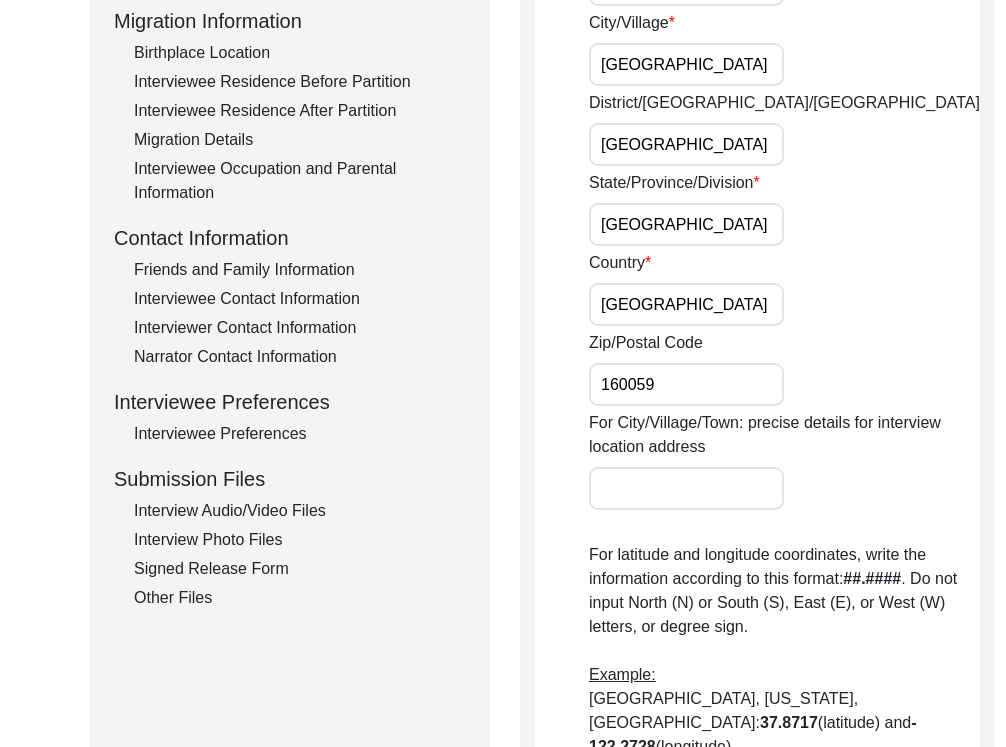 type 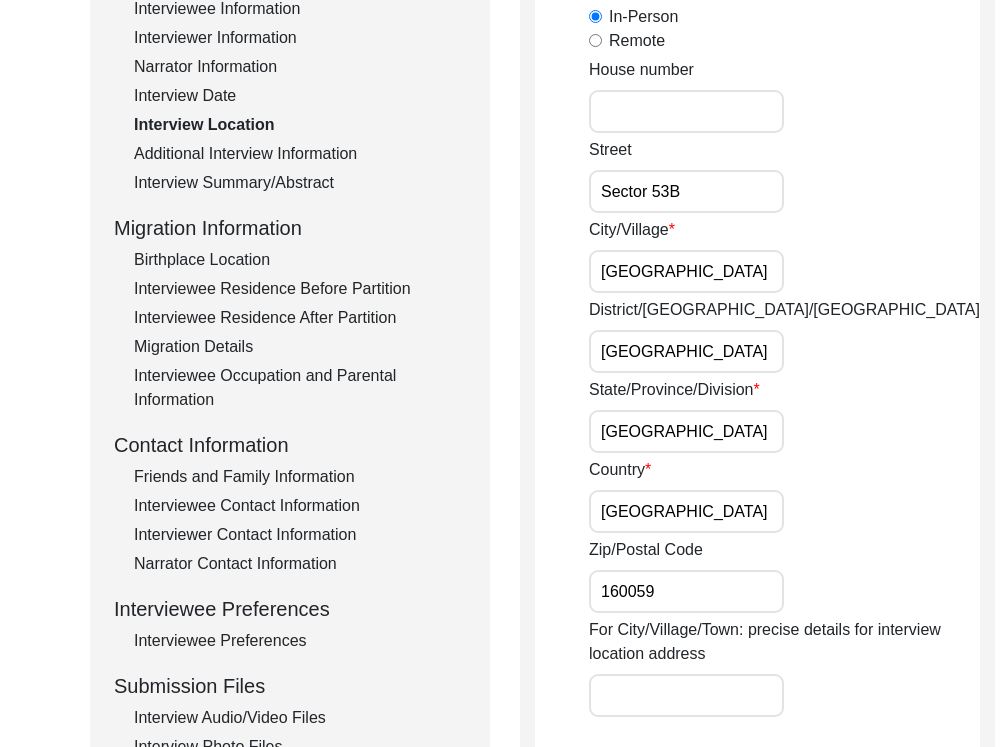 scroll, scrollTop: 224, scrollLeft: 0, axis: vertical 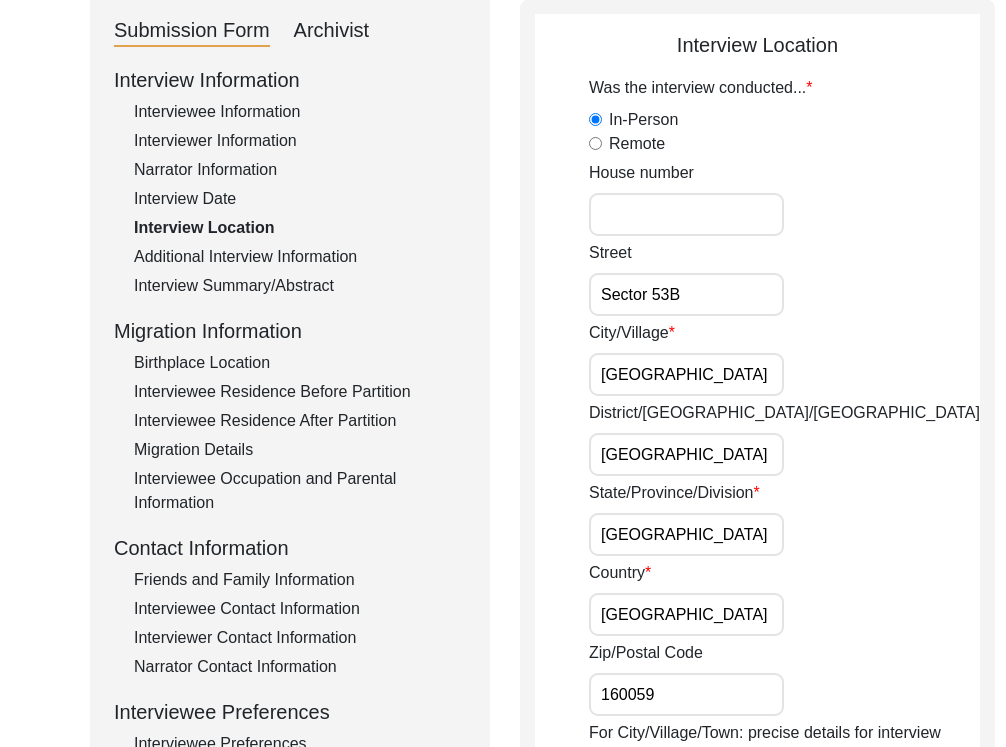 click on "Sector 53B" at bounding box center (686, 294) 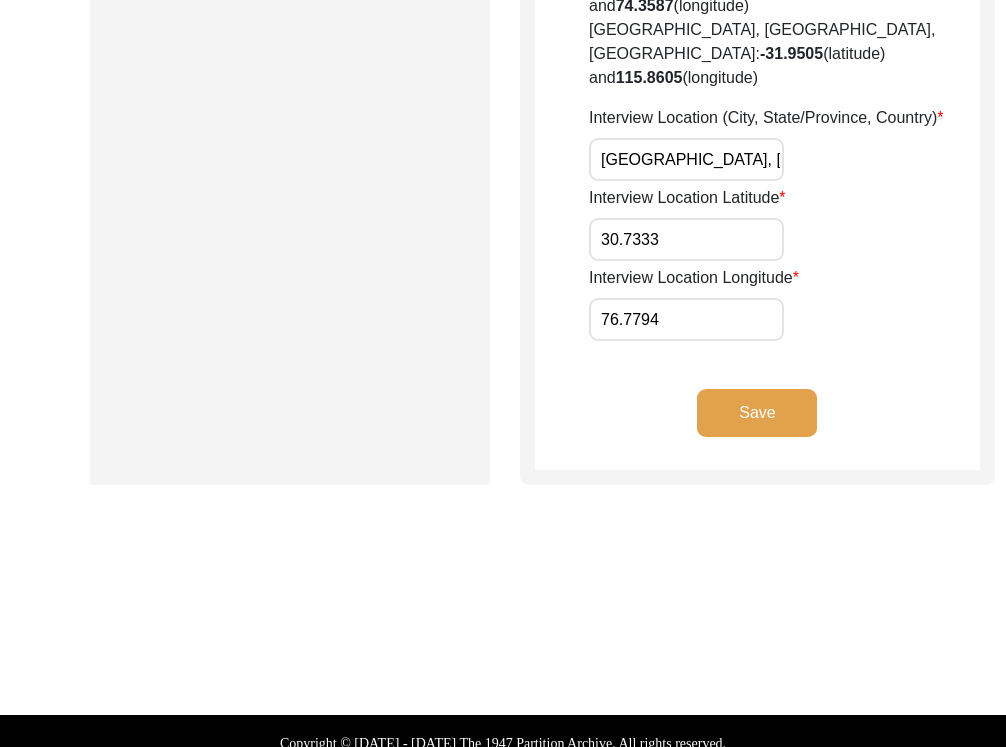 type on "Sector 38B" 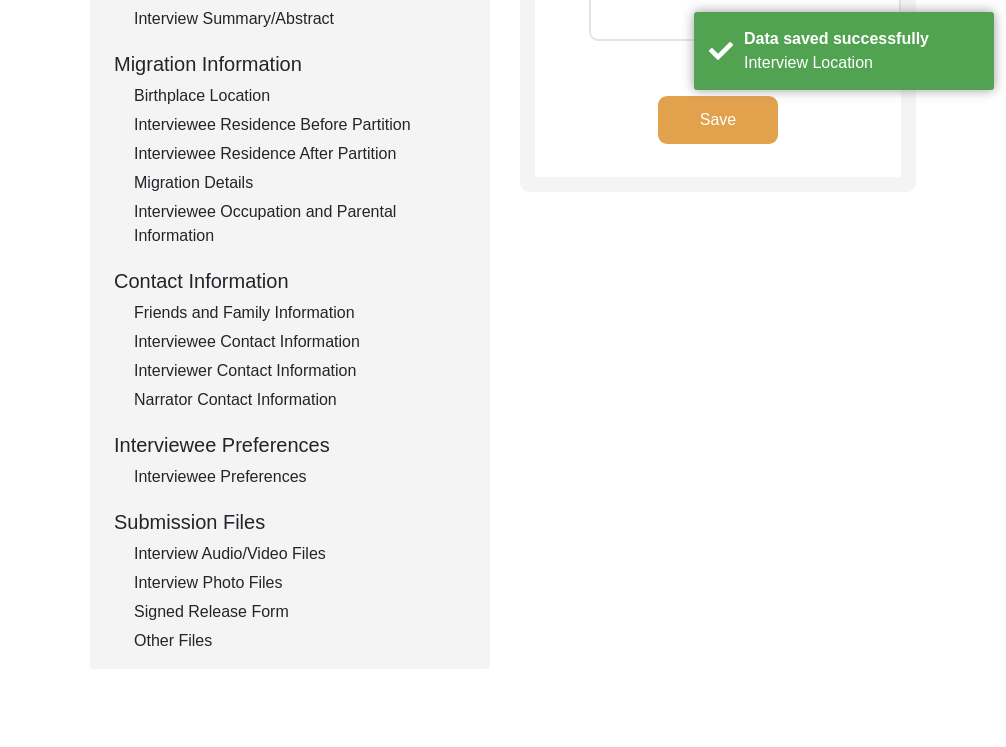 scroll, scrollTop: 243, scrollLeft: 0, axis: vertical 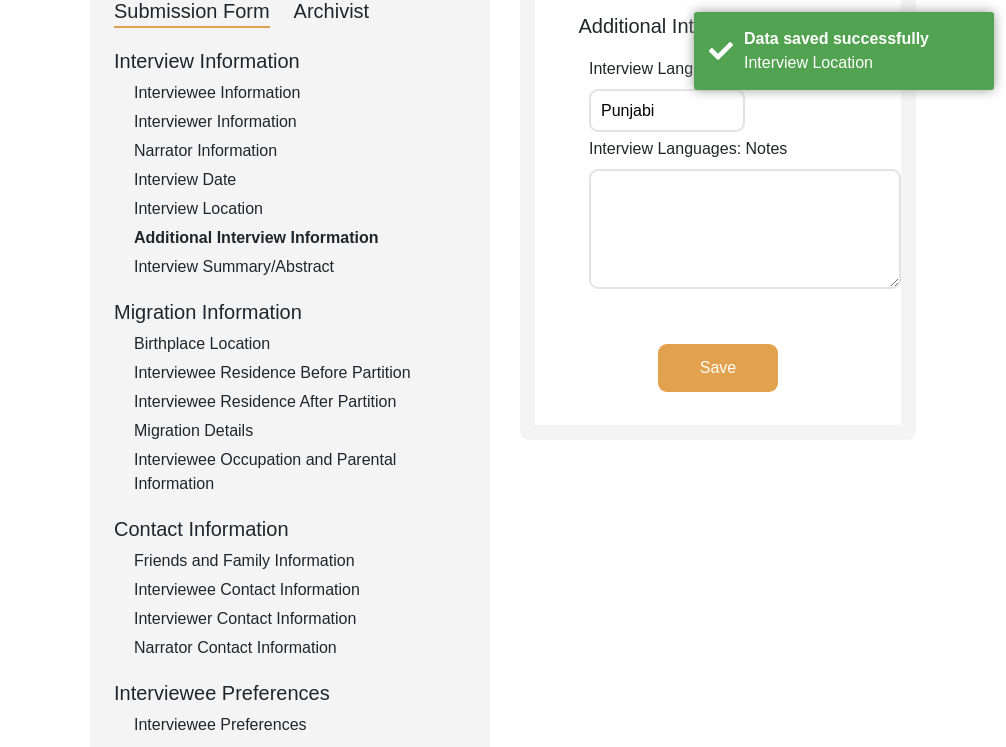 click on "Interviewee Contact Information" 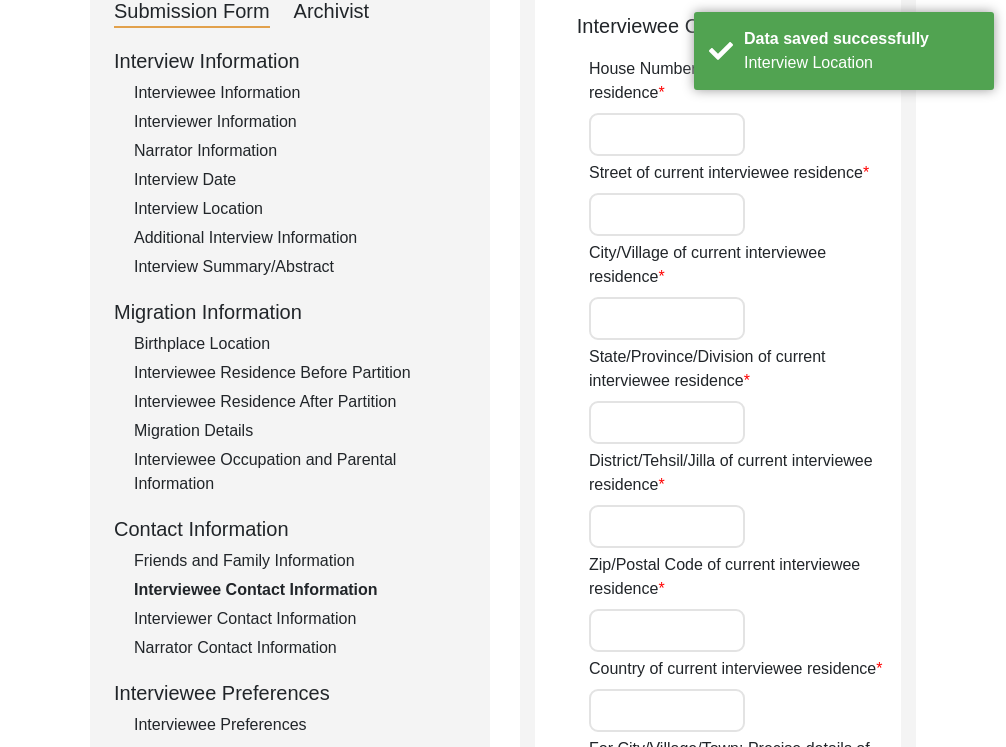 type on "Na" 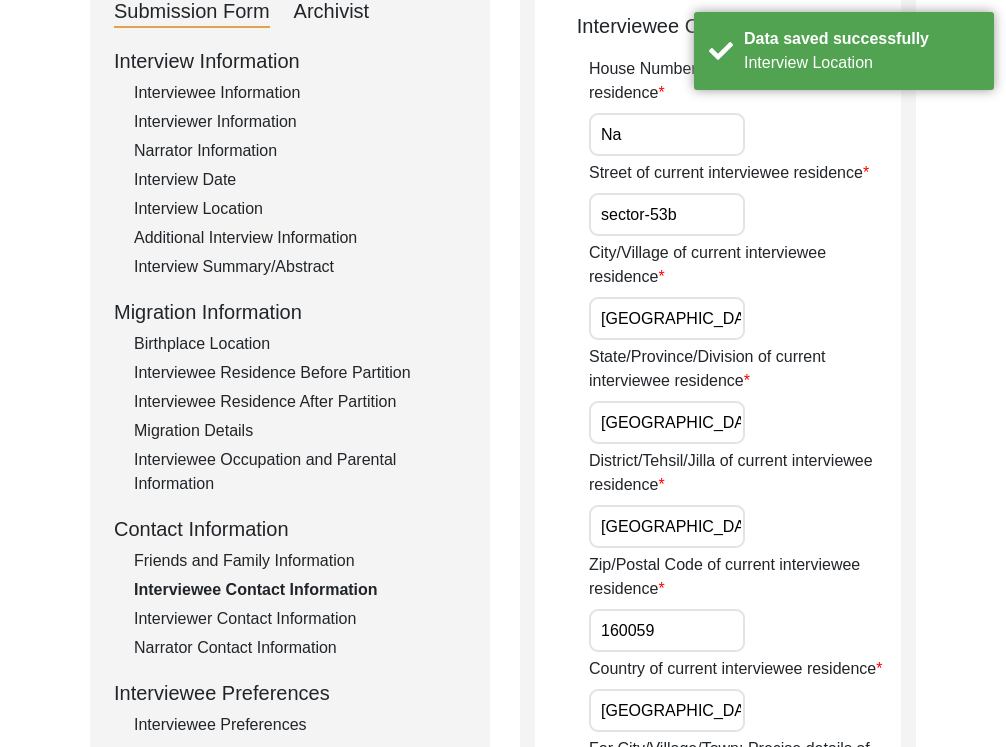 scroll, scrollTop: 0, scrollLeft: 0, axis: both 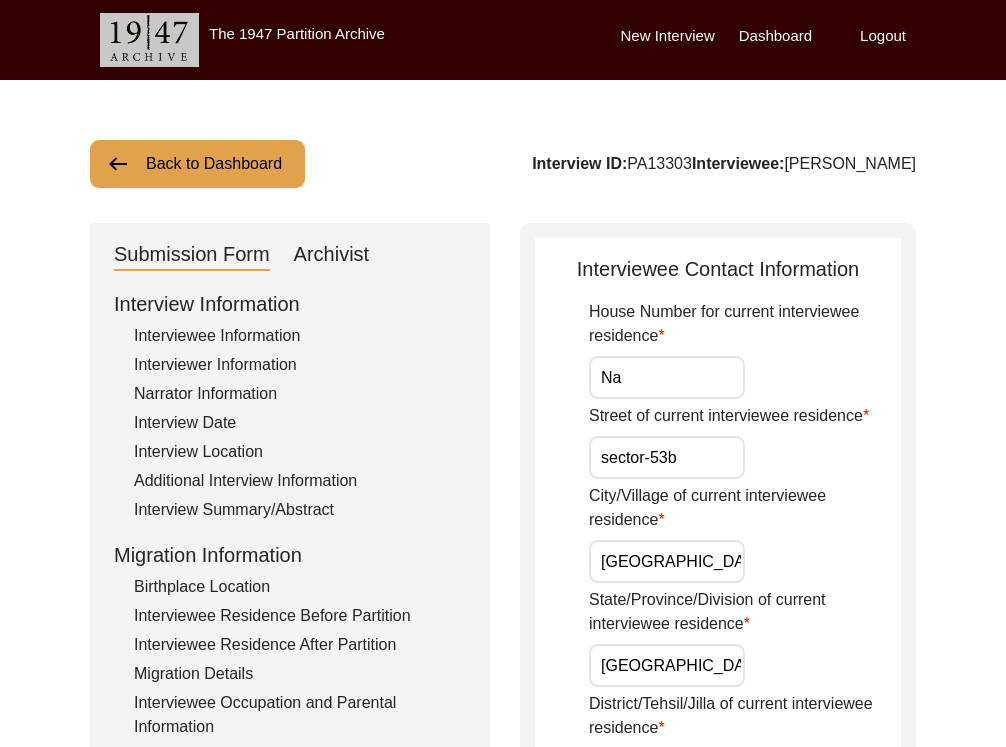 drag, startPoint x: 689, startPoint y: 445, endPoint x: 698, endPoint y: 460, distance: 17.492855 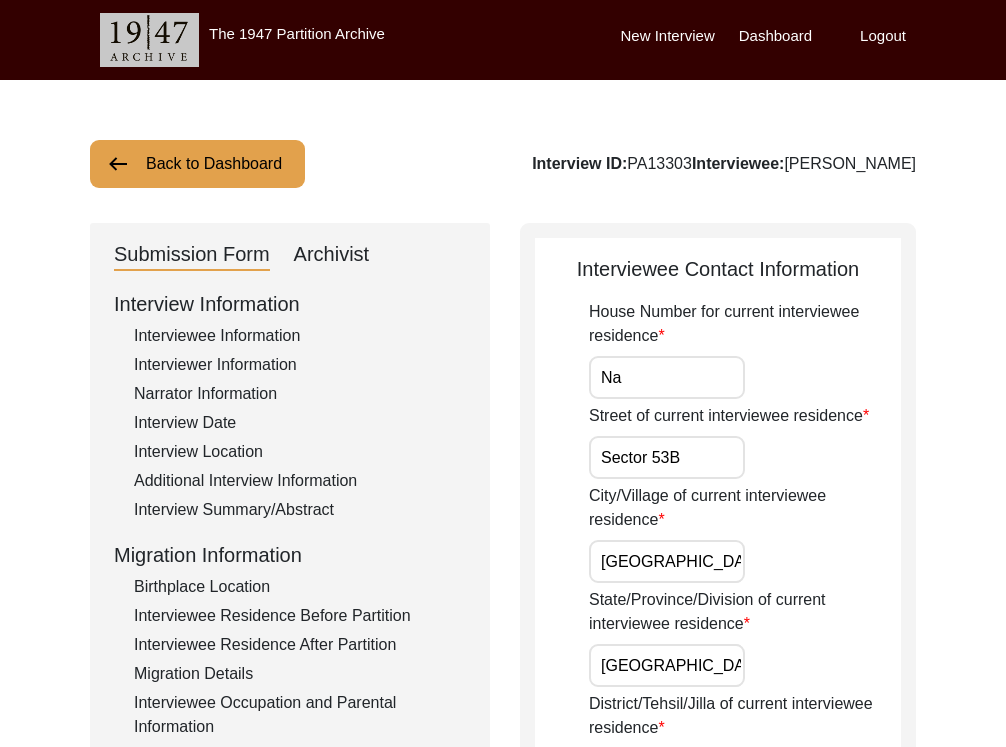 type on "Sector 53B" 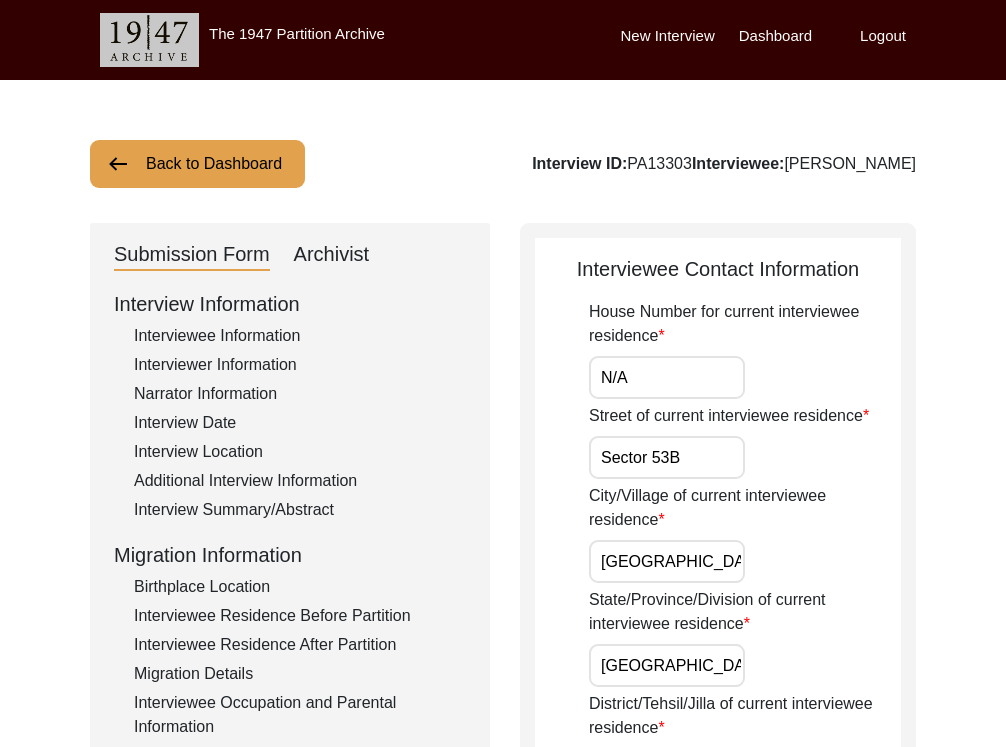 type on "N/A" 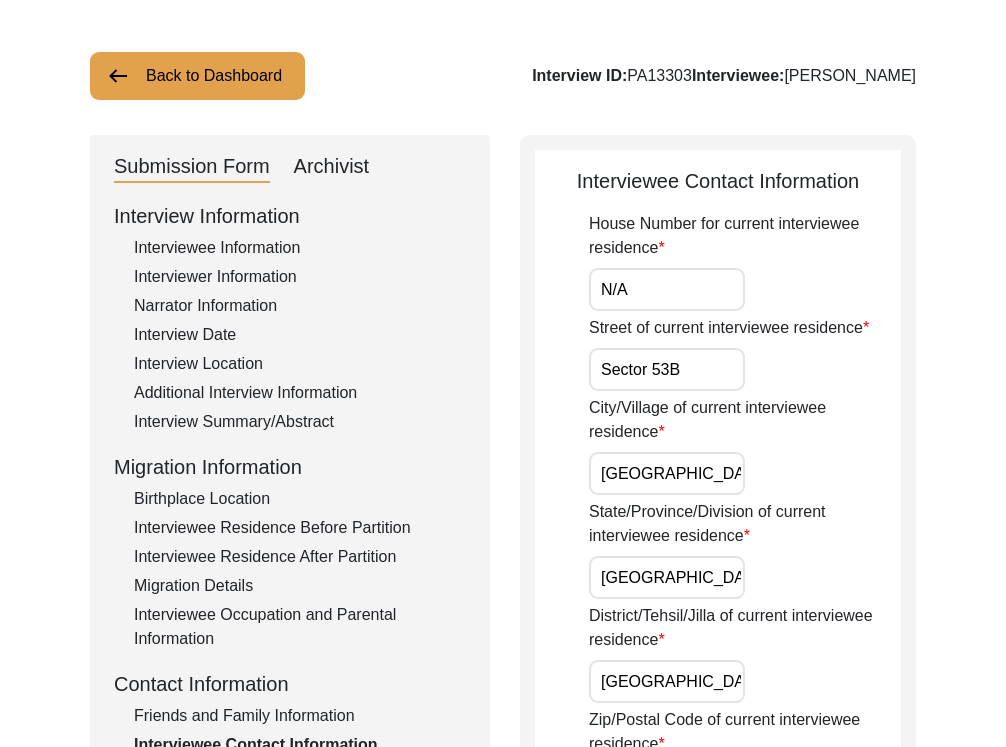 scroll, scrollTop: 151, scrollLeft: 0, axis: vertical 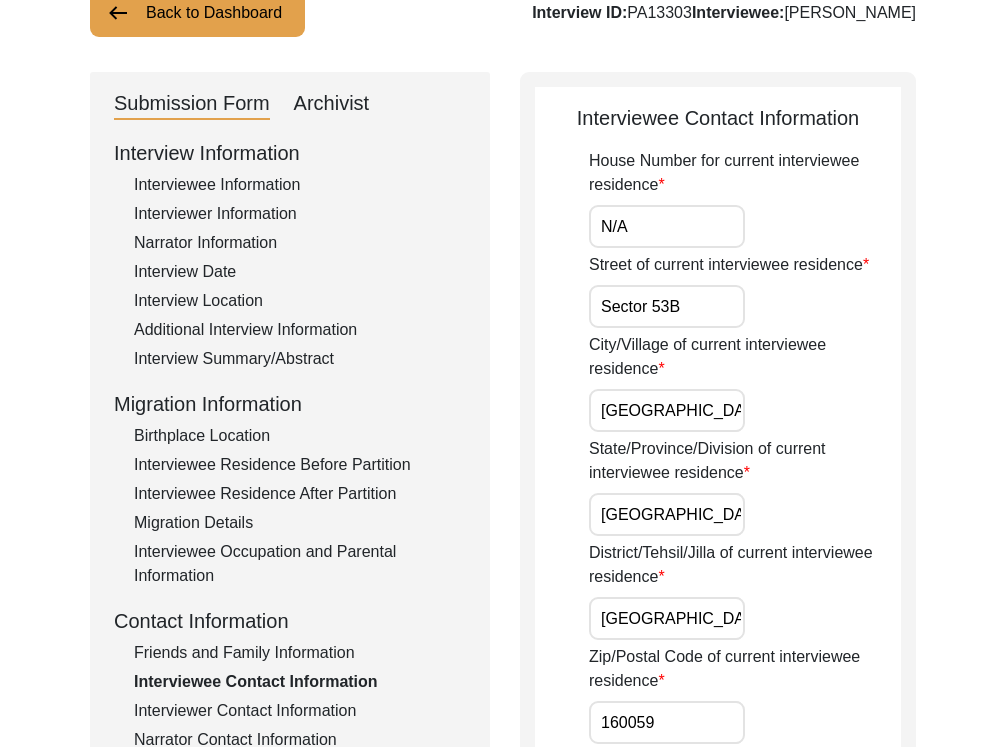 click on "Sector 53B" at bounding box center (667, 306) 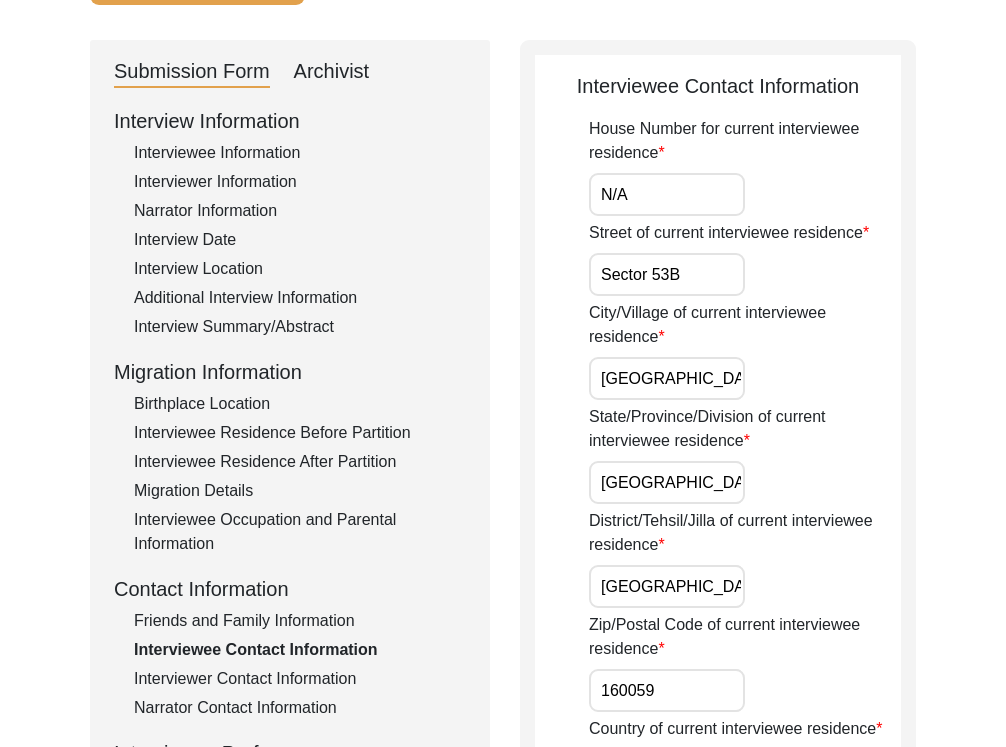scroll, scrollTop: 226, scrollLeft: 0, axis: vertical 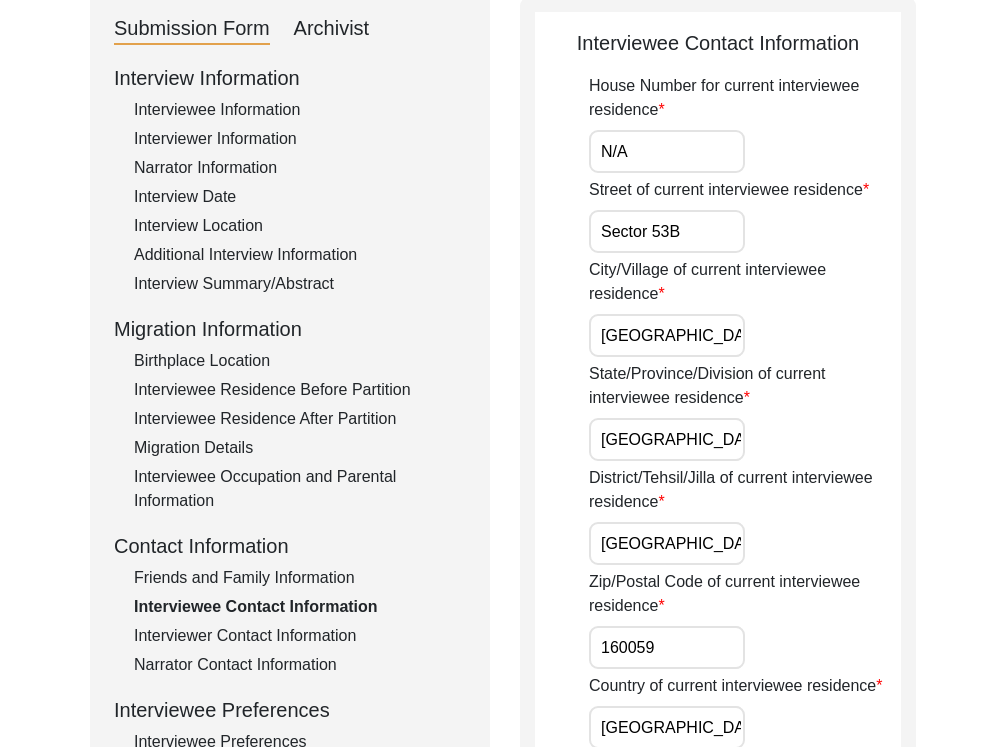 click on "[GEOGRAPHIC_DATA]" at bounding box center [667, 439] 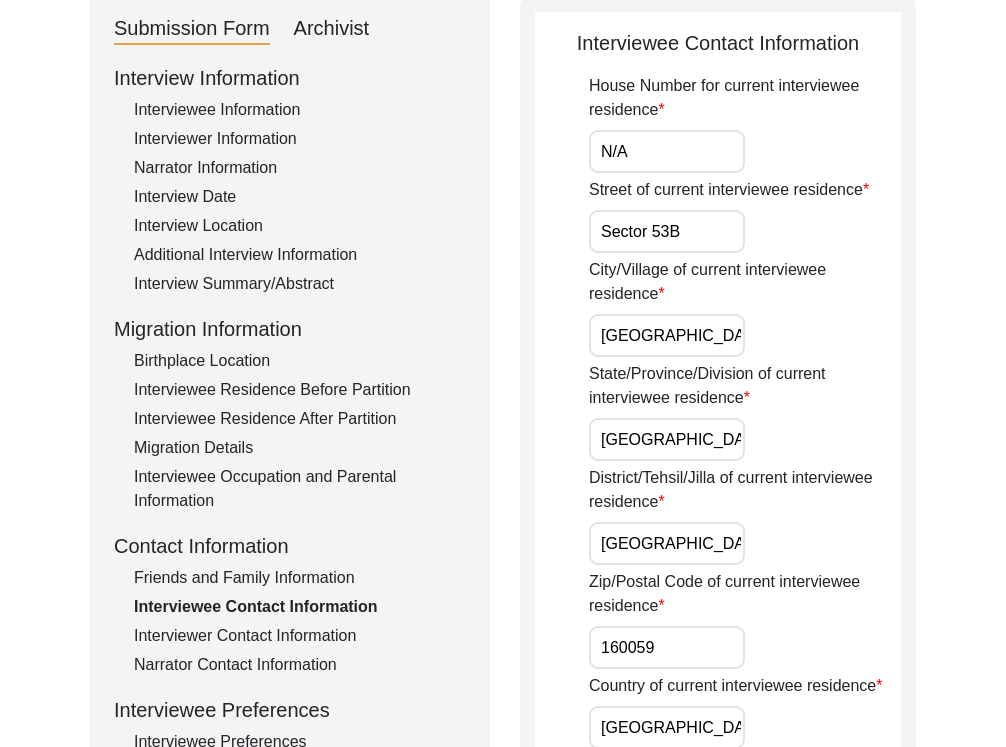 drag, startPoint x: 680, startPoint y: 425, endPoint x: 688, endPoint y: 434, distance: 12.0415945 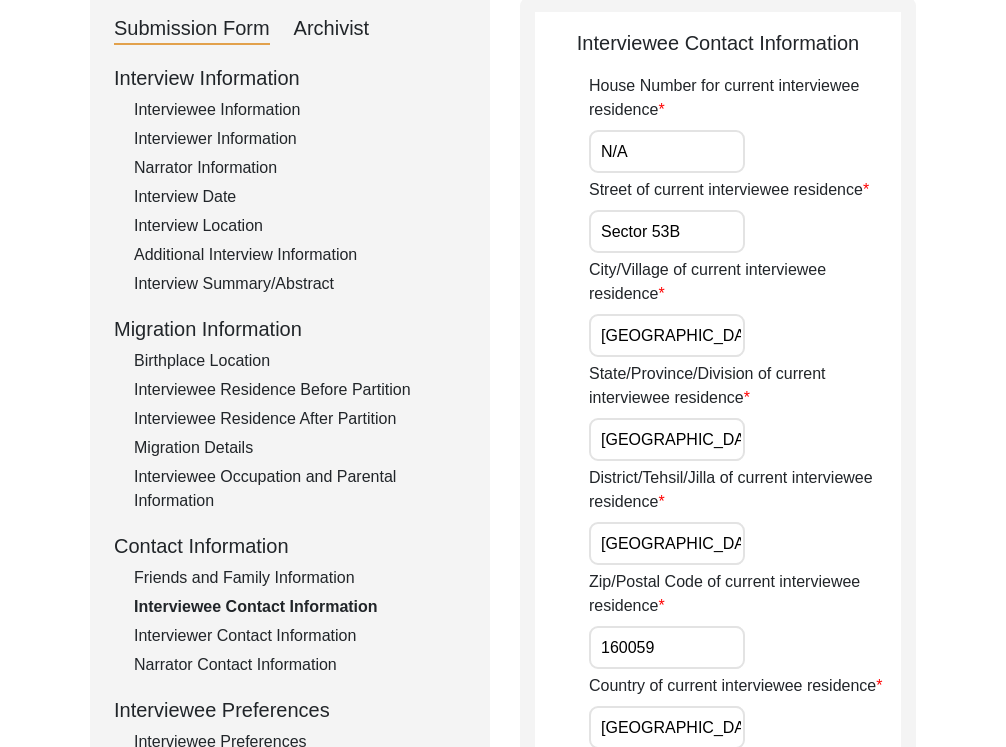 click on "[GEOGRAPHIC_DATA]" at bounding box center [667, 439] 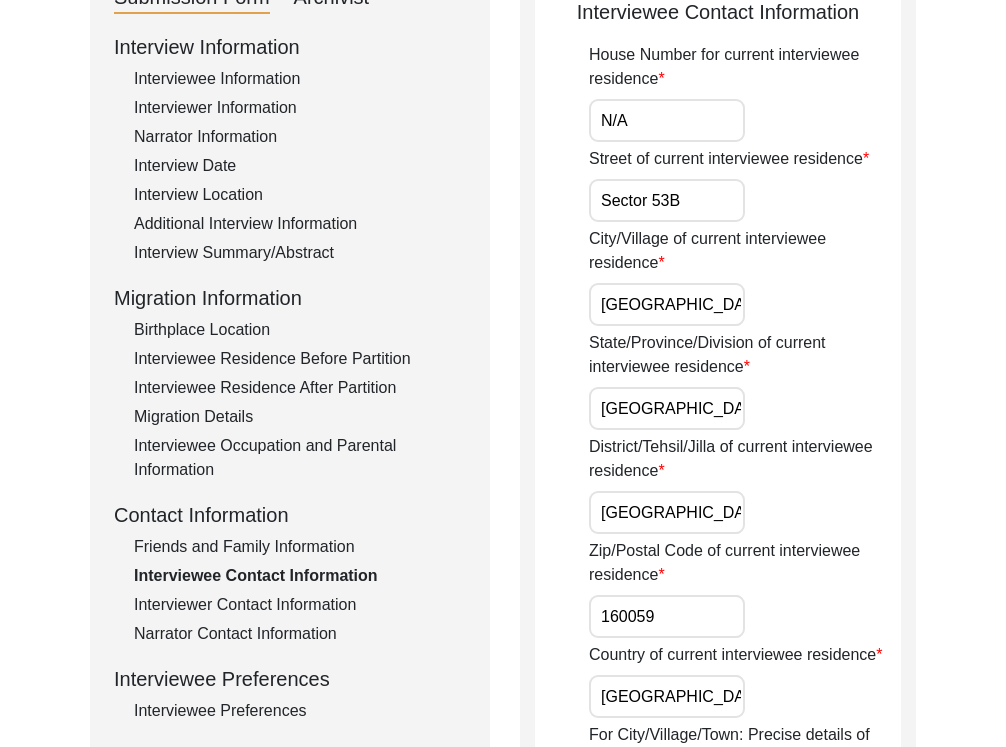 scroll, scrollTop: 282, scrollLeft: 0, axis: vertical 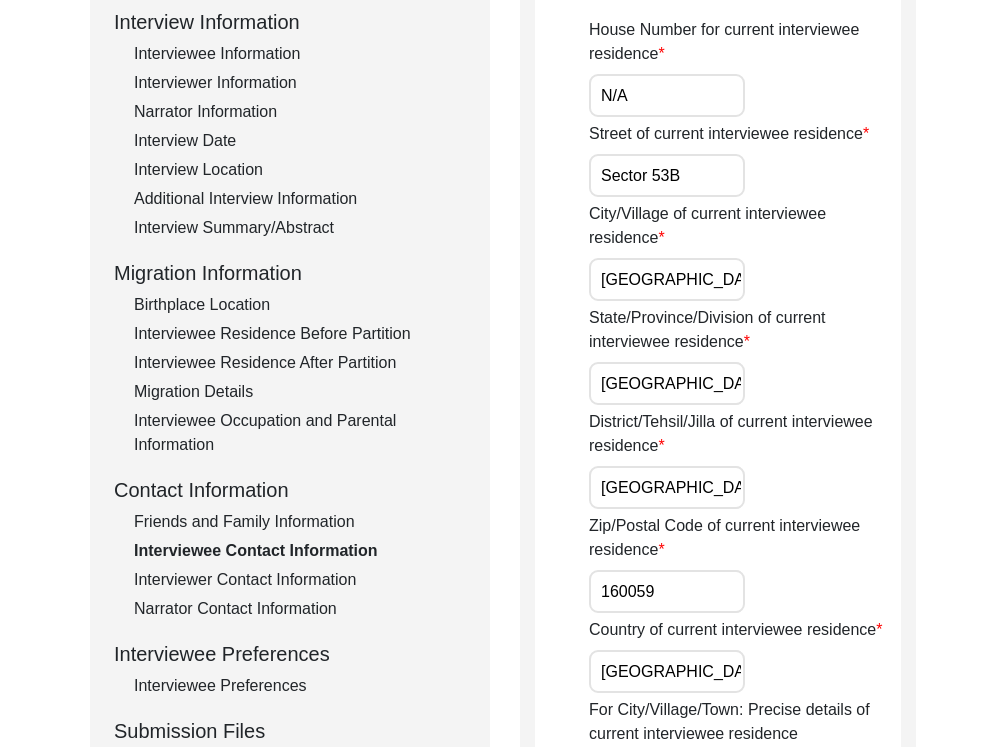 drag, startPoint x: 717, startPoint y: 483, endPoint x: 567, endPoint y: 477, distance: 150.11995 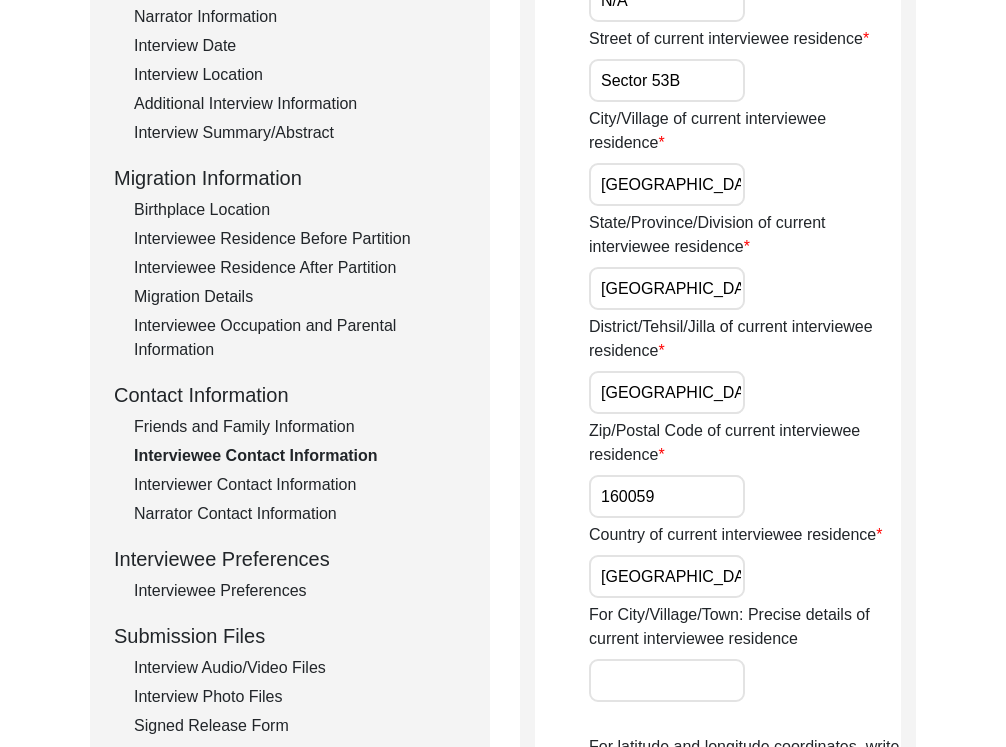 scroll, scrollTop: 388, scrollLeft: 0, axis: vertical 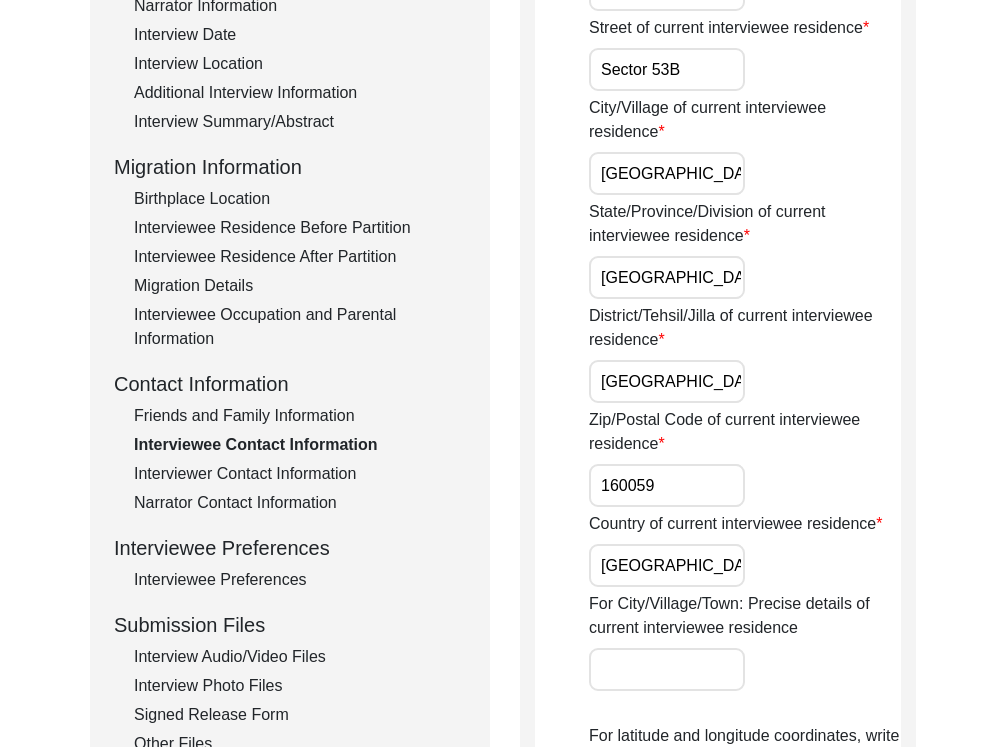 drag, startPoint x: 672, startPoint y: 479, endPoint x: 546, endPoint y: 479, distance: 126 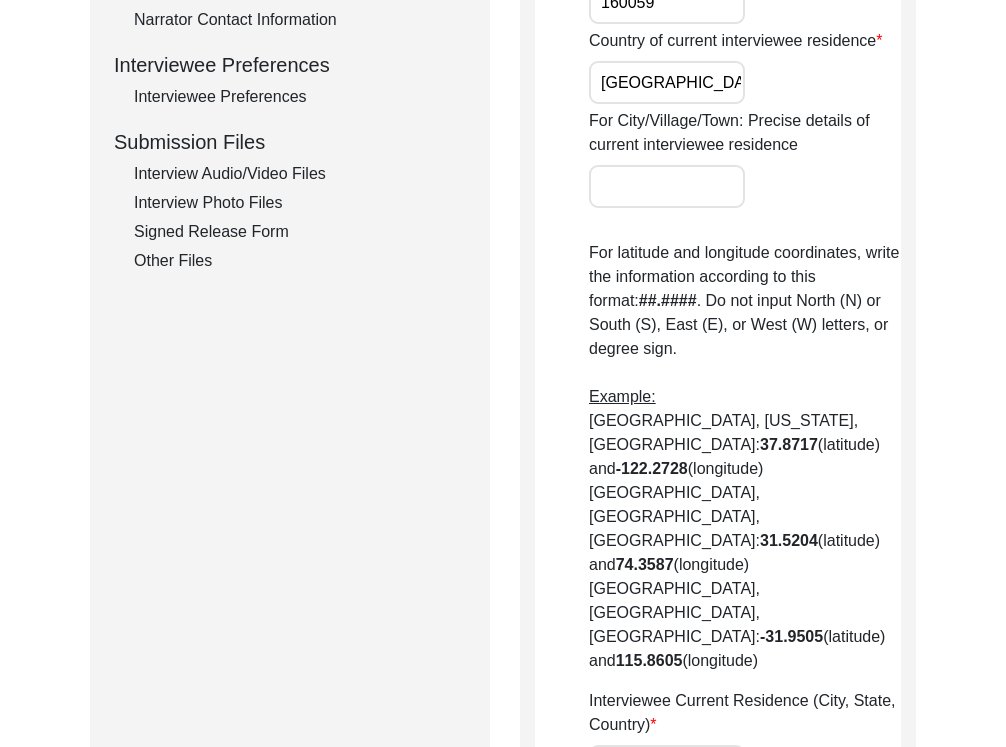 scroll, scrollTop: 987, scrollLeft: 0, axis: vertical 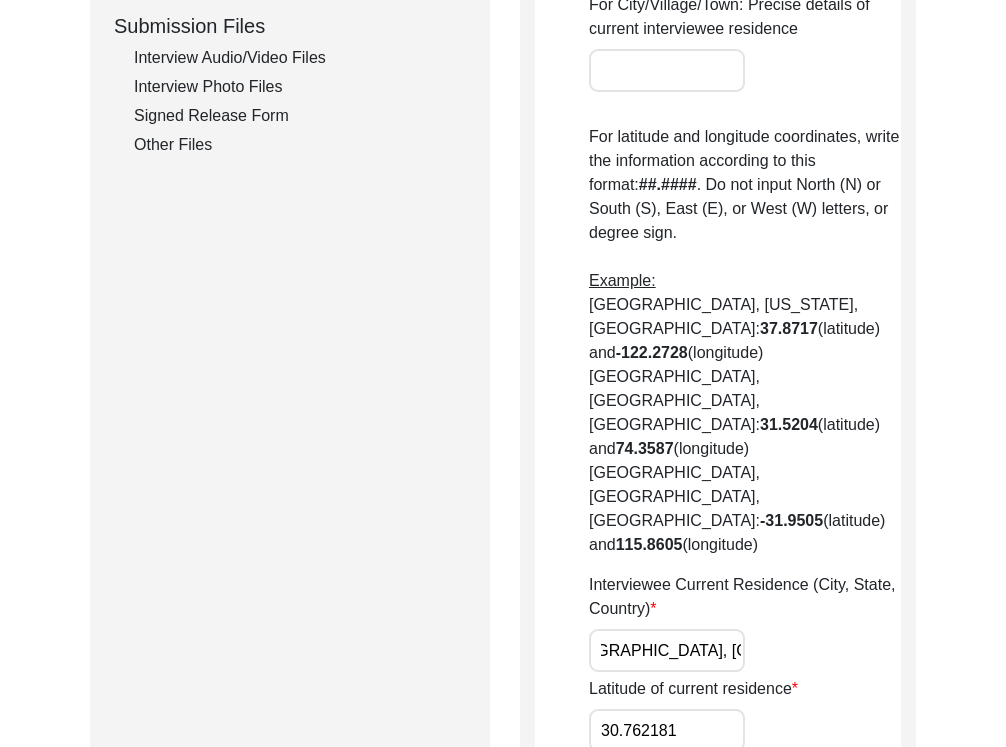 drag, startPoint x: 626, startPoint y: 533, endPoint x: 811, endPoint y: 534, distance: 185.0027 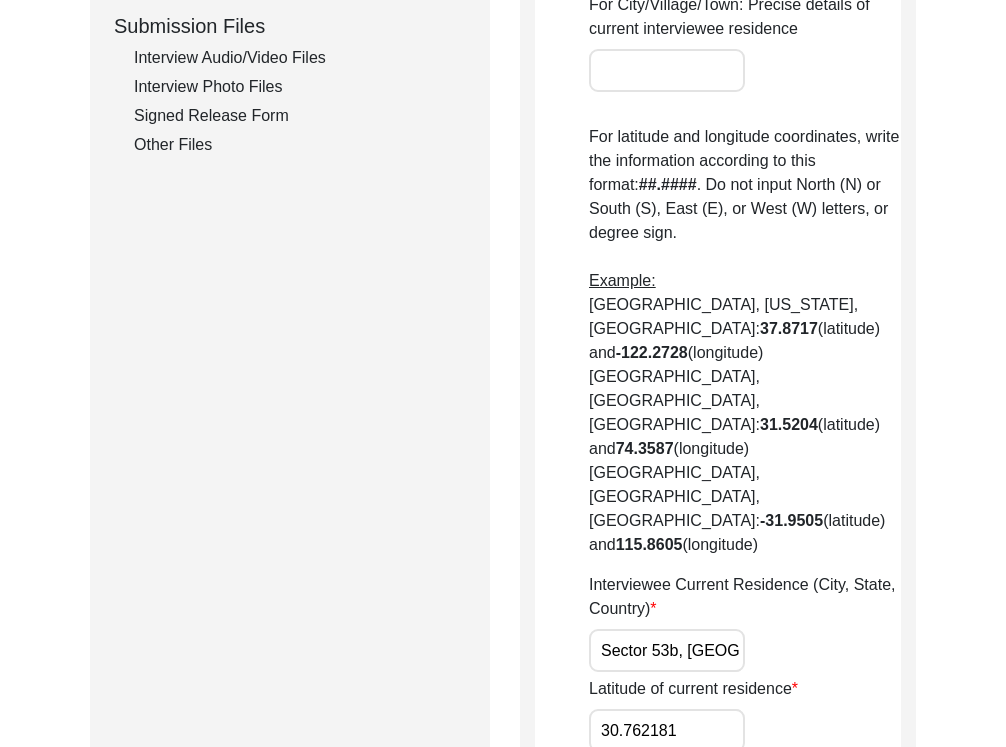 click on "Sector 53b, [GEOGRAPHIC_DATA], [GEOGRAPHIC_DATA], [GEOGRAPHIC_DATA]" at bounding box center [667, 650] 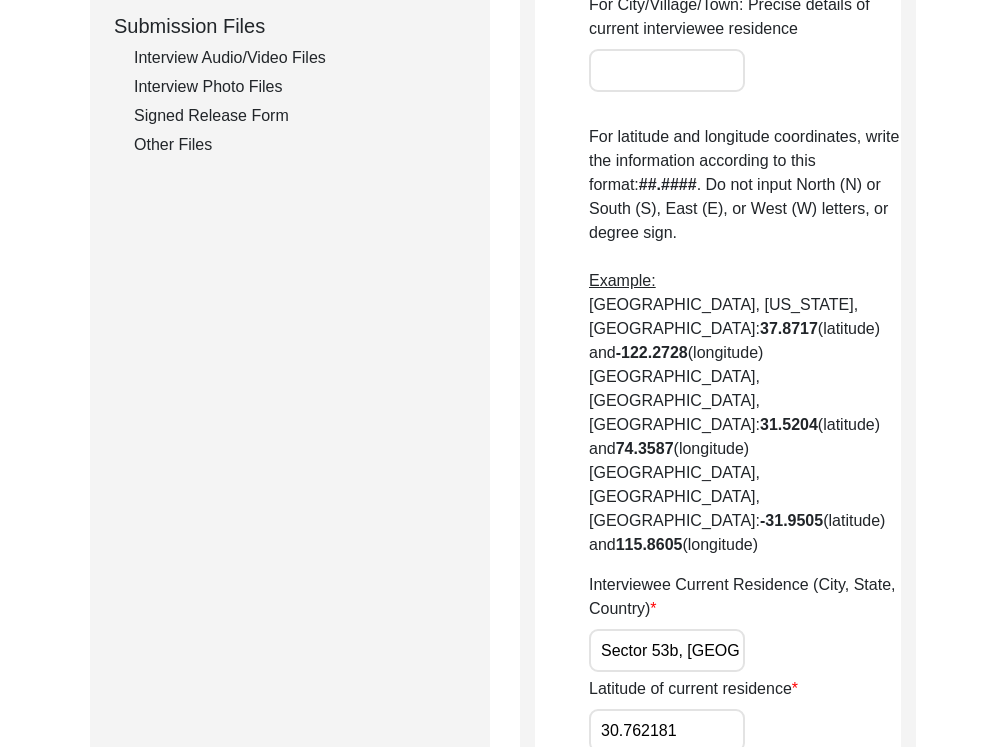 drag, startPoint x: 690, startPoint y: 527, endPoint x: 577, endPoint y: 525, distance: 113.0177 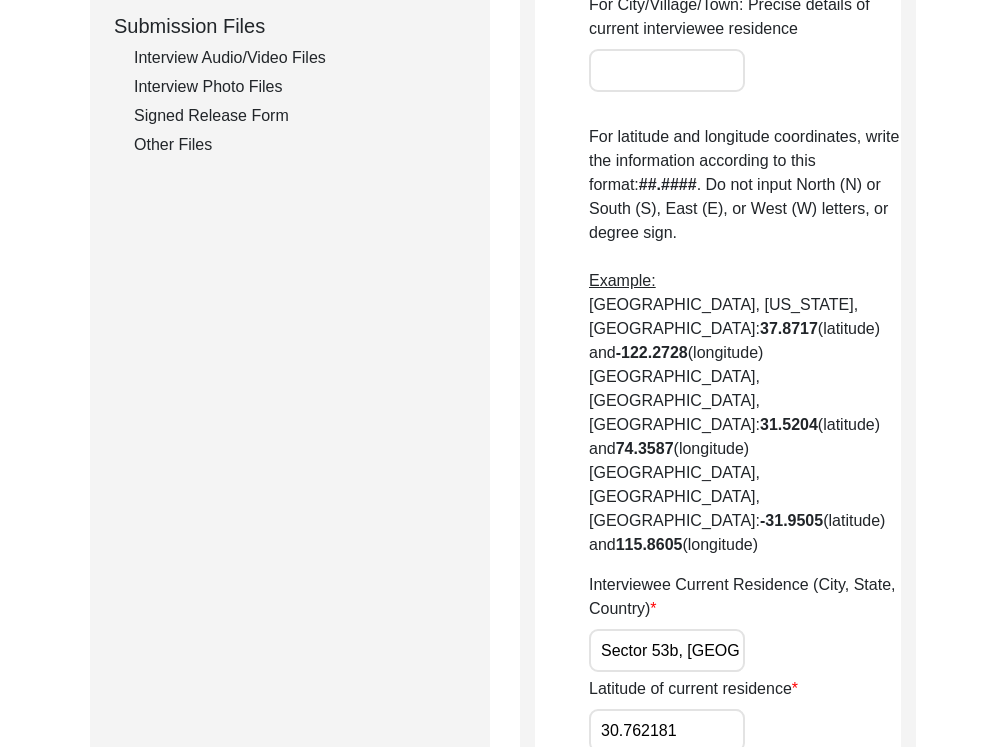 click on "Interviewee Contact Information
House Number for current interviewee residence N/A Street of current interviewee residence [GEOGRAPHIC_DATA]/Village of current interviewee residence [GEOGRAPHIC_DATA] State/Province/Division of current interviewee residence [GEOGRAPHIC_DATA]/[GEOGRAPHIC_DATA]/Jilla of current interviewee residence [GEOGRAPHIC_DATA] Zip/Postal Code of current interviewee residence 160059 Country of current interviewee residence [DEMOGRAPHIC_DATA] For City/Village/Town: Precise details of current interviewee residence  For latitude and longitude coordinates, write the information according to this format:  ##.#### . Do not input North (N) or South (S), East (E), or West (W) letters, or degree sign.  Example:  [GEOGRAPHIC_DATA], [US_STATE], [GEOGRAPHIC_DATA]:  37.8717  (latitude) and  -122.2728  (longitude)   [GEOGRAPHIC_DATA], [GEOGRAPHIC_DATA], [GEOGRAPHIC_DATA]:  31.5204  (latitude) and  74.3587  (longitude)   [GEOGRAPHIC_DATA], [GEOGRAPHIC_DATA], [GEOGRAPHIC_DATA]:  -31.9505  (latitude) and  115.8605  (longitude)  Interviewee Current Residence (City, State, Country) Sector 53b, [GEOGRAPHIC_DATA], [GEOGRAPHIC_DATA], [GEOGRAPHIC_DATA]" 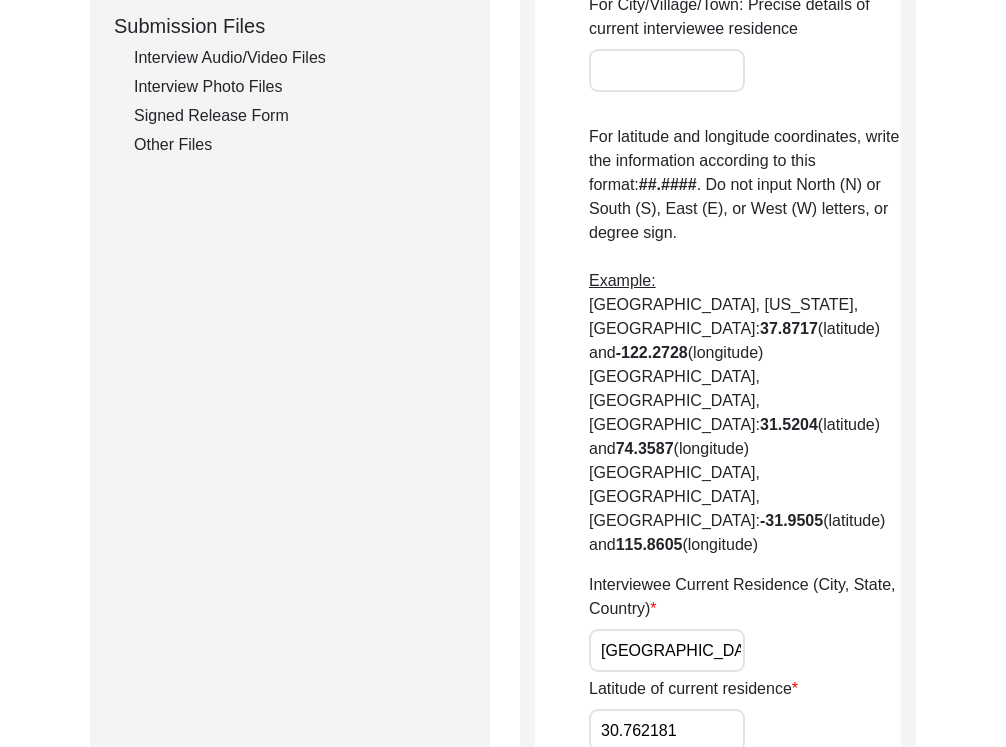 type on "[GEOGRAPHIC_DATA], [GEOGRAPHIC_DATA], [GEOGRAPHIC_DATA]" 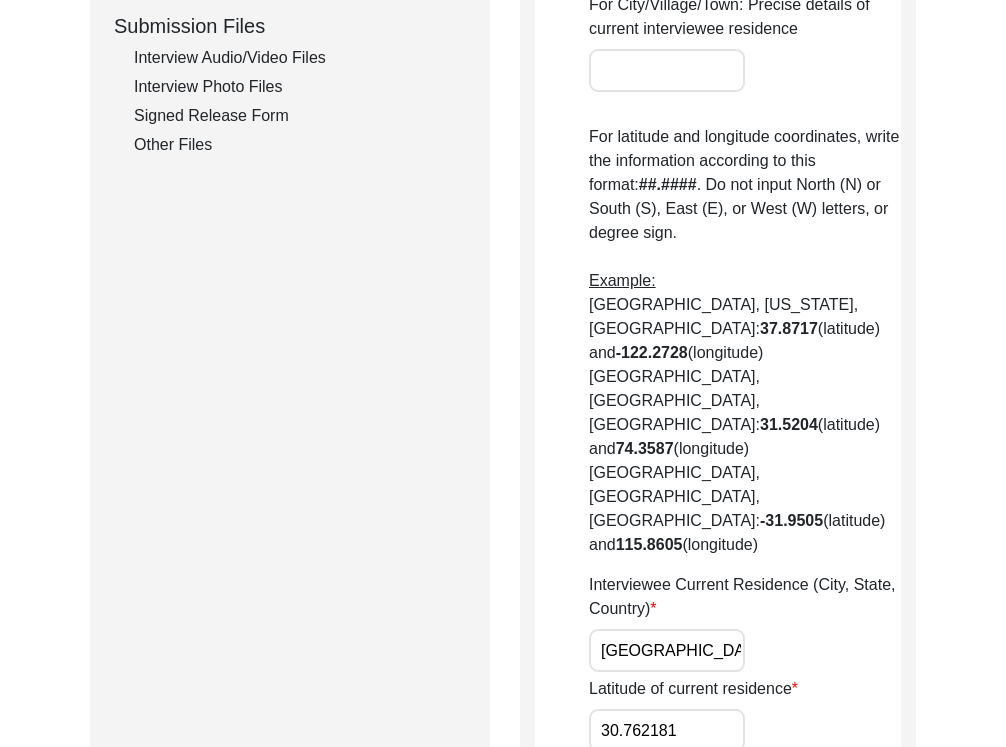 click on "30.762181" at bounding box center [667, 730] 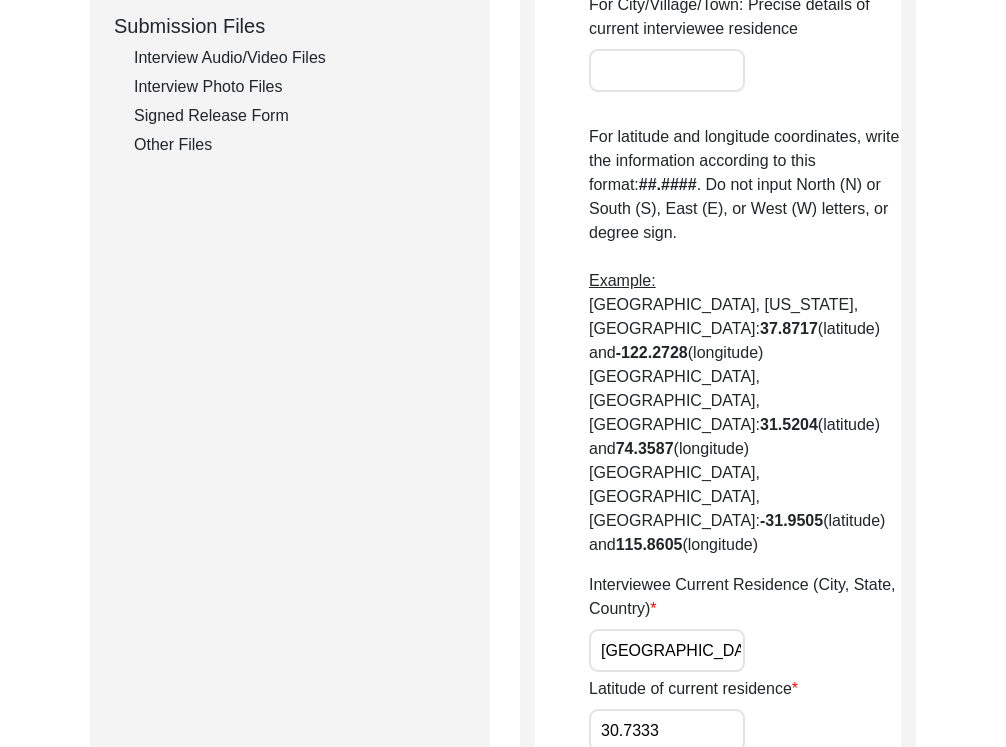 type on "30.7333" 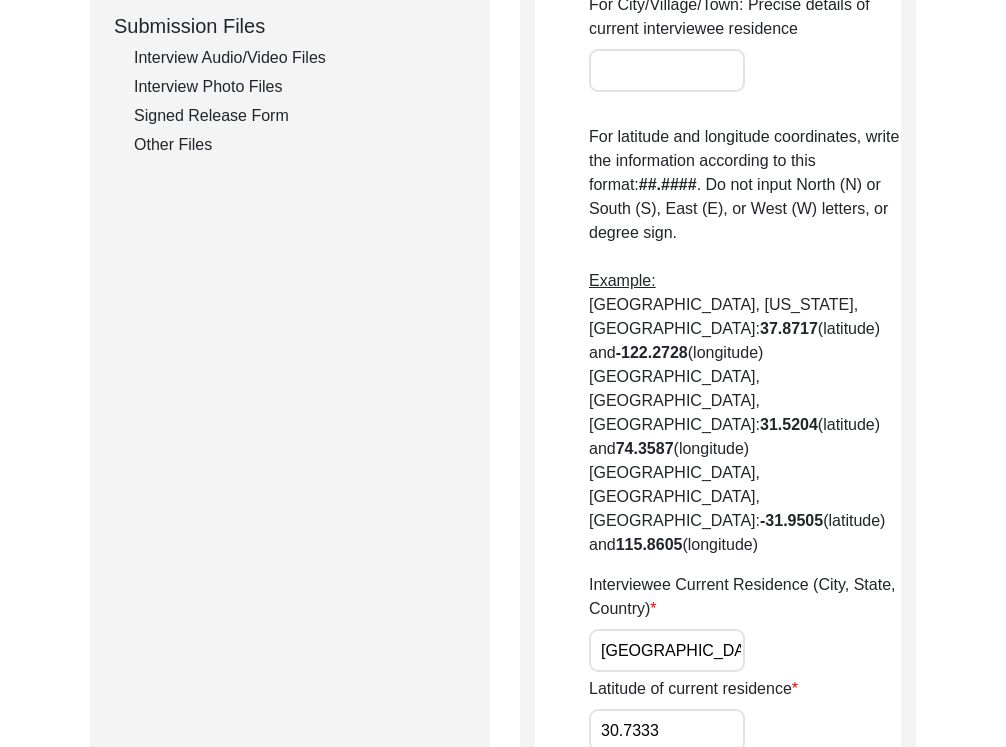 click on "Longitude of current residence" 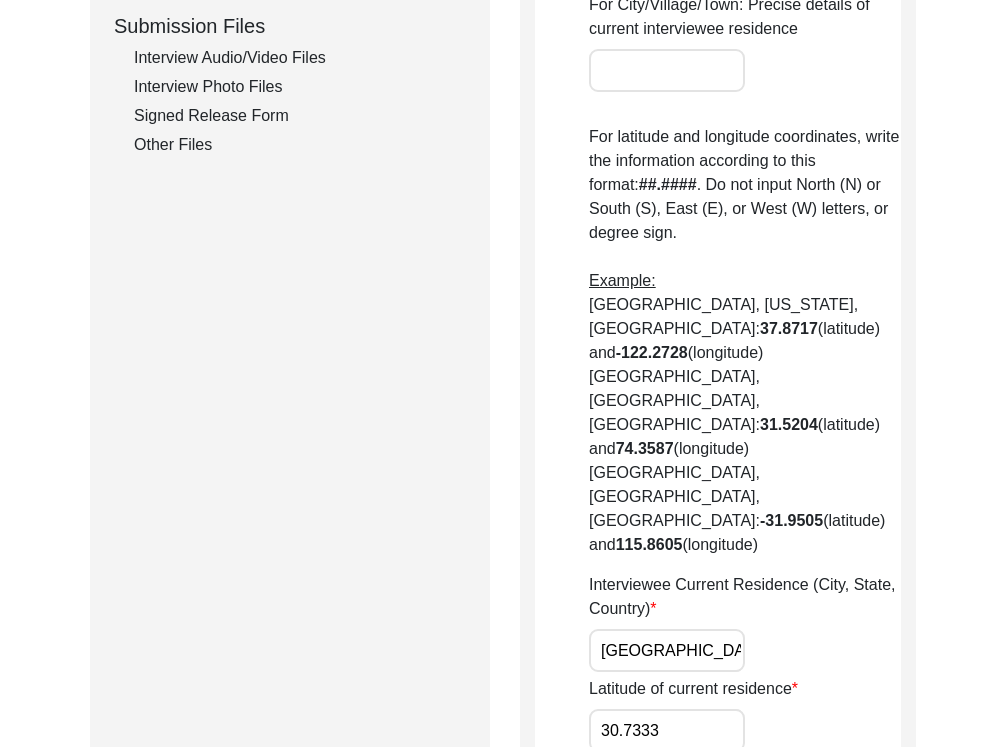 click on "76.7794" at bounding box center [667, 810] 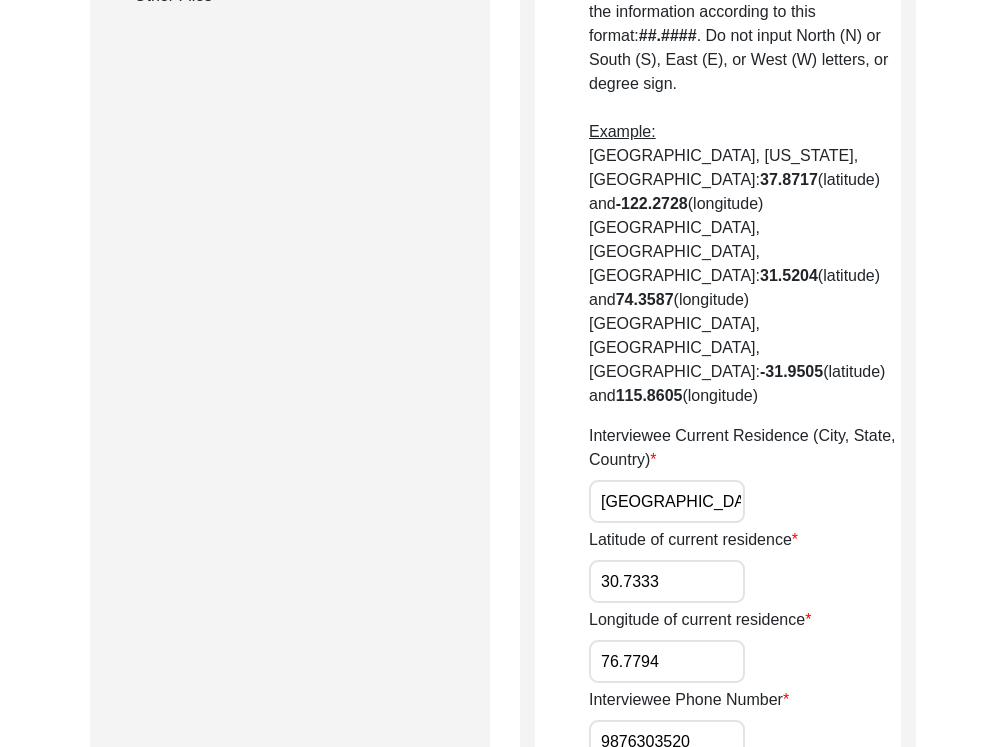 scroll, scrollTop: 1139, scrollLeft: 0, axis: vertical 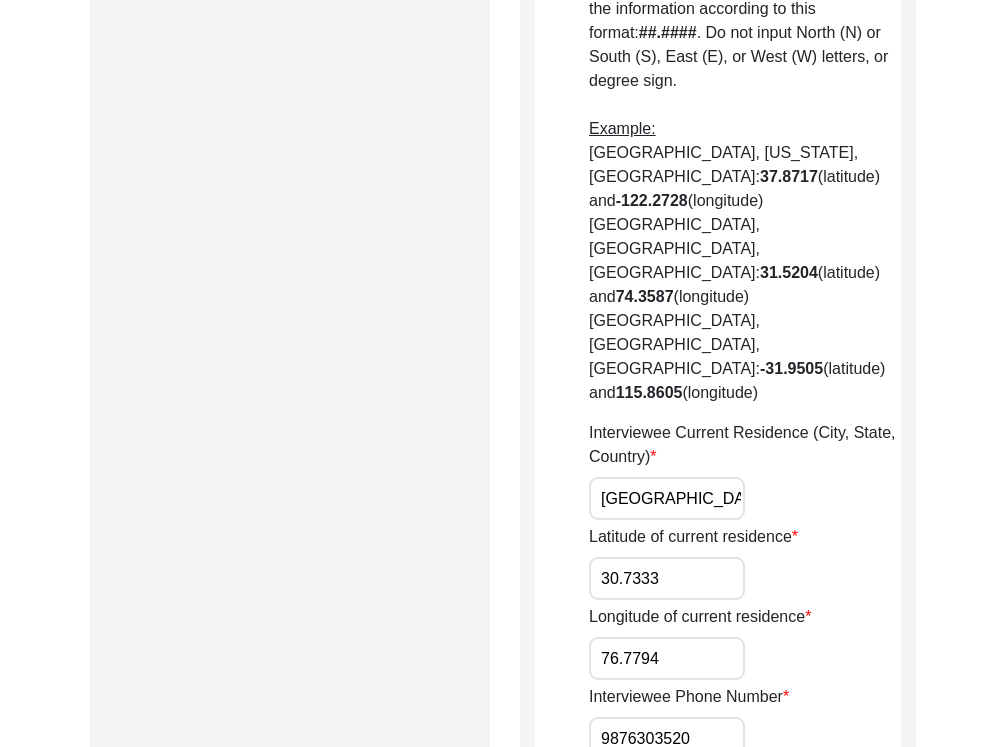 click on "9876303520" at bounding box center [667, 738] 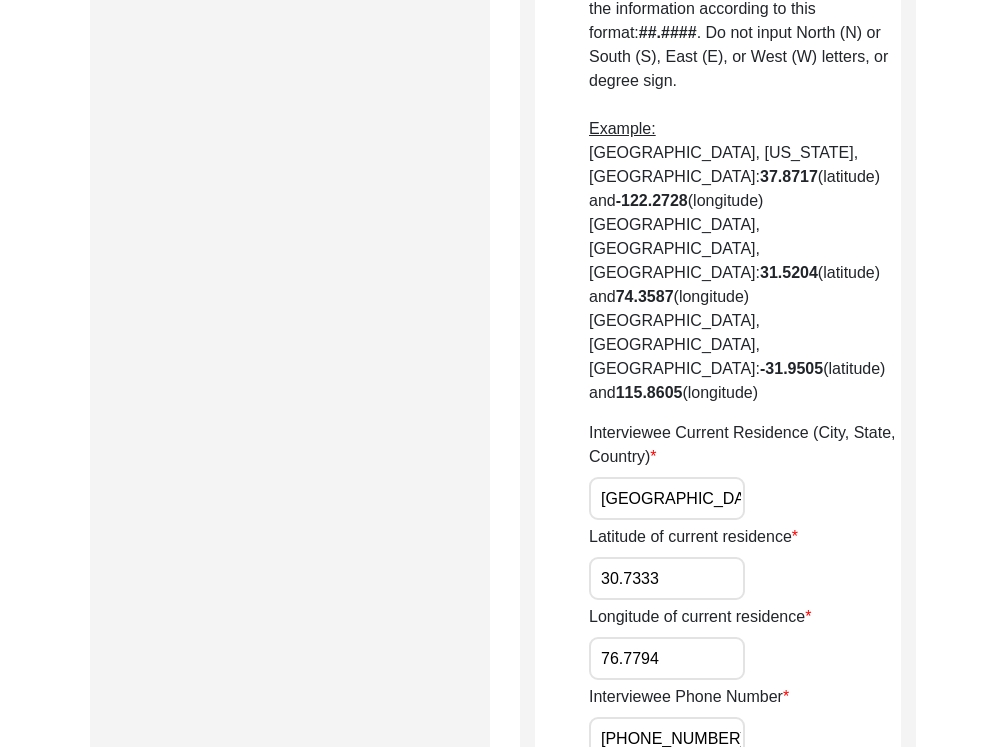 drag, startPoint x: 724, startPoint y: 625, endPoint x: 563, endPoint y: 625, distance: 161 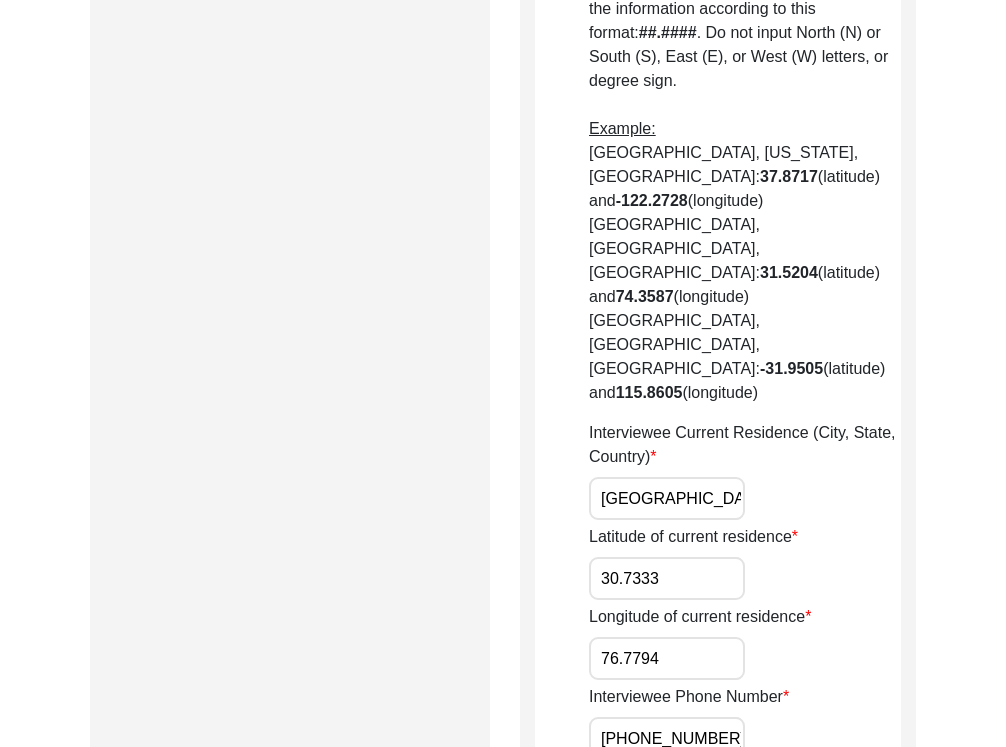 click on "Interviewee Contact Information
House Number for current interviewee residence N/A Street of current interviewee residence [GEOGRAPHIC_DATA]/Village of current interviewee residence [GEOGRAPHIC_DATA] State/Province/Division of current interviewee residence [GEOGRAPHIC_DATA]/[GEOGRAPHIC_DATA]/Jilla of current interviewee residence [GEOGRAPHIC_DATA] Zip/Postal Code of current interviewee residence 160059 Country of current interviewee residence [DEMOGRAPHIC_DATA] For City/Village/Town: Precise details of current interviewee residence  For latitude and longitude coordinates, write the information according to this format:  ##.#### . Do not input North (N) or South (S), East (E), or West (W) letters, or degree sign.  Example:  [GEOGRAPHIC_DATA], [US_STATE], [GEOGRAPHIC_DATA]:  37.8717  (latitude) and  -122.2728  (longitude)   [GEOGRAPHIC_DATA], [GEOGRAPHIC_DATA], [GEOGRAPHIC_DATA]:  31.5204  (latitude) and  74.3587  (longitude)   [GEOGRAPHIC_DATA], [GEOGRAPHIC_DATA], [GEOGRAPHIC_DATA]:  -31.9505  (latitude) and  115.8605  (longitude)  Interviewee Current Residence (City, State, Country) [GEOGRAPHIC_DATA], [GEOGRAPHIC_DATA], [GEOGRAPHIC_DATA] 30.7333 NA" 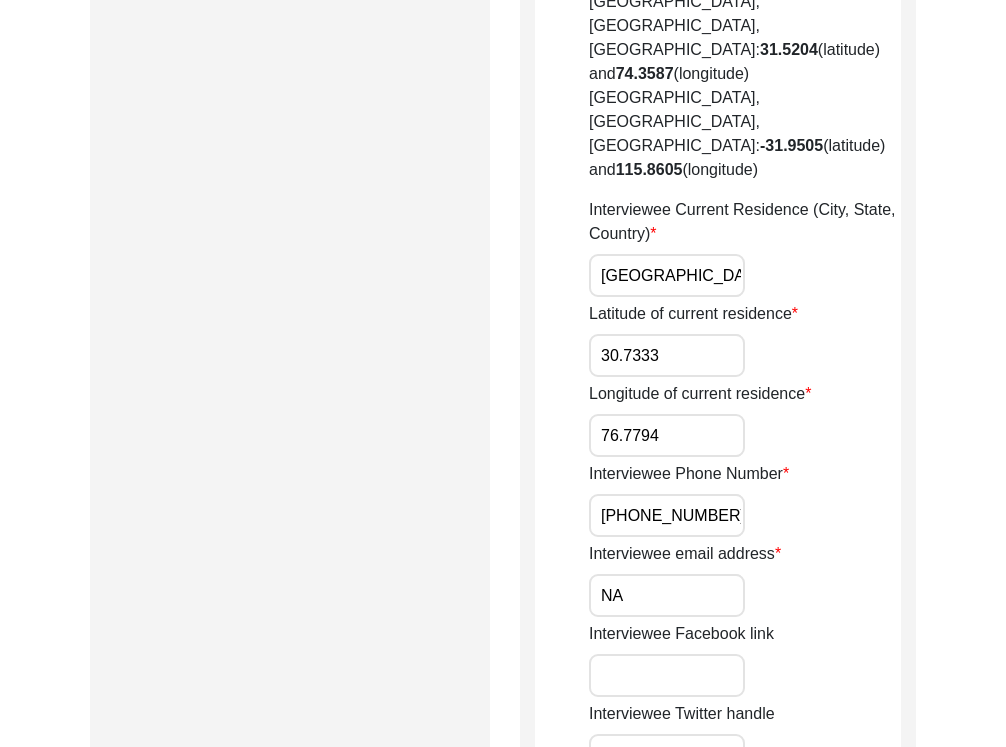 type on "[PHONE_NUMBER]" 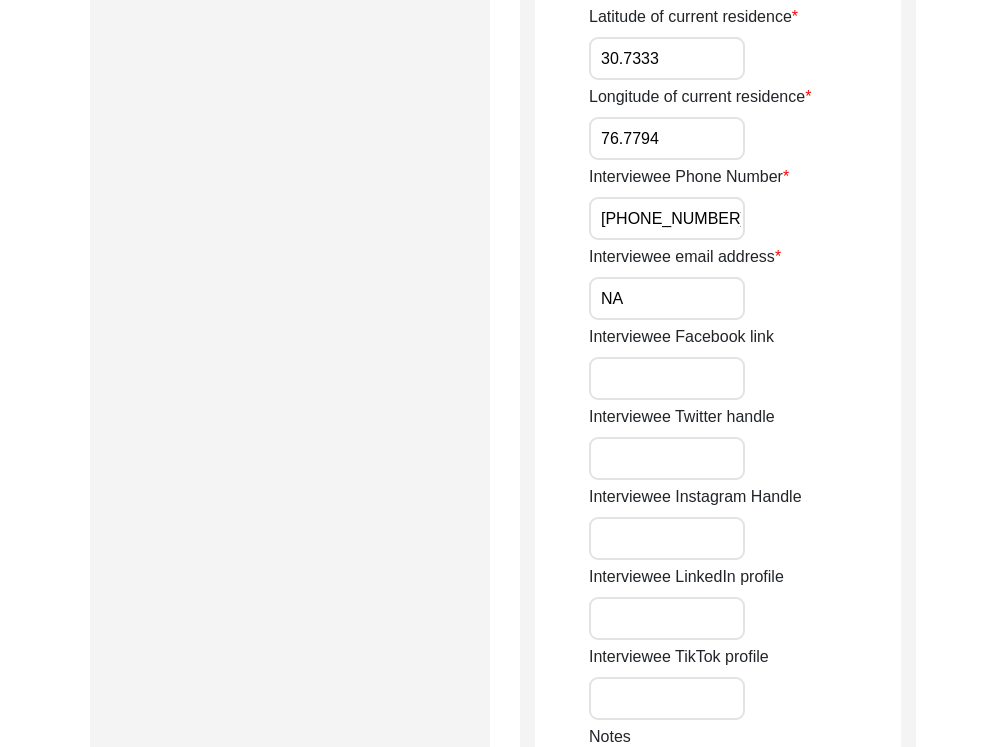 click on "Interviewee Contact Information
House Number for current interviewee residence N/A Street of current interviewee residence [GEOGRAPHIC_DATA]/Village of current interviewee residence [GEOGRAPHIC_DATA] State/Province/Division of current interviewee residence [GEOGRAPHIC_DATA]/[GEOGRAPHIC_DATA]/Jilla of current interviewee residence [GEOGRAPHIC_DATA] Zip/Postal Code of current interviewee residence 160059 Country of current interviewee residence [DEMOGRAPHIC_DATA] For City/Village/Town: Precise details of current interviewee residence  For latitude and longitude coordinates, write the information according to this format:  ##.#### . Do not input North (N) or South (S), East (E), or West (W) letters, or degree sign.  Example:  [GEOGRAPHIC_DATA], [US_STATE], [GEOGRAPHIC_DATA]:  37.8717  (latitude) and  -122.2728  (longitude)   [GEOGRAPHIC_DATA], [GEOGRAPHIC_DATA], [GEOGRAPHIC_DATA]:  31.5204  (latitude) and  74.3587  (longitude)   [GEOGRAPHIC_DATA], [GEOGRAPHIC_DATA], [GEOGRAPHIC_DATA]:  -31.9505  (latitude) and  115.8605  (longitude)  Interviewee Current Residence (City, State, Country) [GEOGRAPHIC_DATA], [GEOGRAPHIC_DATA], [GEOGRAPHIC_DATA] 30.7333 NA" 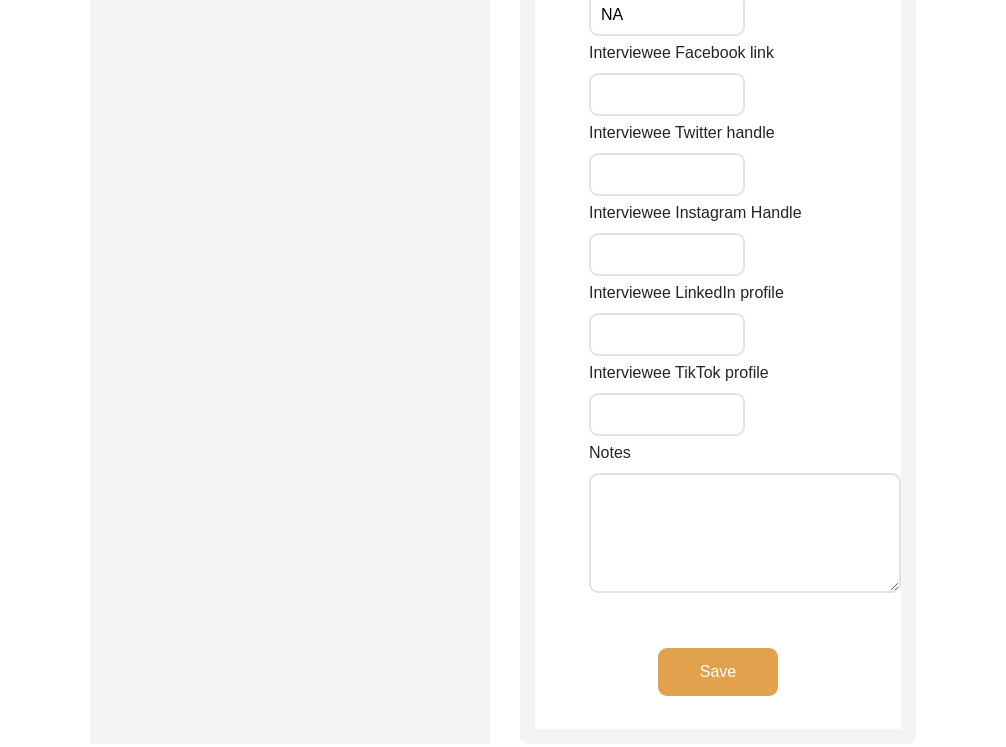 click on "Save" 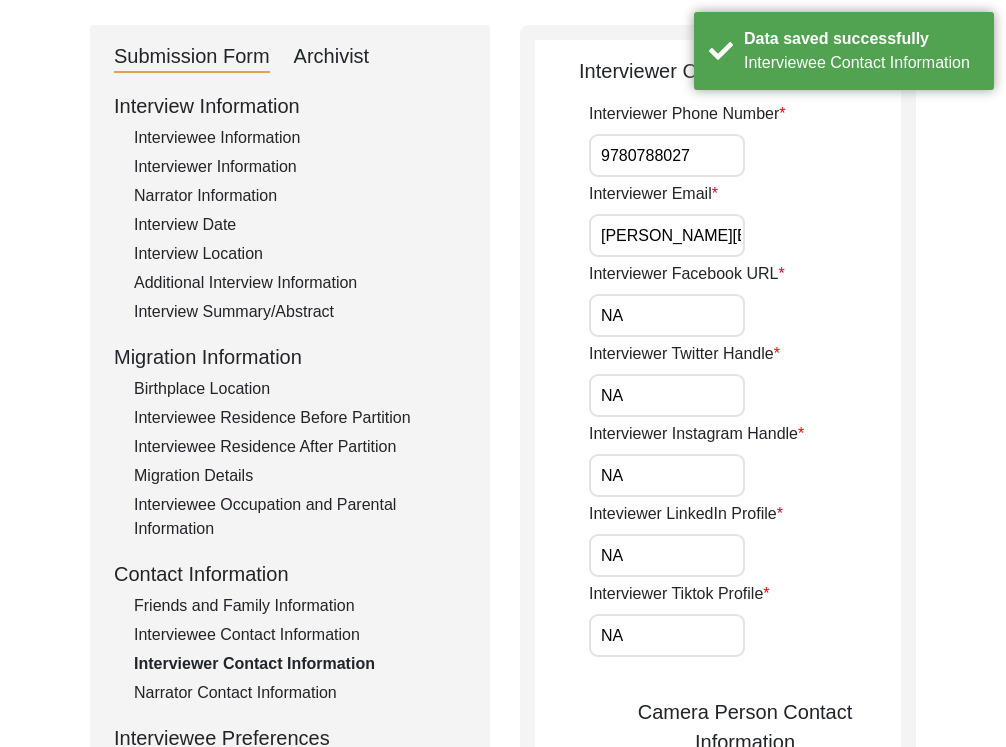scroll, scrollTop: 0, scrollLeft: 0, axis: both 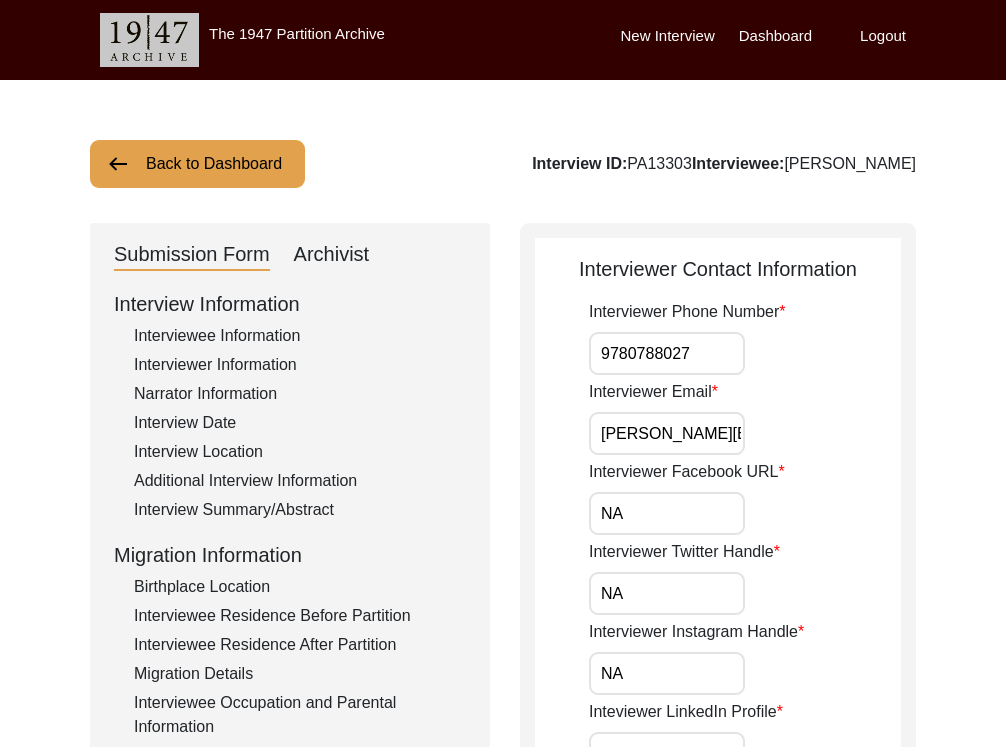 click on "9780788027" at bounding box center (667, 353) 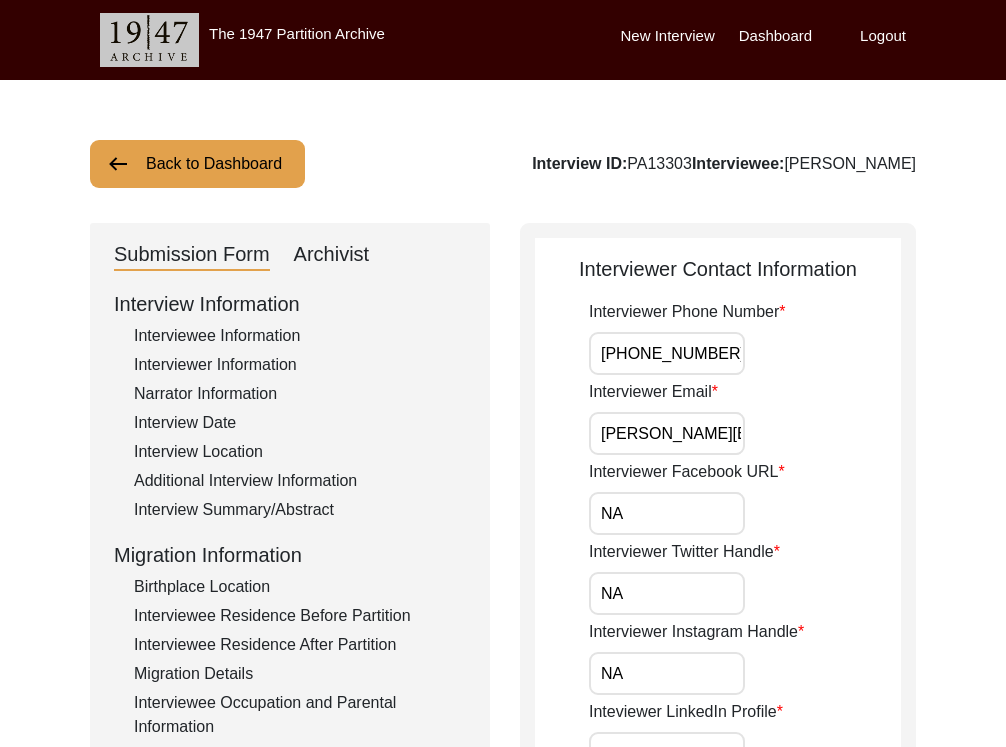 drag, startPoint x: 739, startPoint y: 352, endPoint x: 505, endPoint y: 346, distance: 234.0769 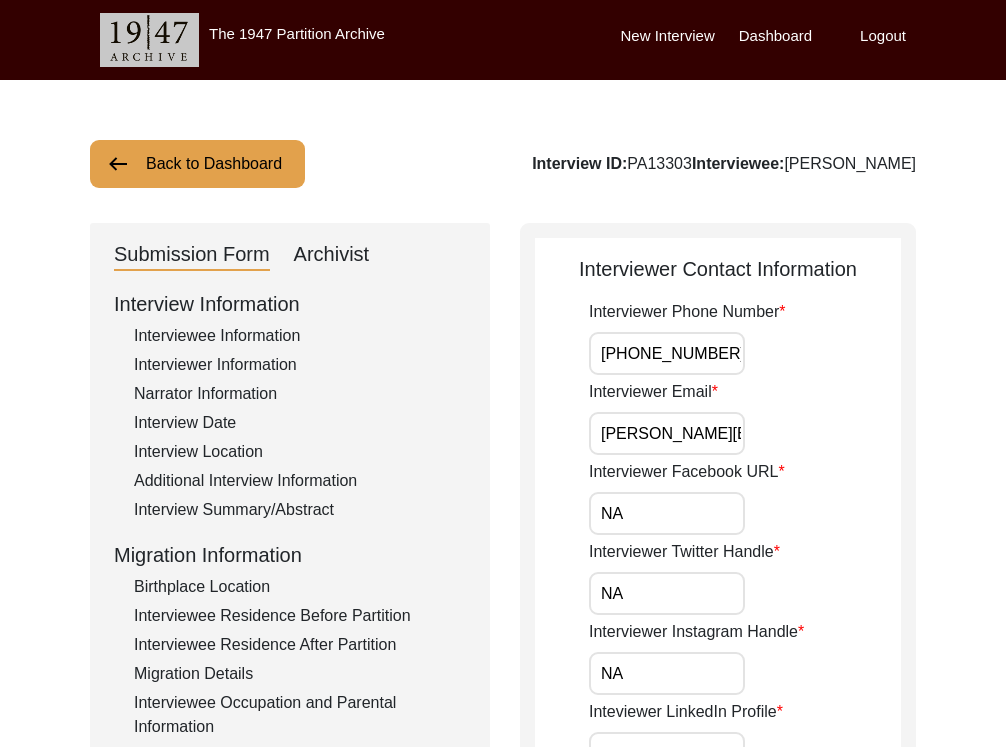 type on "[PERSON_NAME][EMAIL_ADDRESS][PERSON_NAME][DOMAIN_NAME]" 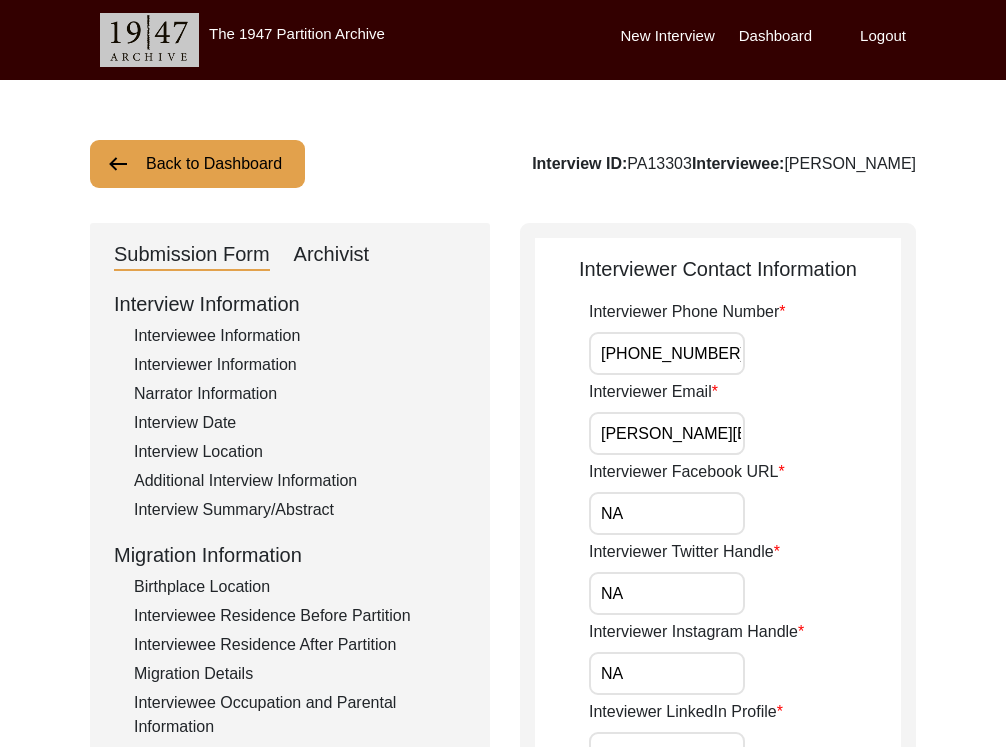 scroll, scrollTop: 0, scrollLeft: 149, axis: horizontal 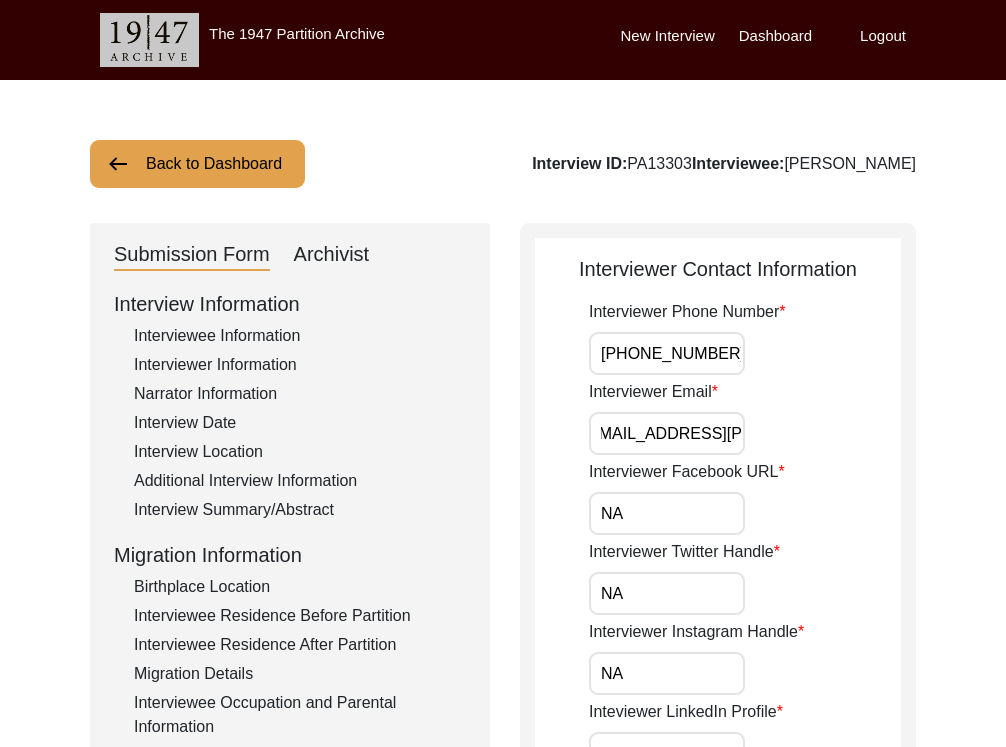drag, startPoint x: 605, startPoint y: 440, endPoint x: 824, endPoint y: 459, distance: 219.82266 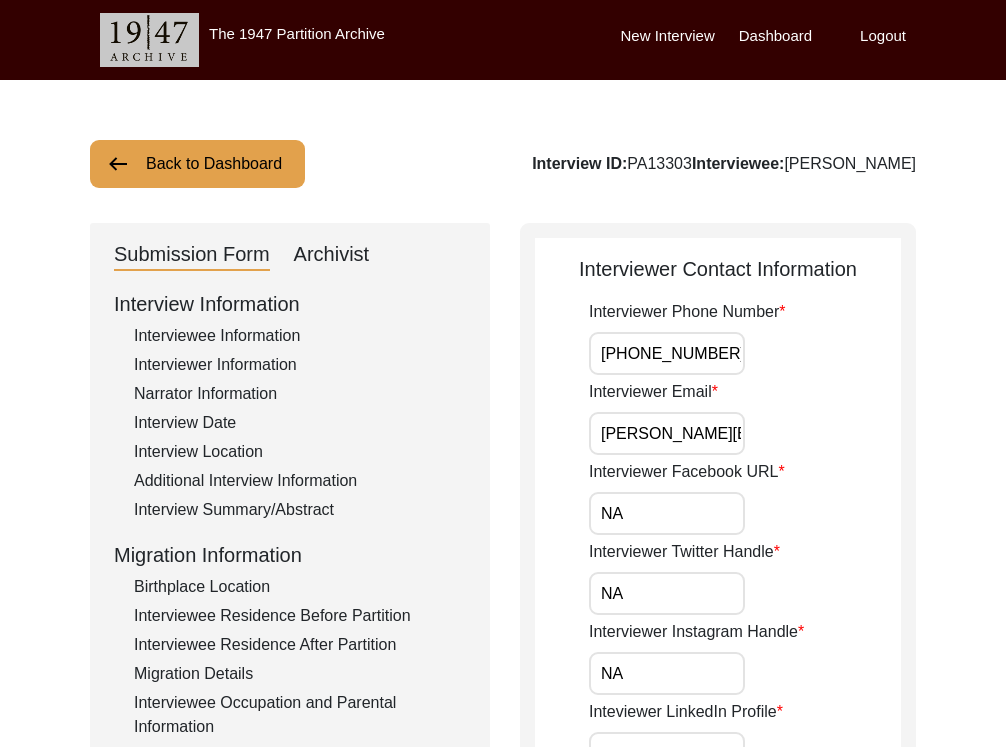 scroll, scrollTop: 272, scrollLeft: 0, axis: vertical 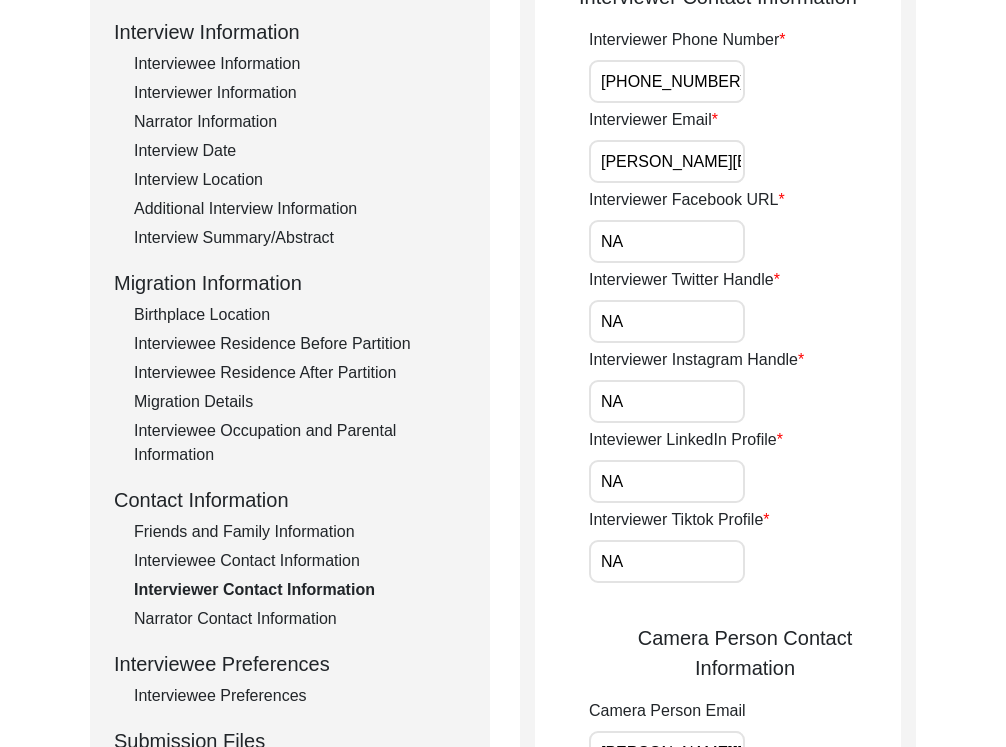 click on "NA" at bounding box center (667, 241) 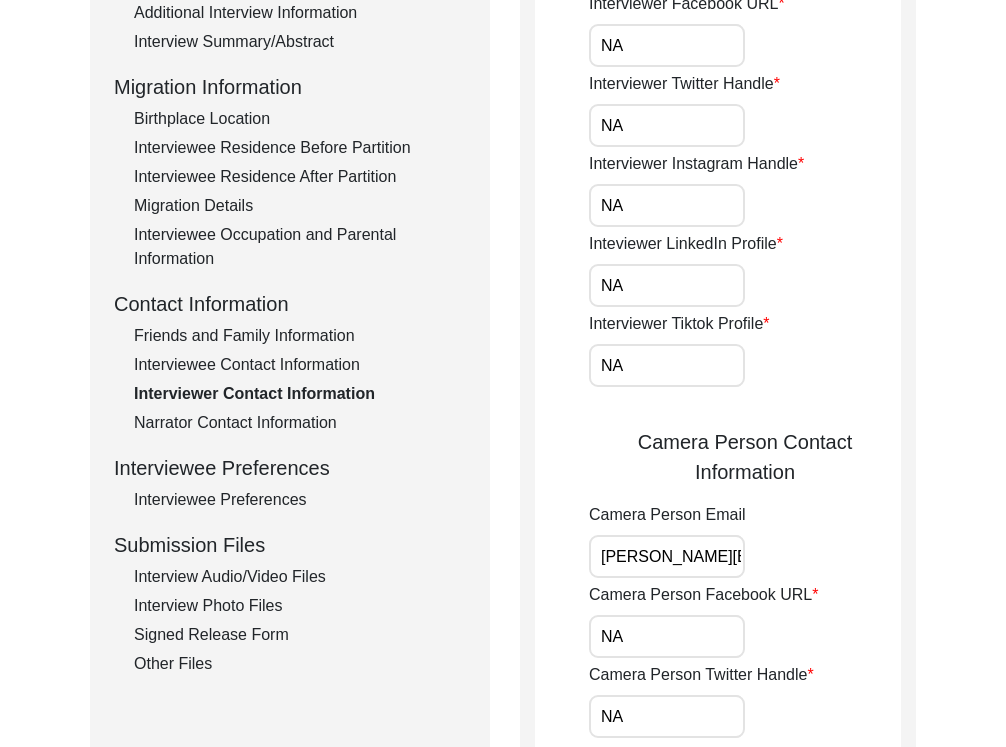 scroll, scrollTop: 639, scrollLeft: 0, axis: vertical 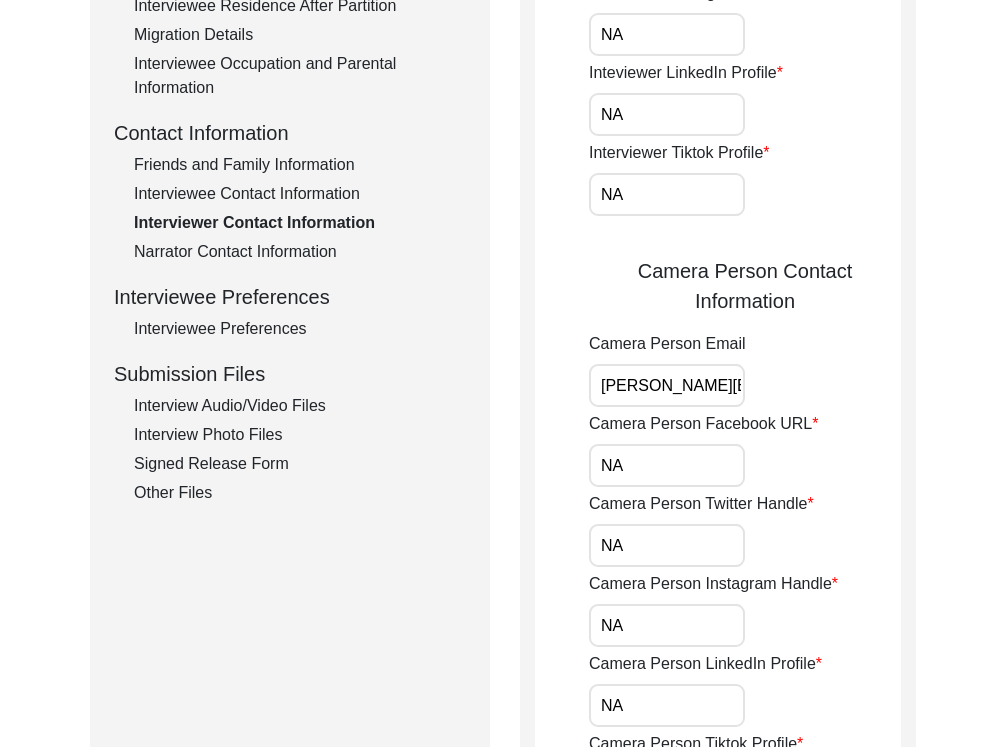 click on "[PERSON_NAME][EMAIL_ADDRESS][PERSON_NAME][DOMAIN_NAME]" at bounding box center (667, 385) 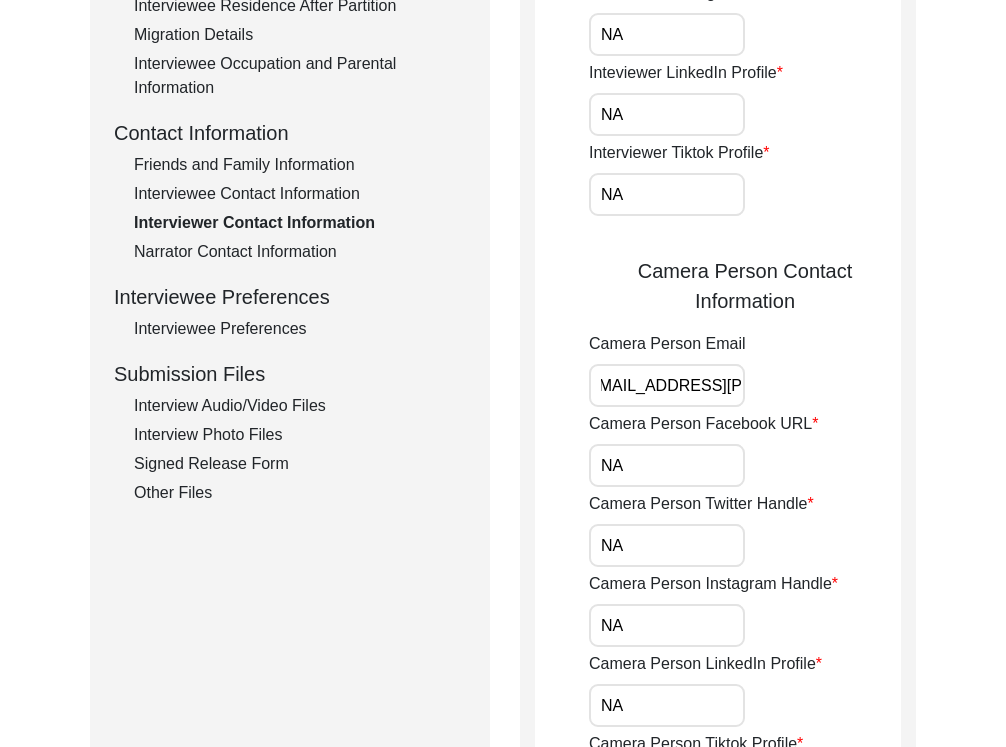 drag, startPoint x: 608, startPoint y: 390, endPoint x: 835, endPoint y: 403, distance: 227.37195 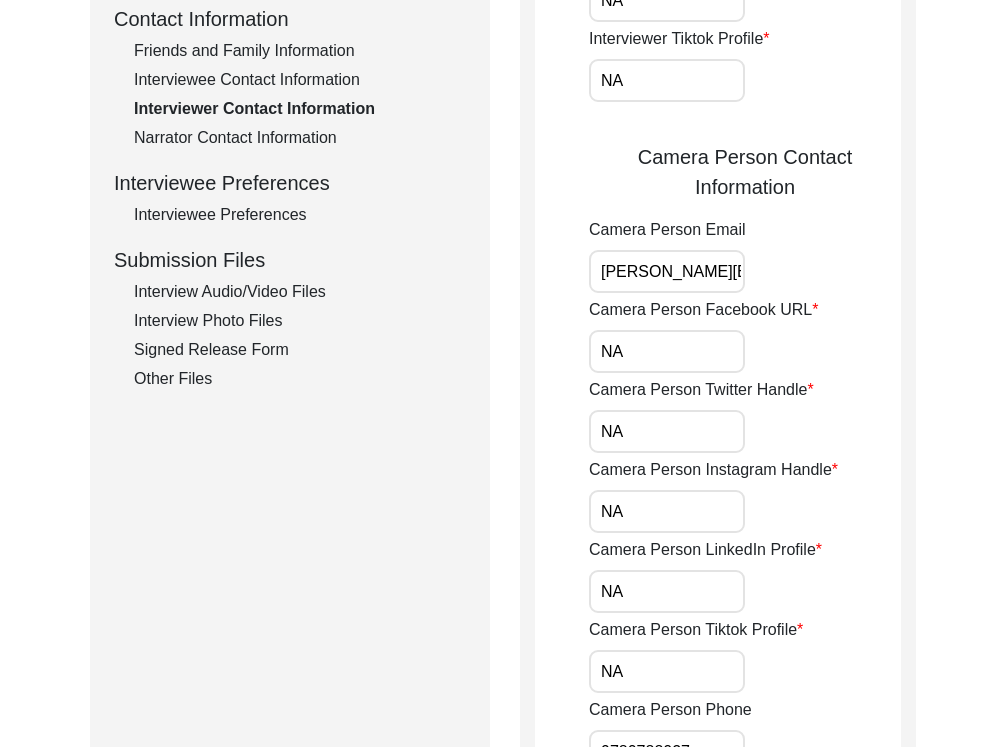 scroll, scrollTop: 837, scrollLeft: 0, axis: vertical 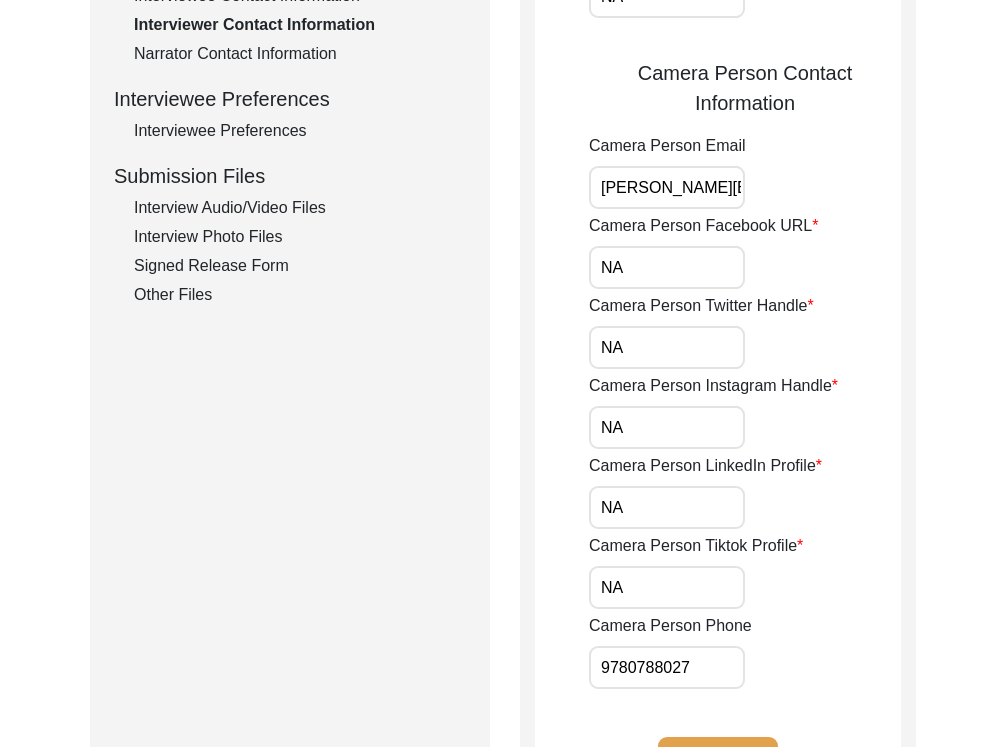 click on "NA" at bounding box center (667, 267) 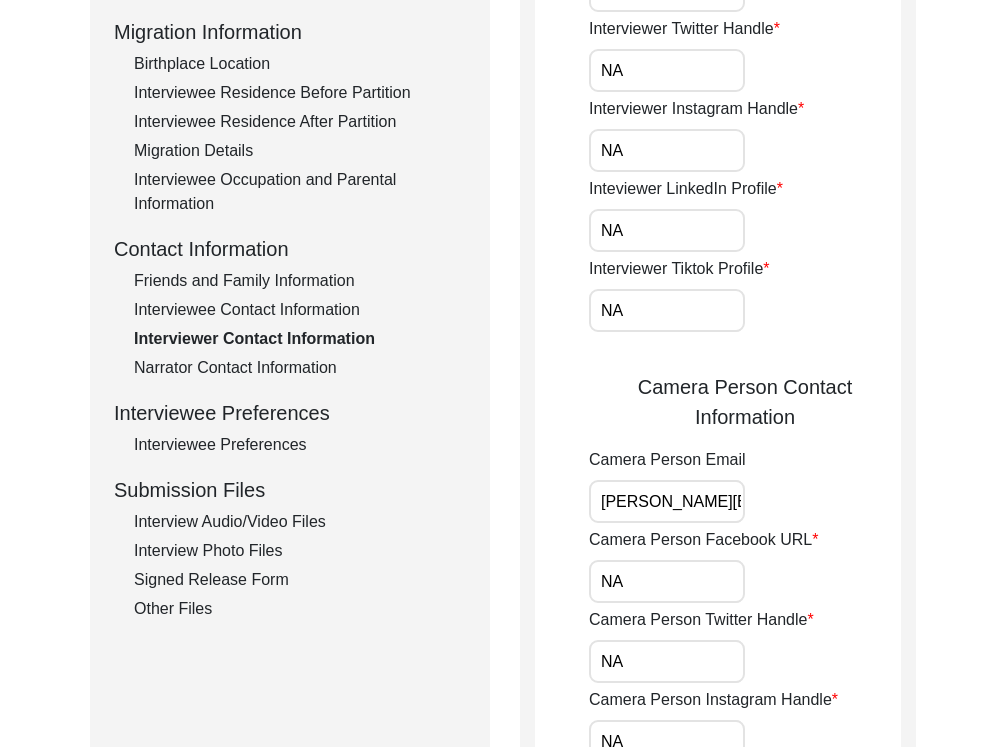 scroll, scrollTop: 178, scrollLeft: 0, axis: vertical 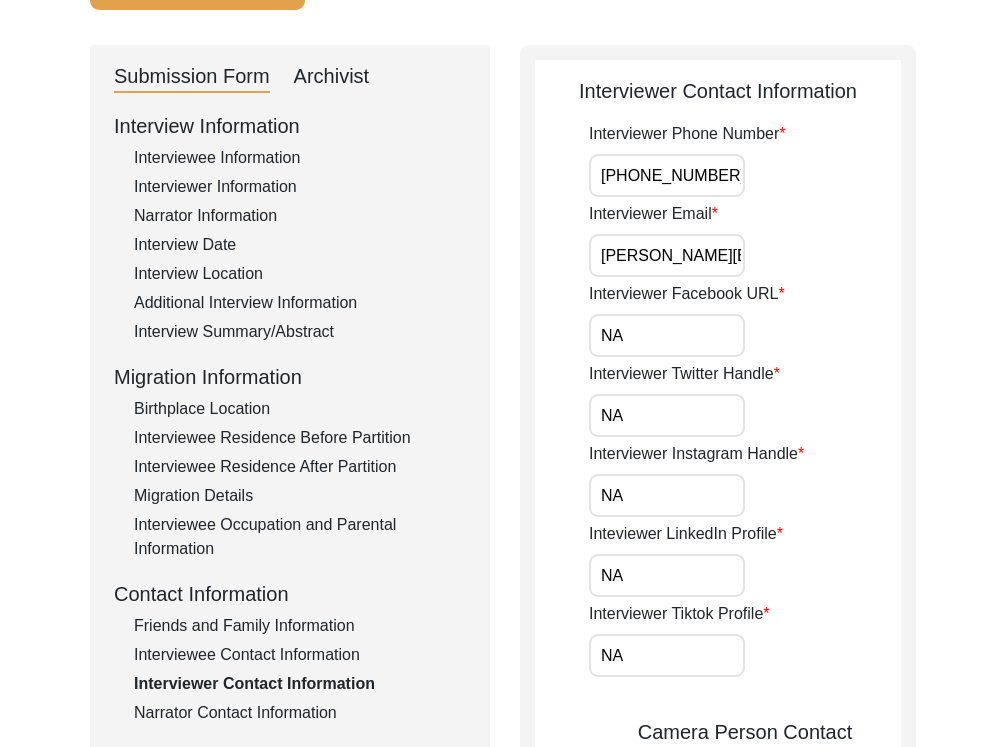 click on "[PHONE_NUMBER]" at bounding box center (667, 175) 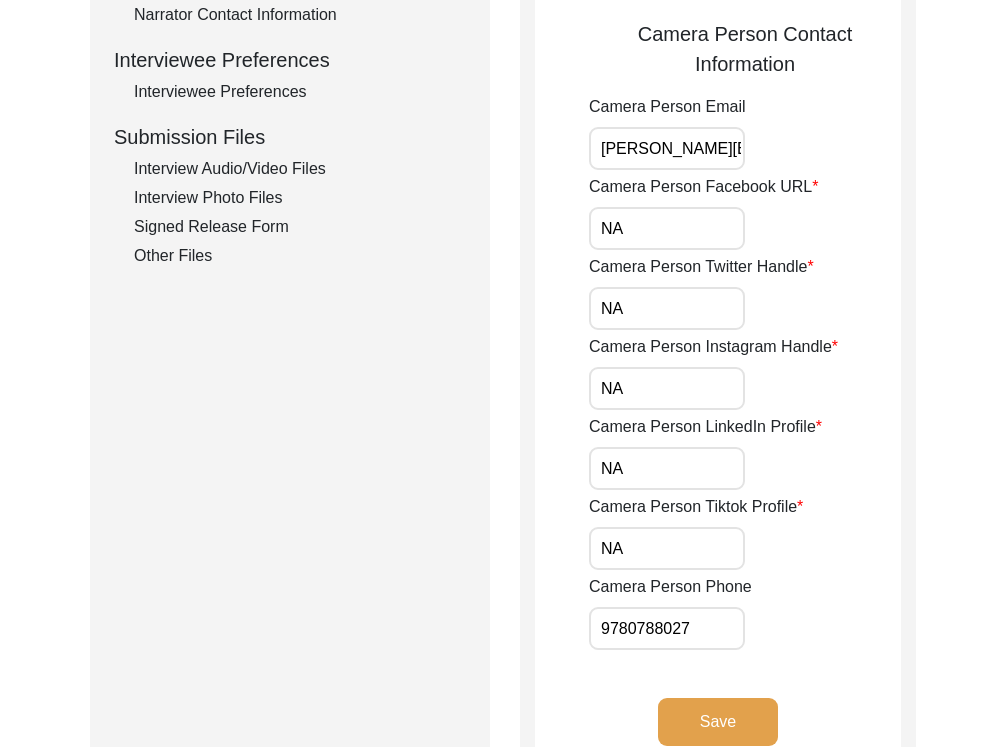 scroll, scrollTop: 1115, scrollLeft: 0, axis: vertical 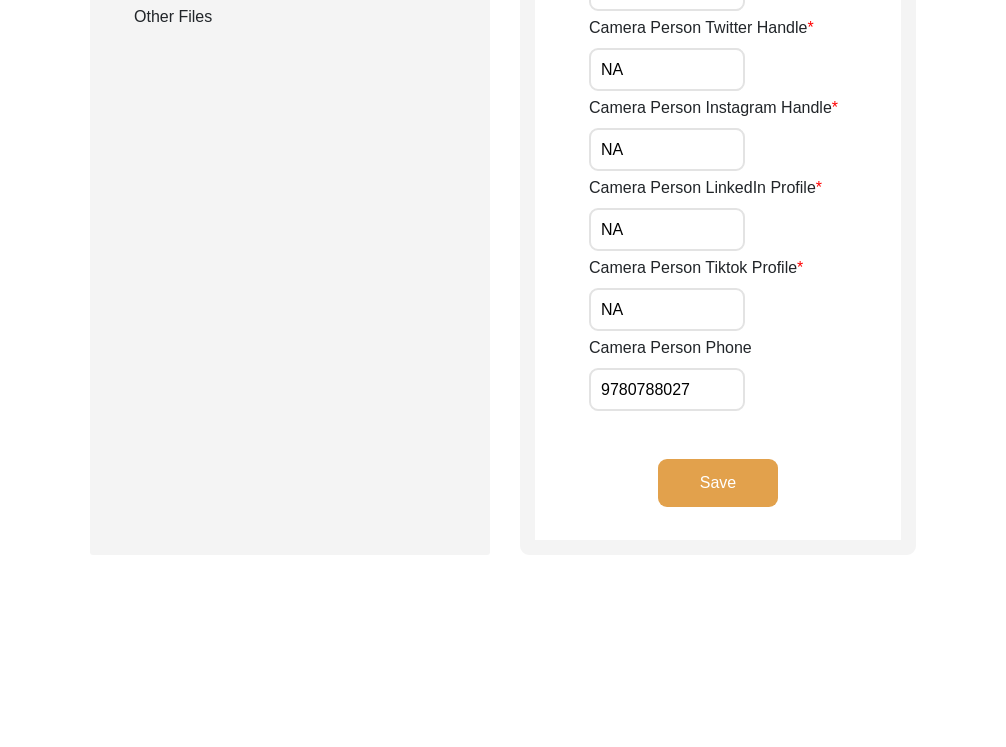 click on "9780788027" at bounding box center (667, 389) 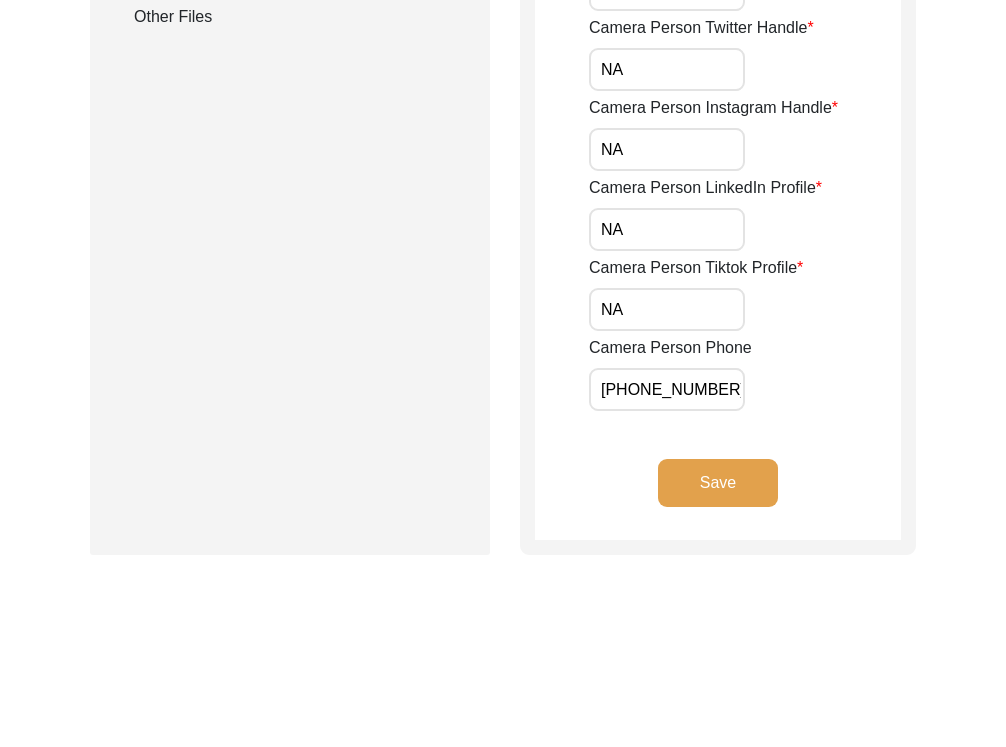 type on "[PHONE_NUMBER]" 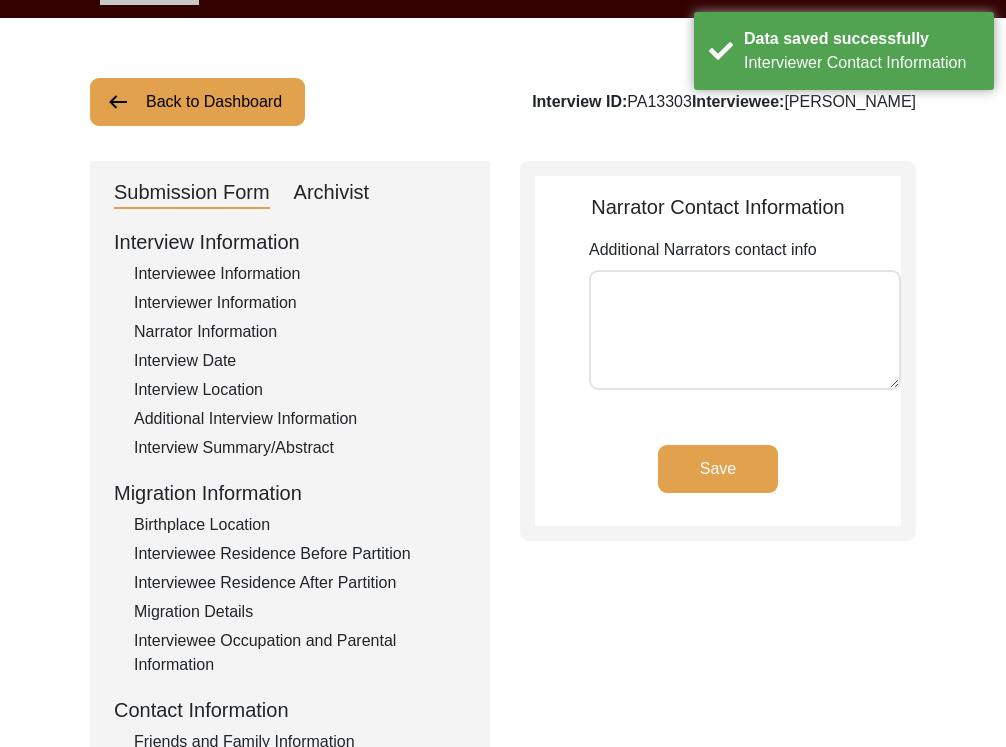 scroll, scrollTop: 21, scrollLeft: 0, axis: vertical 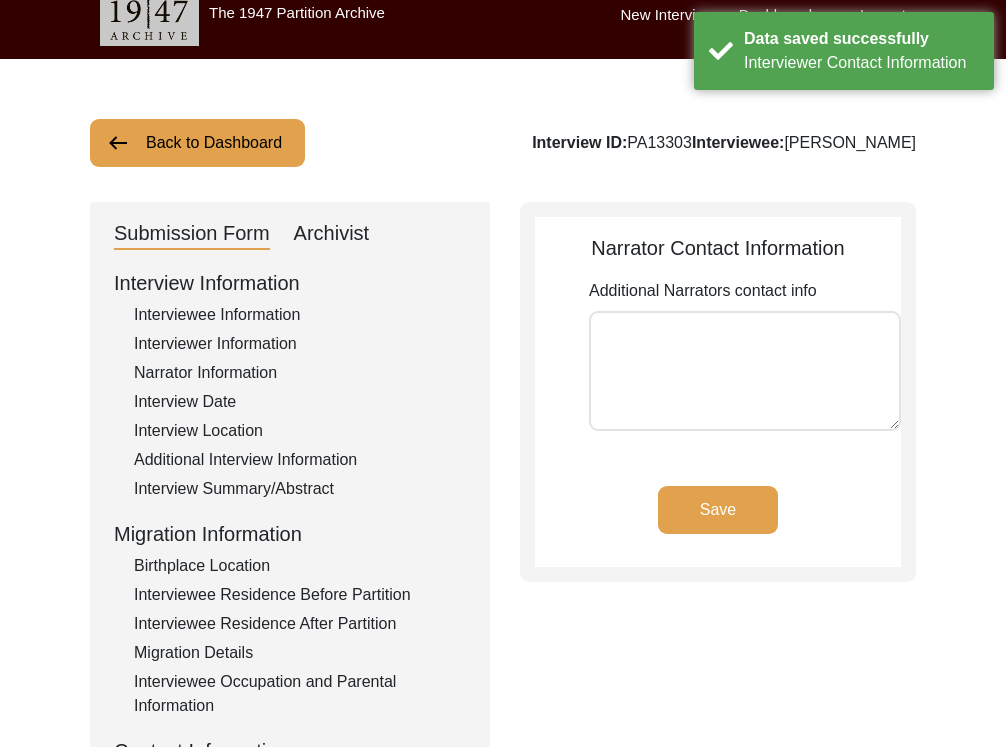 click on "Save" 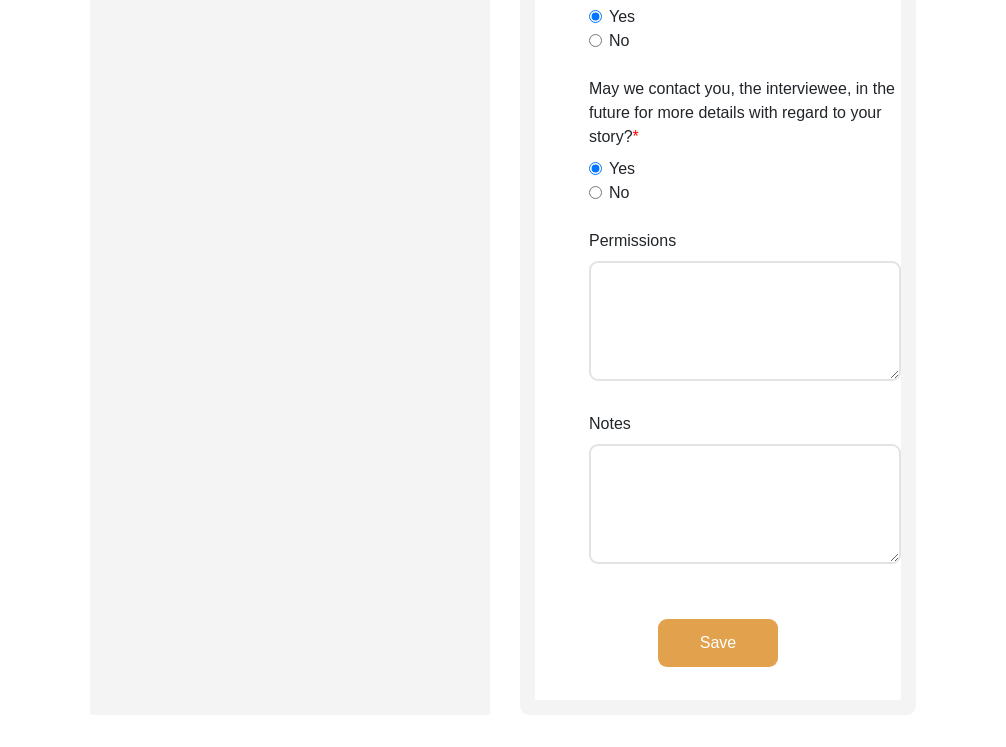 click on "Save" 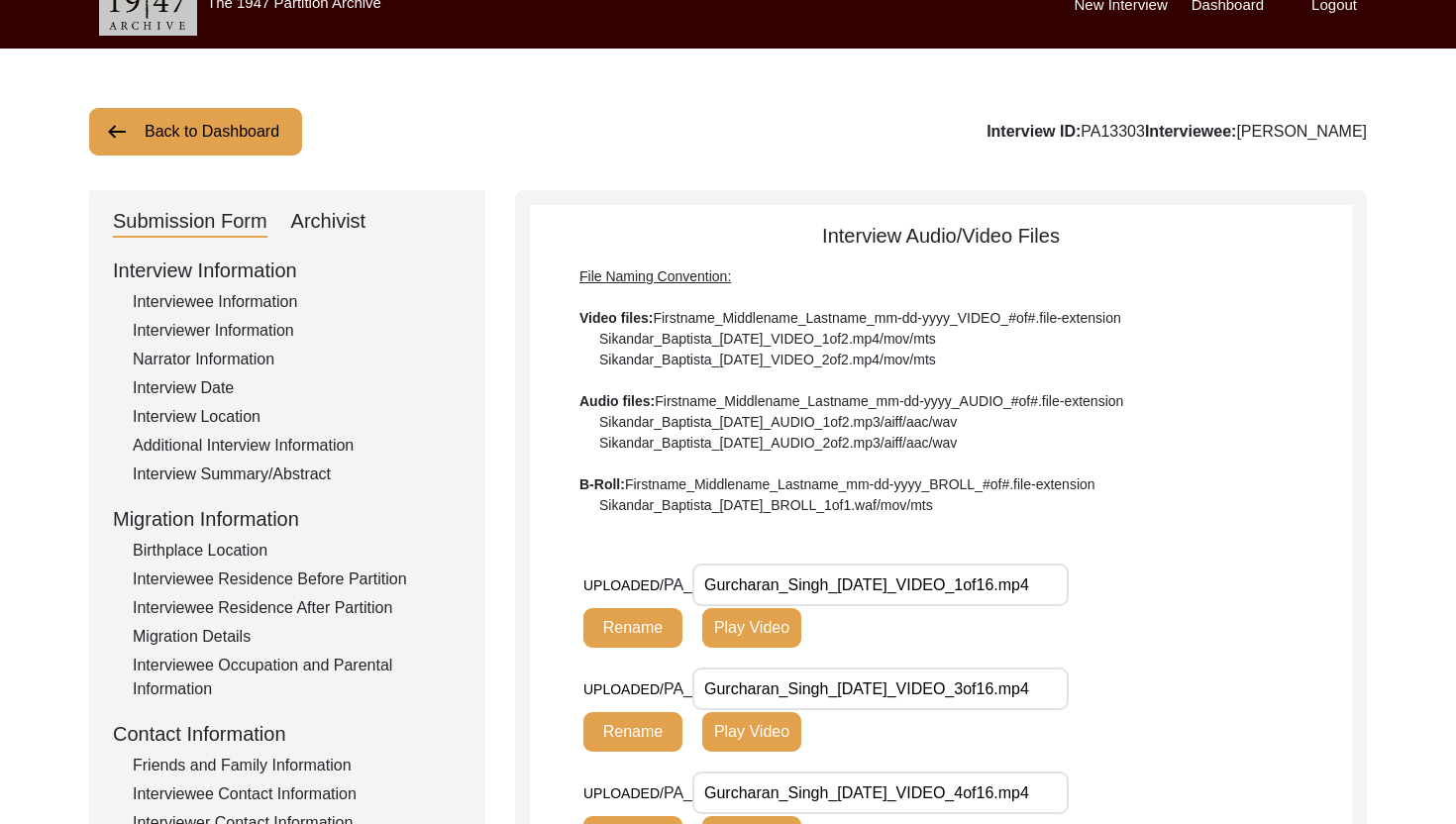 scroll, scrollTop: 40, scrollLeft: 0, axis: vertical 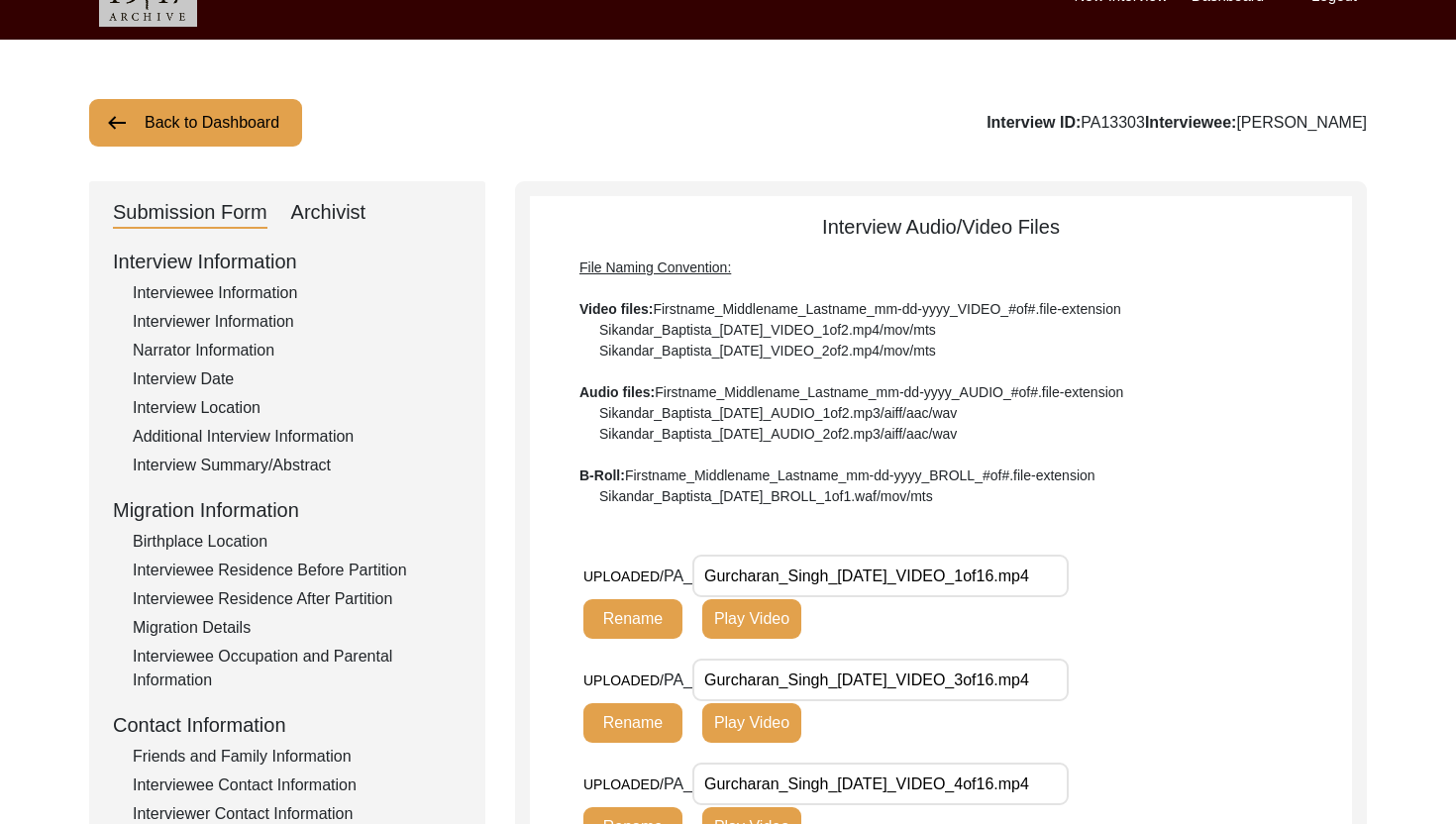 drag, startPoint x: 707, startPoint y: 573, endPoint x: 1107, endPoint y: 583, distance: 400.12498 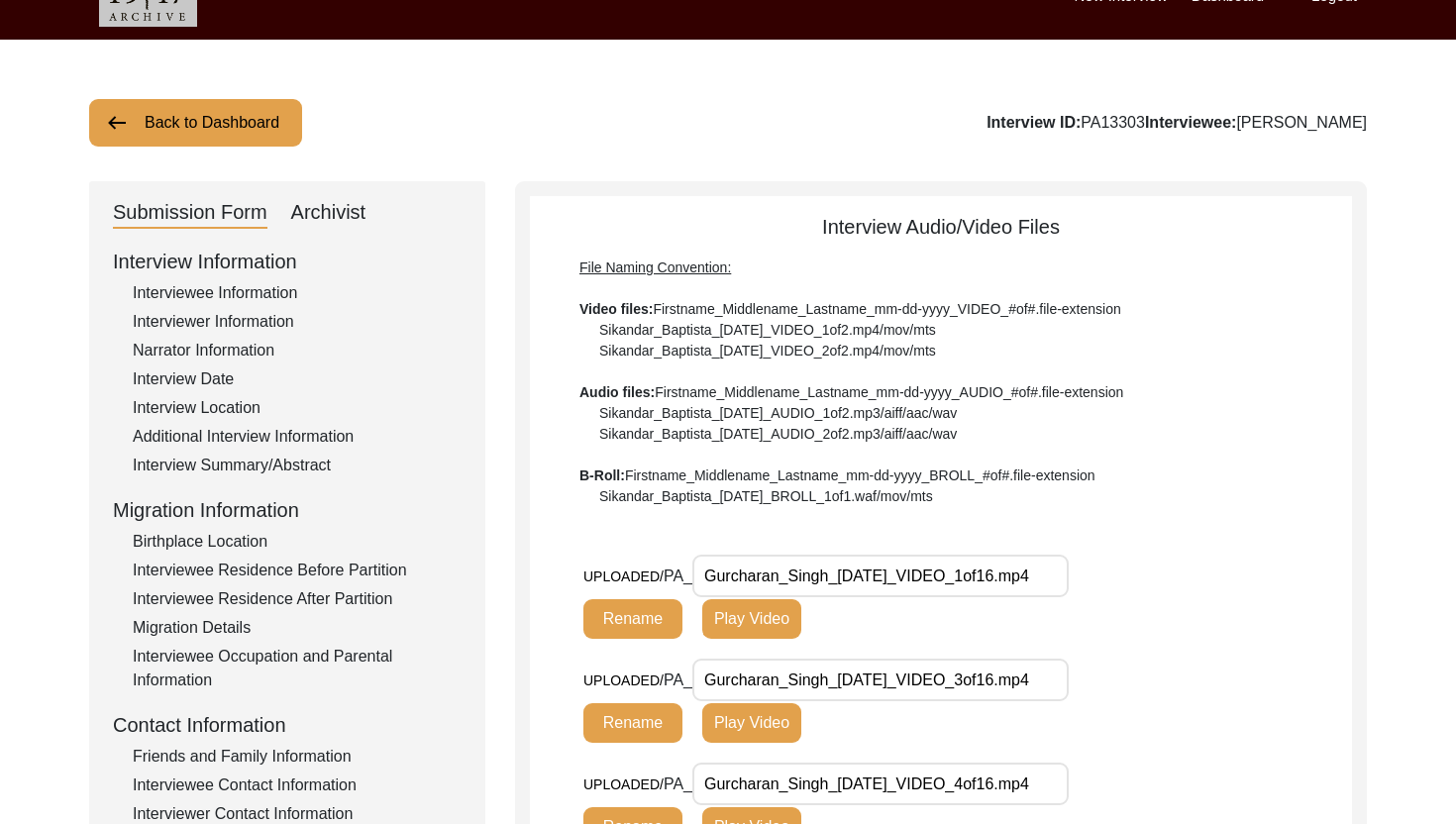 click on "UPLOADED/ PA_ Gurcharan_Singh_[DATE]_VIDEO_1of16.mp4 Rename Play Video" 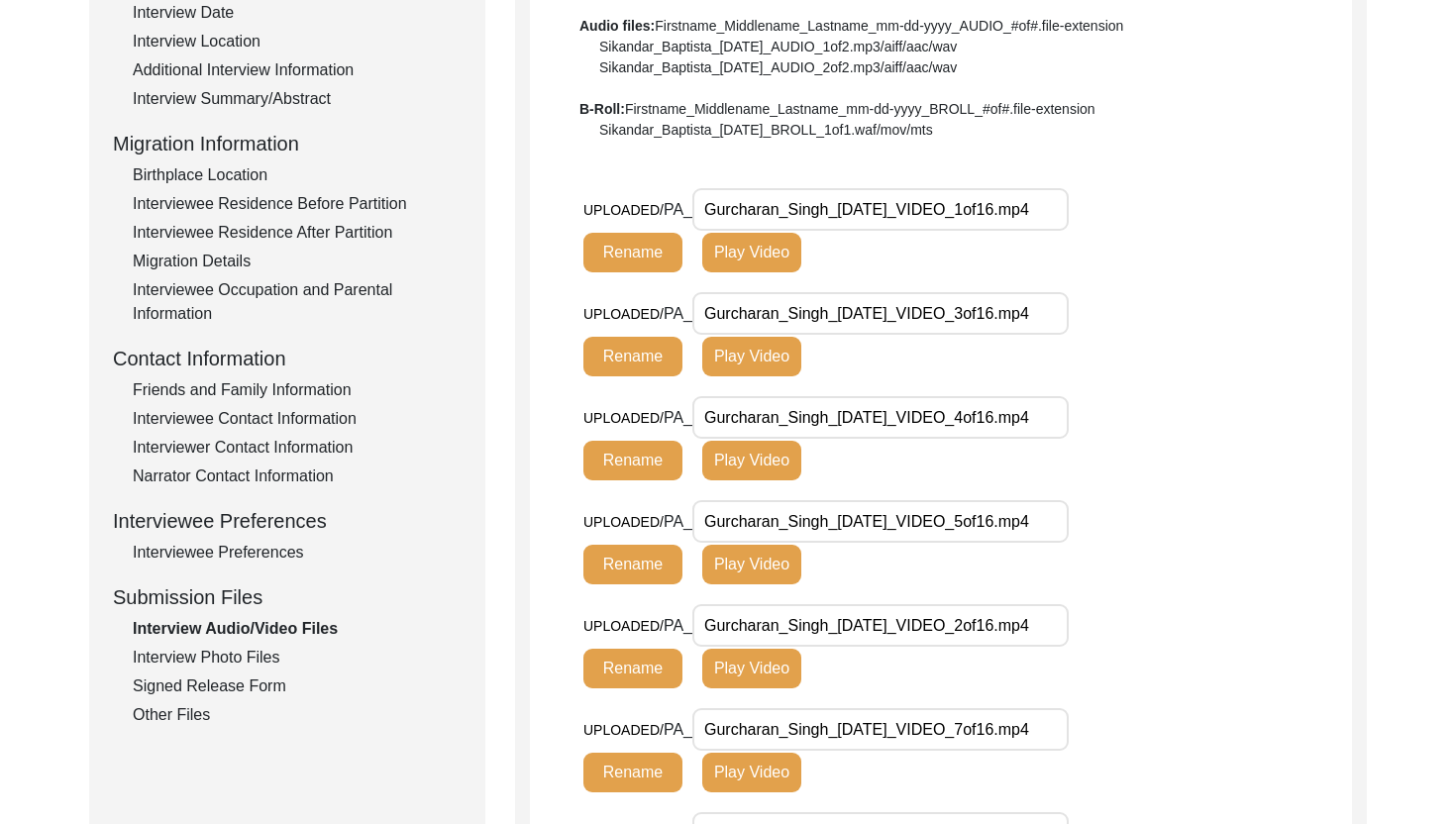 scroll, scrollTop: 415, scrollLeft: 0, axis: vertical 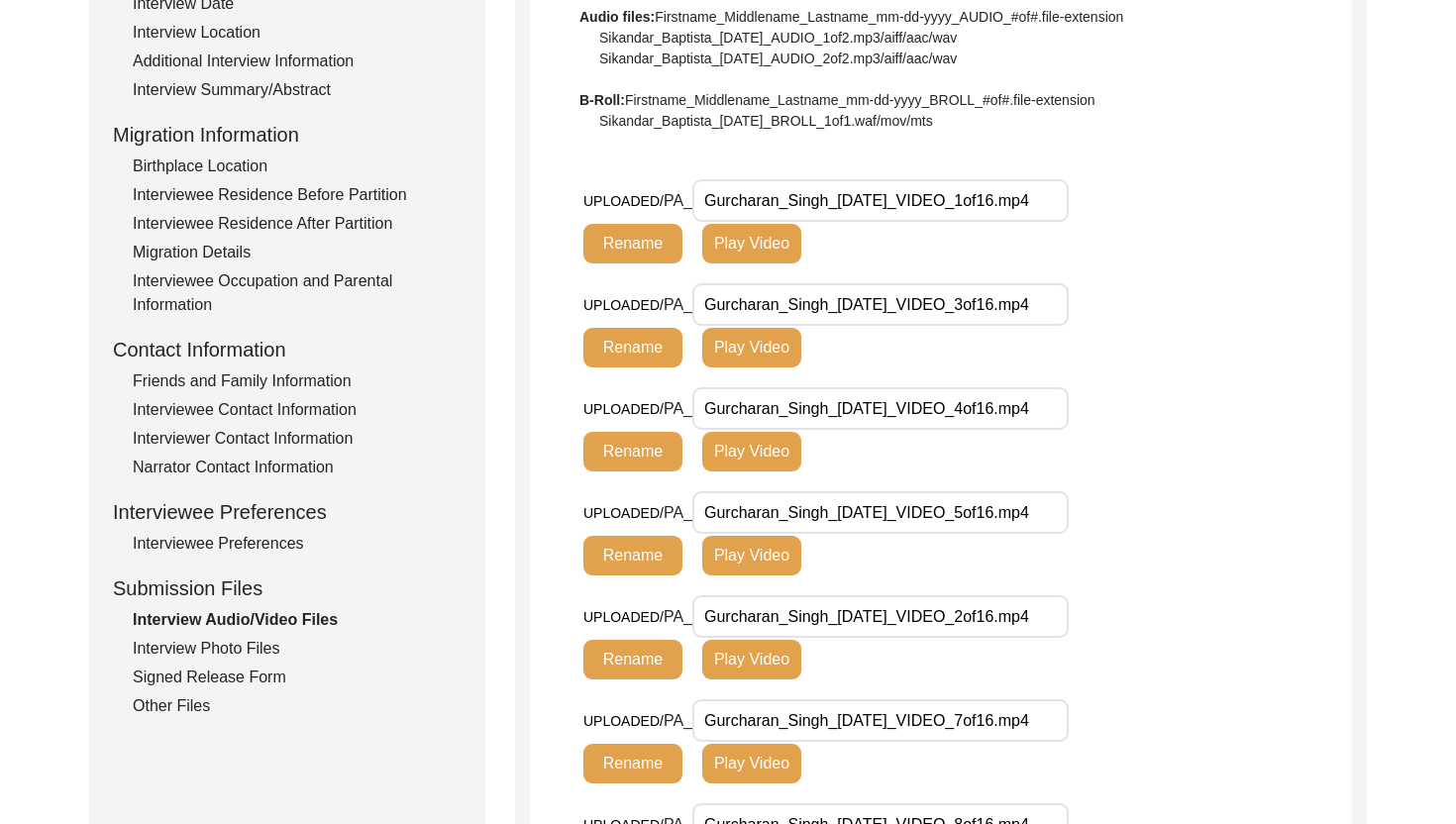 drag, startPoint x: 703, startPoint y: 618, endPoint x: 1020, endPoint y: 625, distance: 317.07728 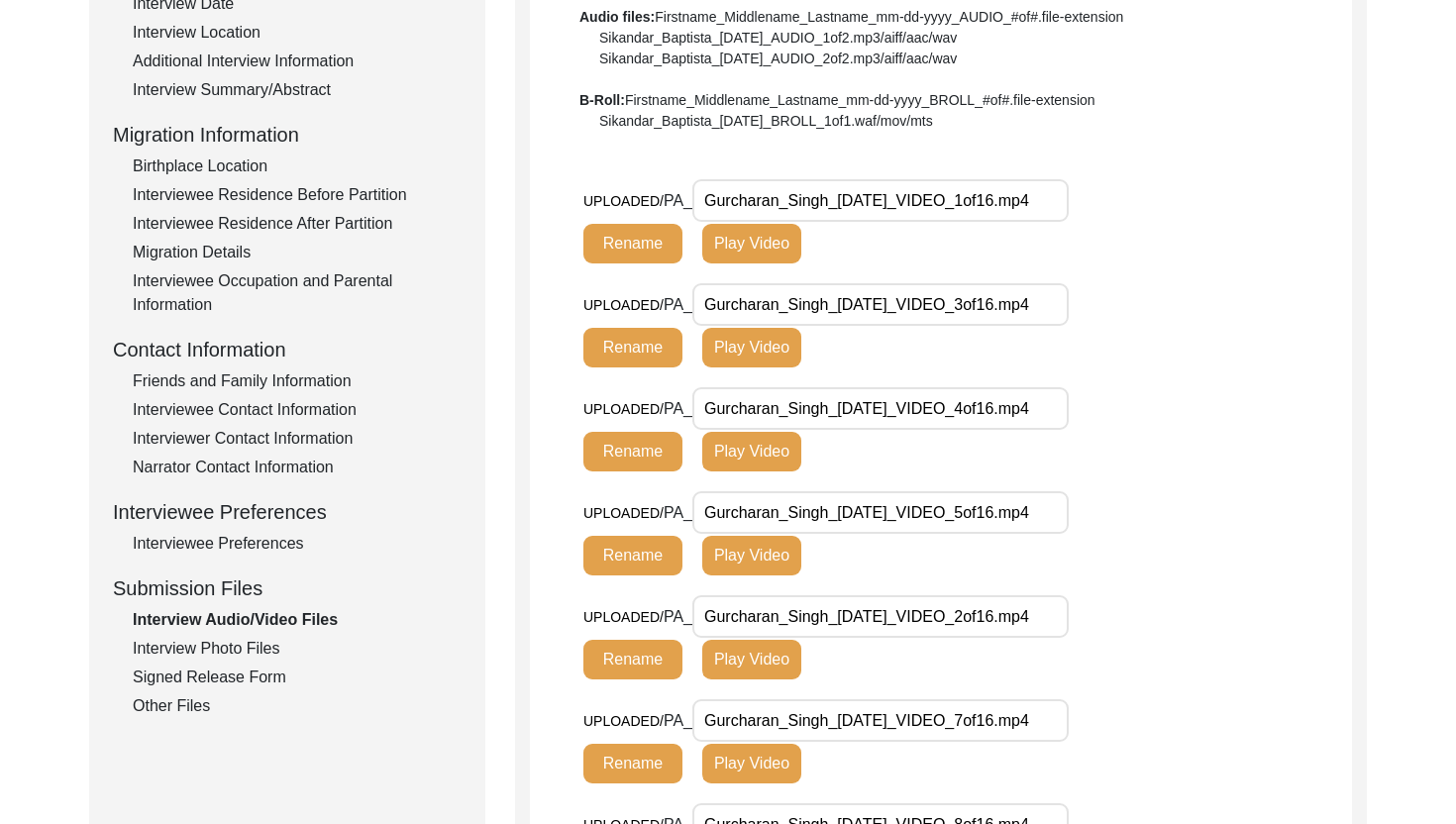 click on "Gurcharan_Singh_[DATE]_VIDEO_2of16.mp4" at bounding box center (881, 616) 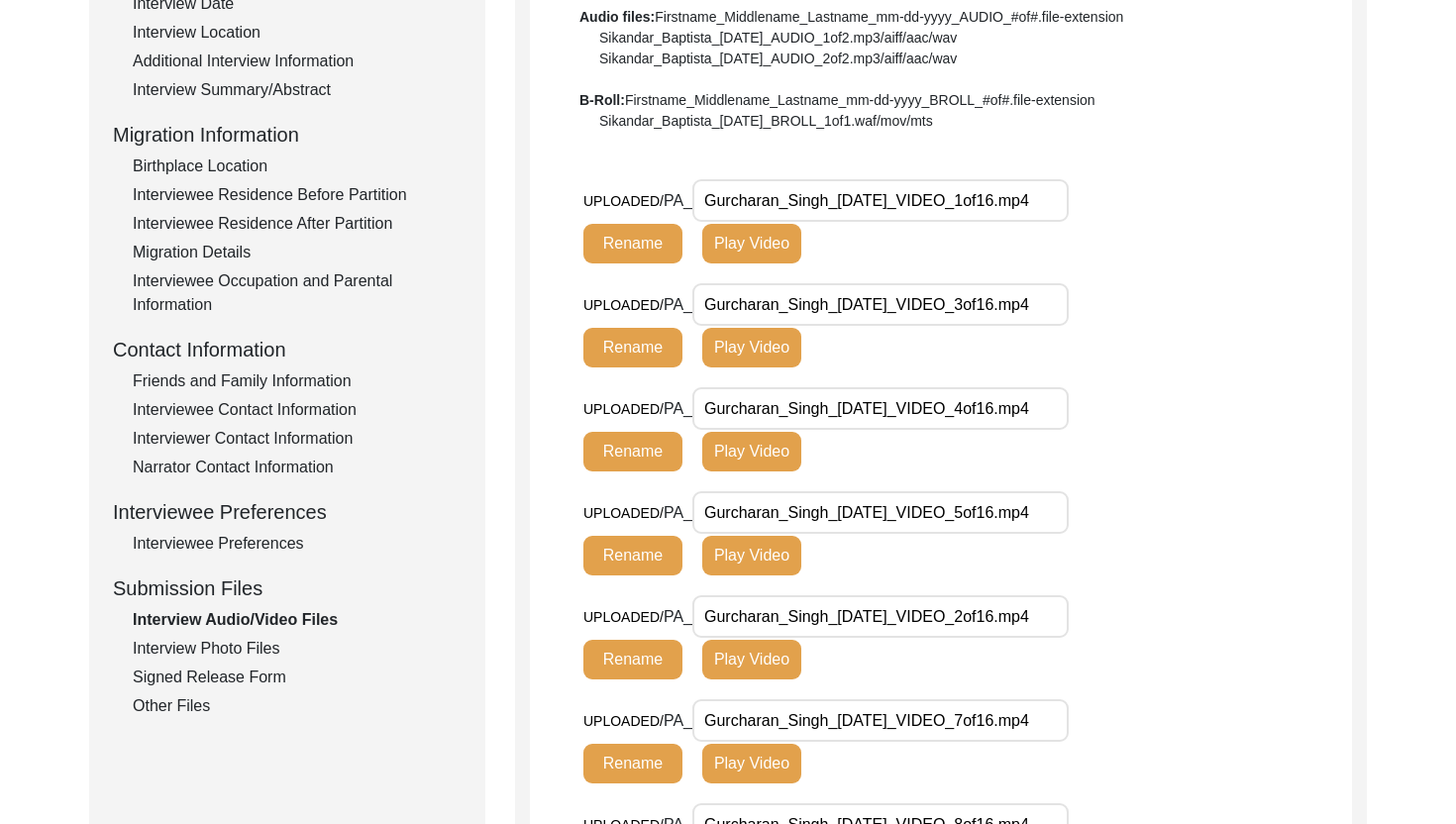 drag, startPoint x: 711, startPoint y: 304, endPoint x: 1081, endPoint y: 305, distance: 370.00135 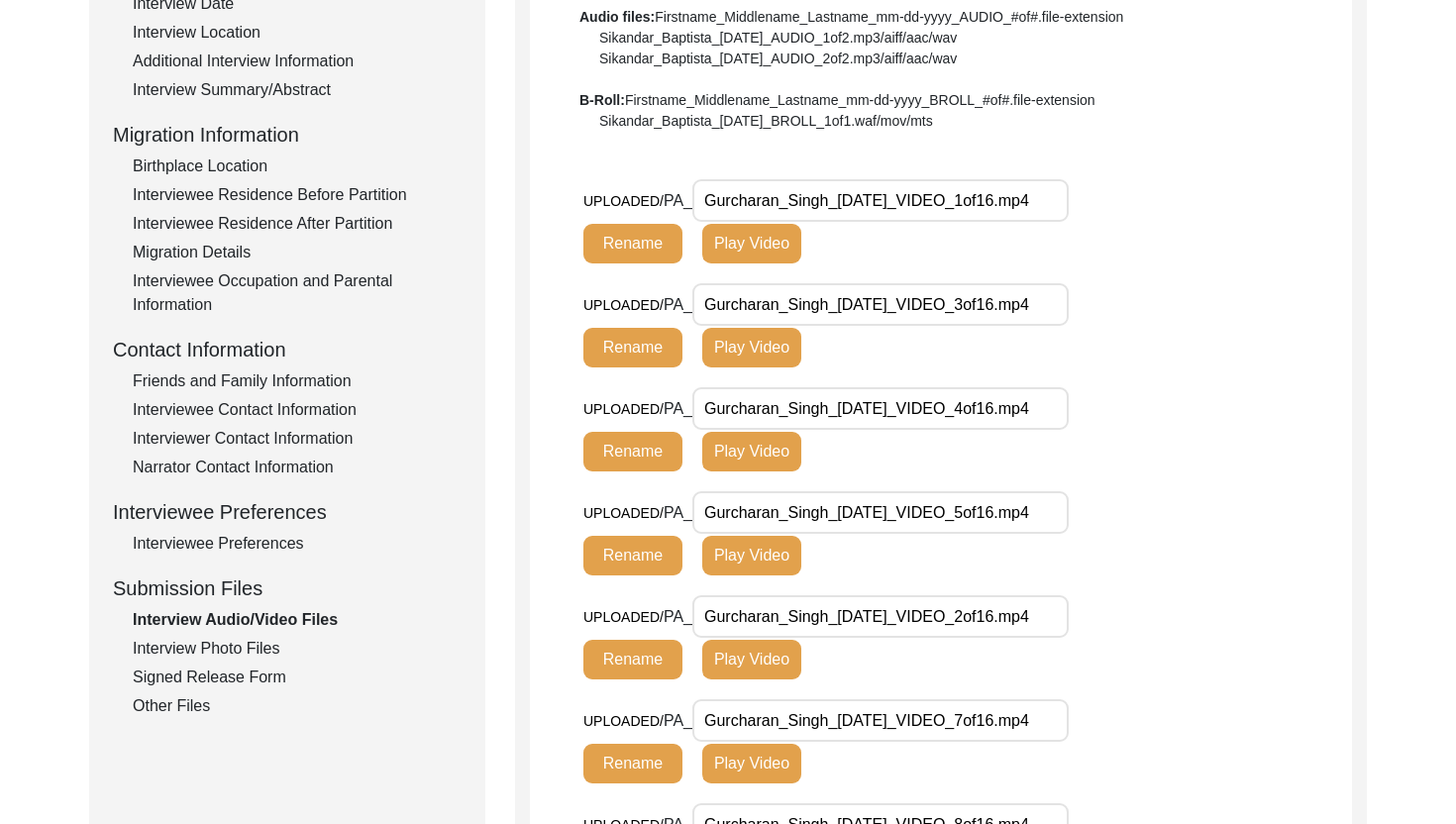 click on "UPLOADED/ PA_ Gurcharan_Singh_[DATE]_VIDEO_3of16.mp4 Rename Play Video" 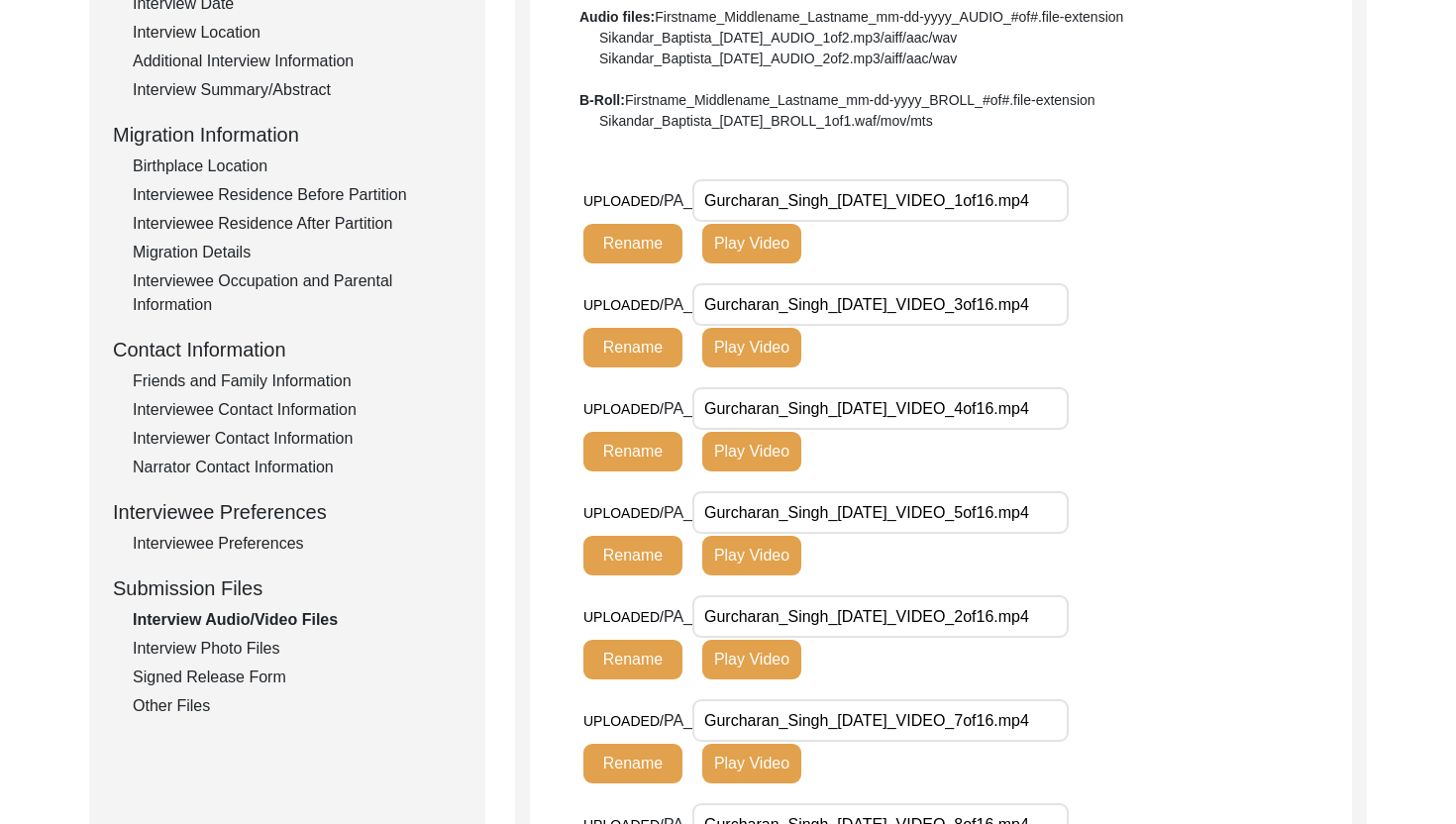 drag, startPoint x: 703, startPoint y: 402, endPoint x: 1054, endPoint y: 412, distance: 351.1424 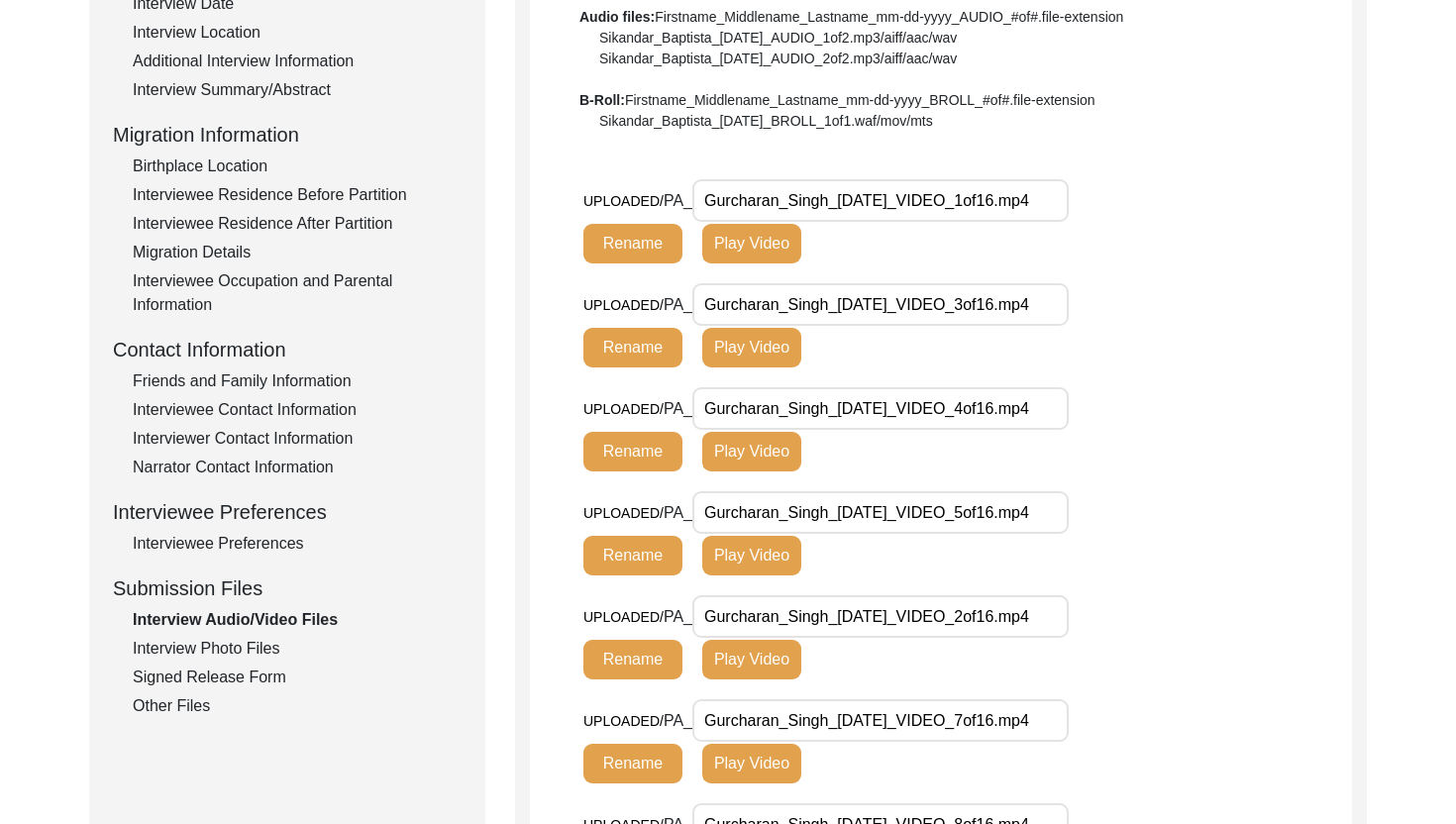 click on "Gurcharan_Singh_[DATE]_VIDEO_4of16.mp4" at bounding box center [881, 408] 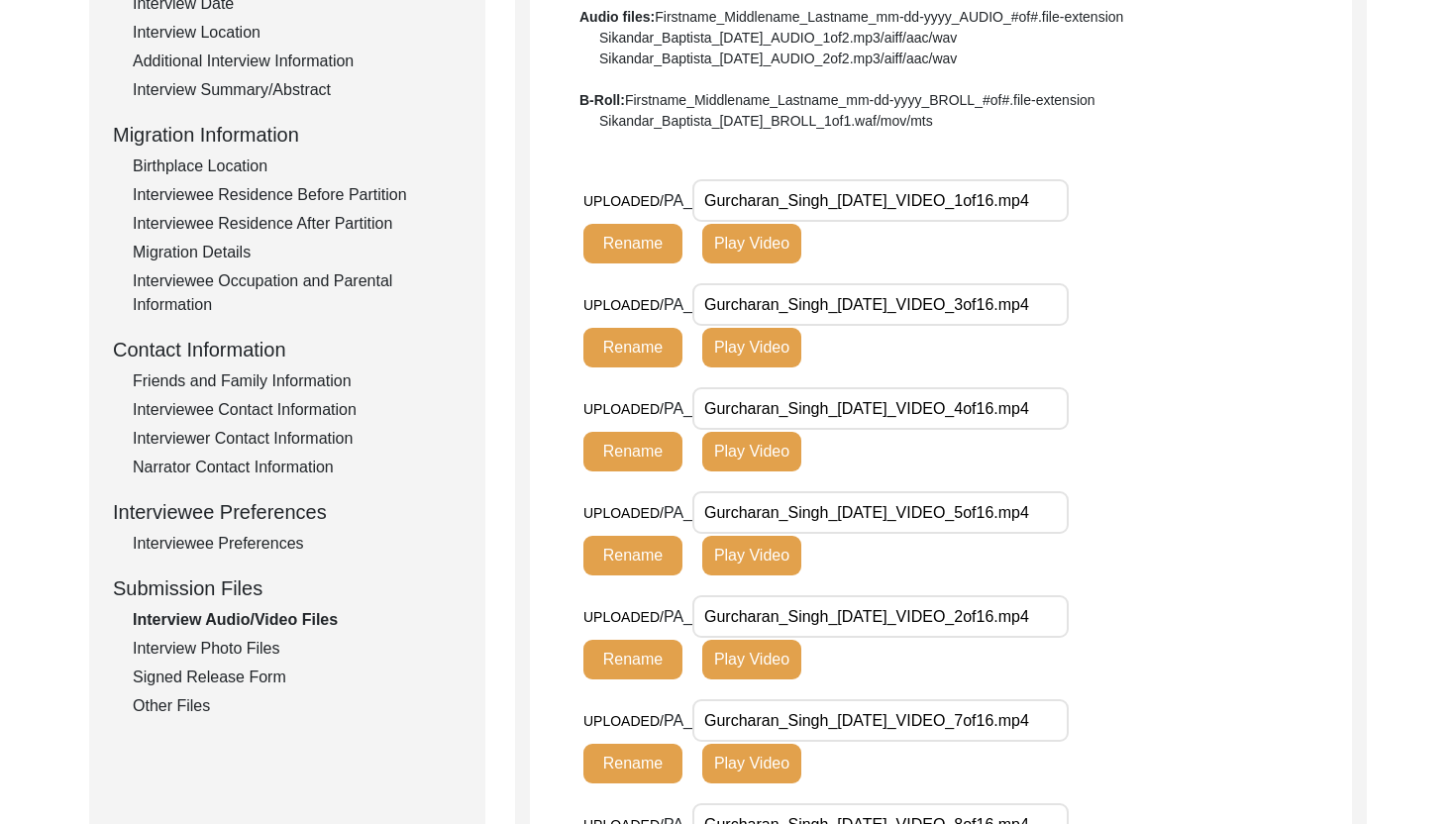 scroll, scrollTop: 435, scrollLeft: 0, axis: vertical 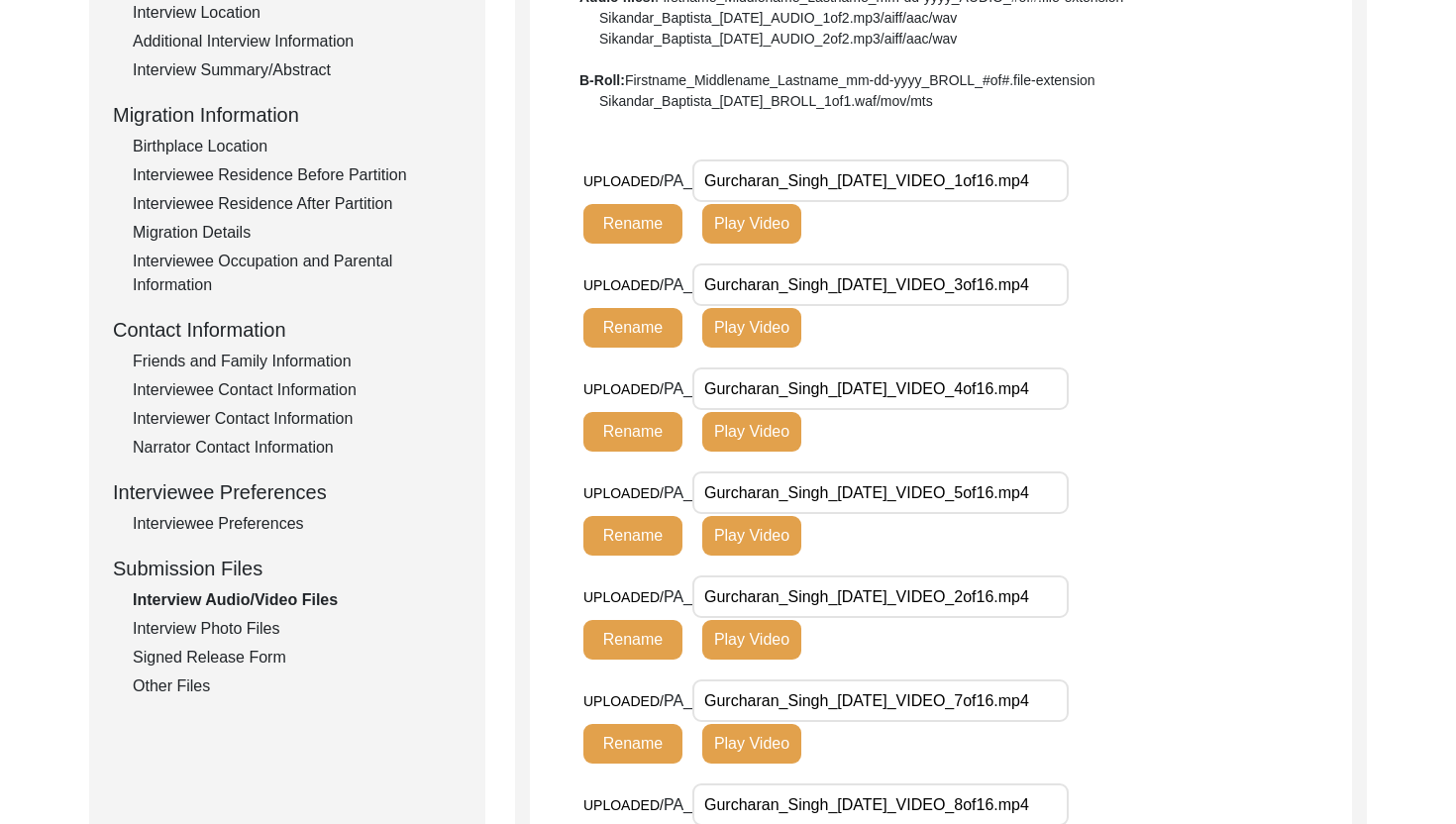 drag, startPoint x: 704, startPoint y: 494, endPoint x: 1039, endPoint y: 516, distance: 335.7216 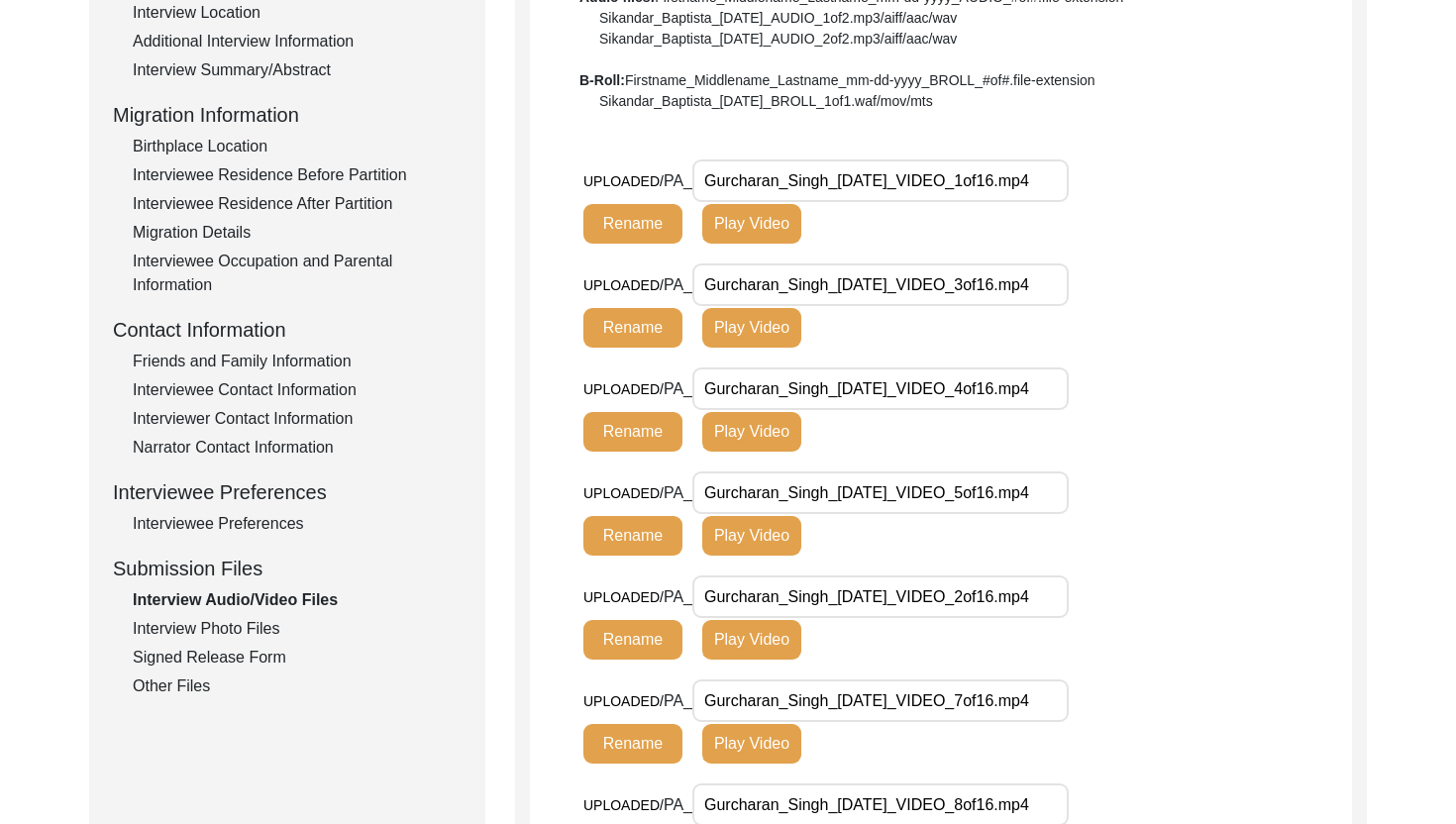 click on "UPLOADED/ PA_ Gurcharan_Singh_[DATE]_VIDEO_5of16.mp4 Rename Play Video" 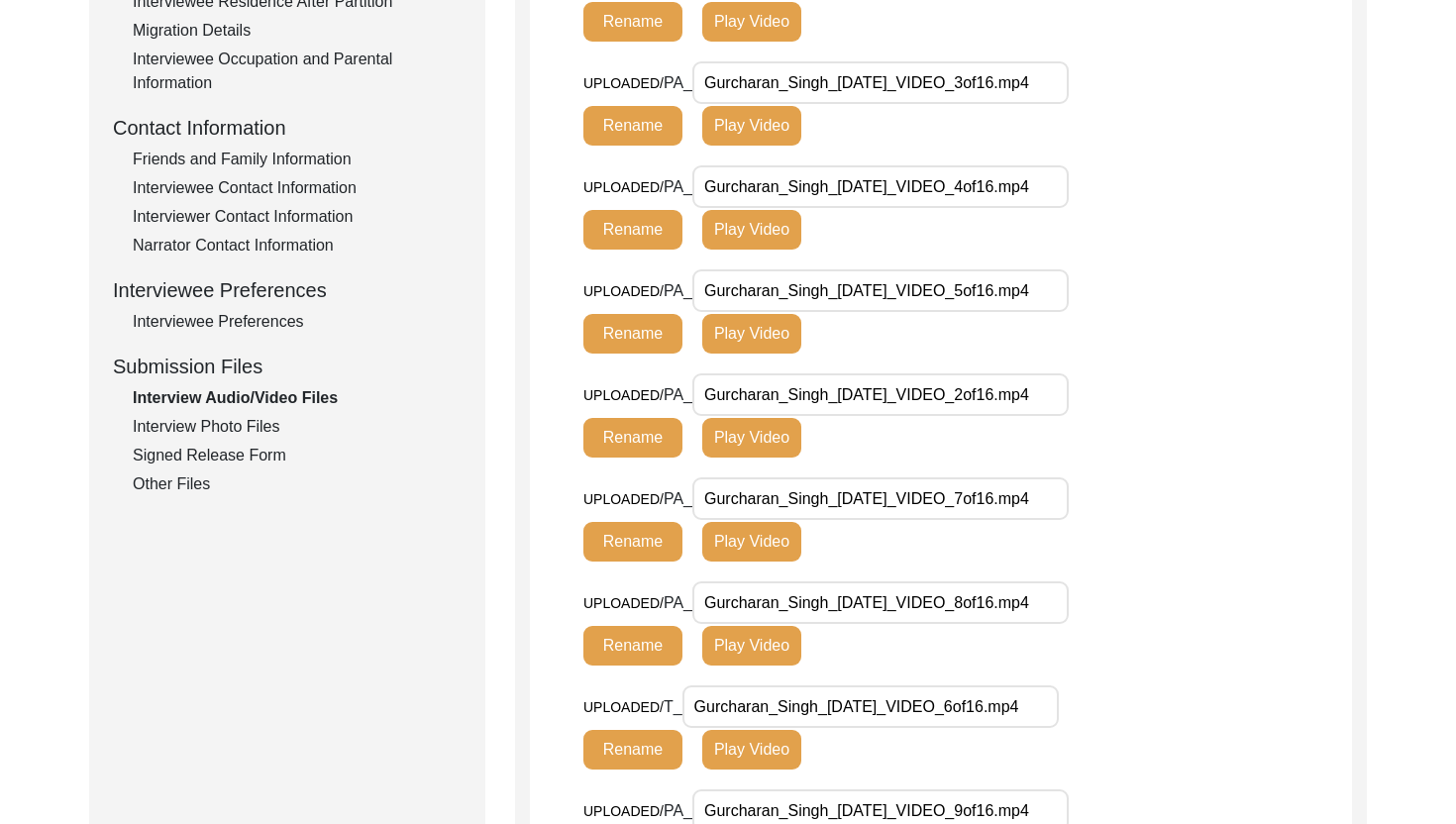 scroll, scrollTop: 671, scrollLeft: 0, axis: vertical 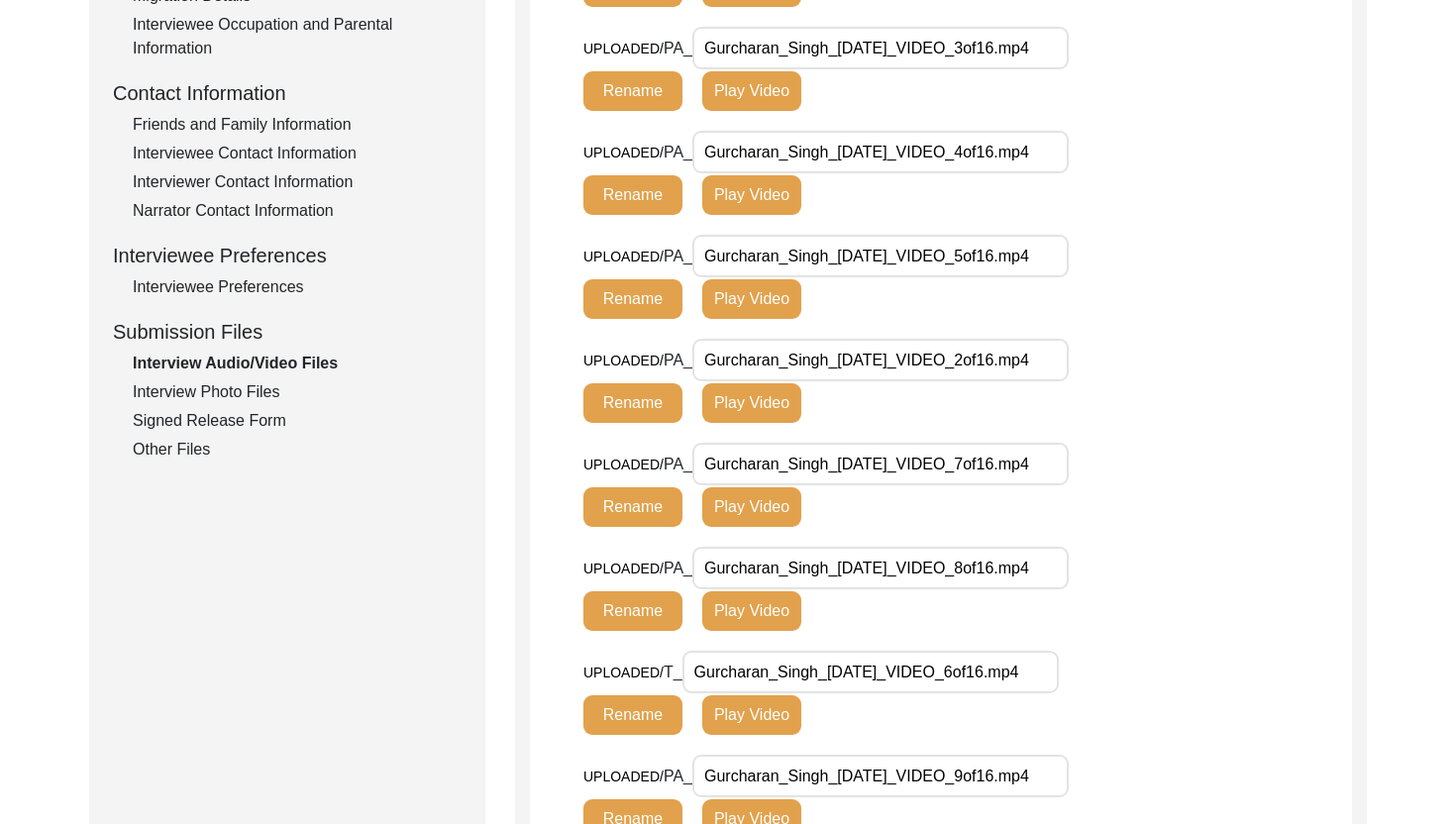 drag, startPoint x: 691, startPoint y: 670, endPoint x: 1052, endPoint y: 672, distance: 361.00554 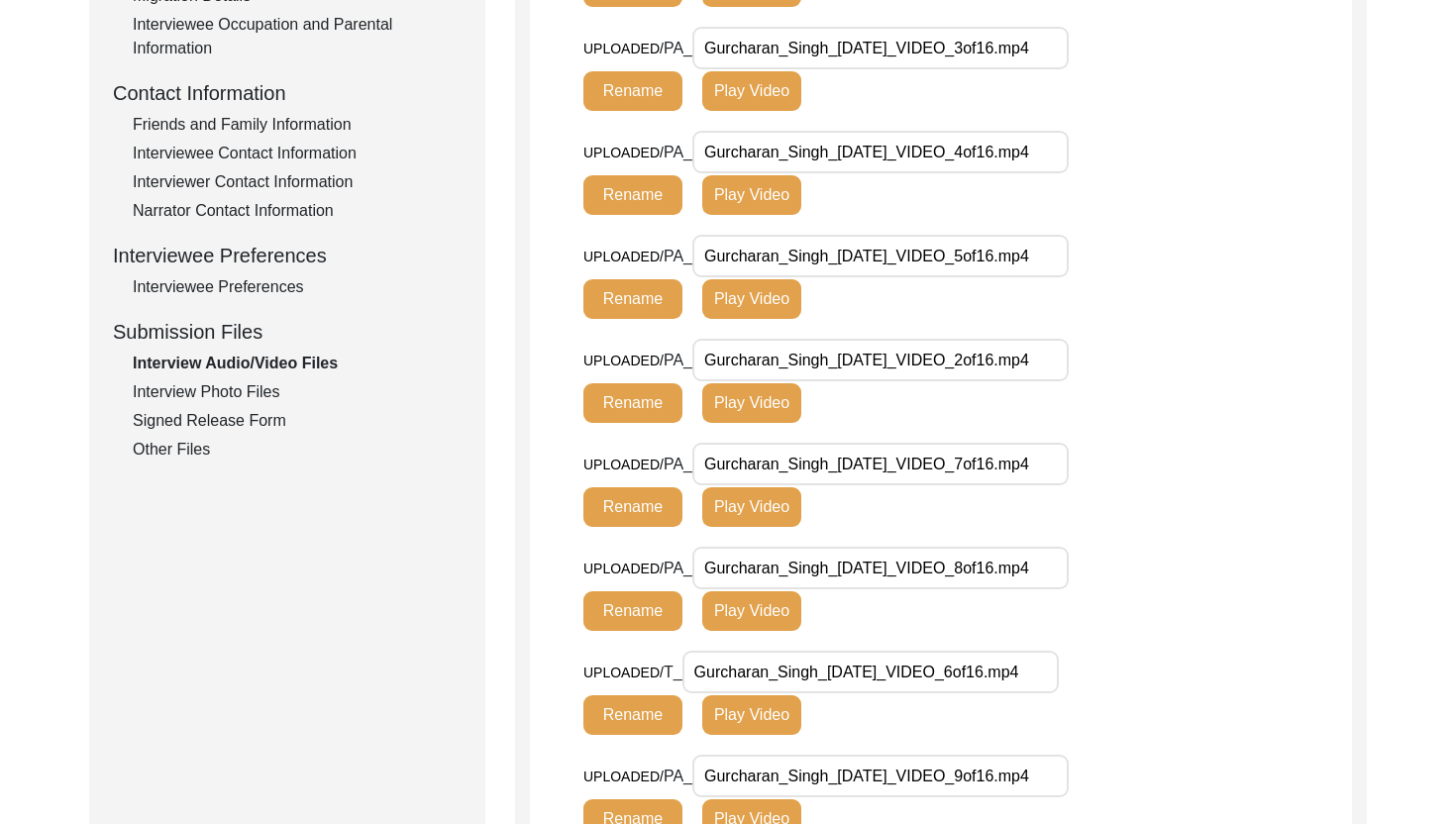 click on "Gurcharan_Singh_[DATE]_VIDEO_6of16.mp4" at bounding box center [871, 671] 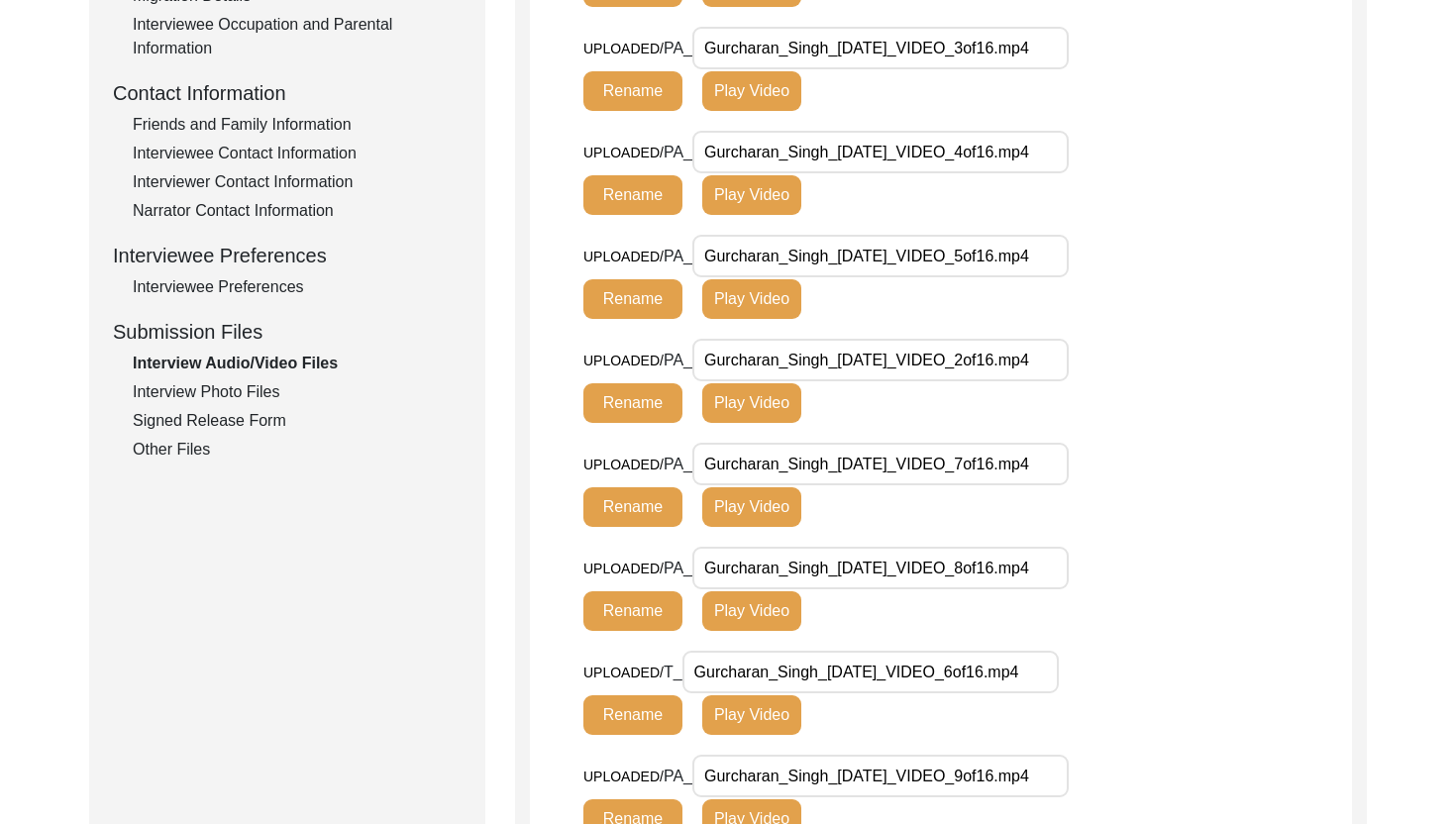 drag, startPoint x: 706, startPoint y: 457, endPoint x: 1100, endPoint y: 466, distance: 394.1028 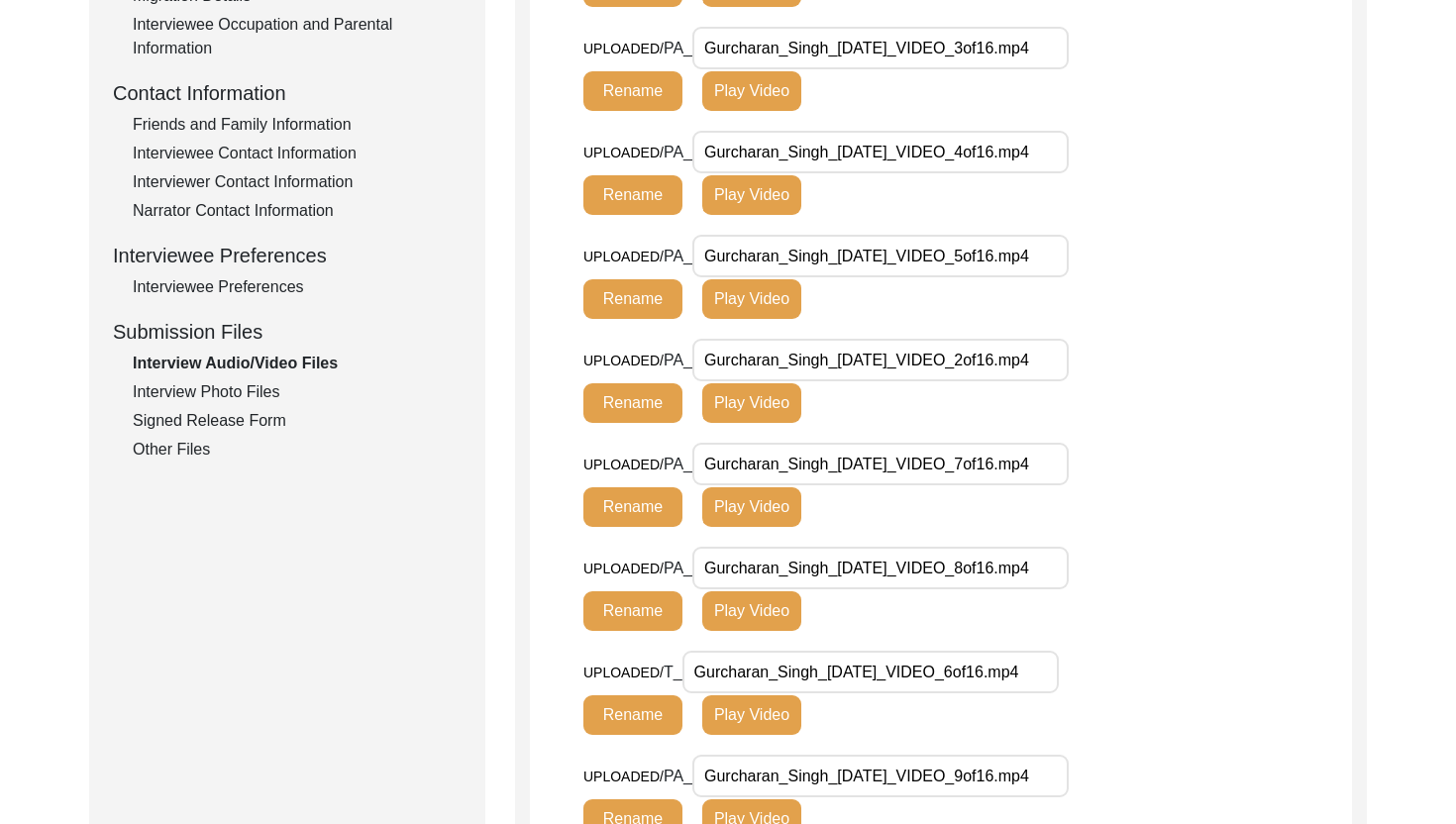click on "UPLOADED/ PA_ Gurcharan_Singh_[DATE]_VIDEO_7of16.mp4 Rename Play Video" 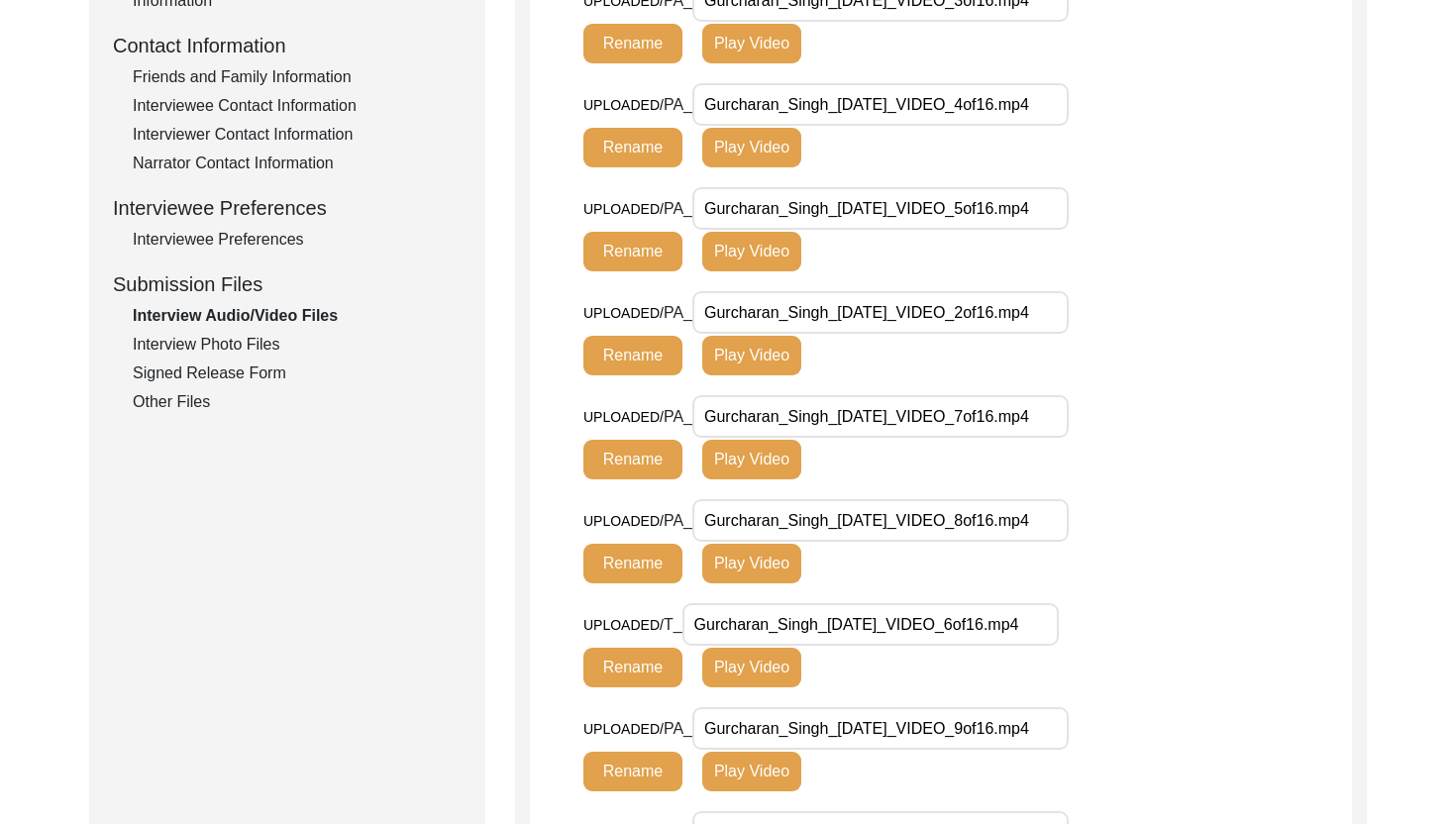 scroll, scrollTop: 831, scrollLeft: 0, axis: vertical 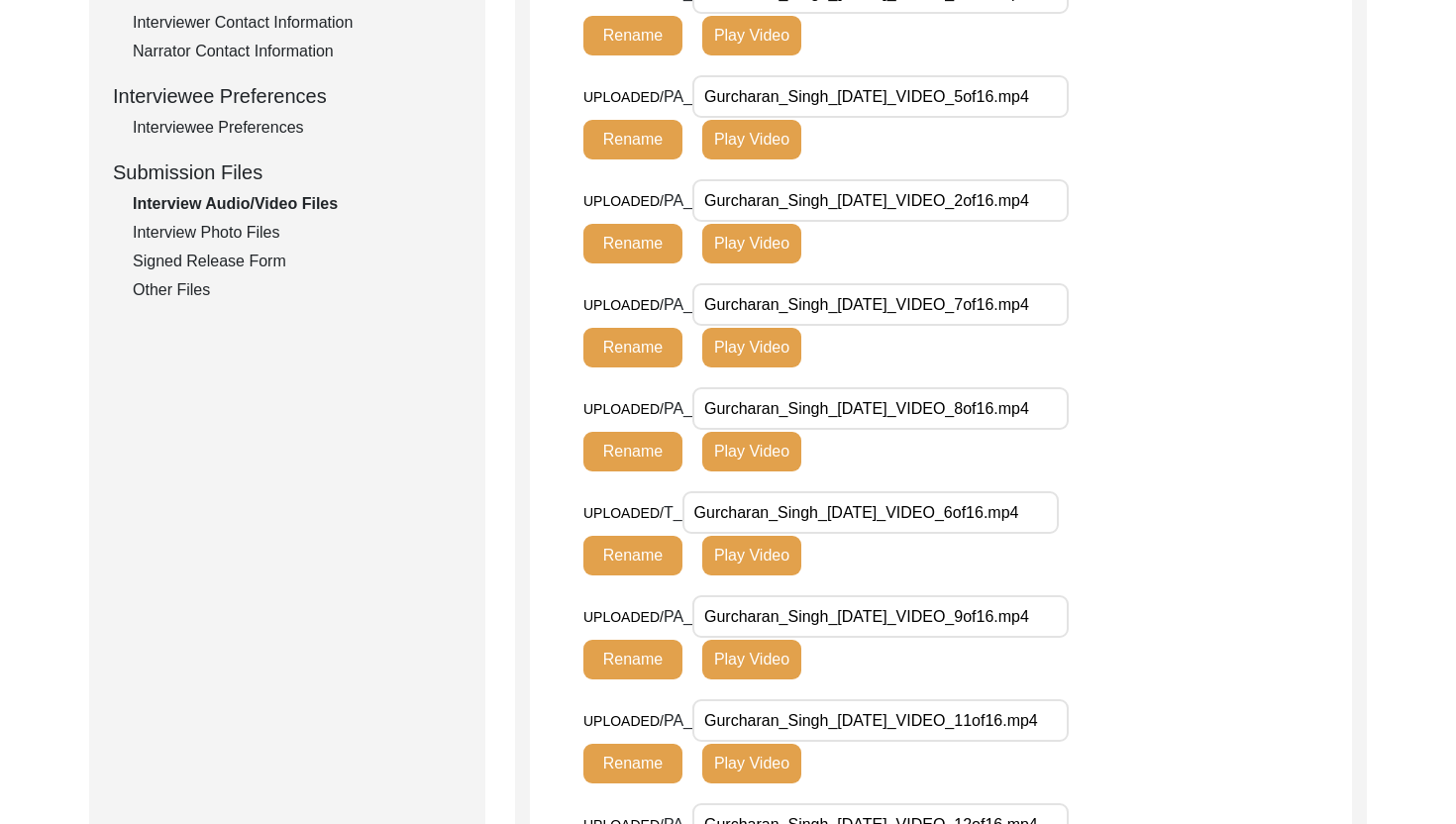 drag, startPoint x: 700, startPoint y: 614, endPoint x: 1047, endPoint y: 625, distance: 347.17431 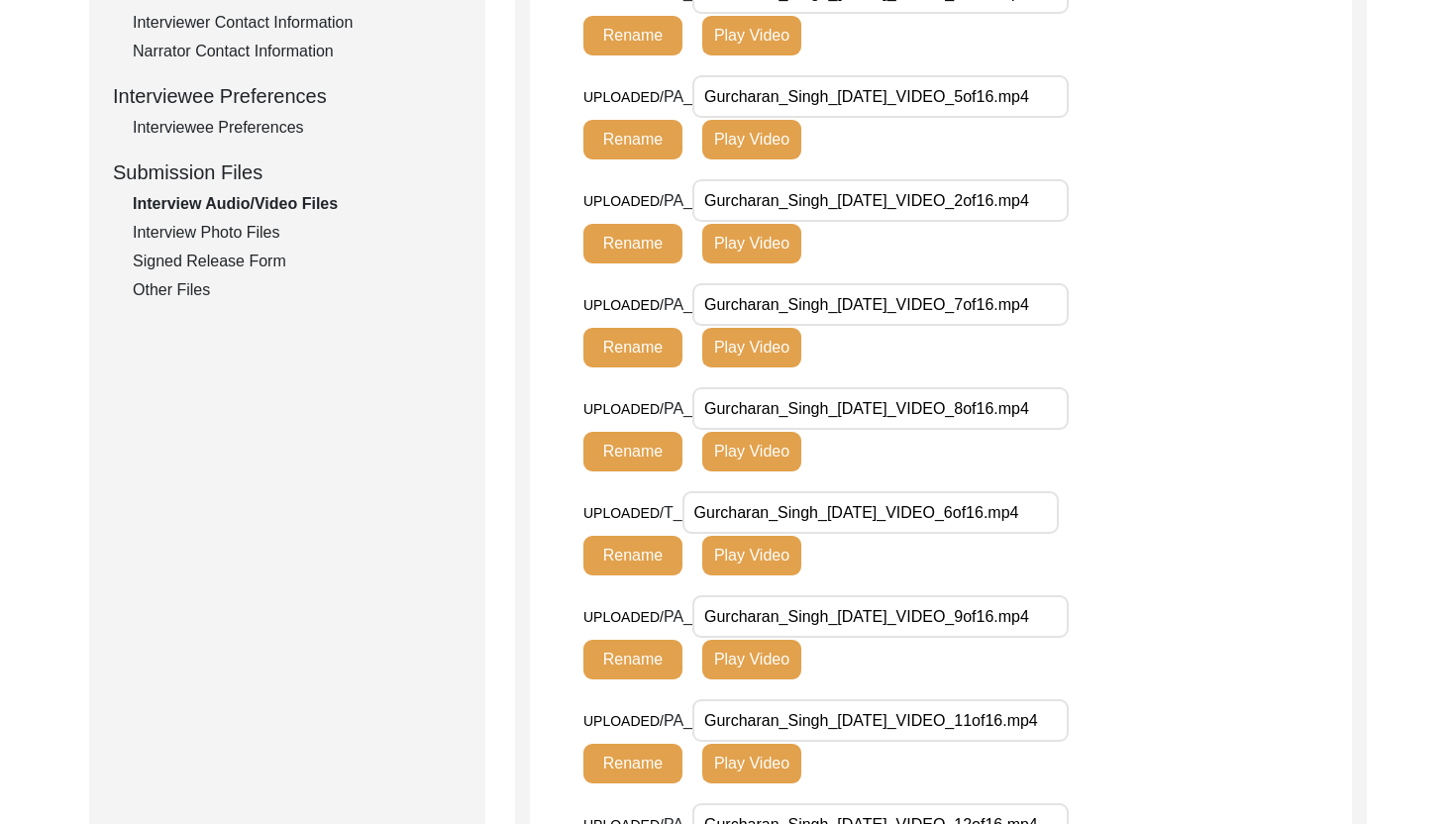 click on "Gurcharan_Singh_[DATE]_VIDEO_9of16.mp4" at bounding box center [881, 616] 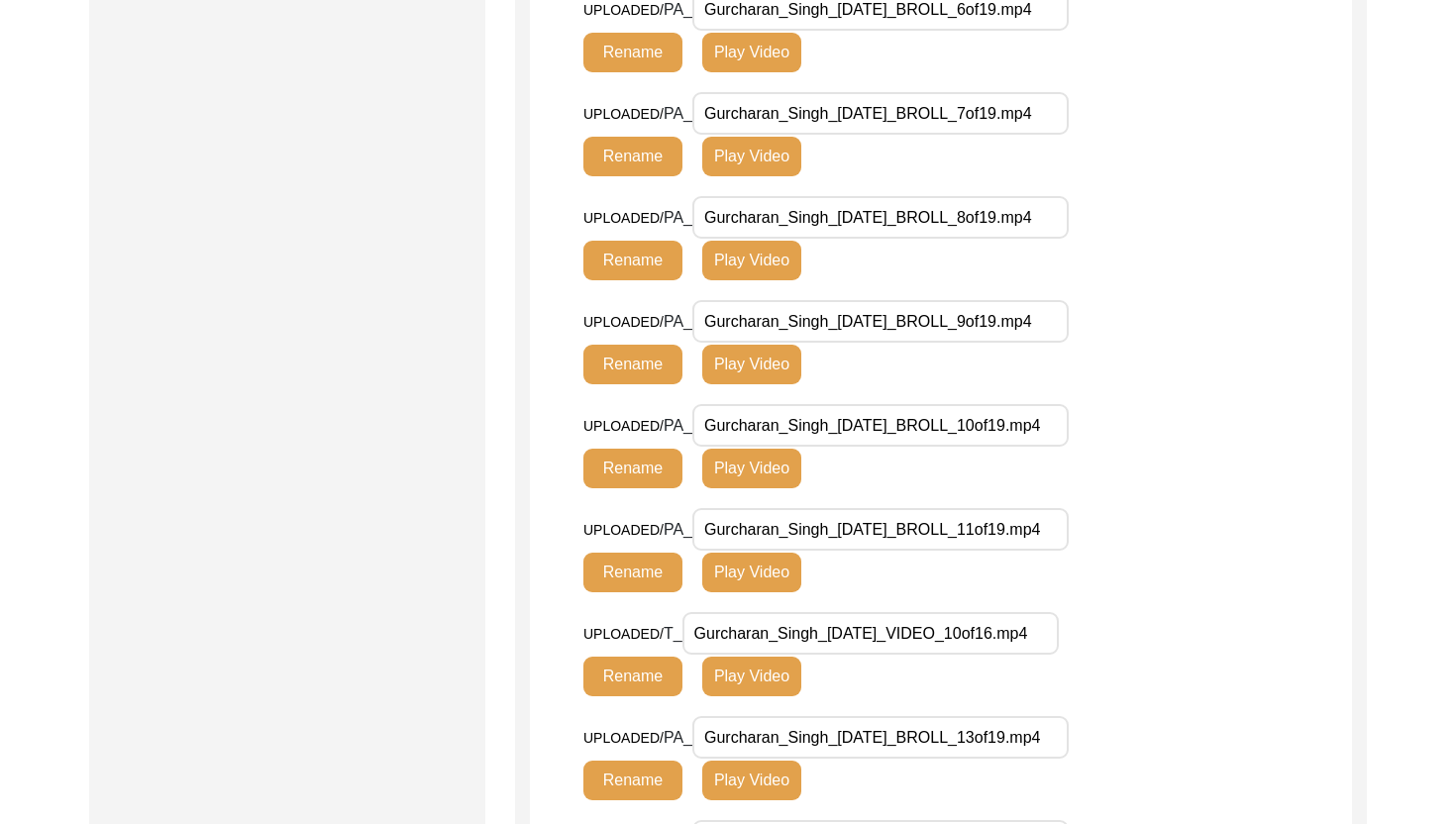 scroll, scrollTop: 2691, scrollLeft: 0, axis: vertical 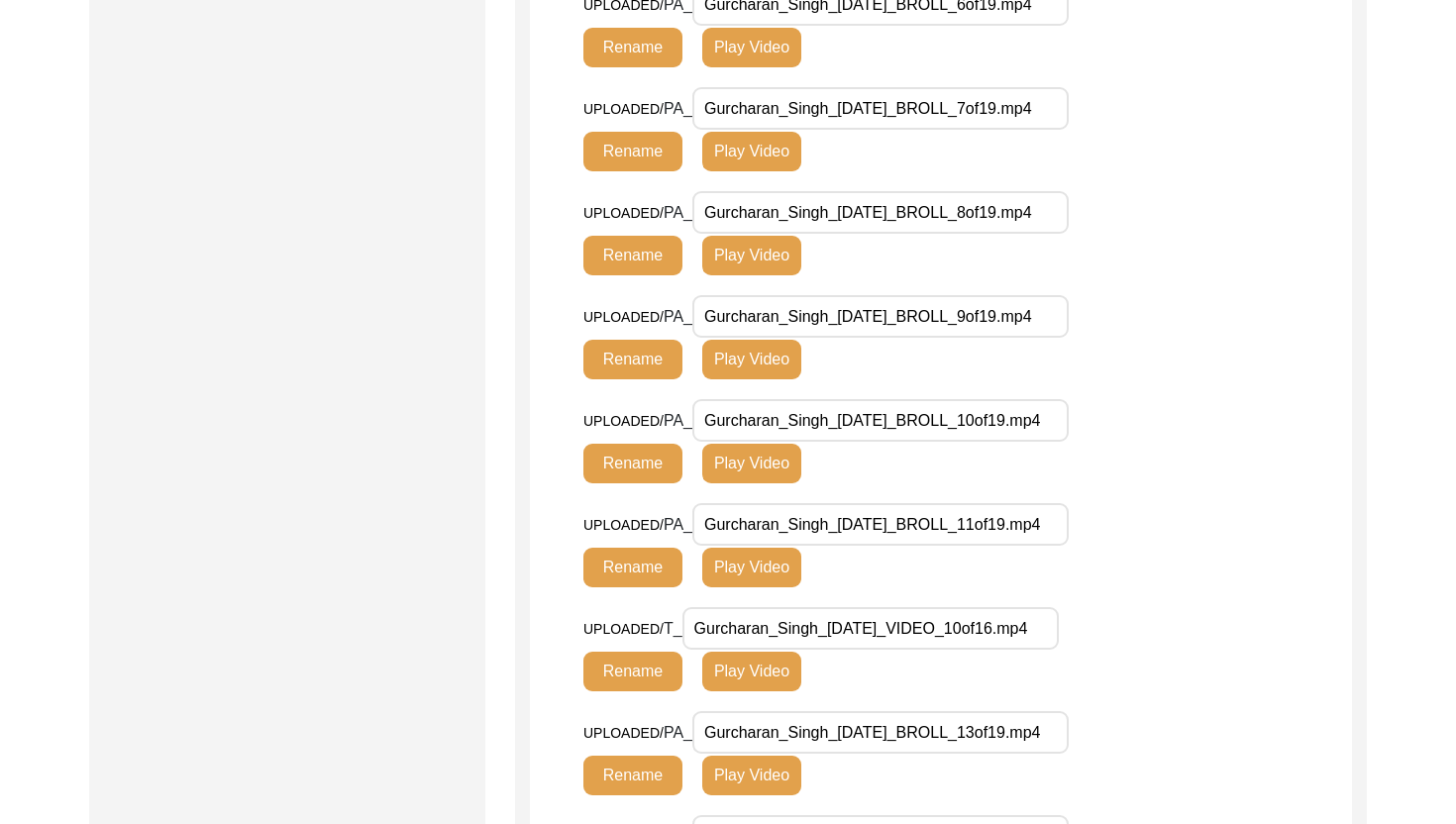 drag, startPoint x: 698, startPoint y: 627, endPoint x: 1106, endPoint y: 647, distance: 408.4899 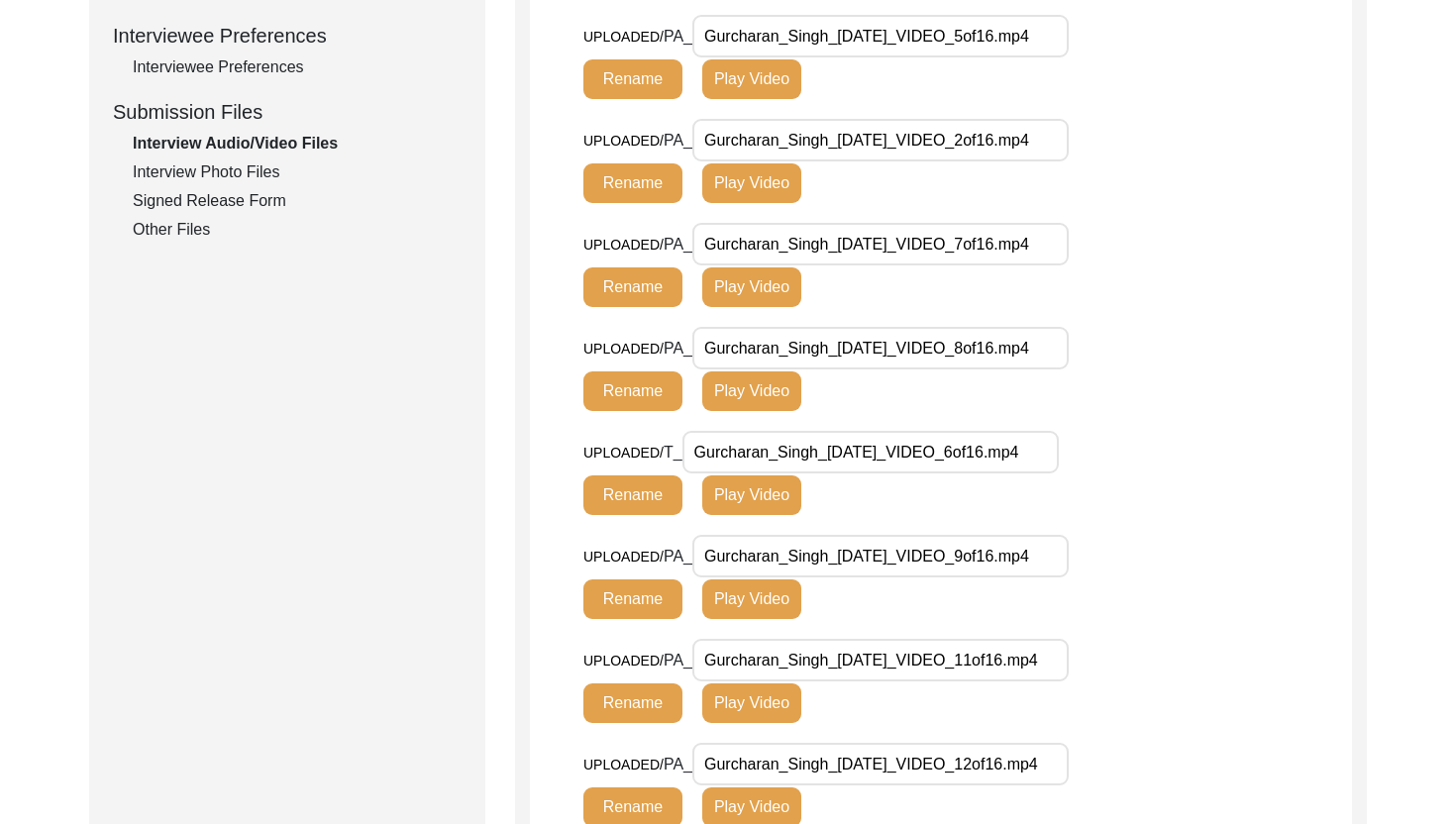 scroll, scrollTop: 963, scrollLeft: 0, axis: vertical 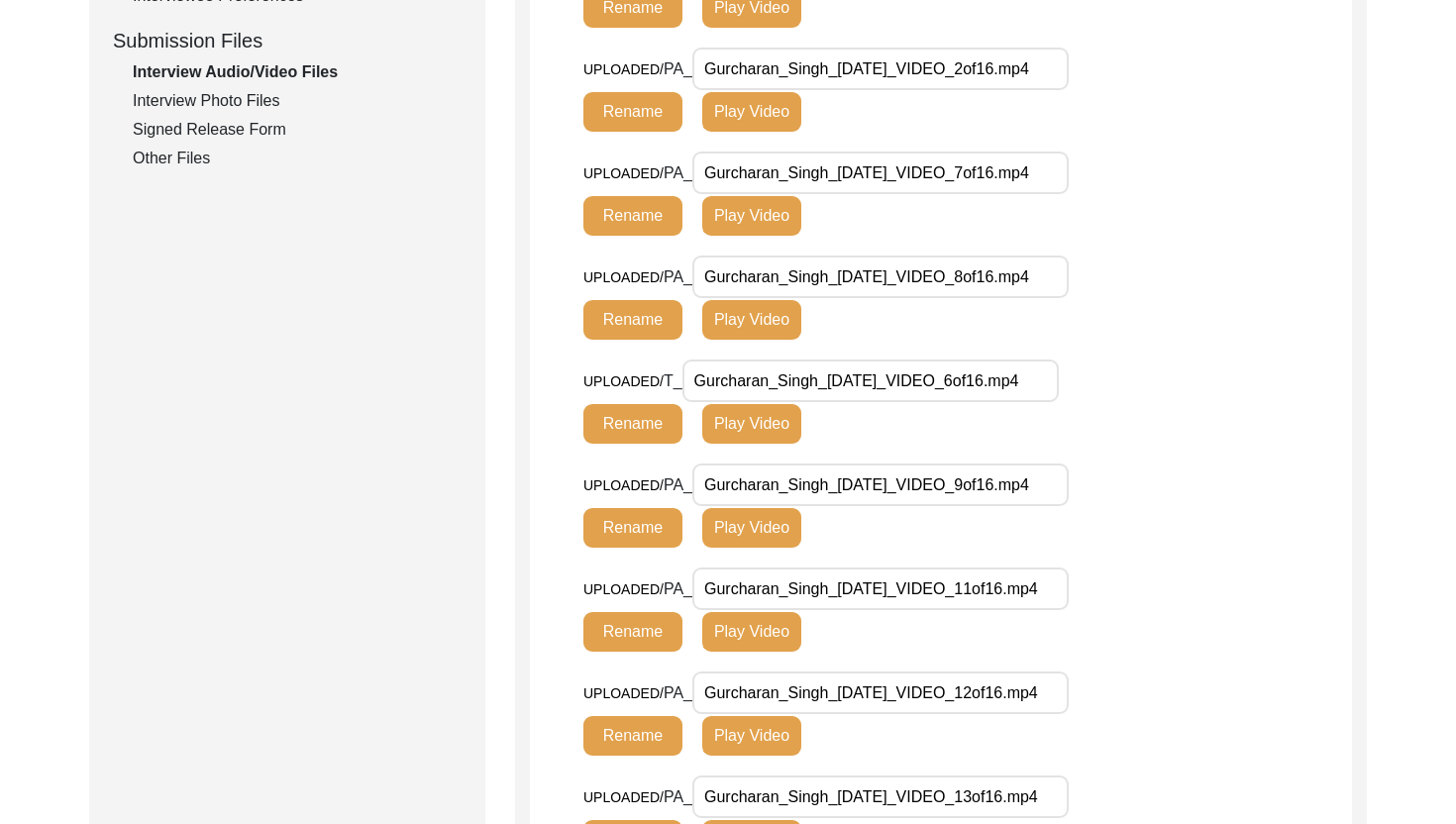 drag, startPoint x: 713, startPoint y: 593, endPoint x: 1128, endPoint y: 574, distance: 415.43471 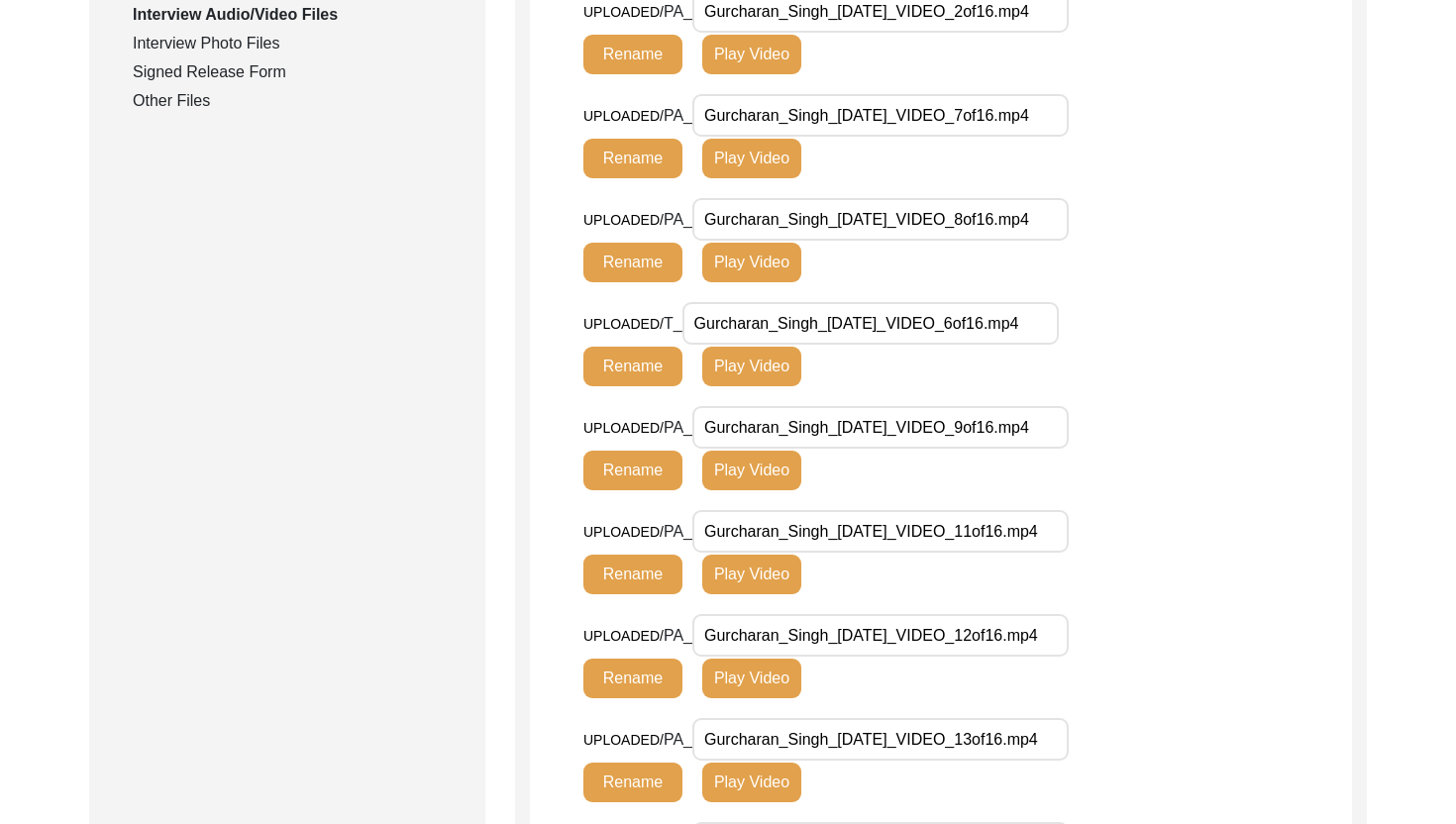 scroll, scrollTop: 1058, scrollLeft: 0, axis: vertical 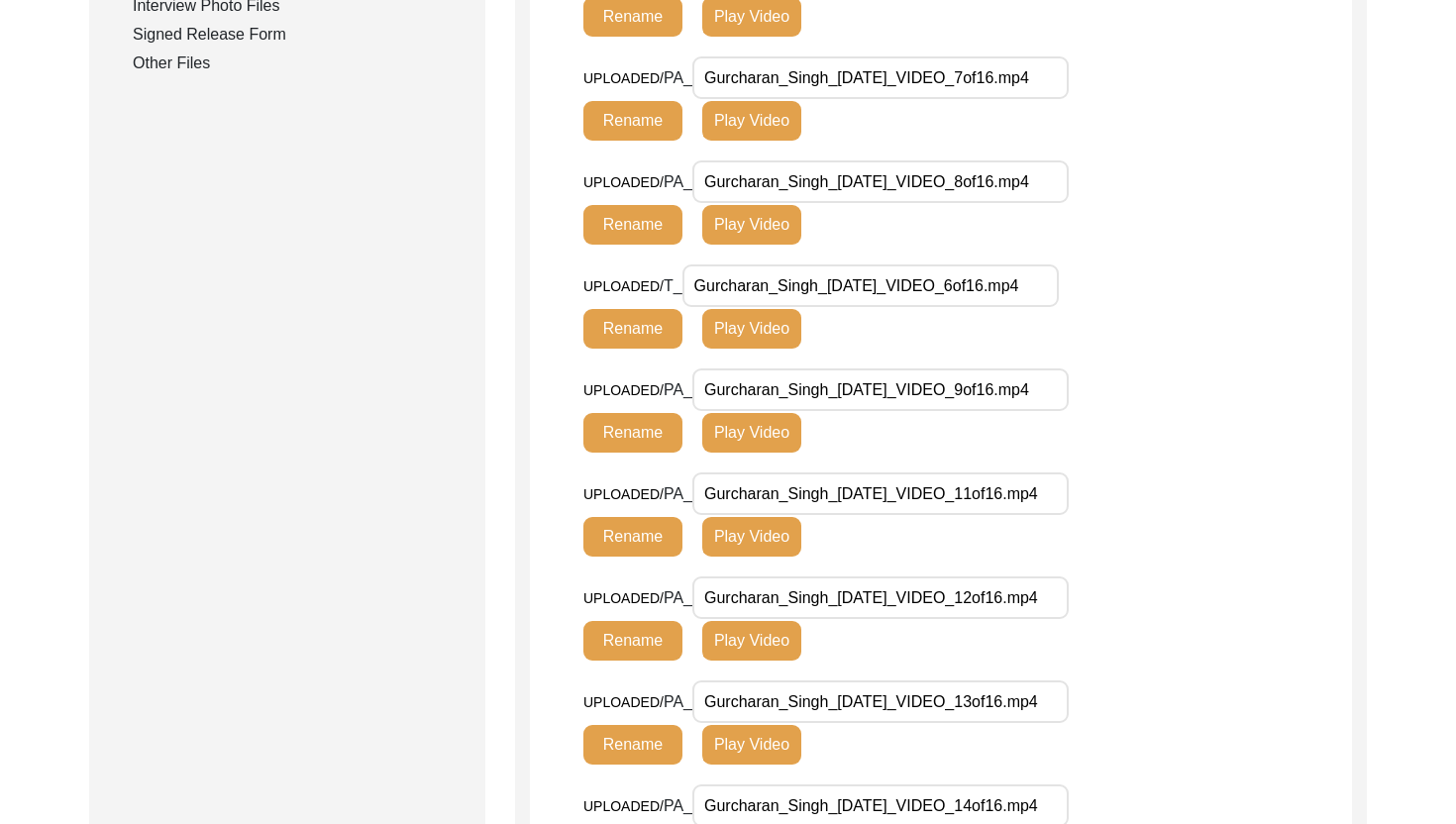 drag, startPoint x: 717, startPoint y: 594, endPoint x: 1116, endPoint y: 601, distance: 399.0614 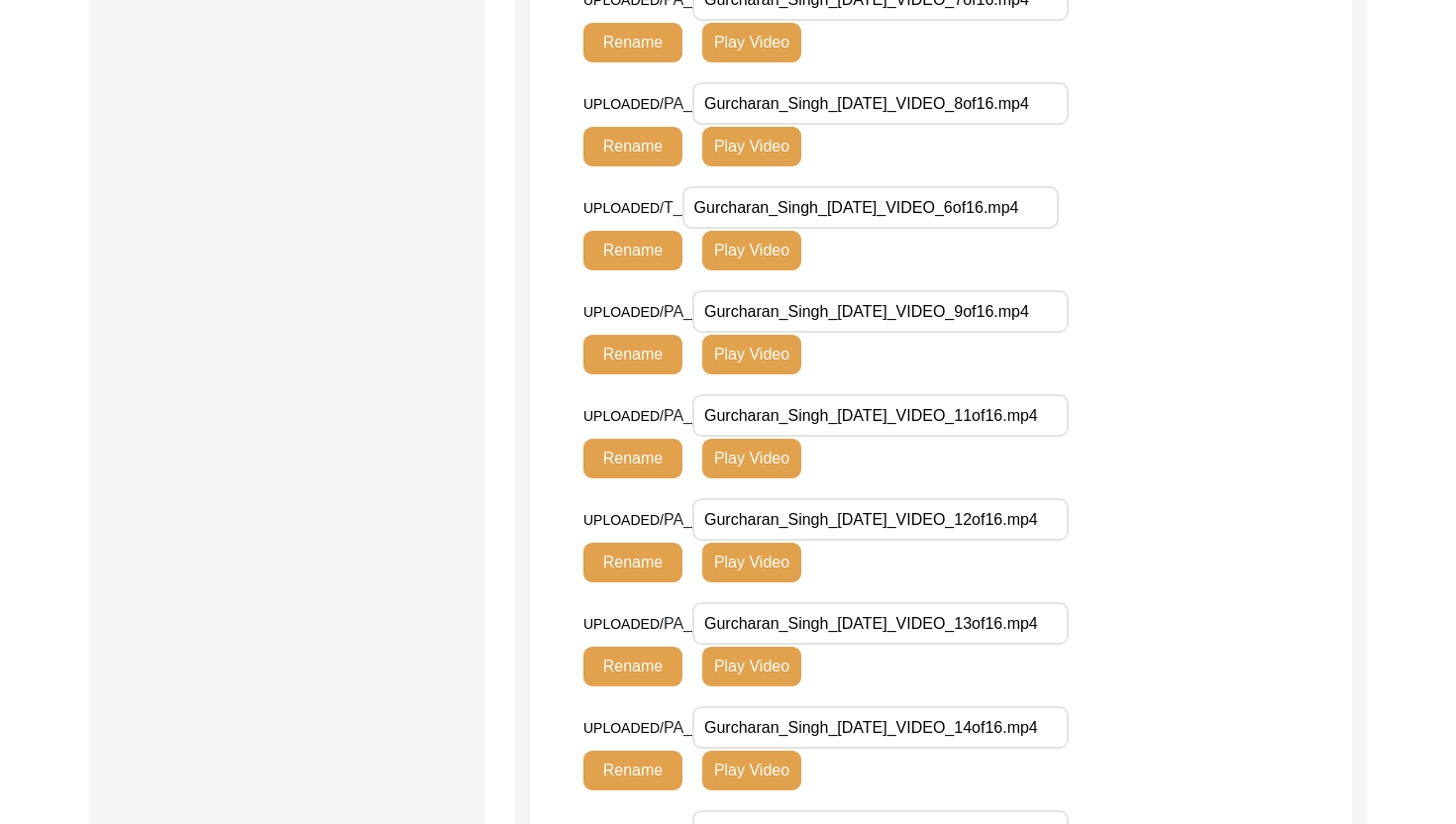scroll, scrollTop: 1146, scrollLeft: 0, axis: vertical 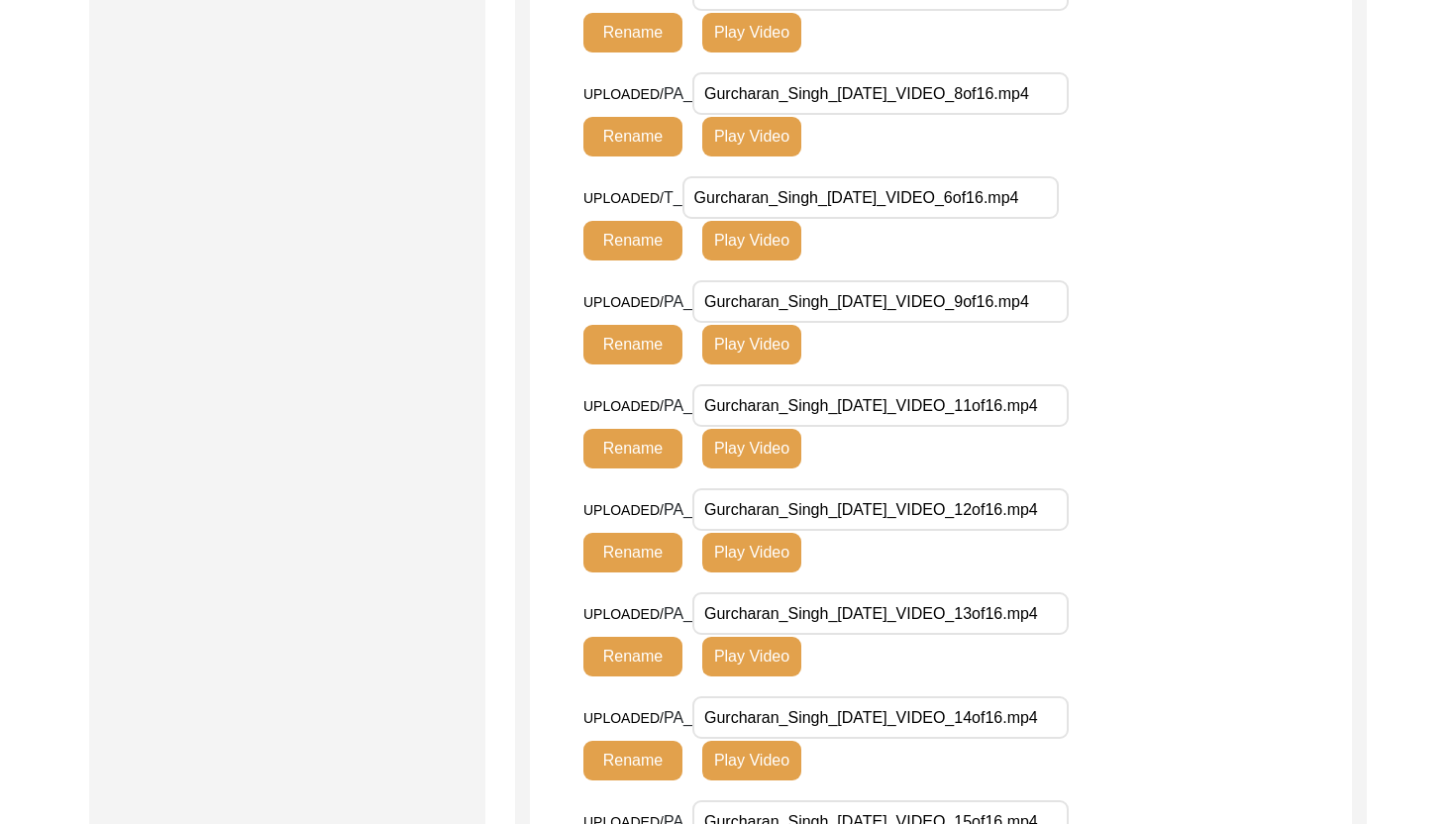 drag, startPoint x: 906, startPoint y: 632, endPoint x: 1089, endPoint y: 639, distance: 183.1338 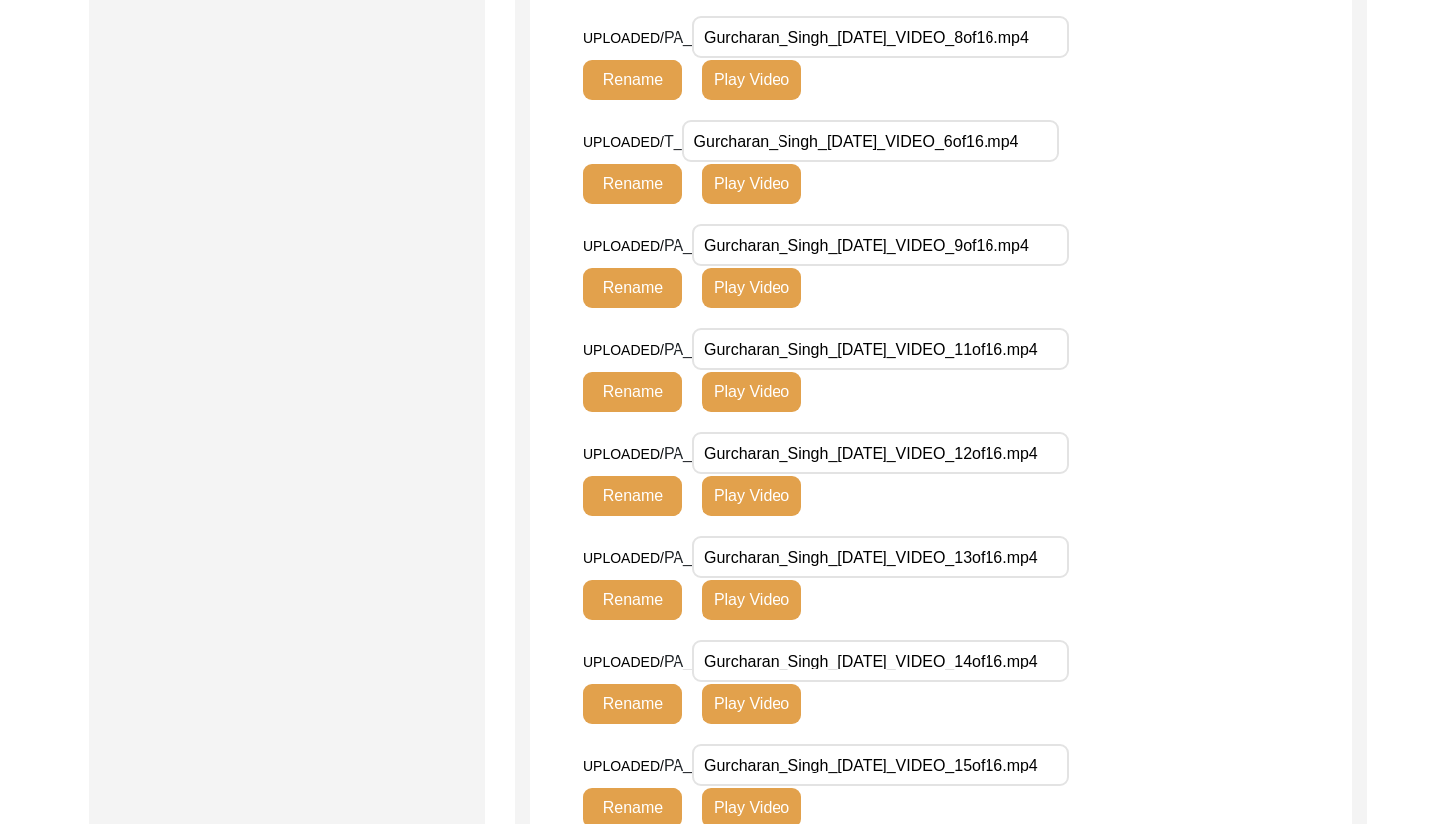 scroll, scrollTop: 1315, scrollLeft: 0, axis: vertical 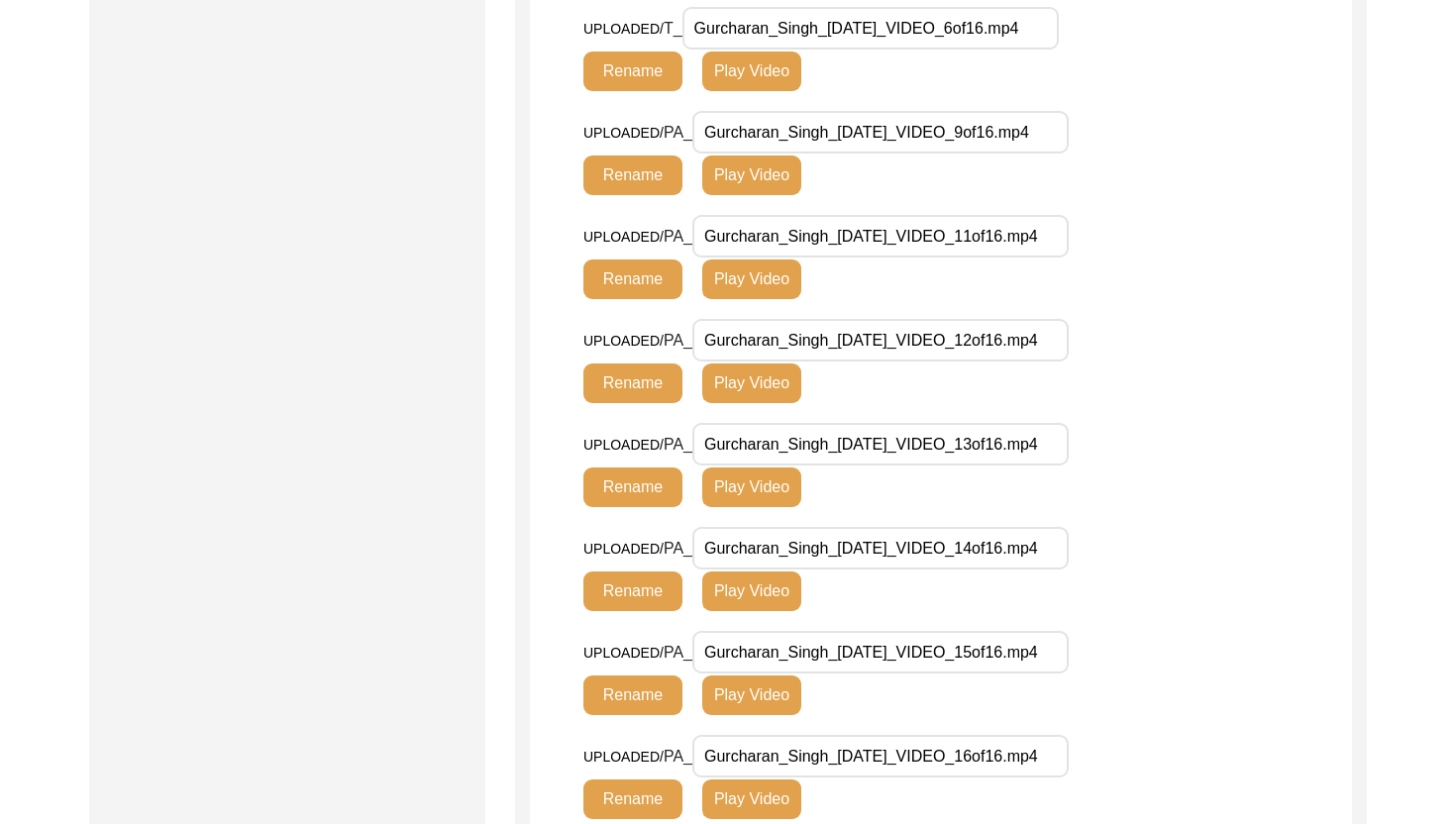 drag, startPoint x: 893, startPoint y: 664, endPoint x: 1079, endPoint y: 672, distance: 186.17196 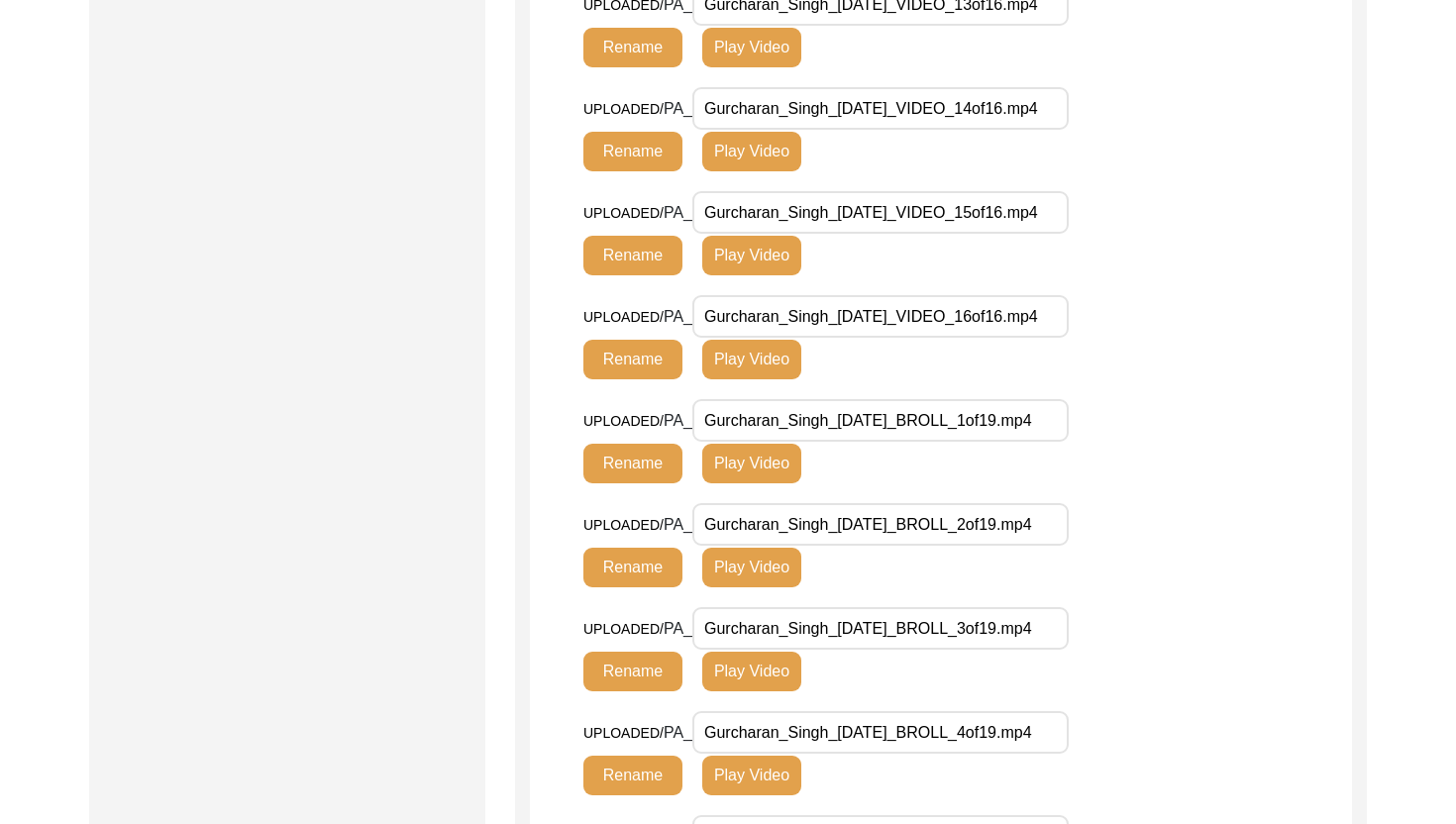 scroll, scrollTop: 1792, scrollLeft: 0, axis: vertical 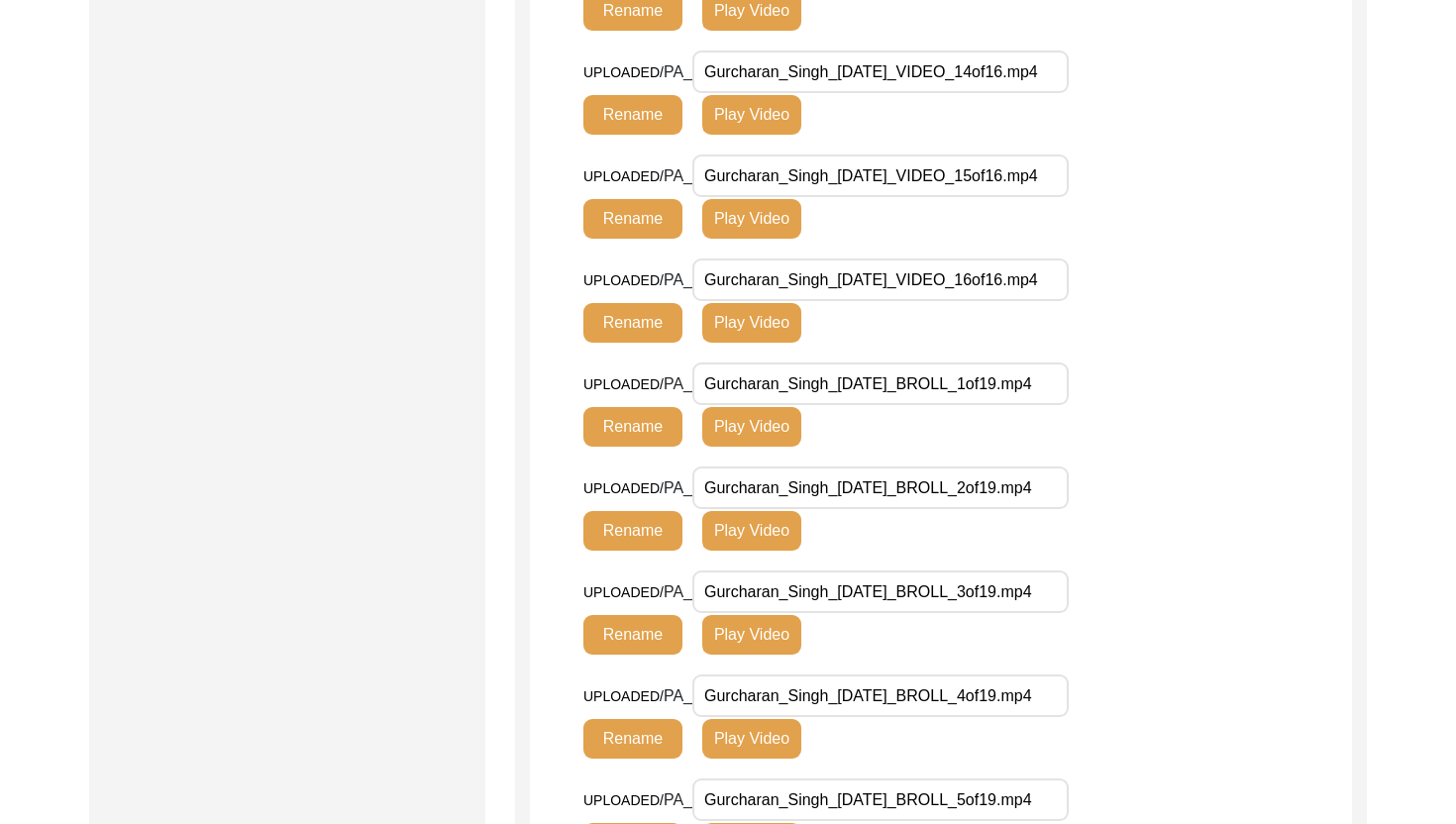 click on "UPLOADED/ PA_ Gurcharan_Singh_[DATE]_BROLL_3of19.mp4 Rename Play Video" 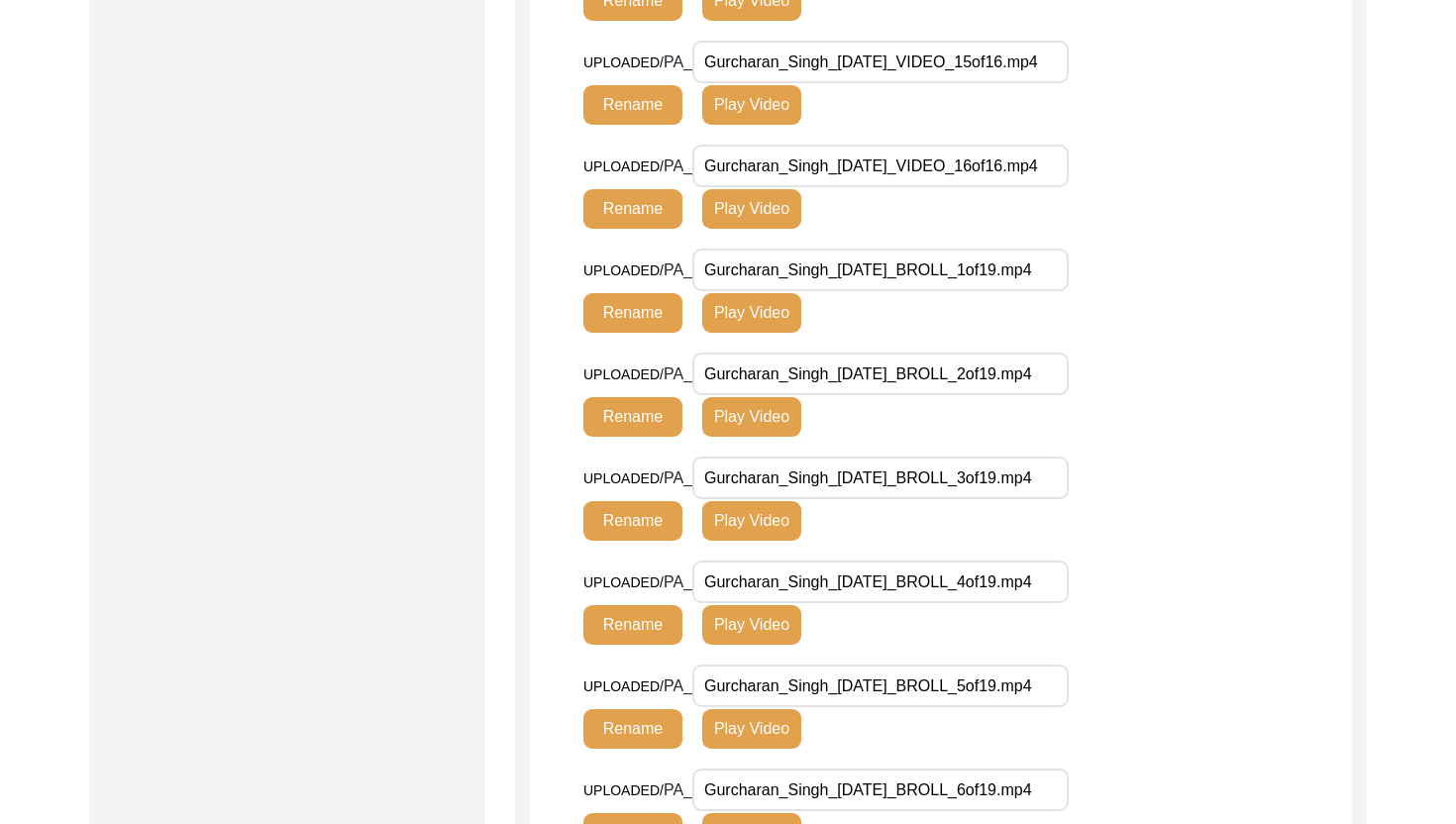 scroll, scrollTop: 1951, scrollLeft: 0, axis: vertical 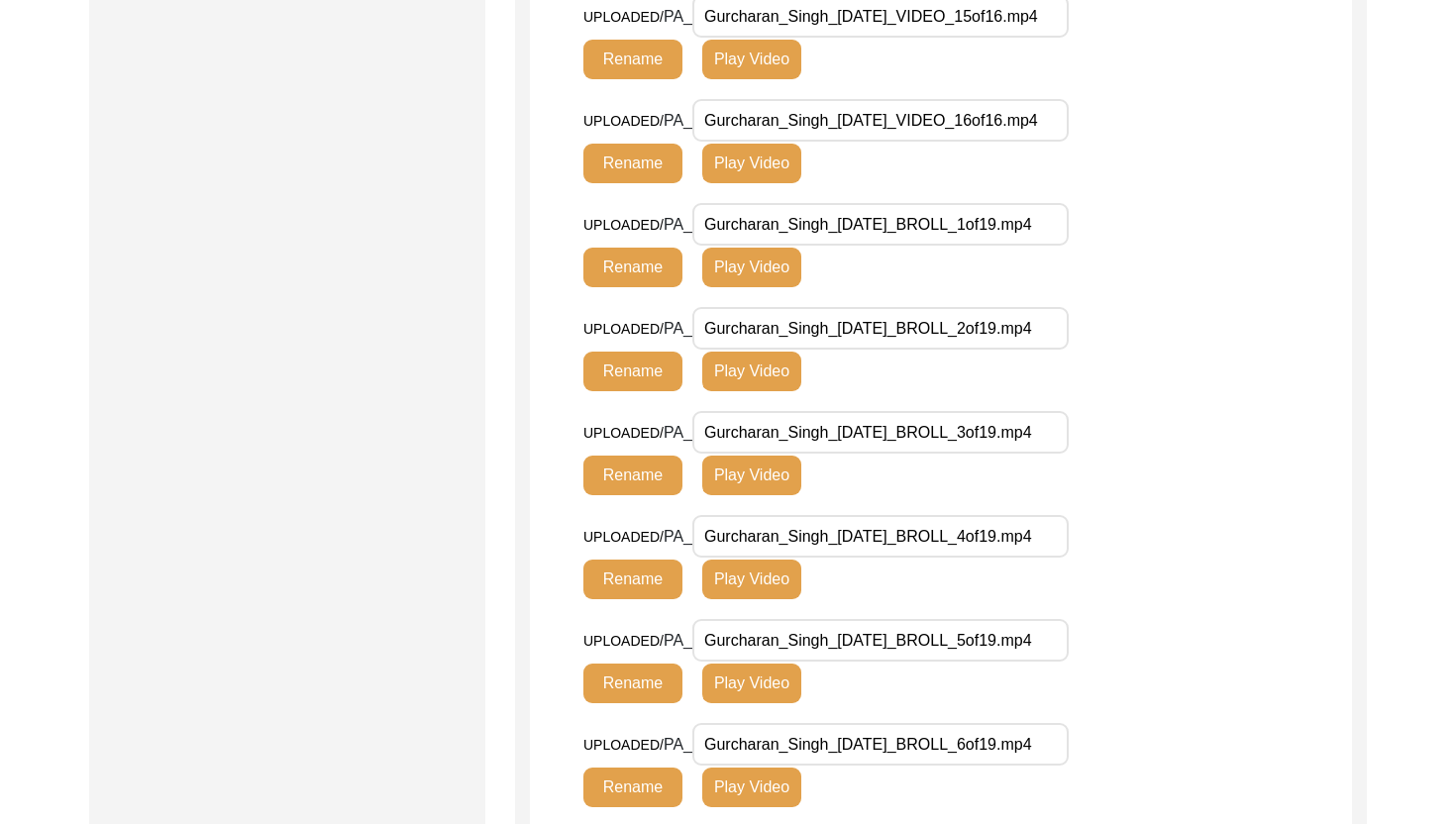 drag, startPoint x: 976, startPoint y: 526, endPoint x: 1117, endPoint y: 541, distance: 141.79563 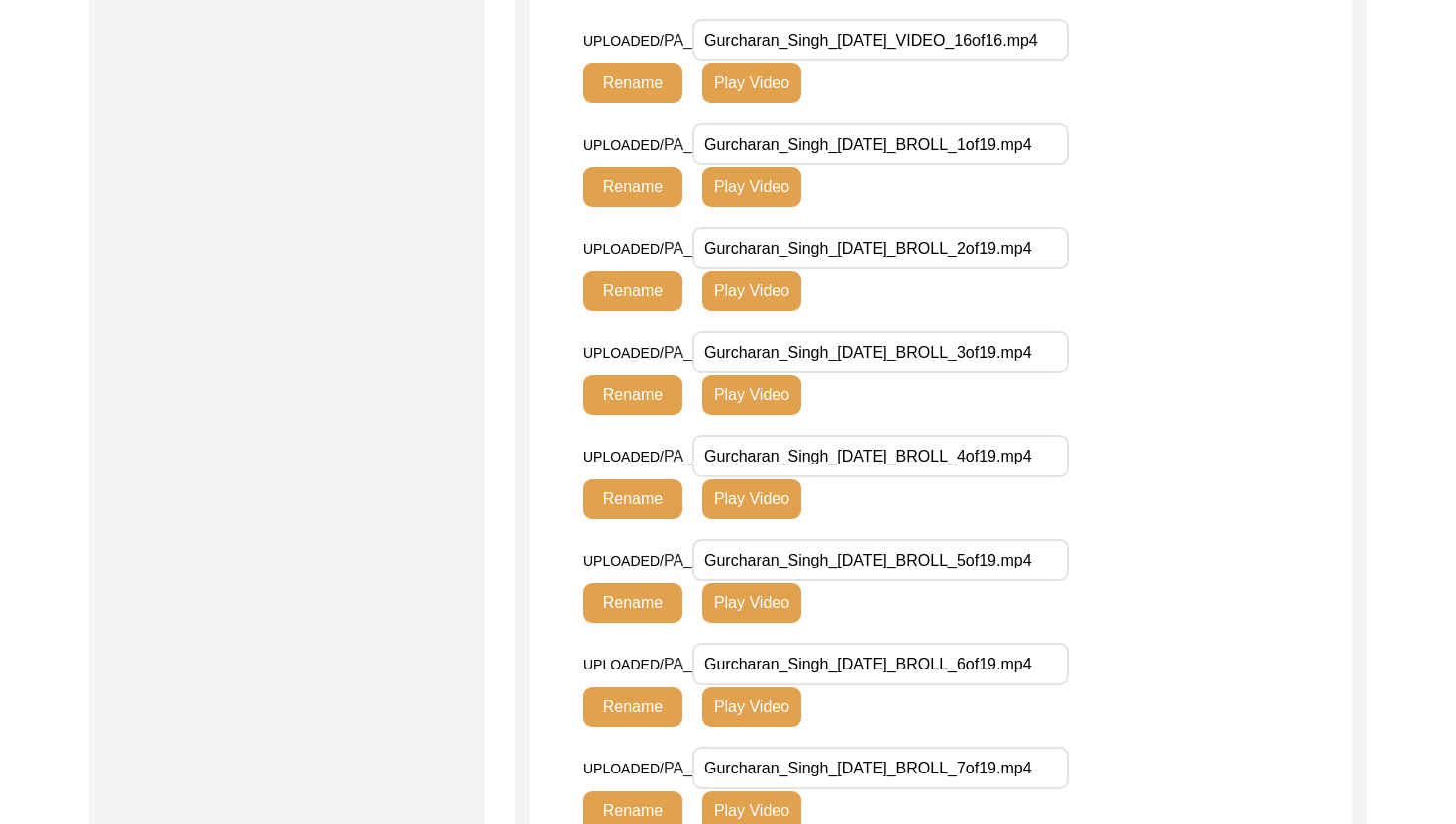 scroll, scrollTop: 2147, scrollLeft: 0, axis: vertical 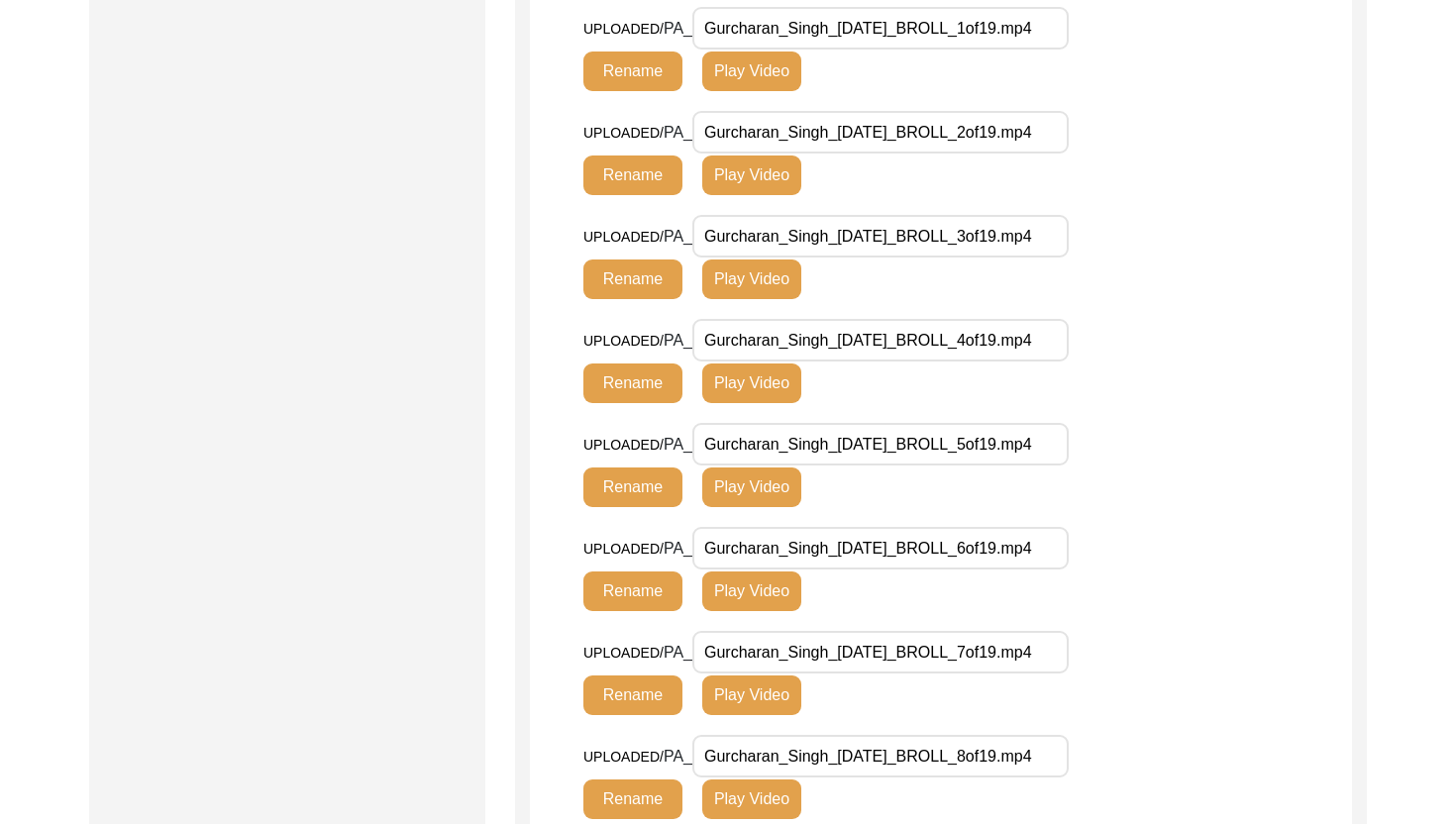 drag, startPoint x: 980, startPoint y: 657, endPoint x: 1073, endPoint y: 668, distance: 93.648278 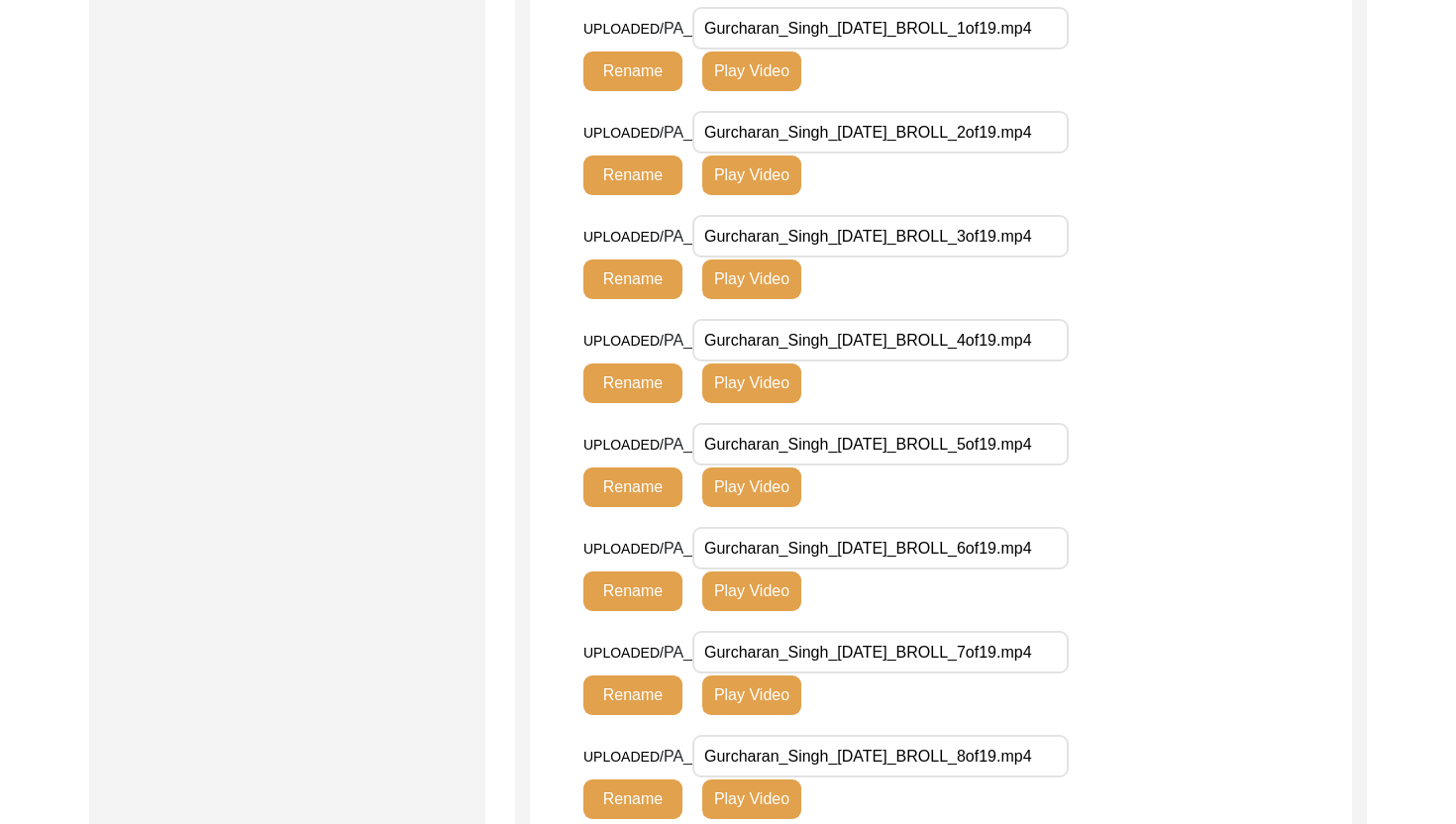 click on "UPLOADED/ PA_ Gurcharan_Singh_[DATE]_BROLL_7of19.mp4 Rename Play Video" 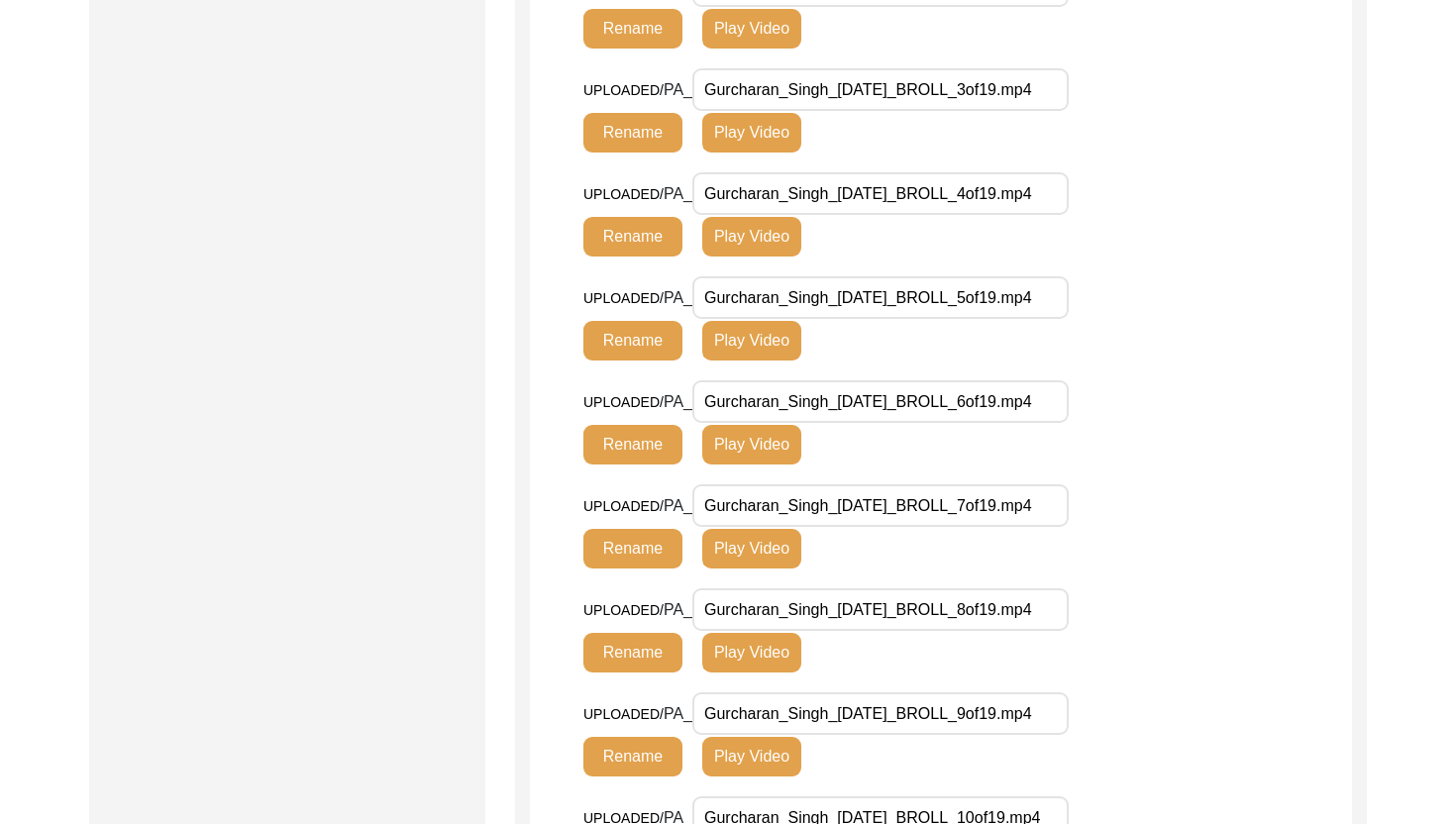 scroll, scrollTop: 2313, scrollLeft: 0, axis: vertical 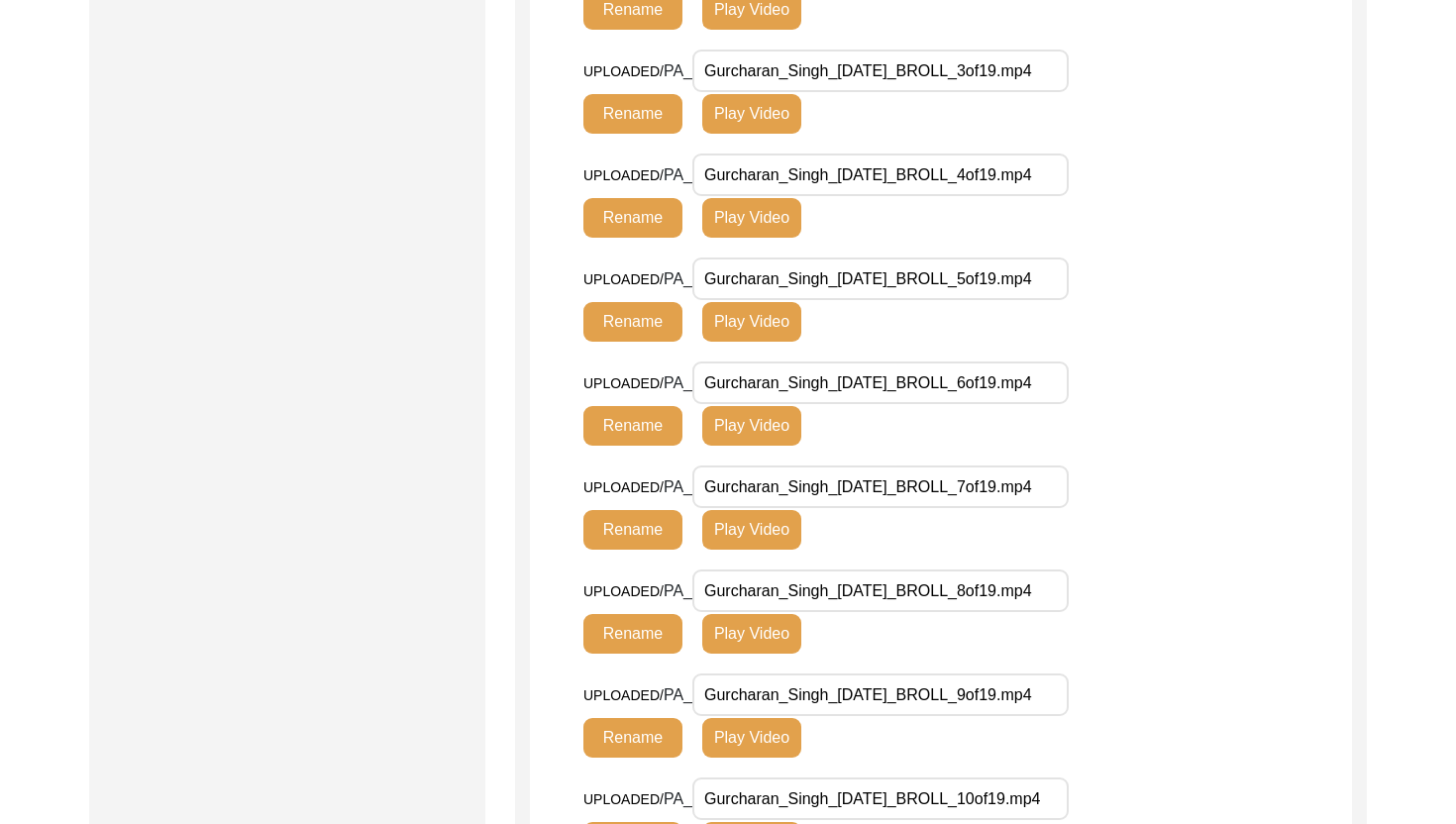 drag, startPoint x: 955, startPoint y: 601, endPoint x: 1110, endPoint y: 616, distance: 155.72412 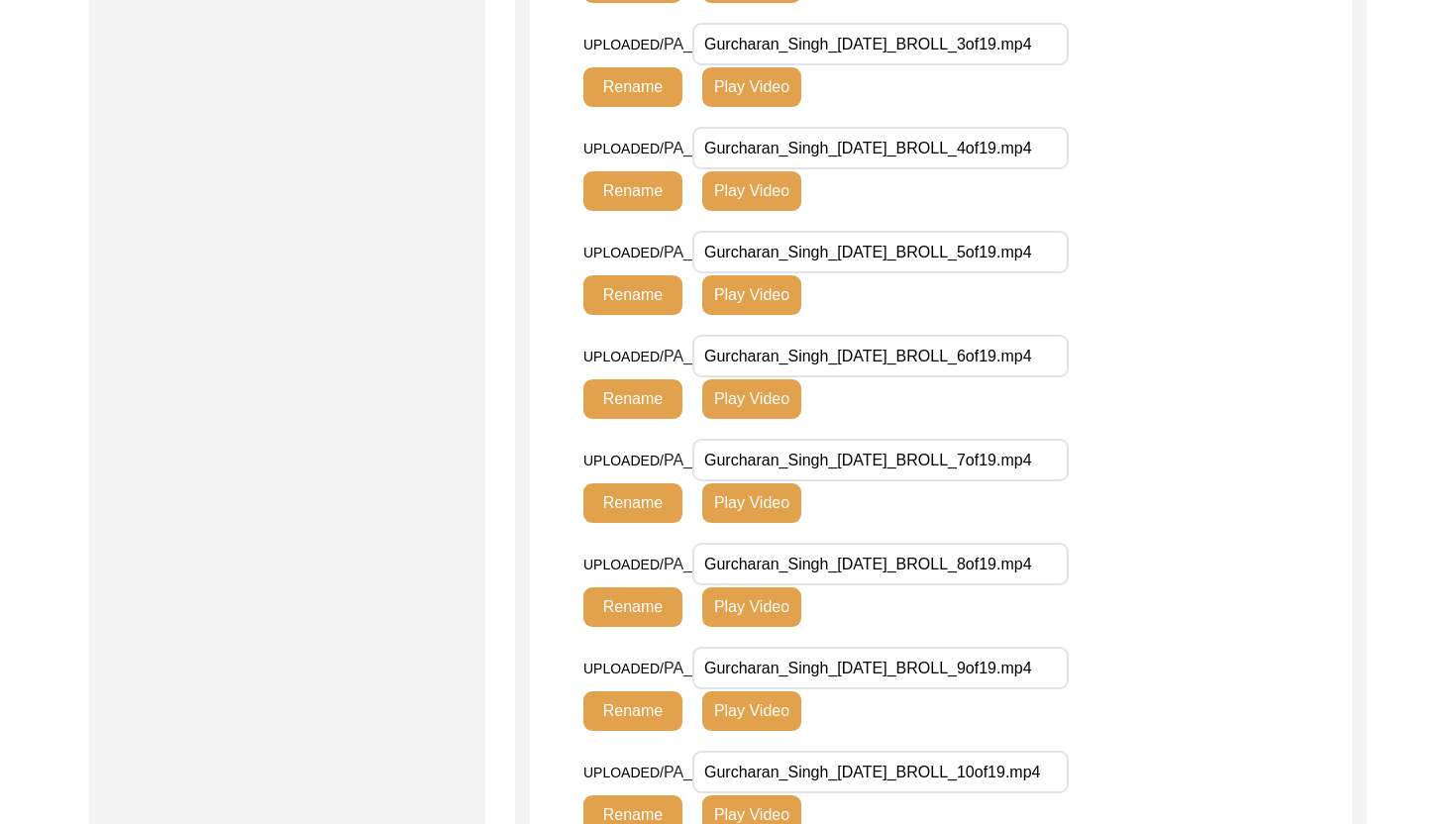 drag, startPoint x: 981, startPoint y: 650, endPoint x: 1120, endPoint y: 700, distance: 147.71933 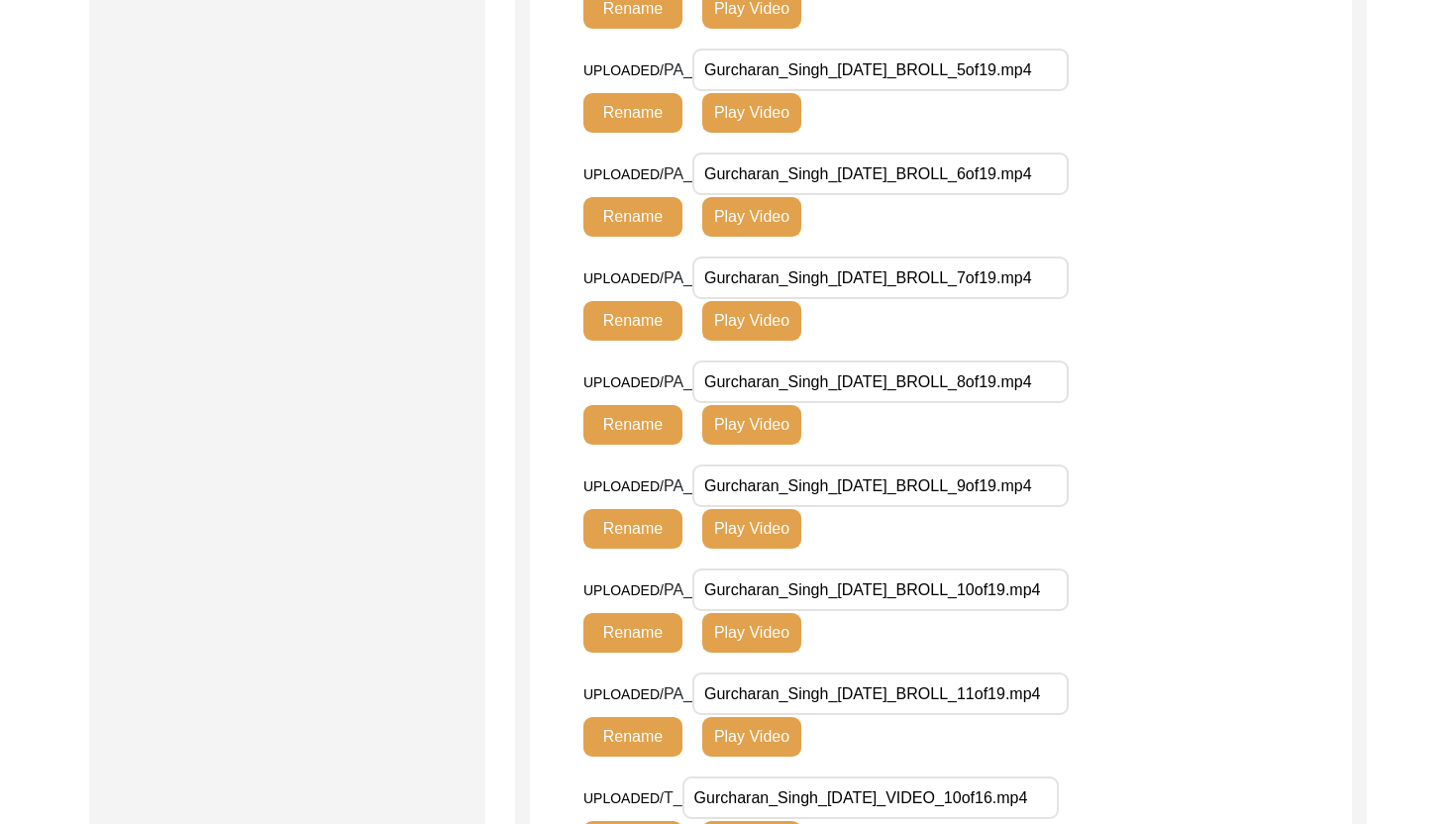 scroll, scrollTop: 2537, scrollLeft: 0, axis: vertical 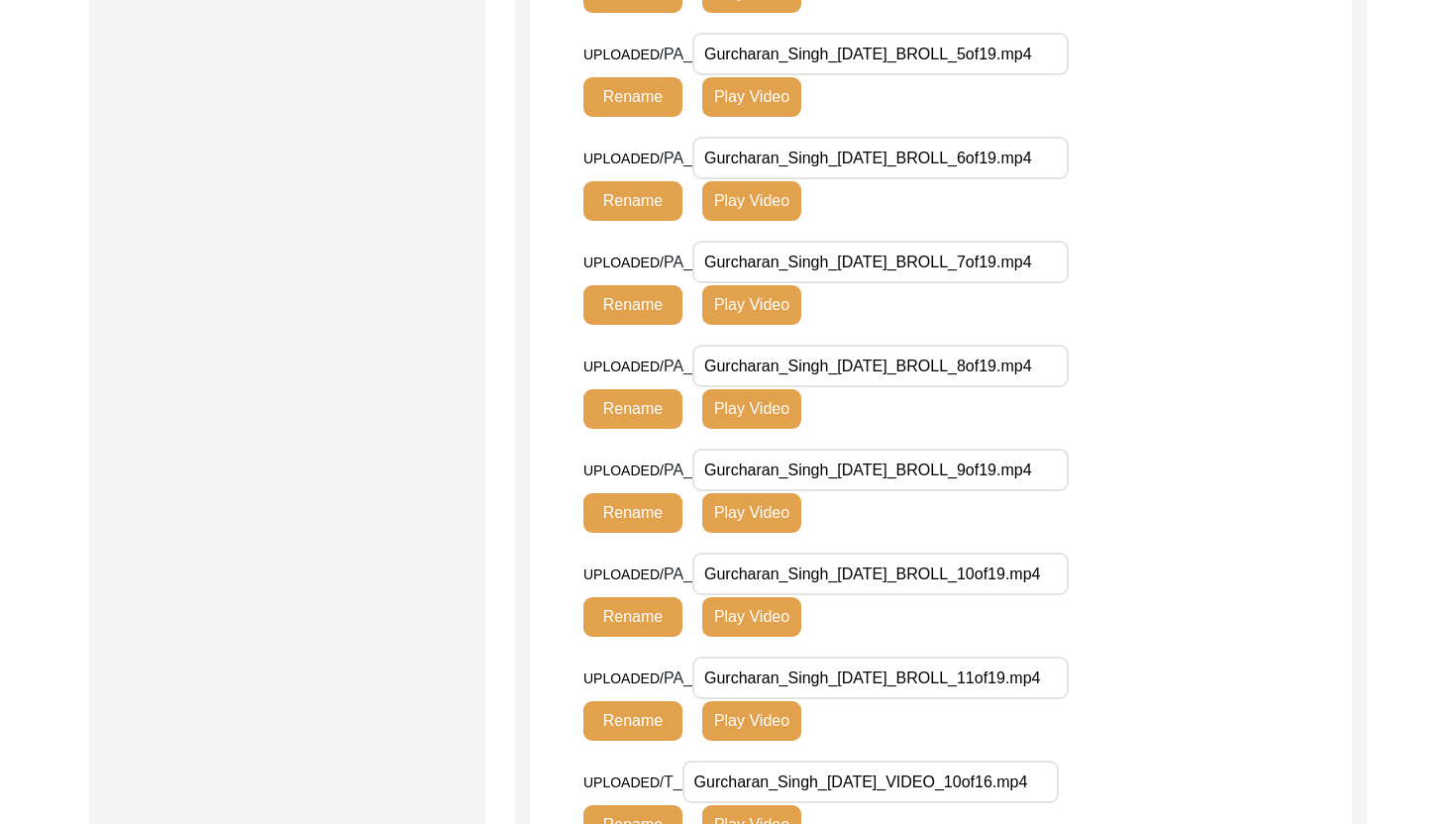 drag, startPoint x: 976, startPoint y: 569, endPoint x: 1154, endPoint y: 613, distance: 183.35757 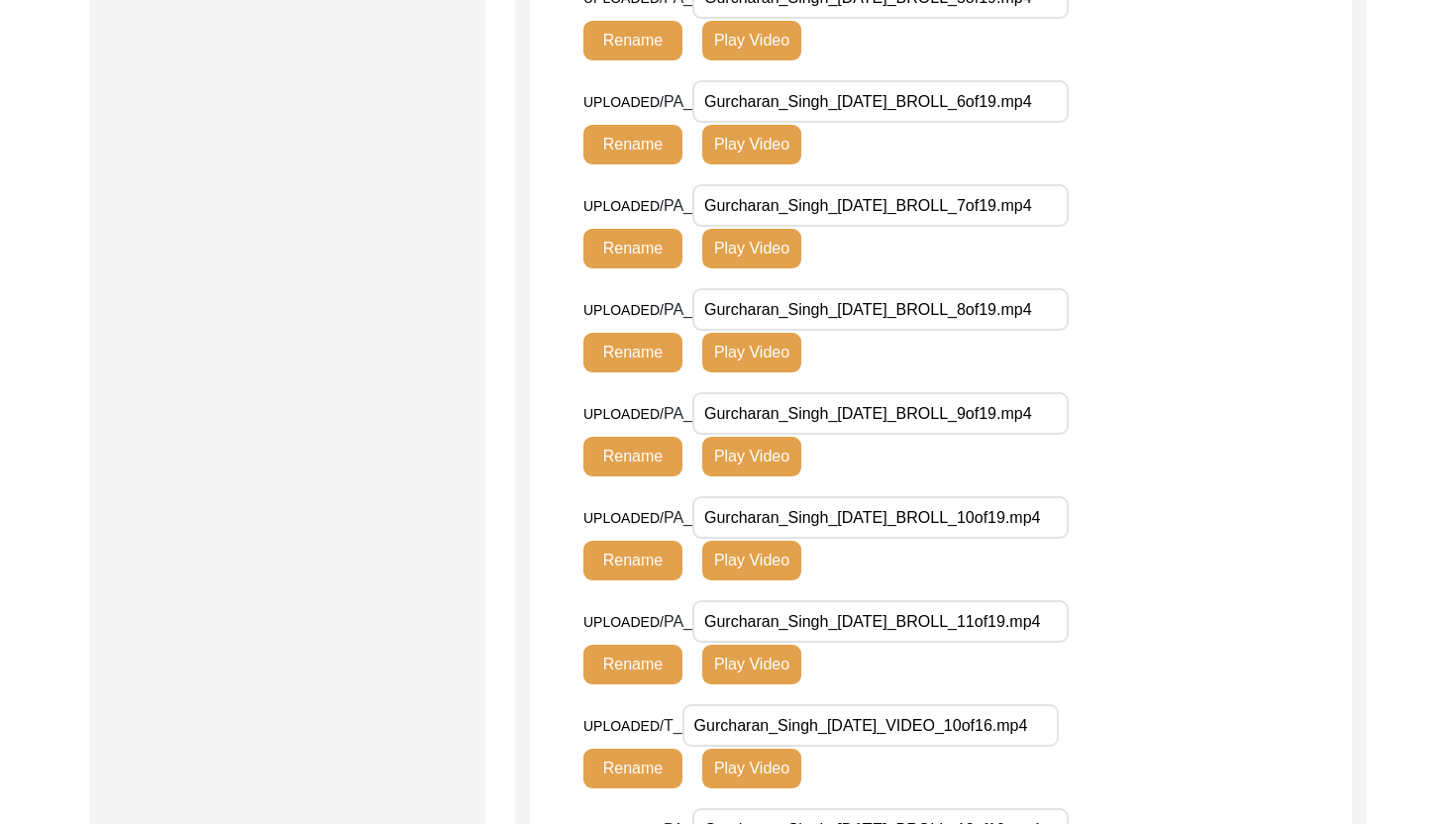 scroll, scrollTop: 2683, scrollLeft: 0, axis: vertical 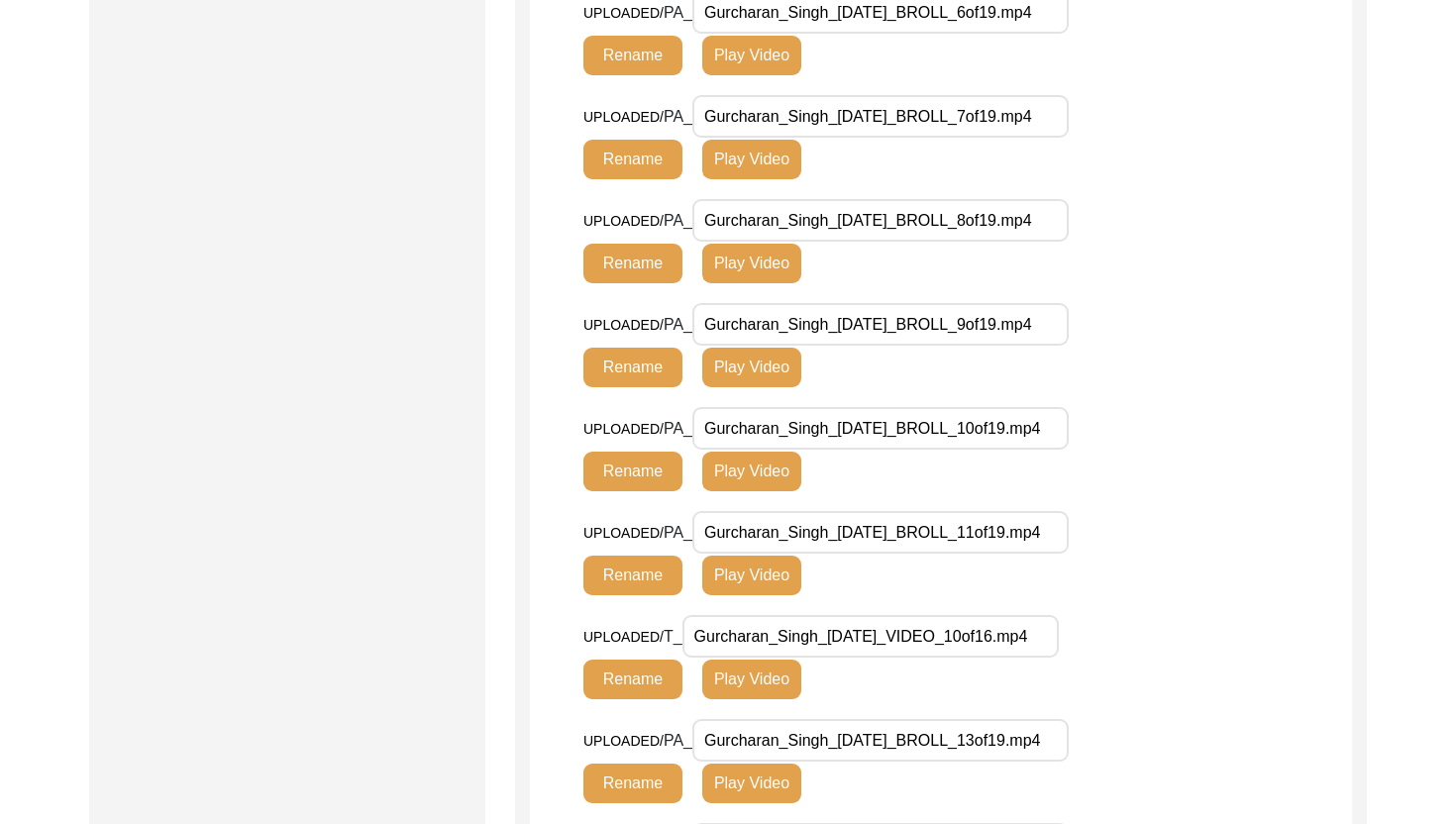 drag, startPoint x: 976, startPoint y: 540, endPoint x: 1098, endPoint y: 564, distance: 124.33825 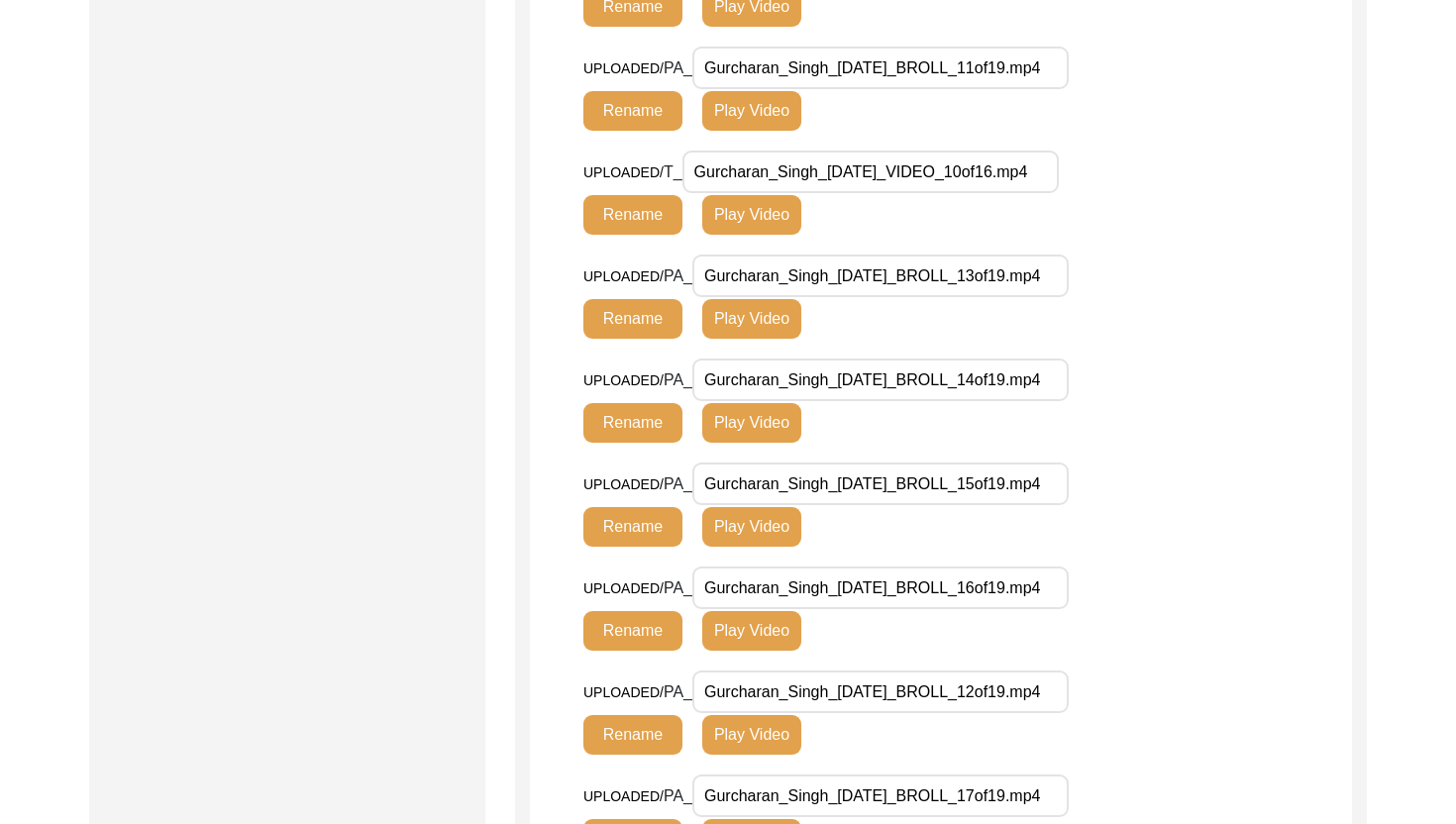 scroll 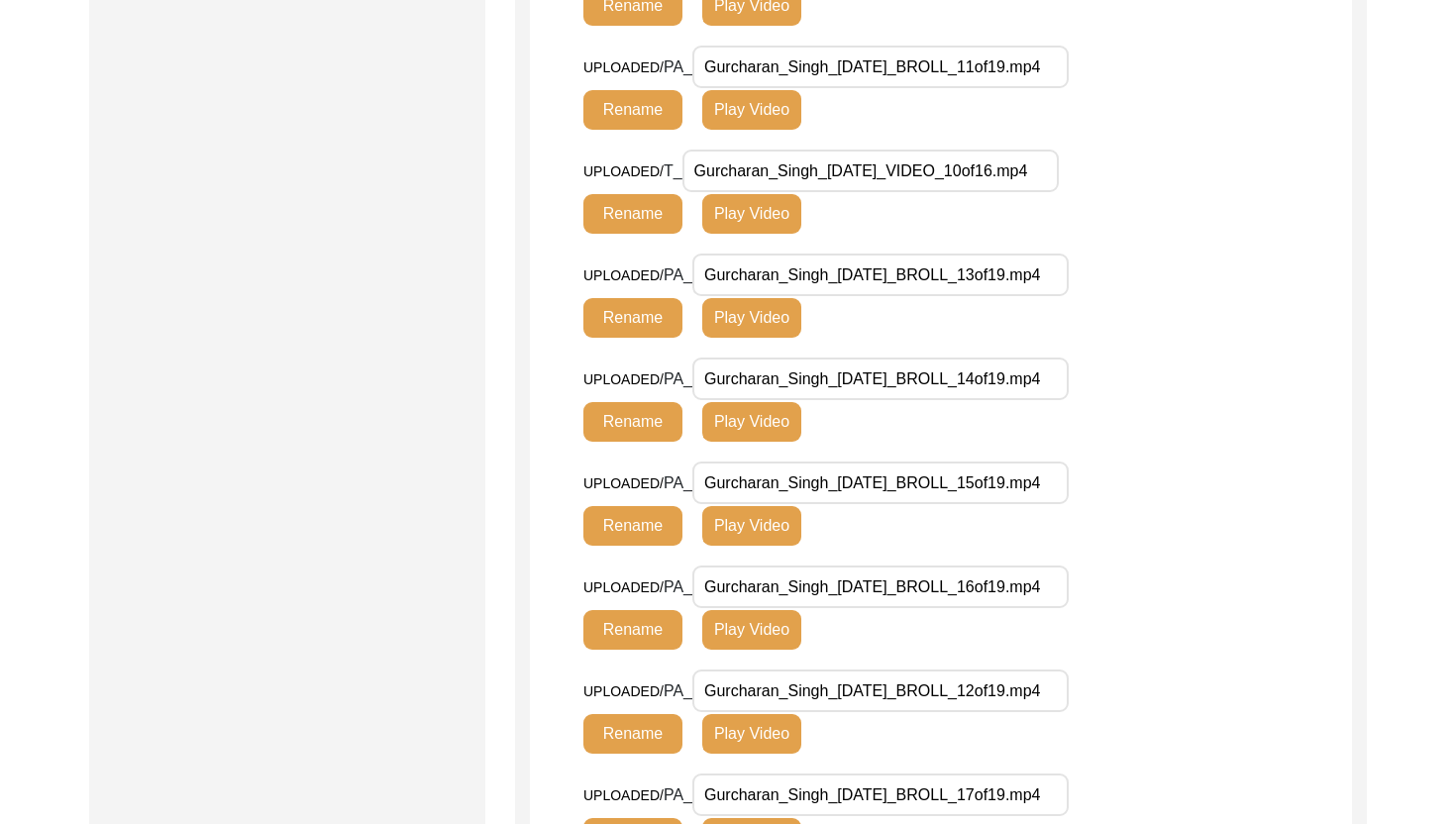 drag, startPoint x: 976, startPoint y: 692, endPoint x: 1125, endPoint y: 703, distance: 149.40549 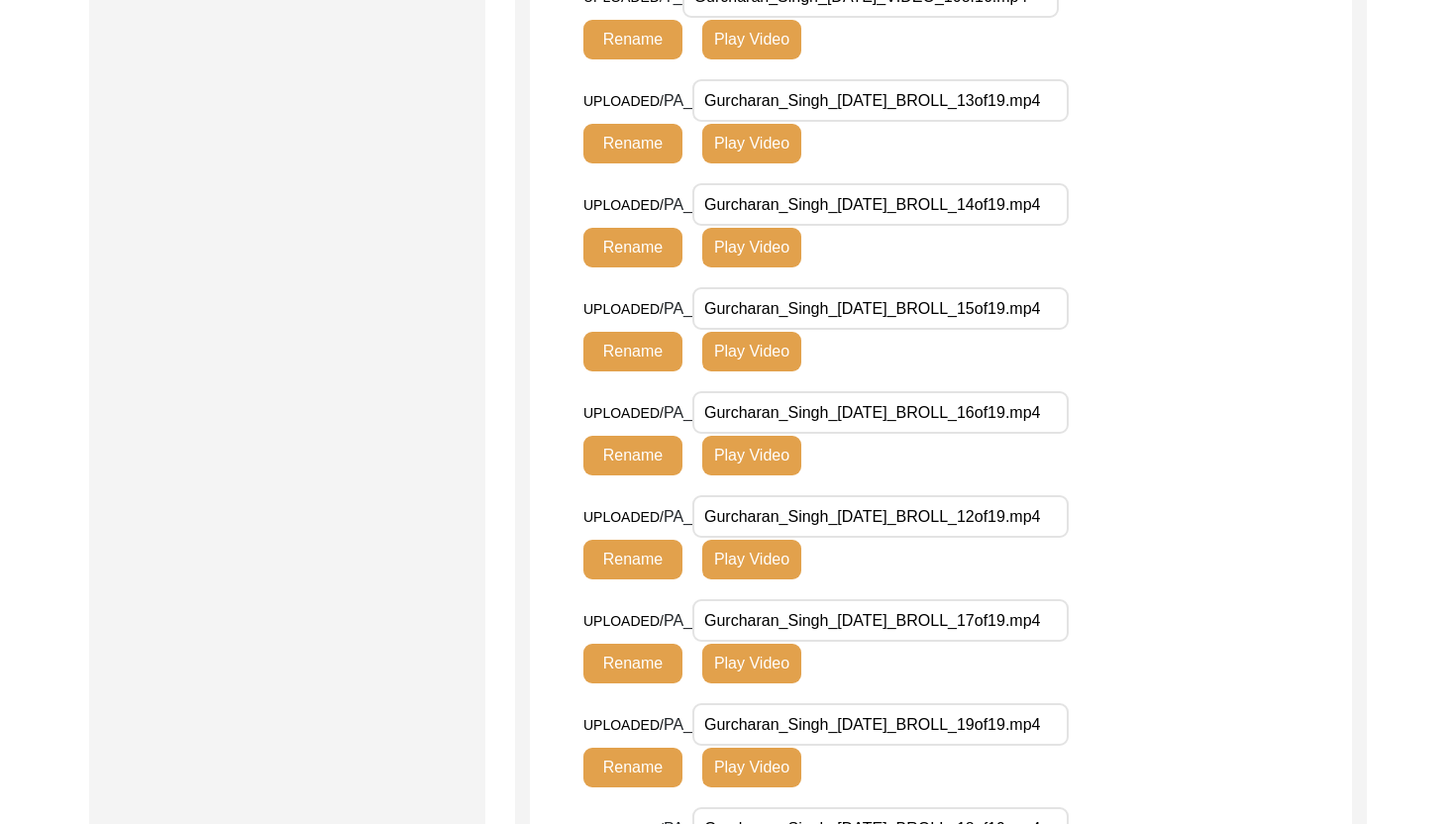 drag, startPoint x: 980, startPoint y: 632, endPoint x: 1101, endPoint y: 632, distance: 121 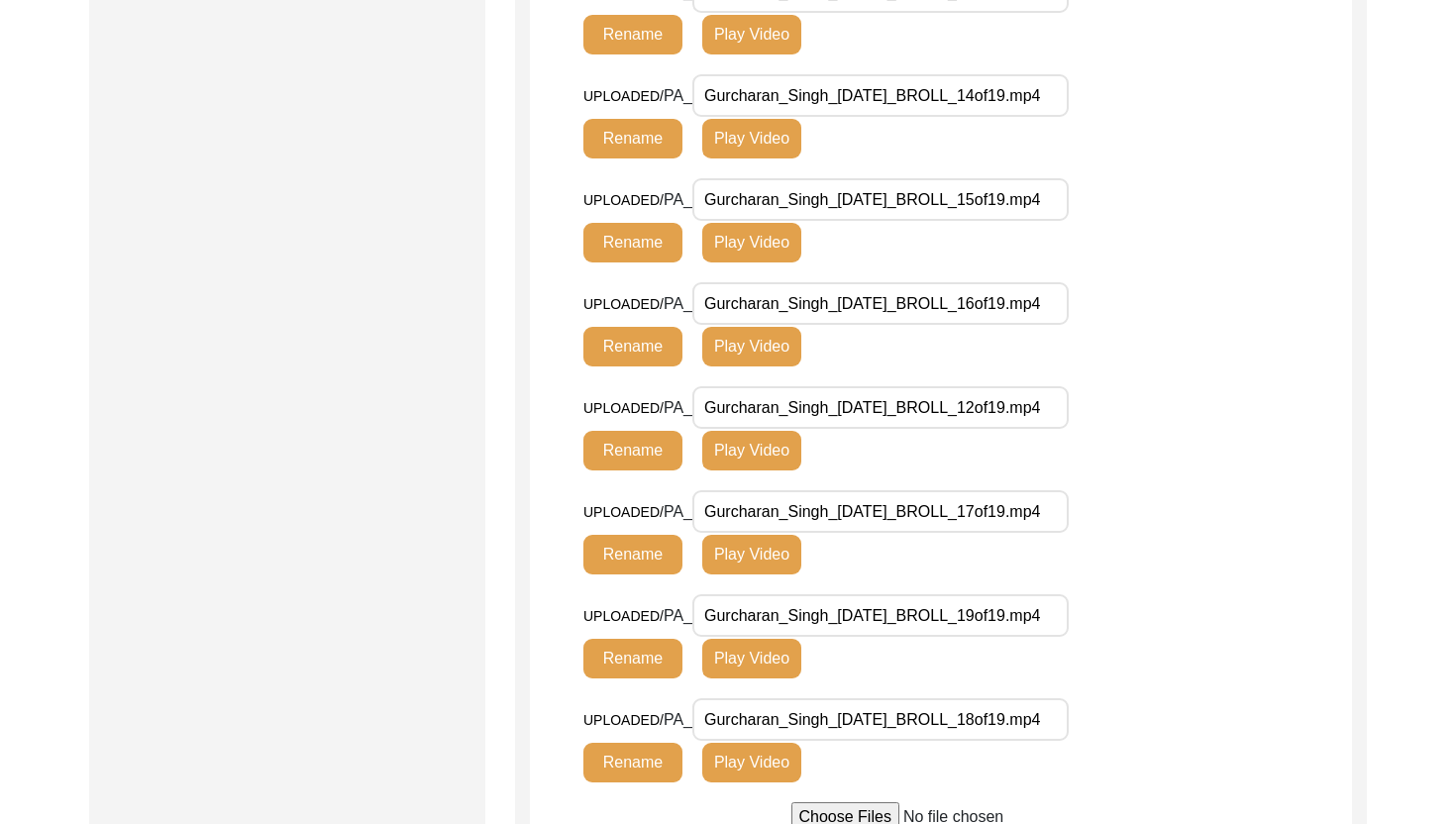 drag, startPoint x: 1000, startPoint y: 710, endPoint x: 1027, endPoint y: 690, distance: 33.600595 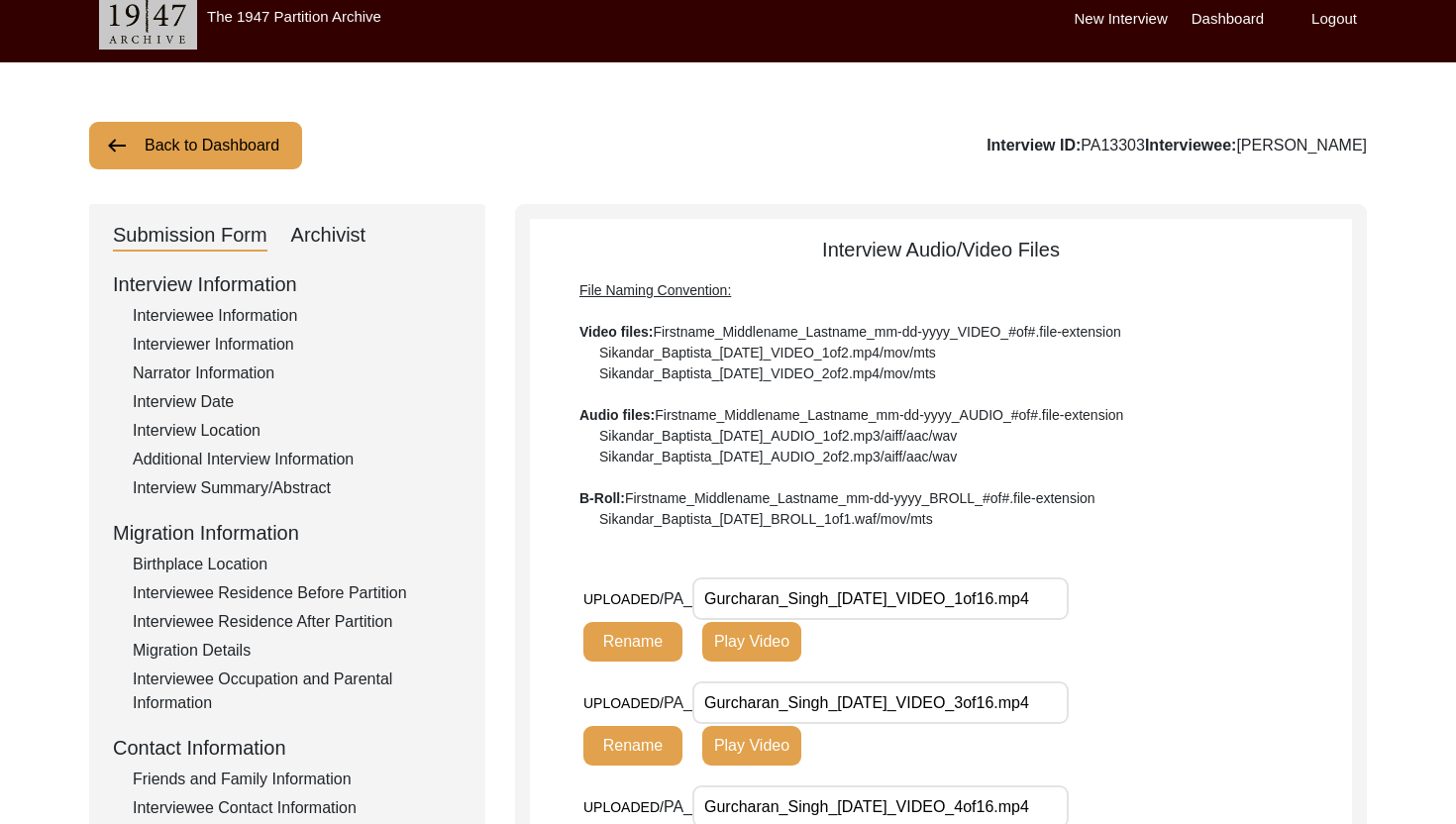 click on "Play Video" 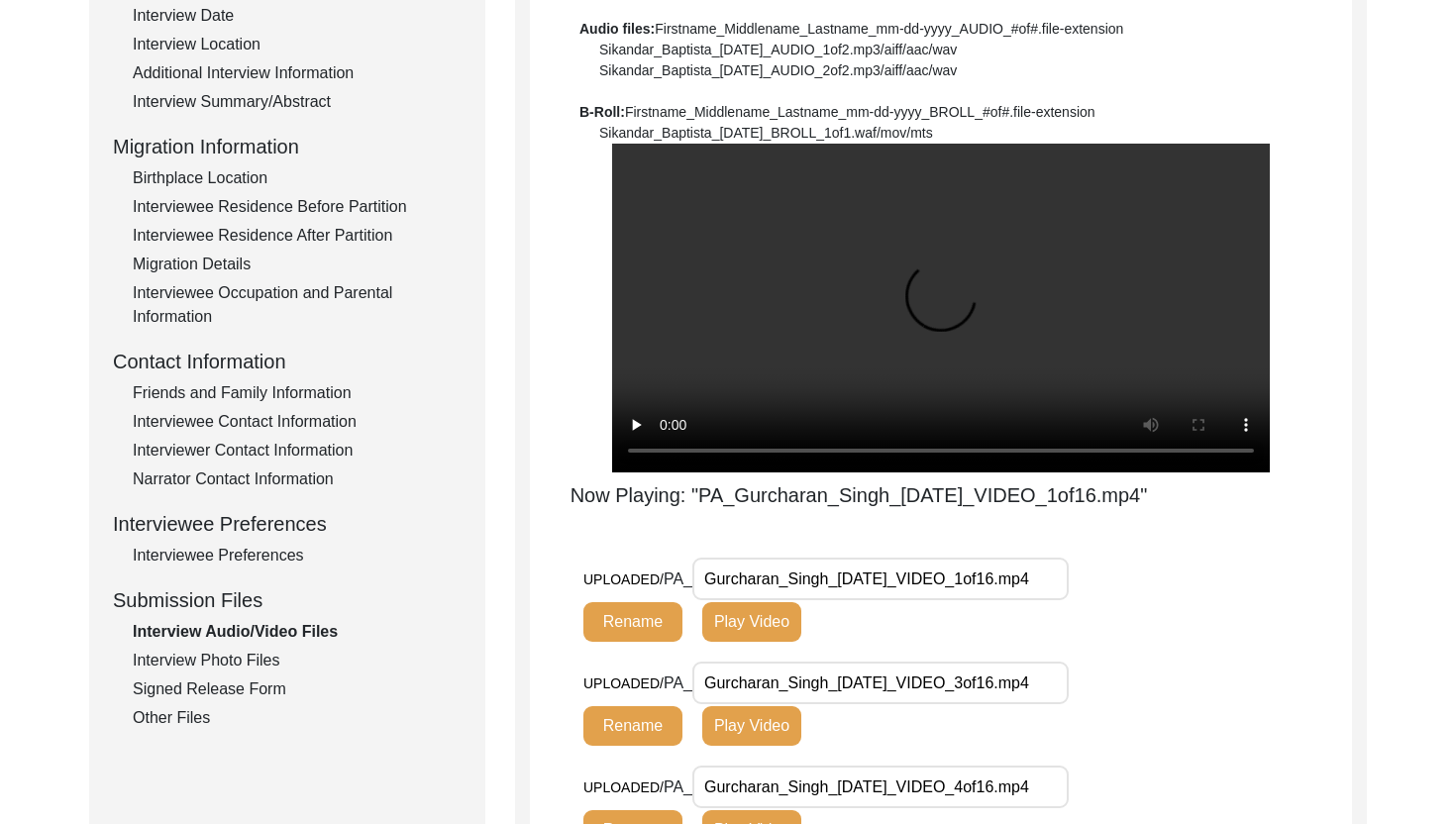 click on "Interview Photo Files" 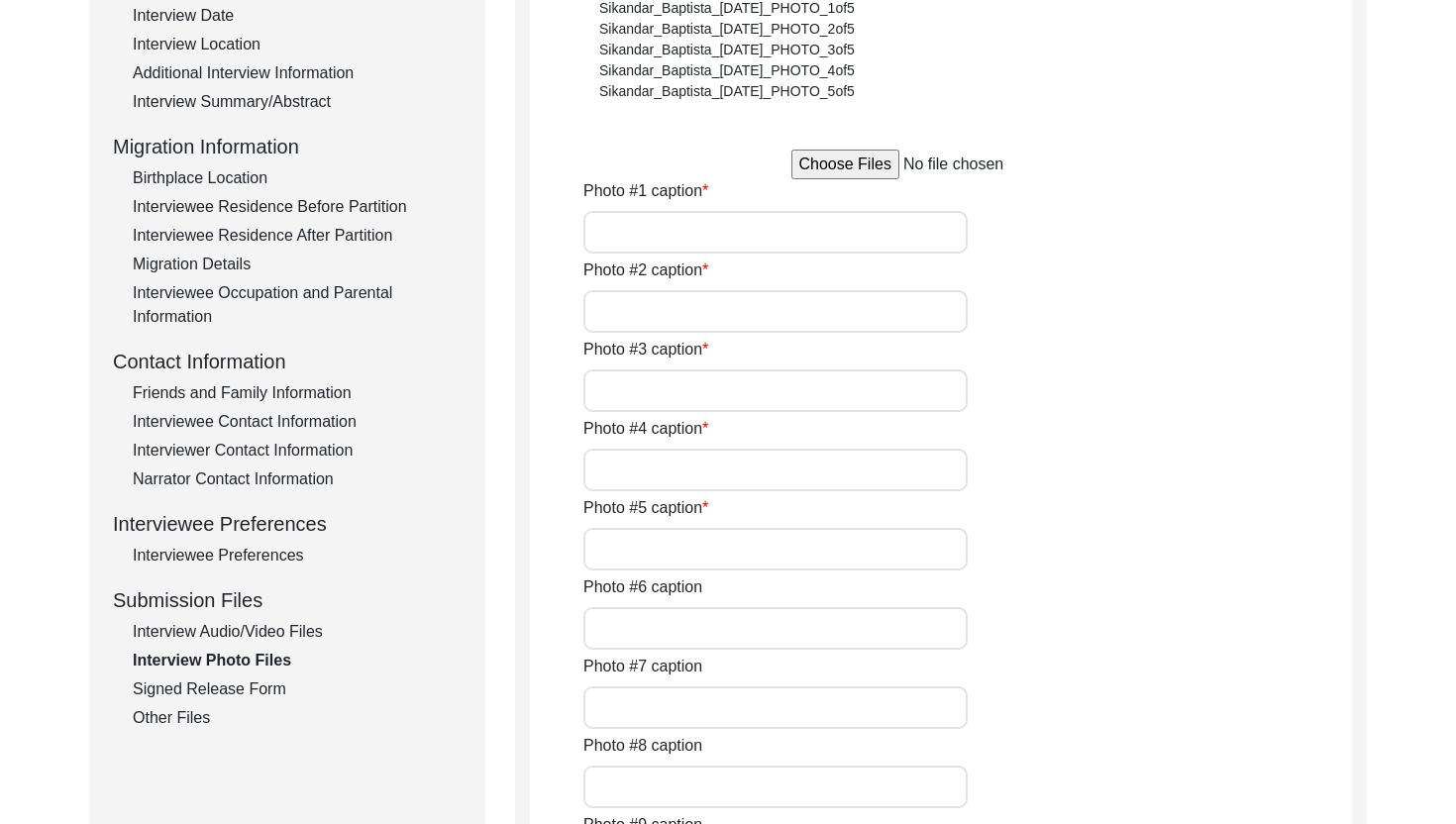 type on "A close pic of Interviewee" 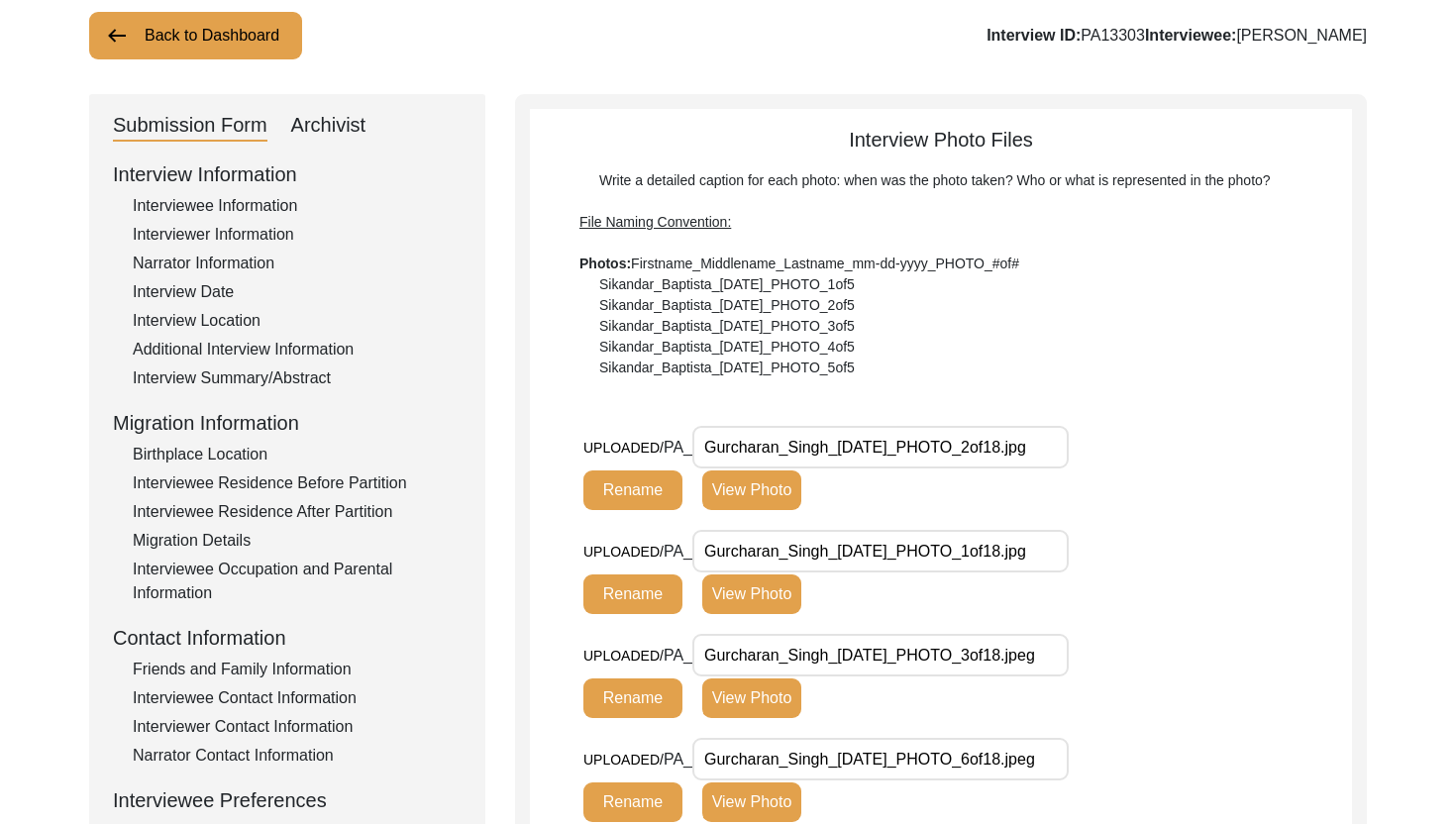 click on "View Photo" 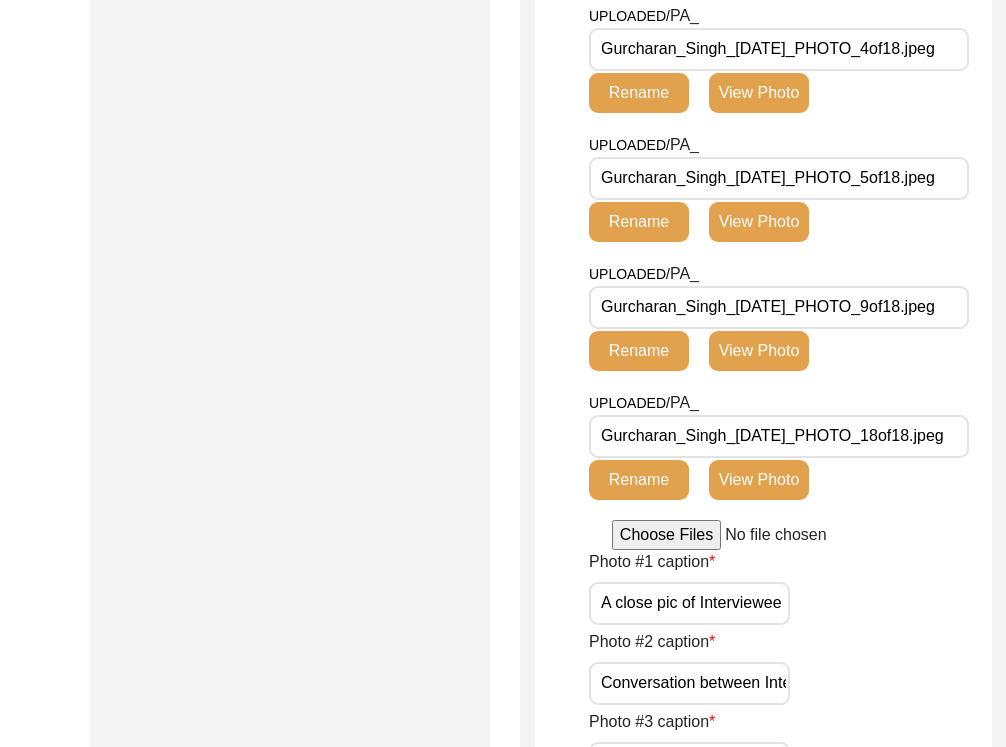 click on "A close pic of Interviewee" at bounding box center [689, 603] 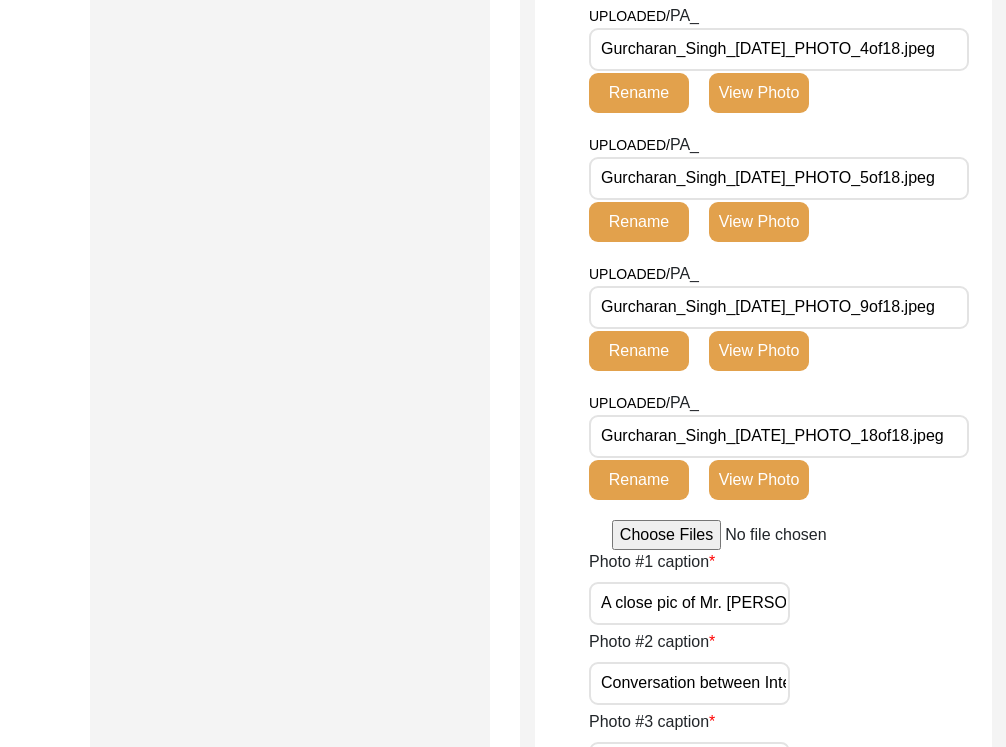 scroll, scrollTop: 0, scrollLeft: 72, axis: horizontal 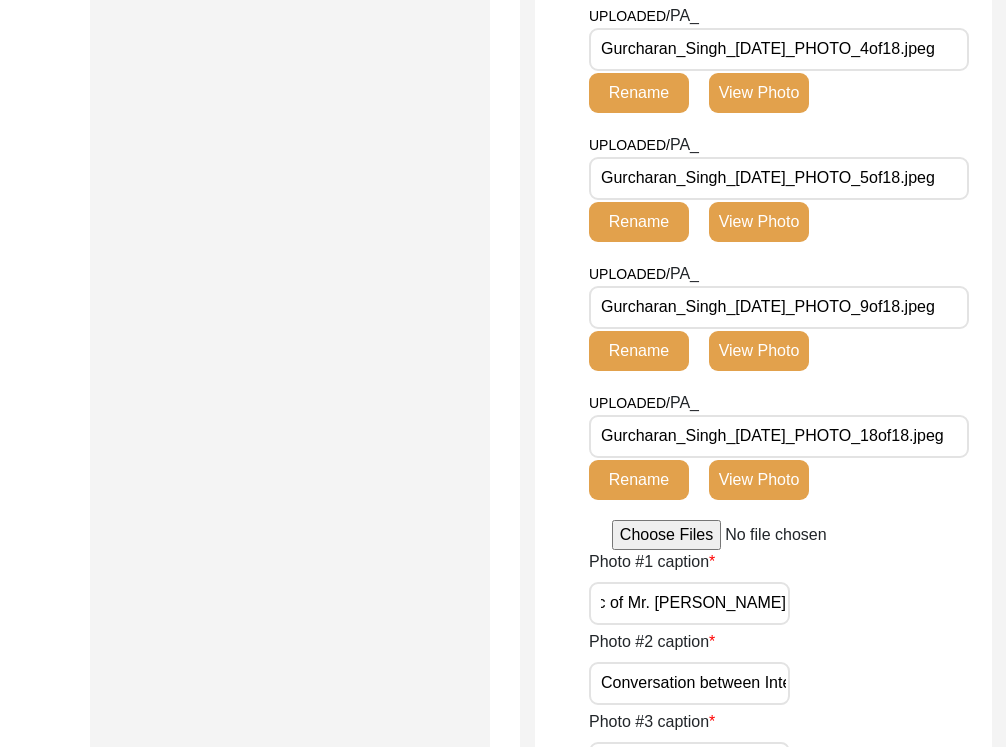type on "A close pic of Mr. [PERSON_NAME]" 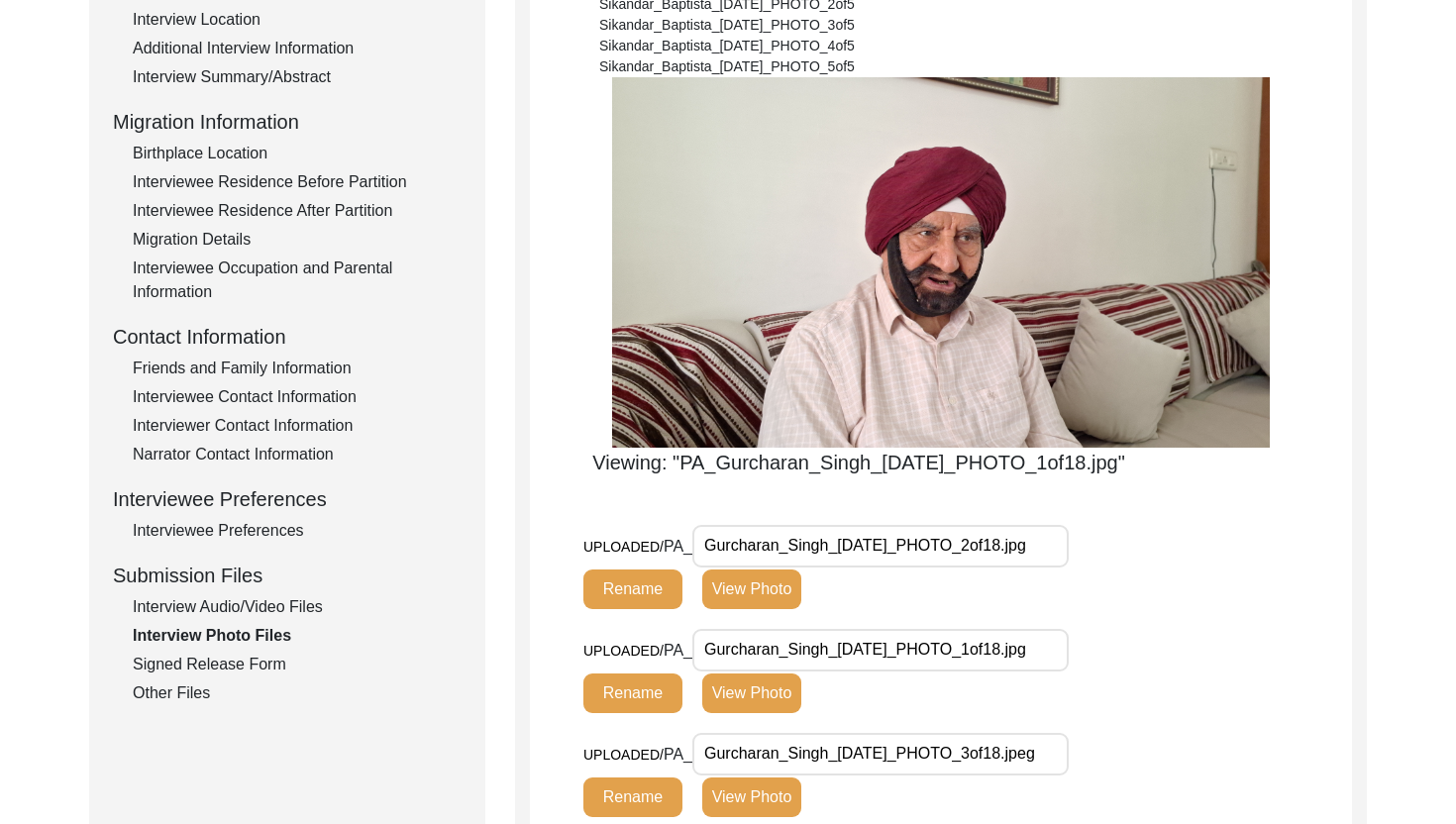 scroll, scrollTop: 474, scrollLeft: 0, axis: vertical 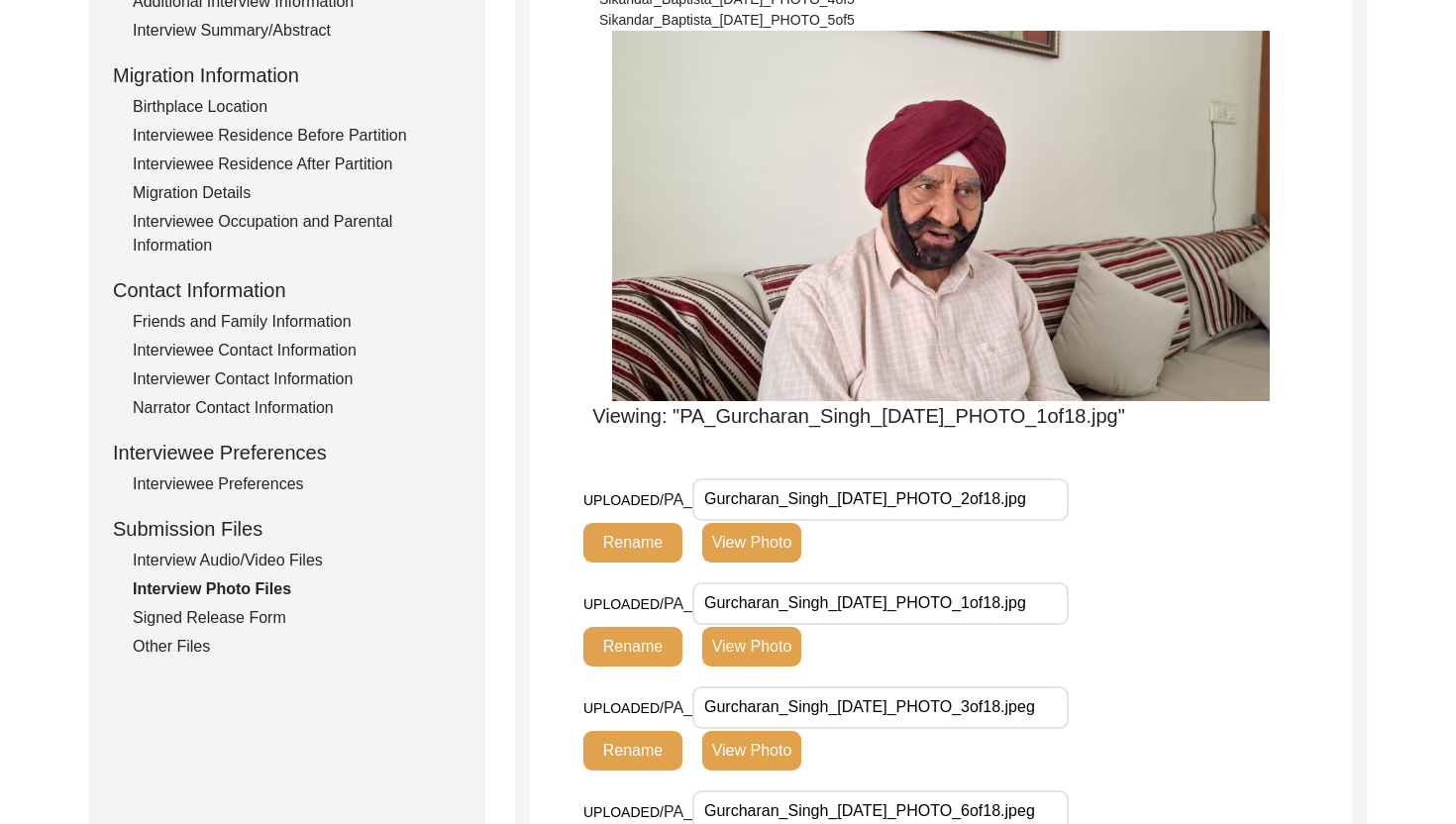 click on "View Photo" 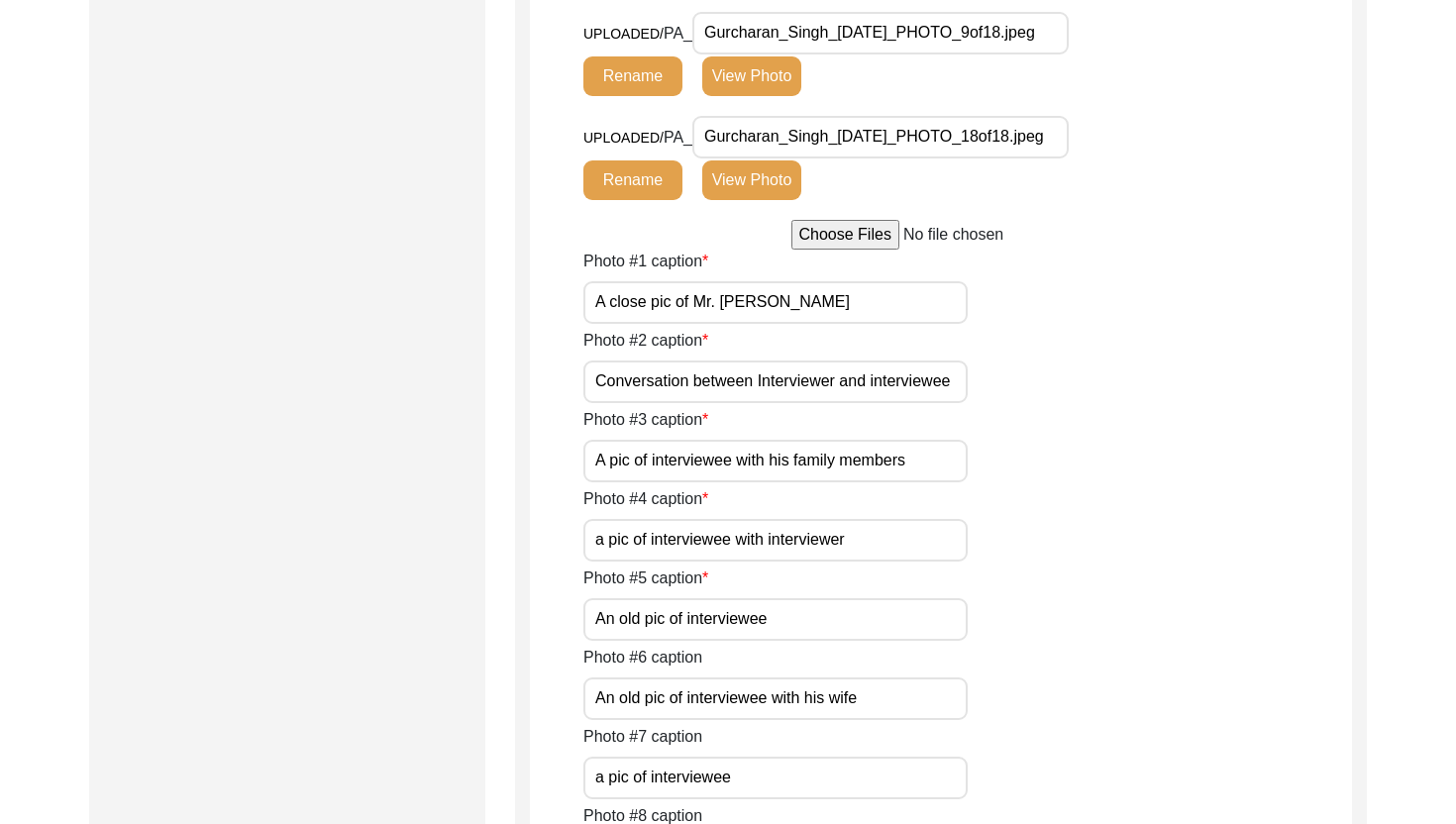 scroll, scrollTop: 2614, scrollLeft: 0, axis: vertical 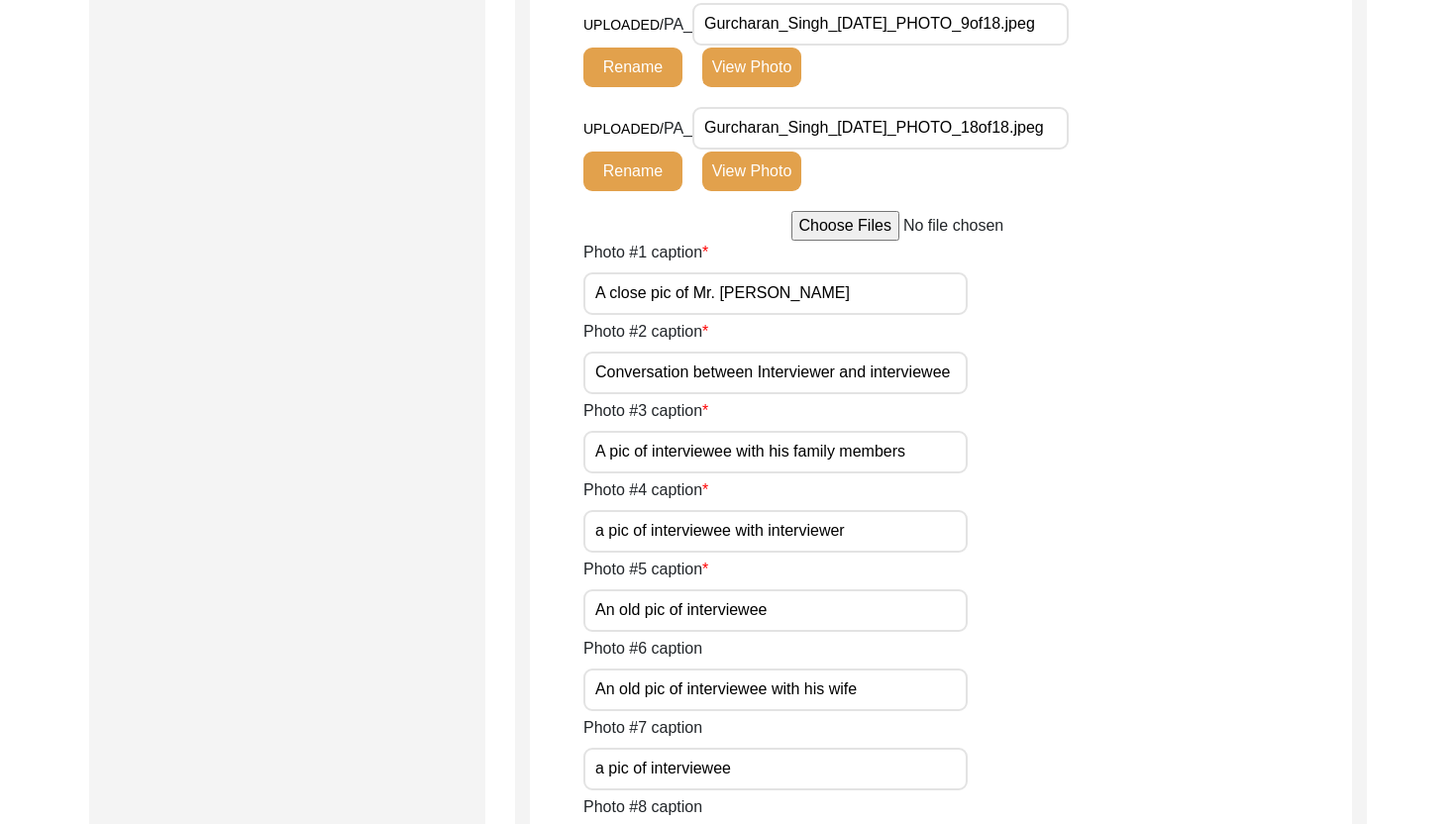 click on "Conversation between Interviewer and interviewee" at bounding box center (776, 372) 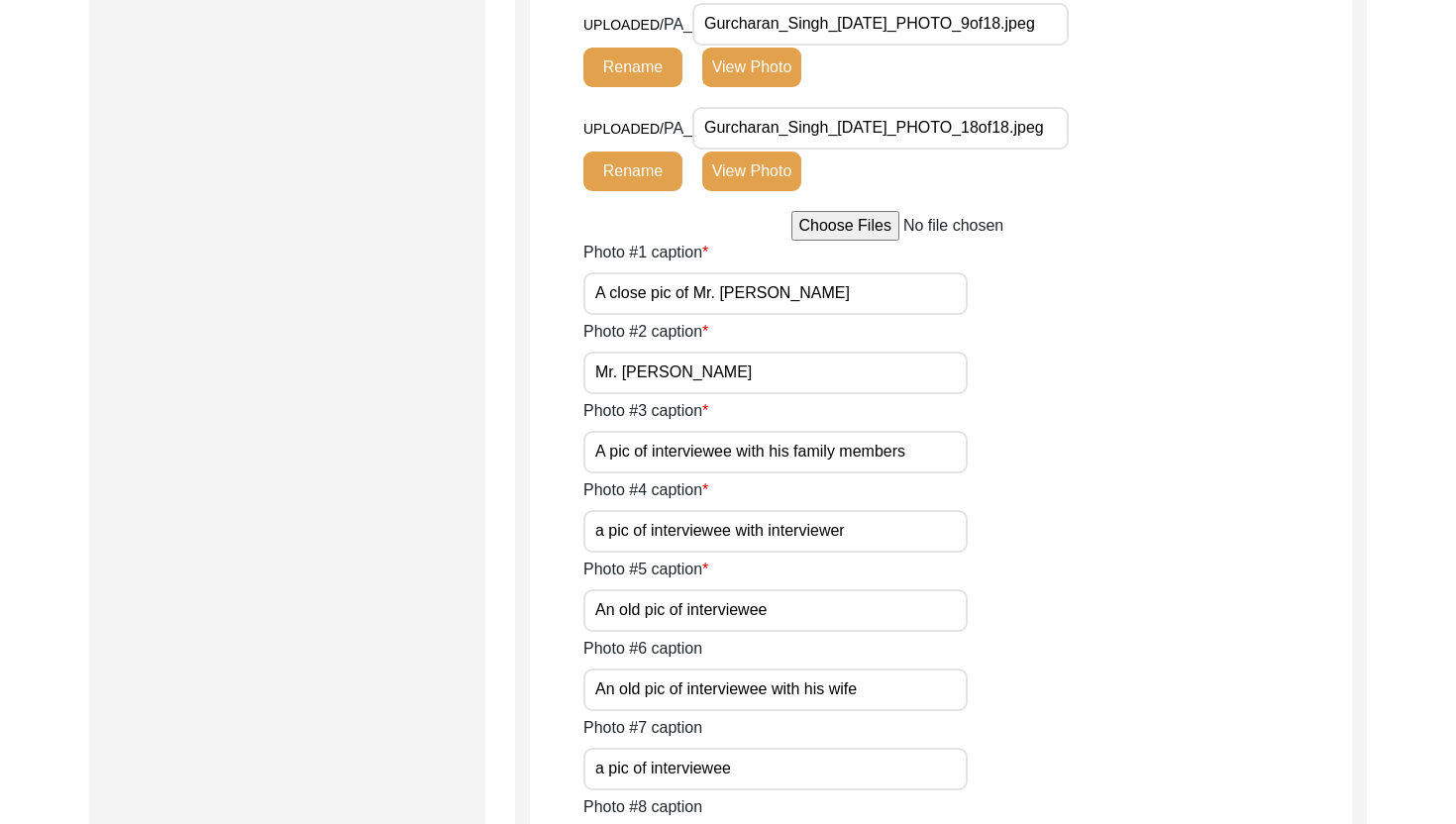 type on "Mr. [PERSON_NAME]" 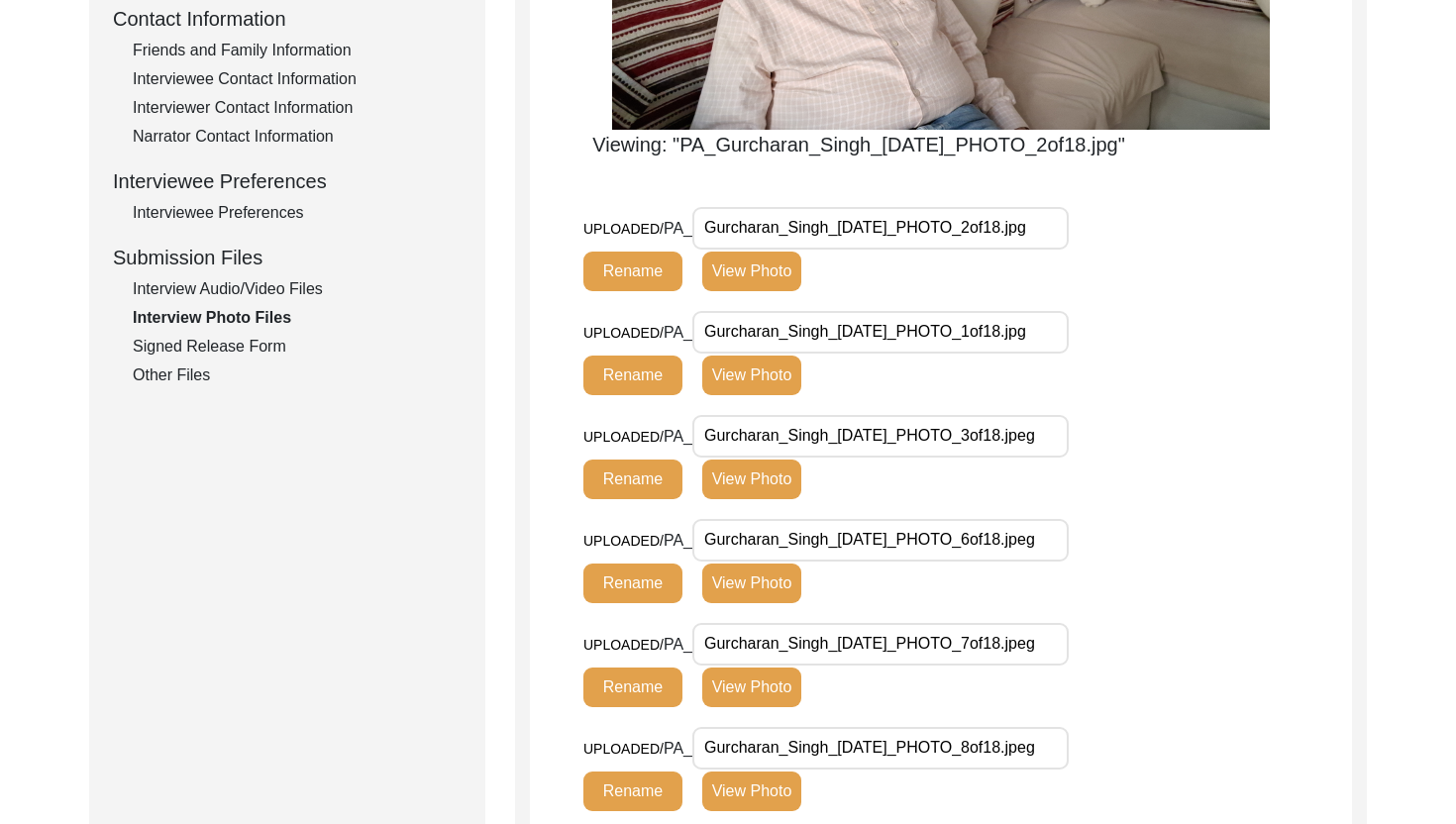 scroll, scrollTop: 685, scrollLeft: 0, axis: vertical 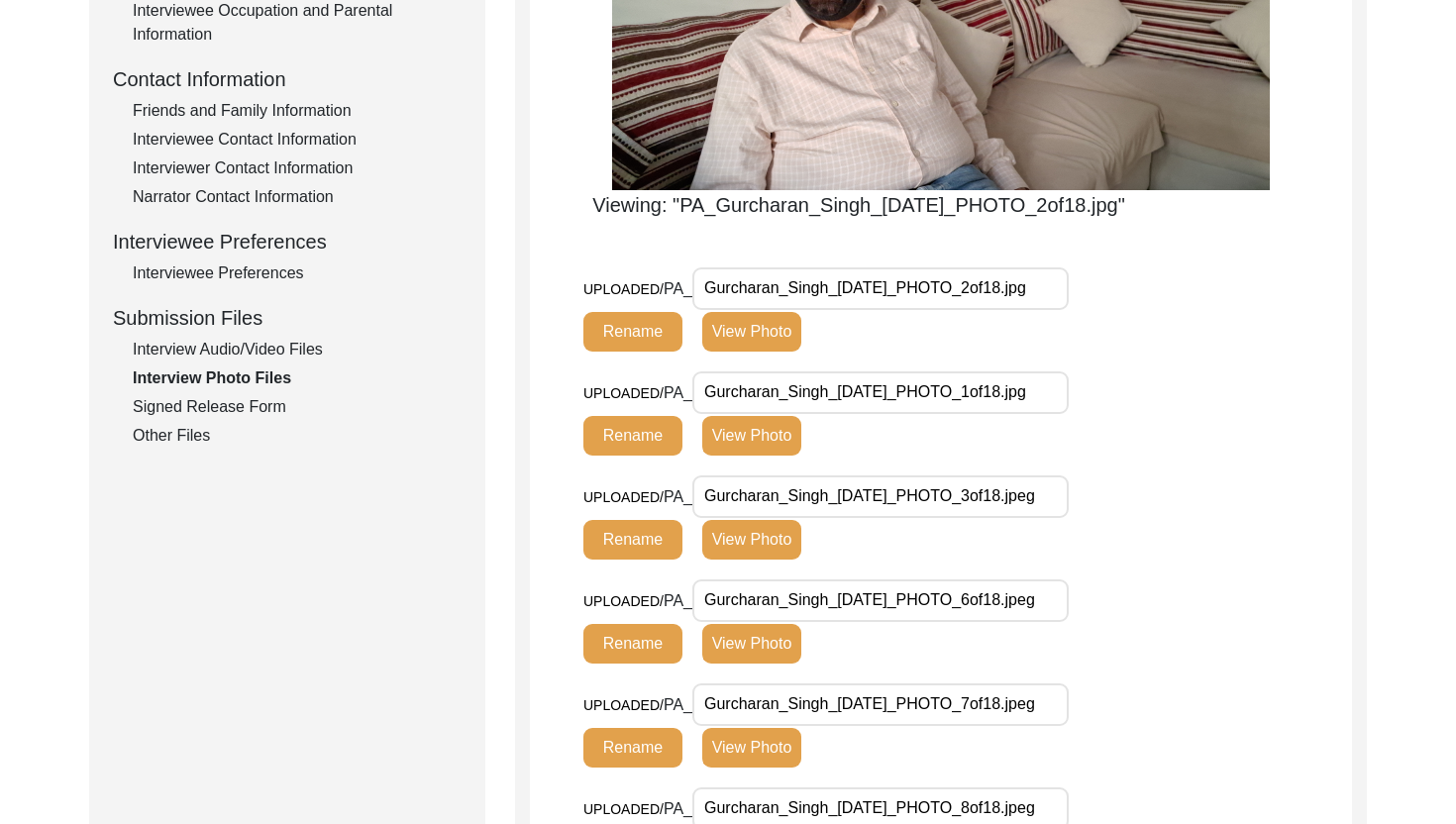 click on "View Photo" 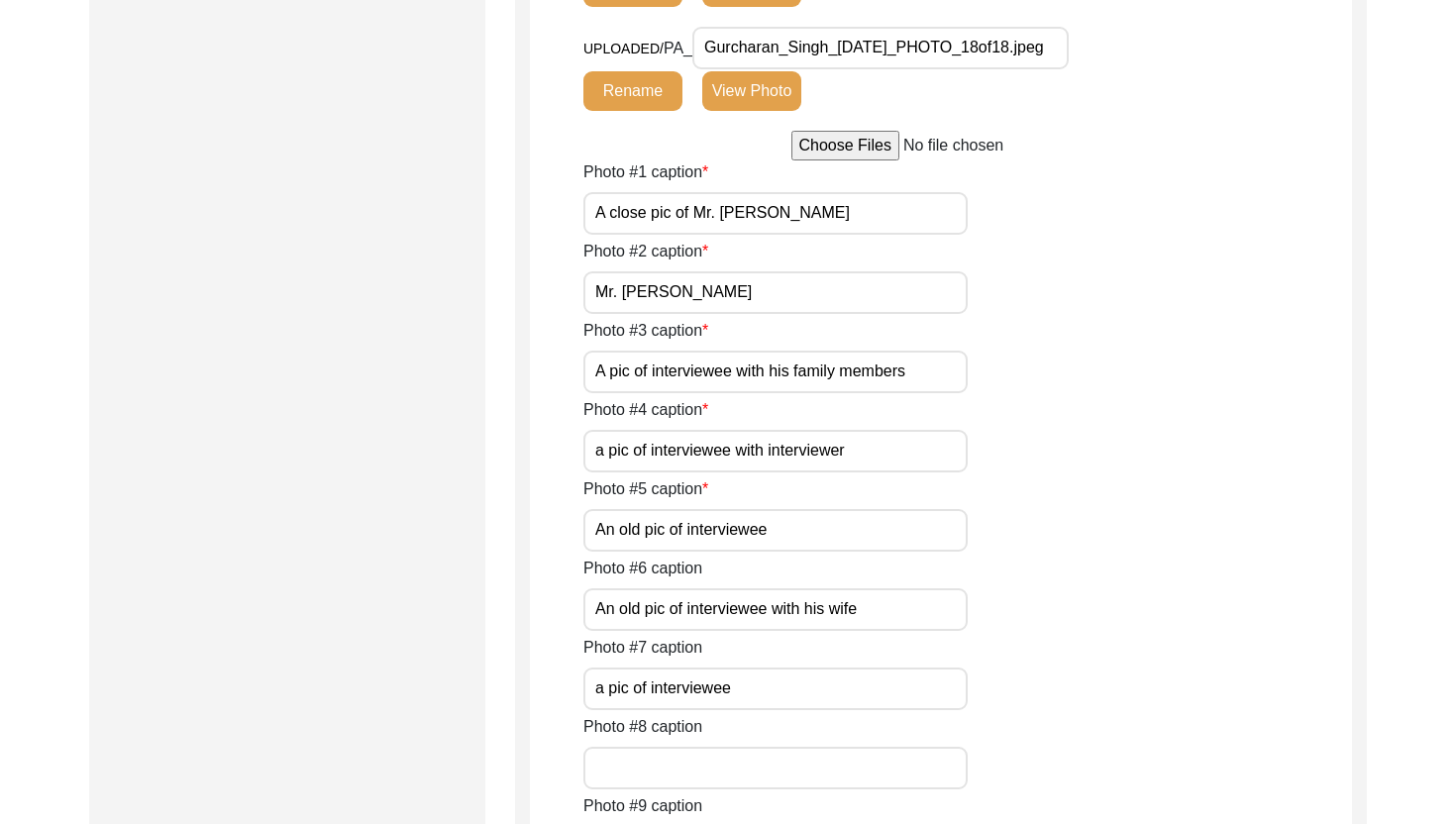 scroll, scrollTop: 2611, scrollLeft: 0, axis: vertical 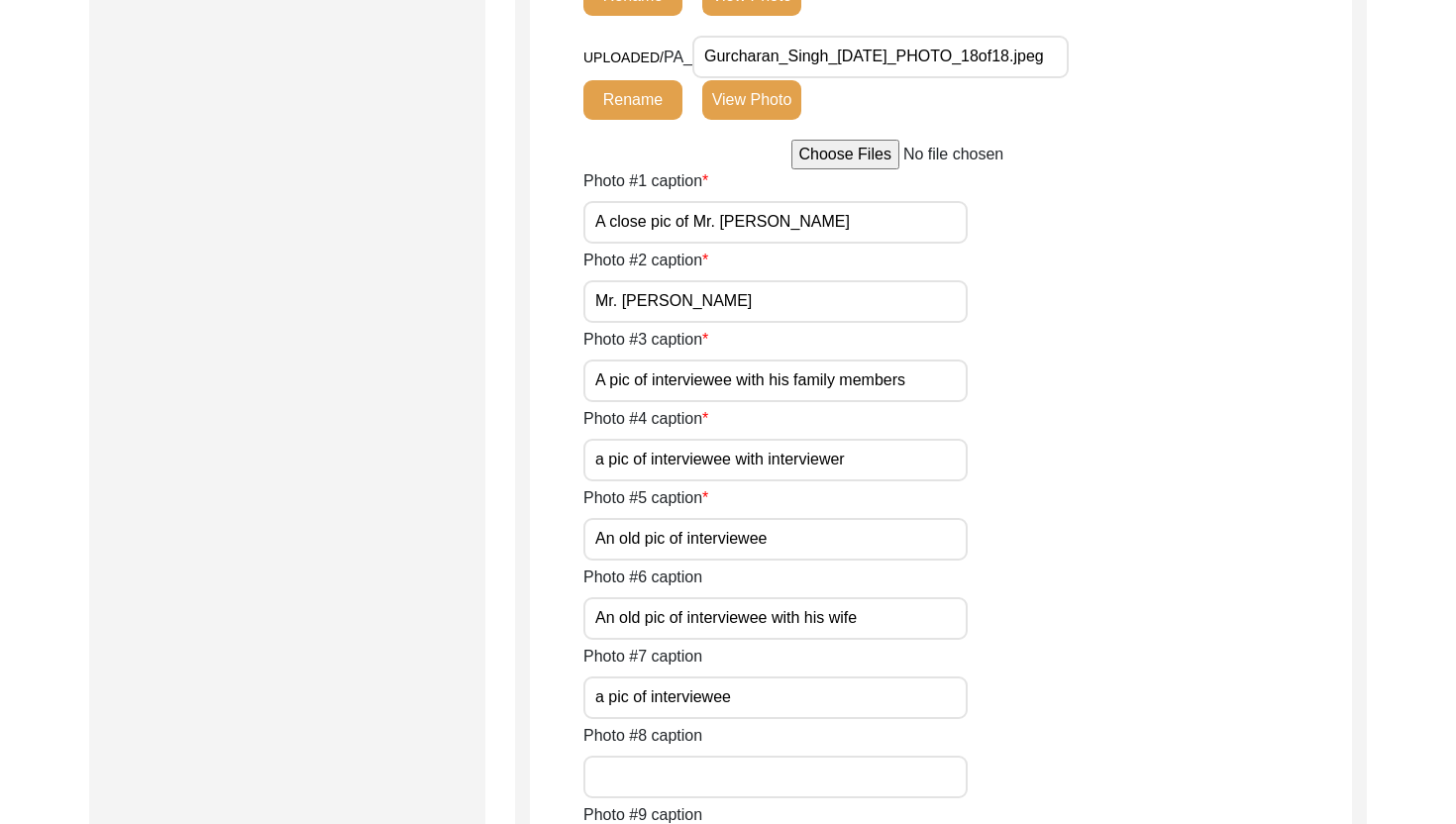 click on "A pic of interviewee with his family members" at bounding box center (776, 380) 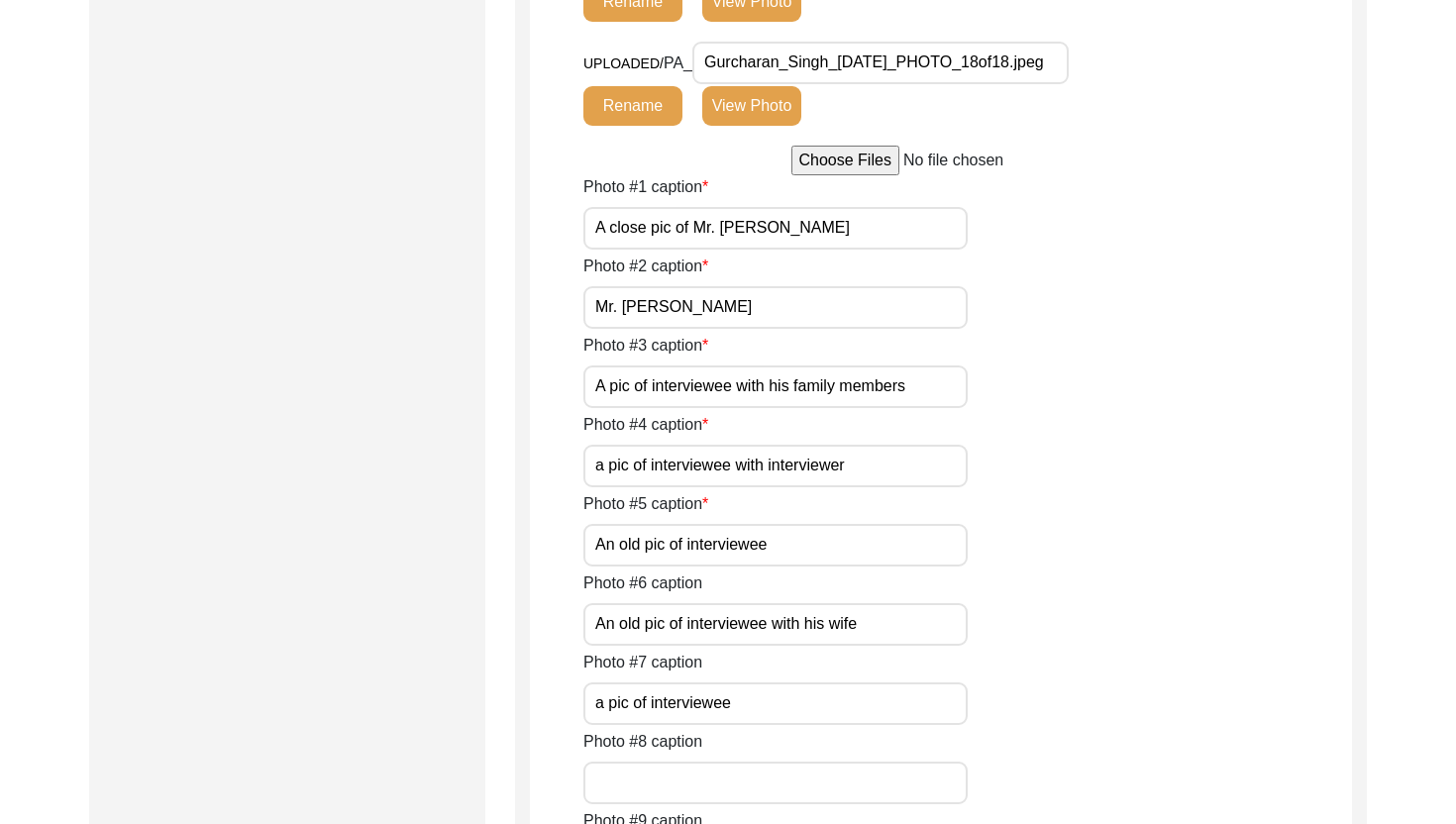 scroll, scrollTop: 2559, scrollLeft: 0, axis: vertical 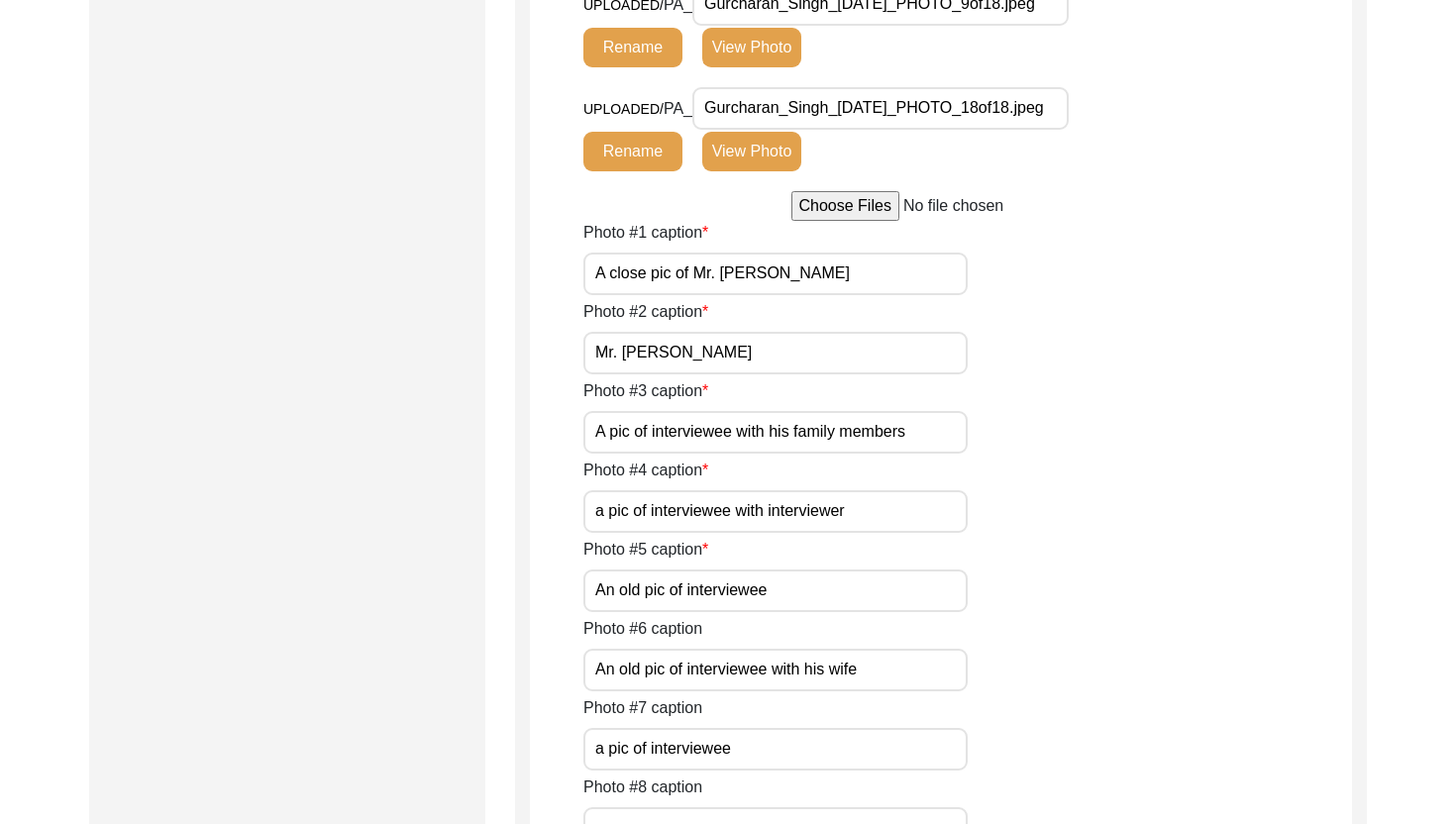 click on "A pic of interviewee with his family members" at bounding box center (776, 432) 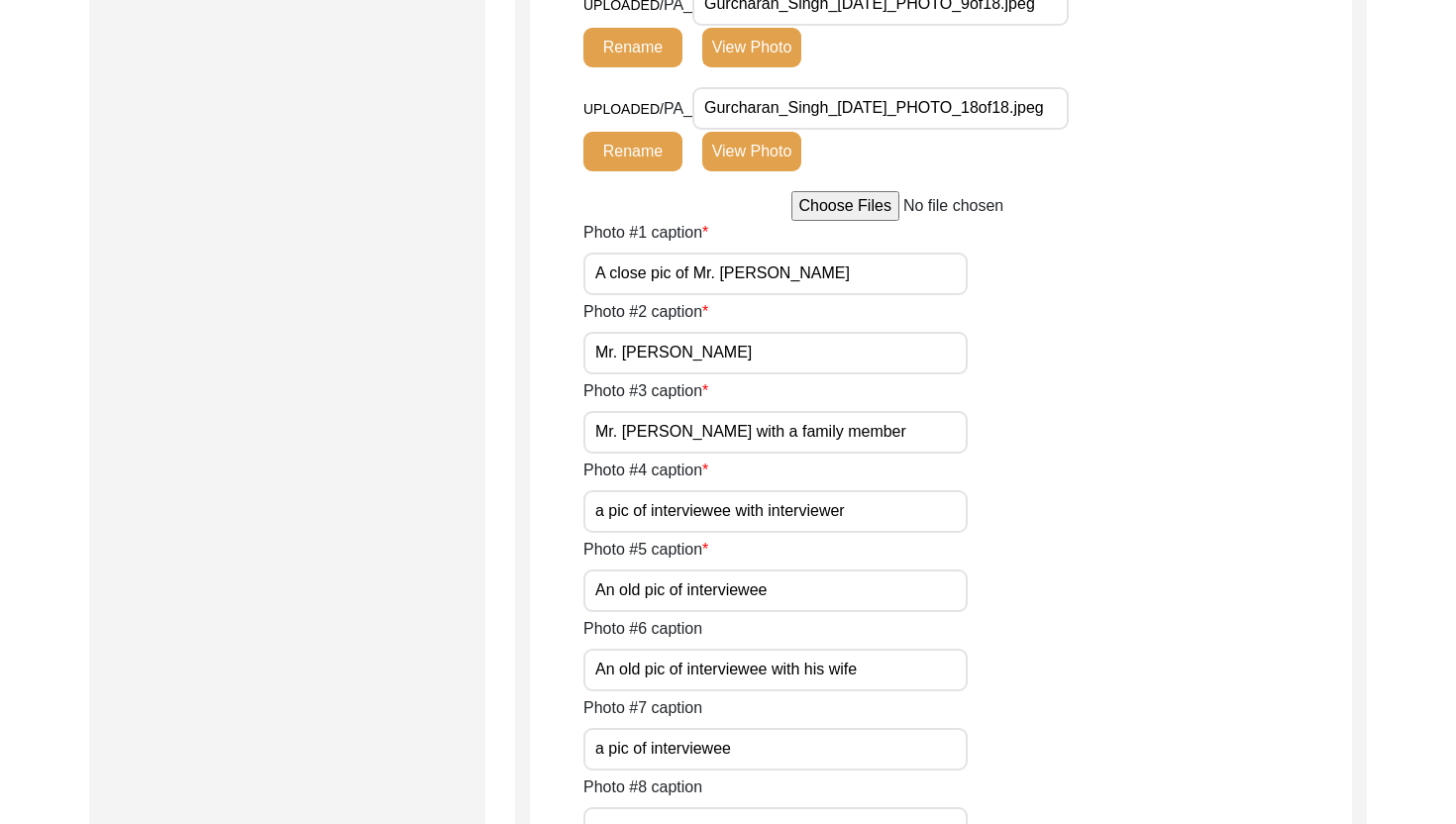 type on "Mr. [PERSON_NAME] with a family member" 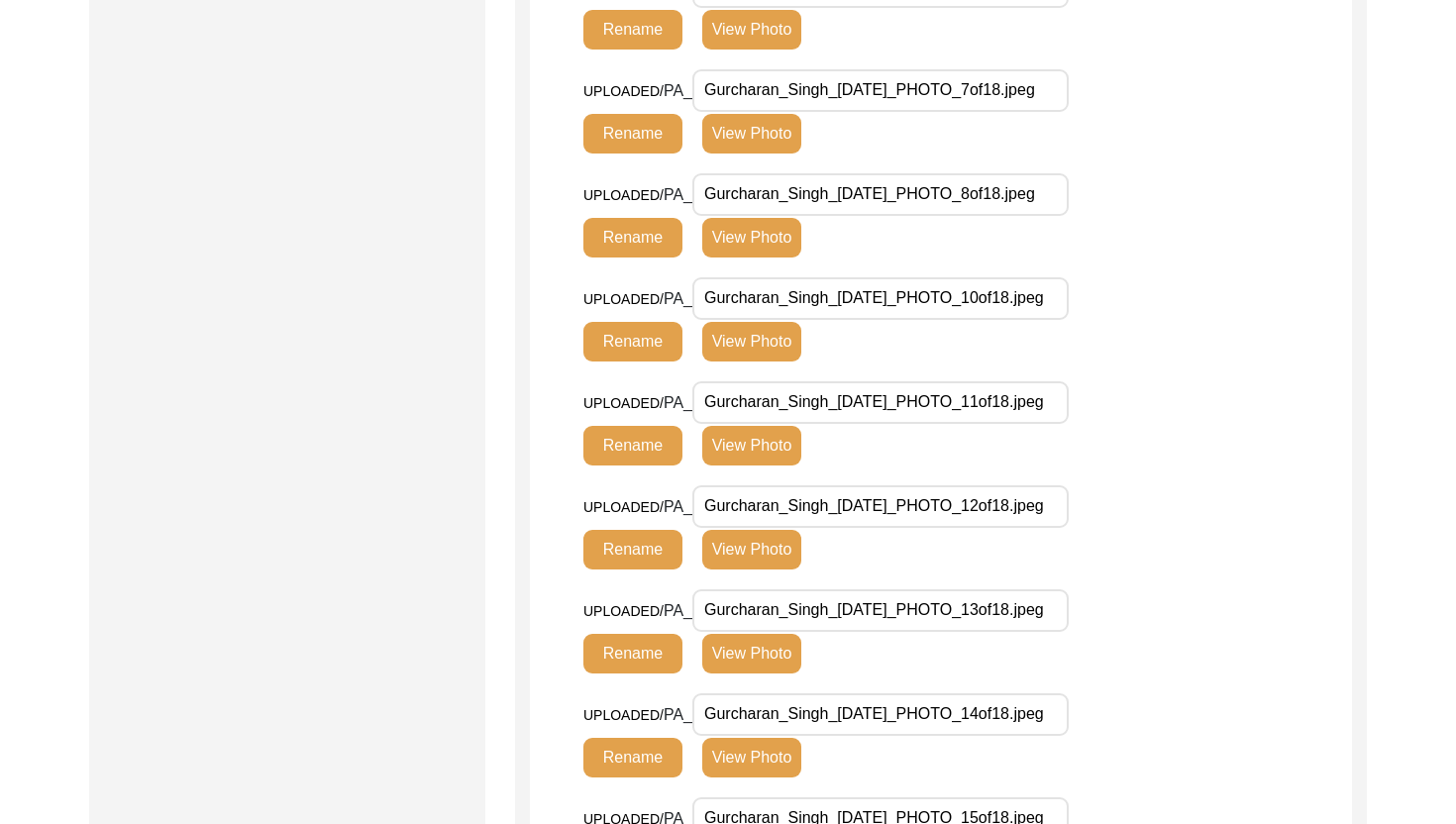 scroll, scrollTop: 1339, scrollLeft: 0, axis: vertical 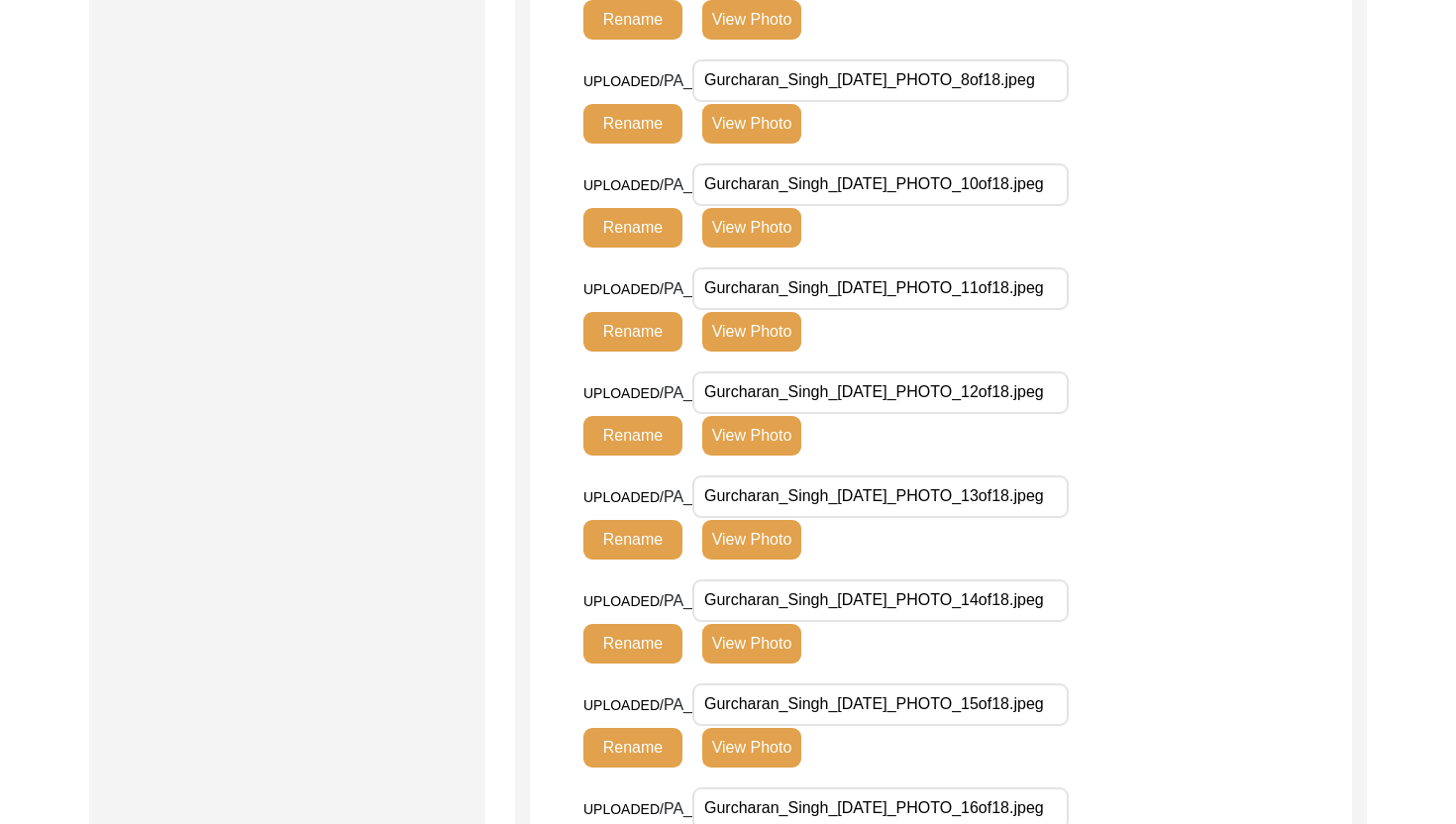 click on "View Photo" 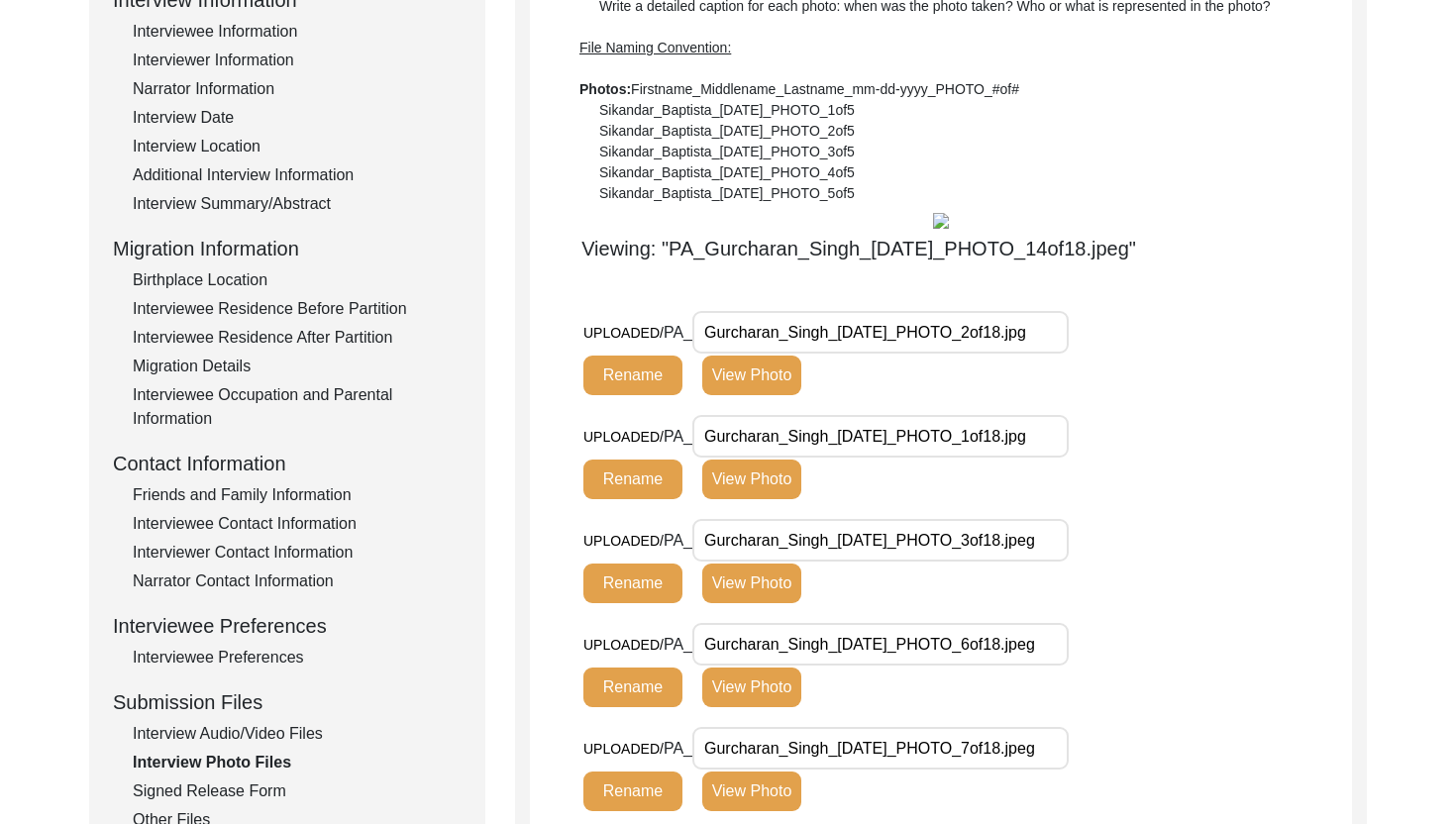 scroll, scrollTop: 567, scrollLeft: 0, axis: vertical 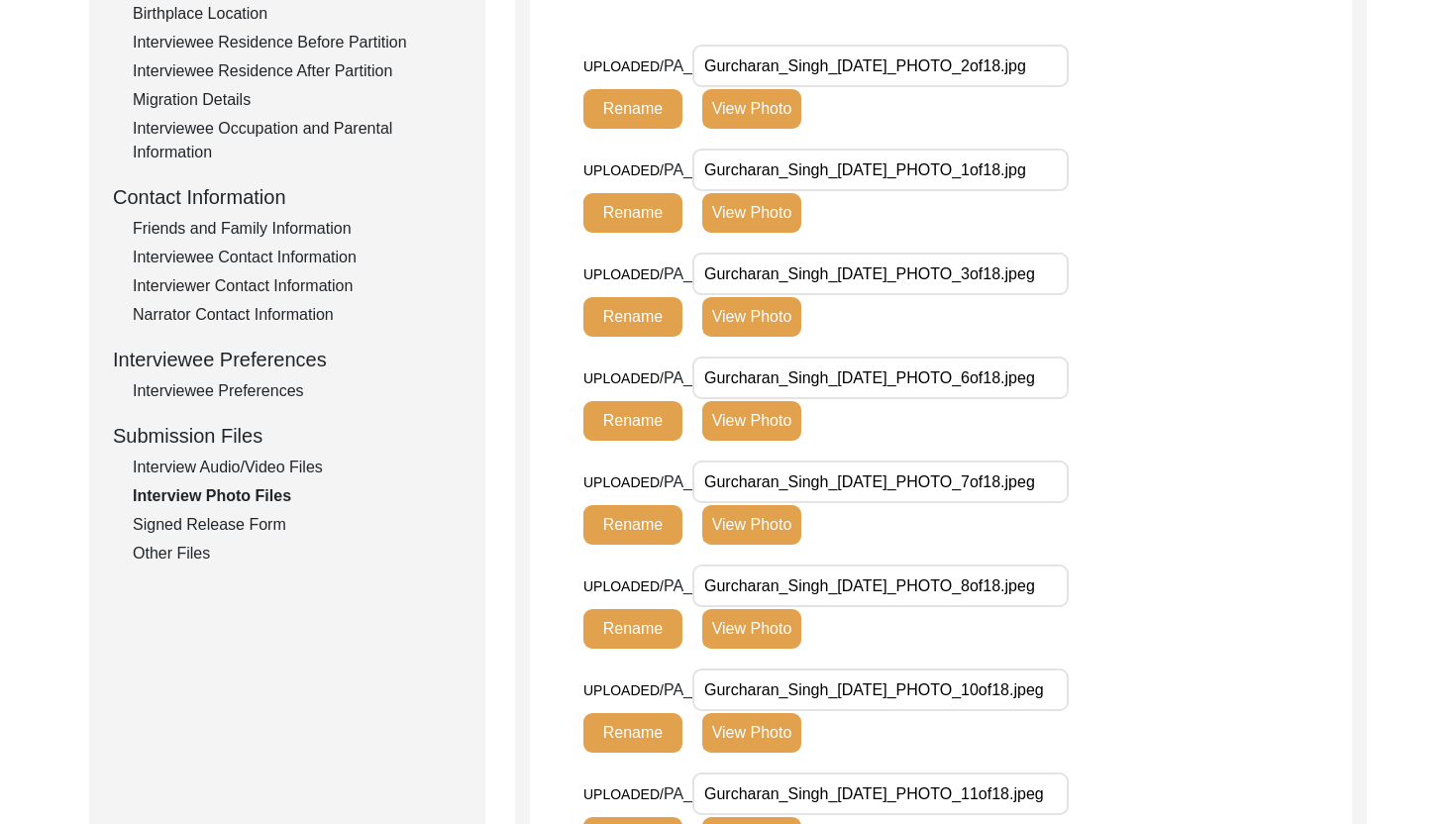 click on "View Photo" 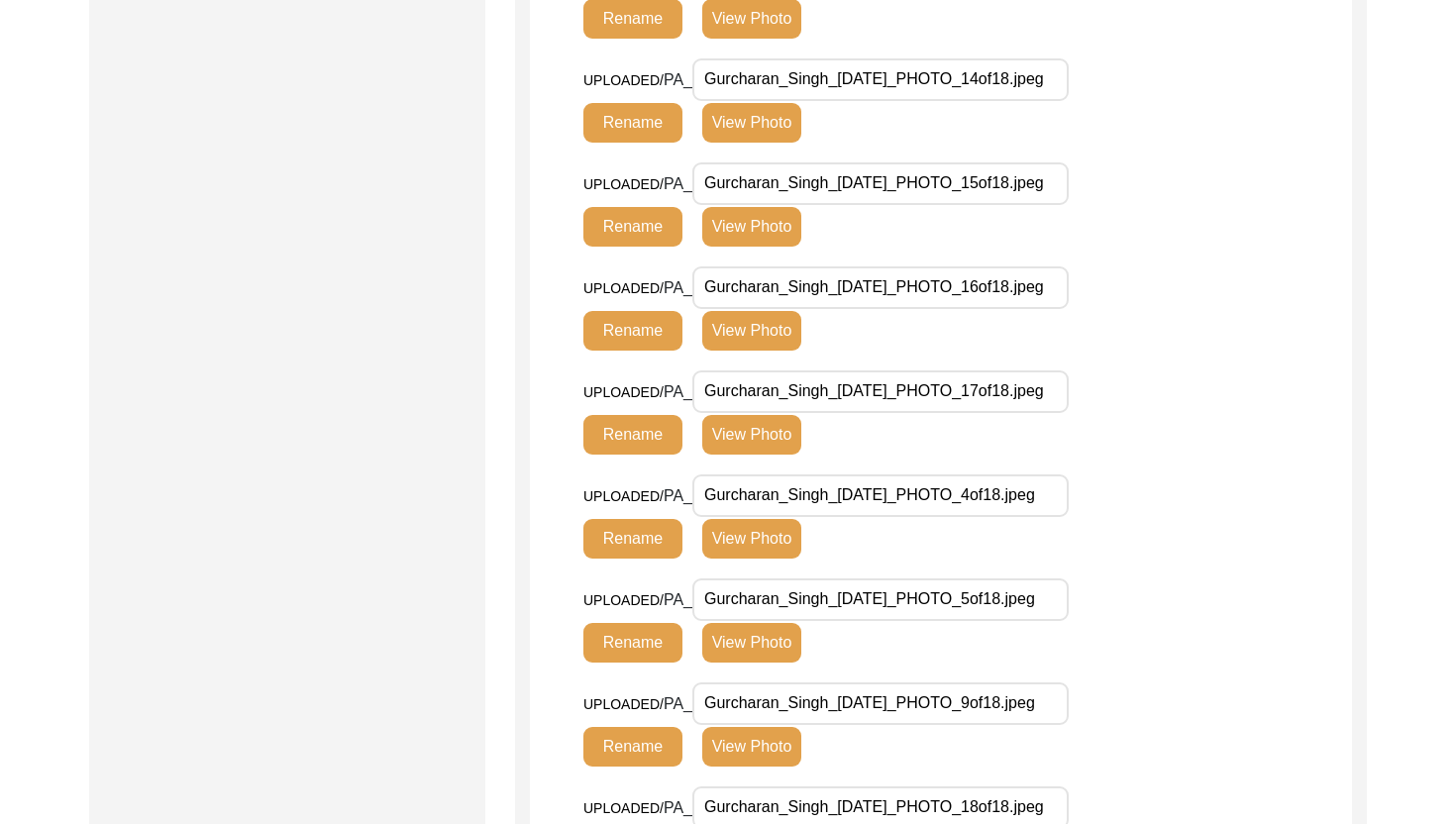 scroll, scrollTop: 1958, scrollLeft: 0, axis: vertical 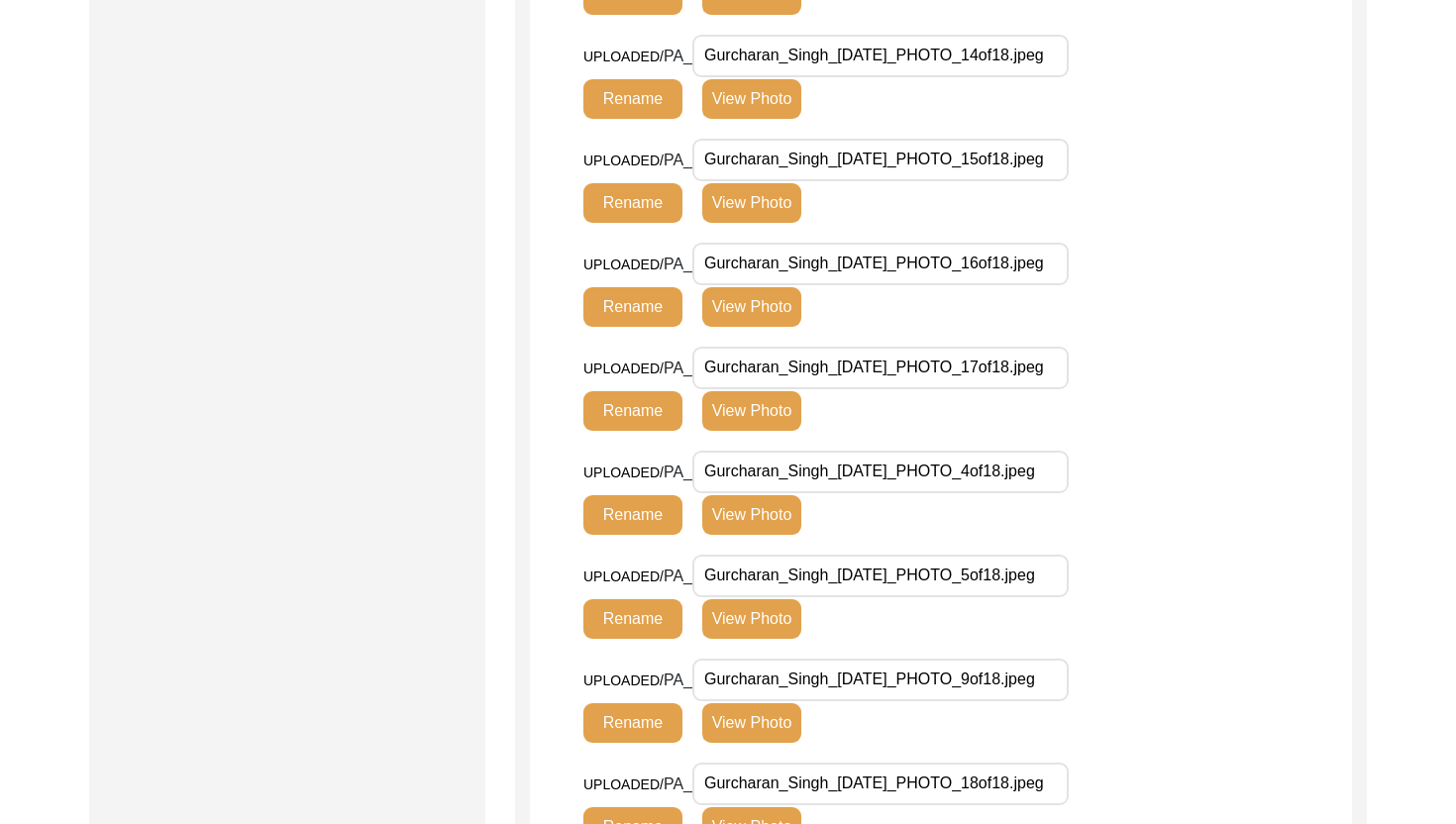 click on "View Photo" 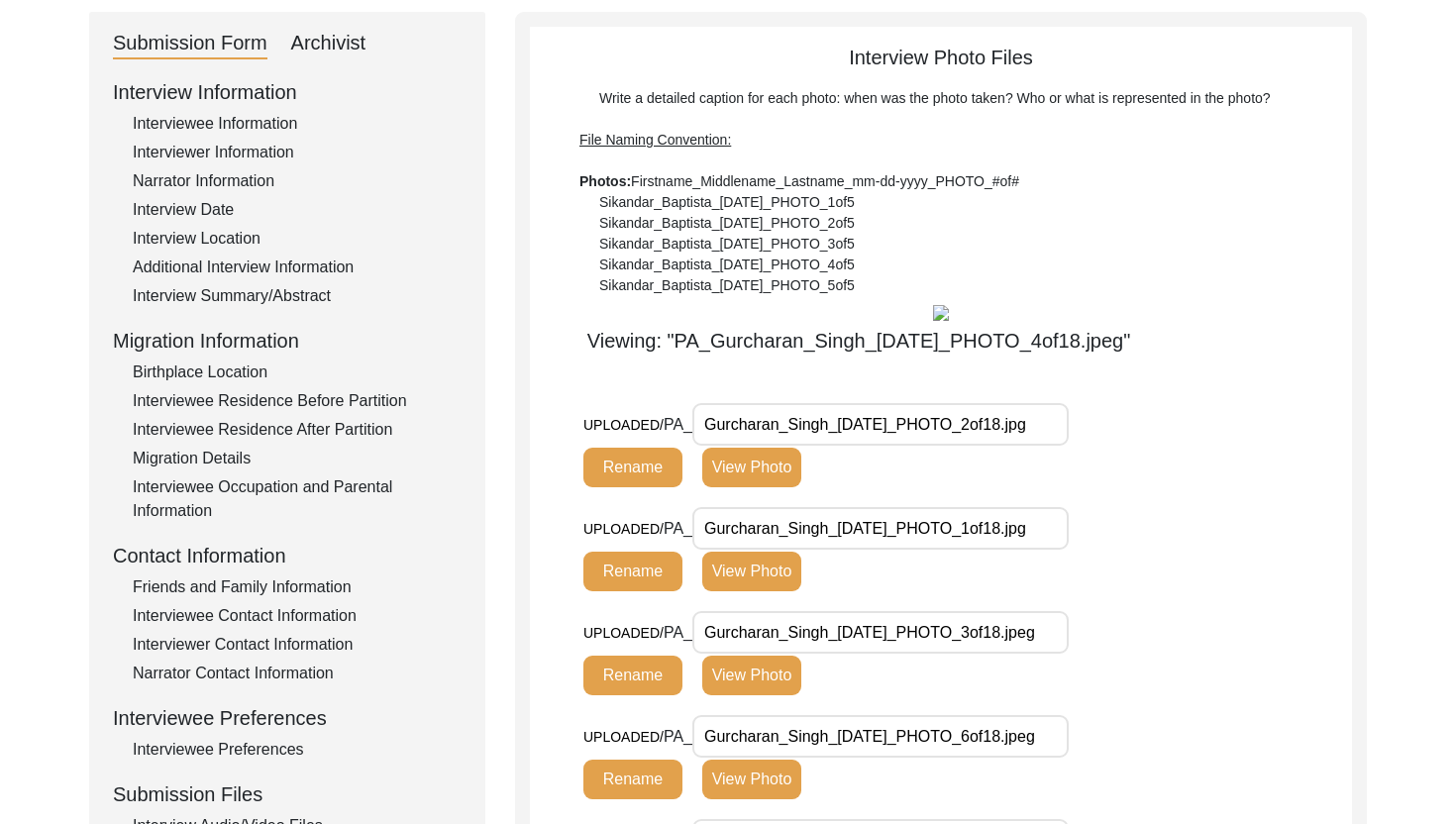 scroll, scrollTop: 441, scrollLeft: 0, axis: vertical 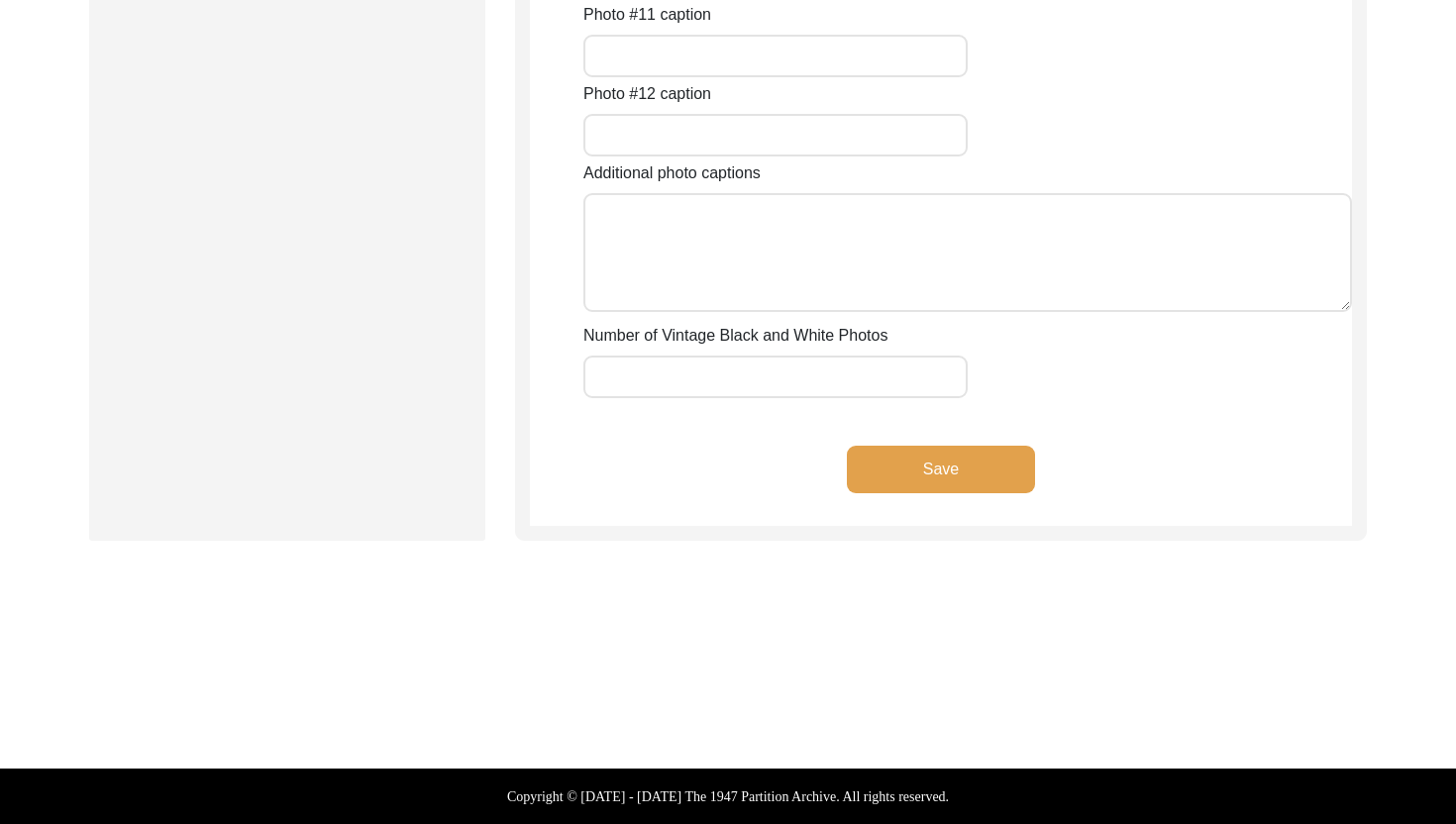 click on "Save" 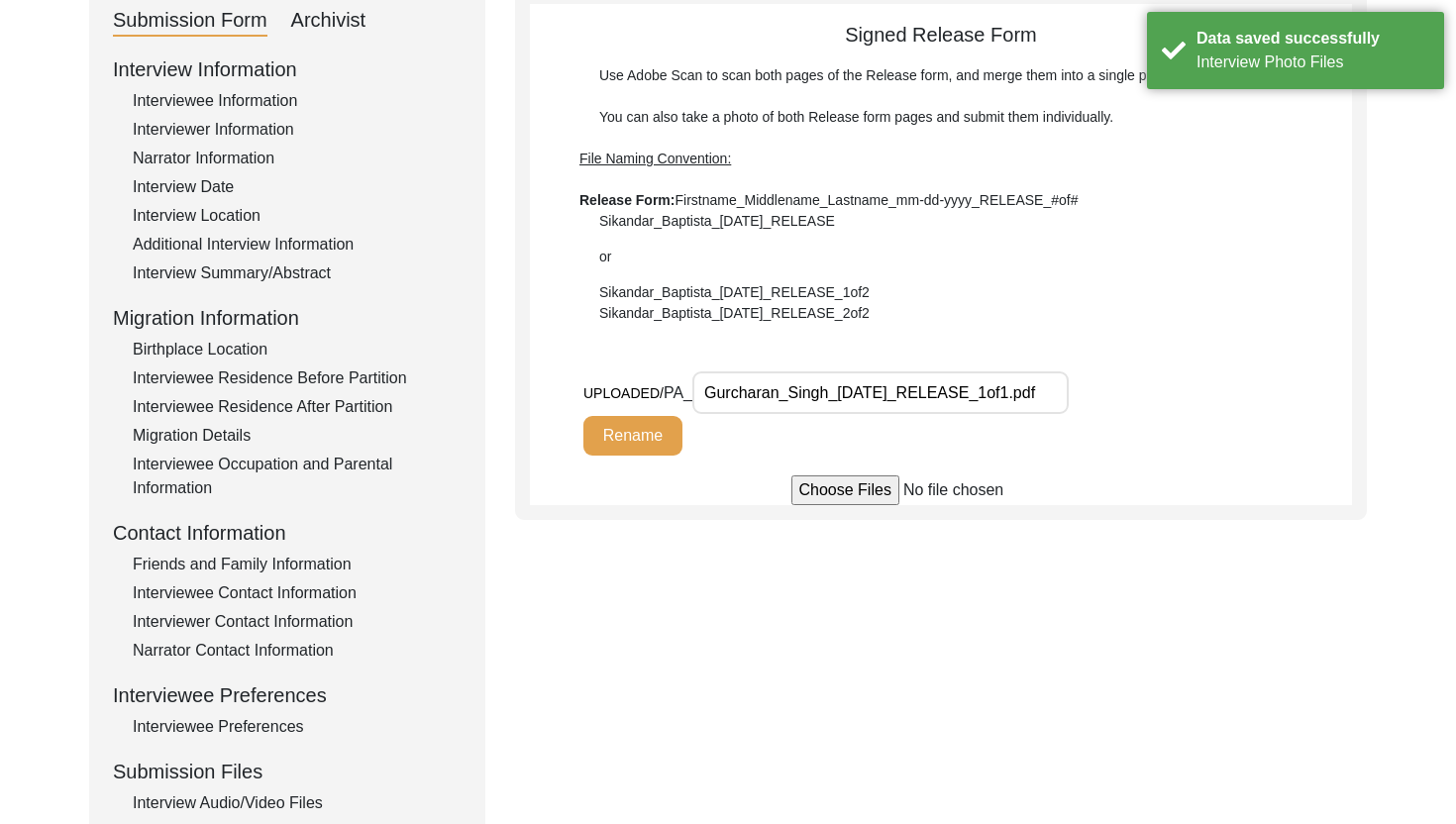 scroll, scrollTop: 225, scrollLeft: 0, axis: vertical 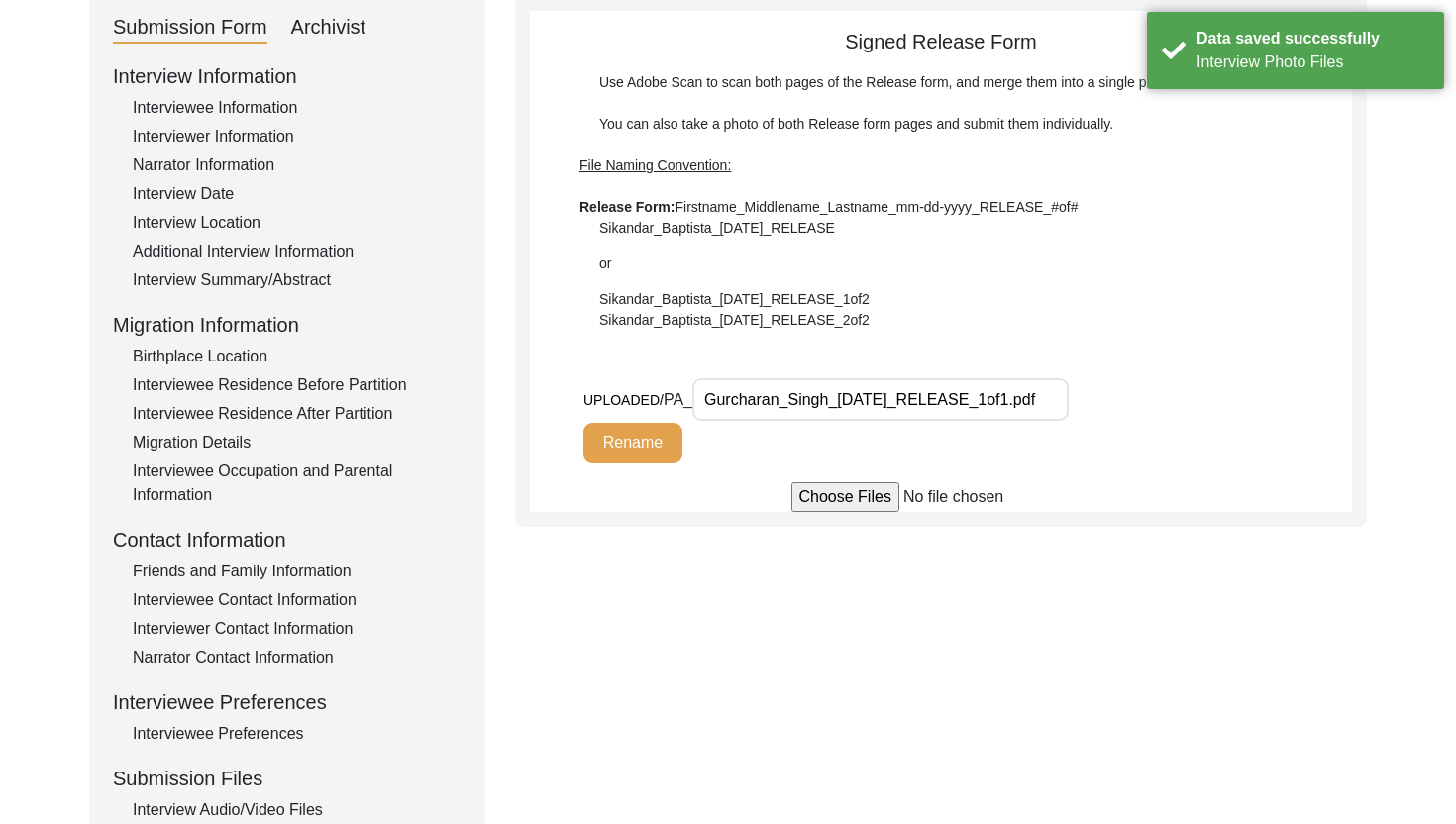 drag, startPoint x: 744, startPoint y: 404, endPoint x: 1064, endPoint y: 412, distance: 320.09998 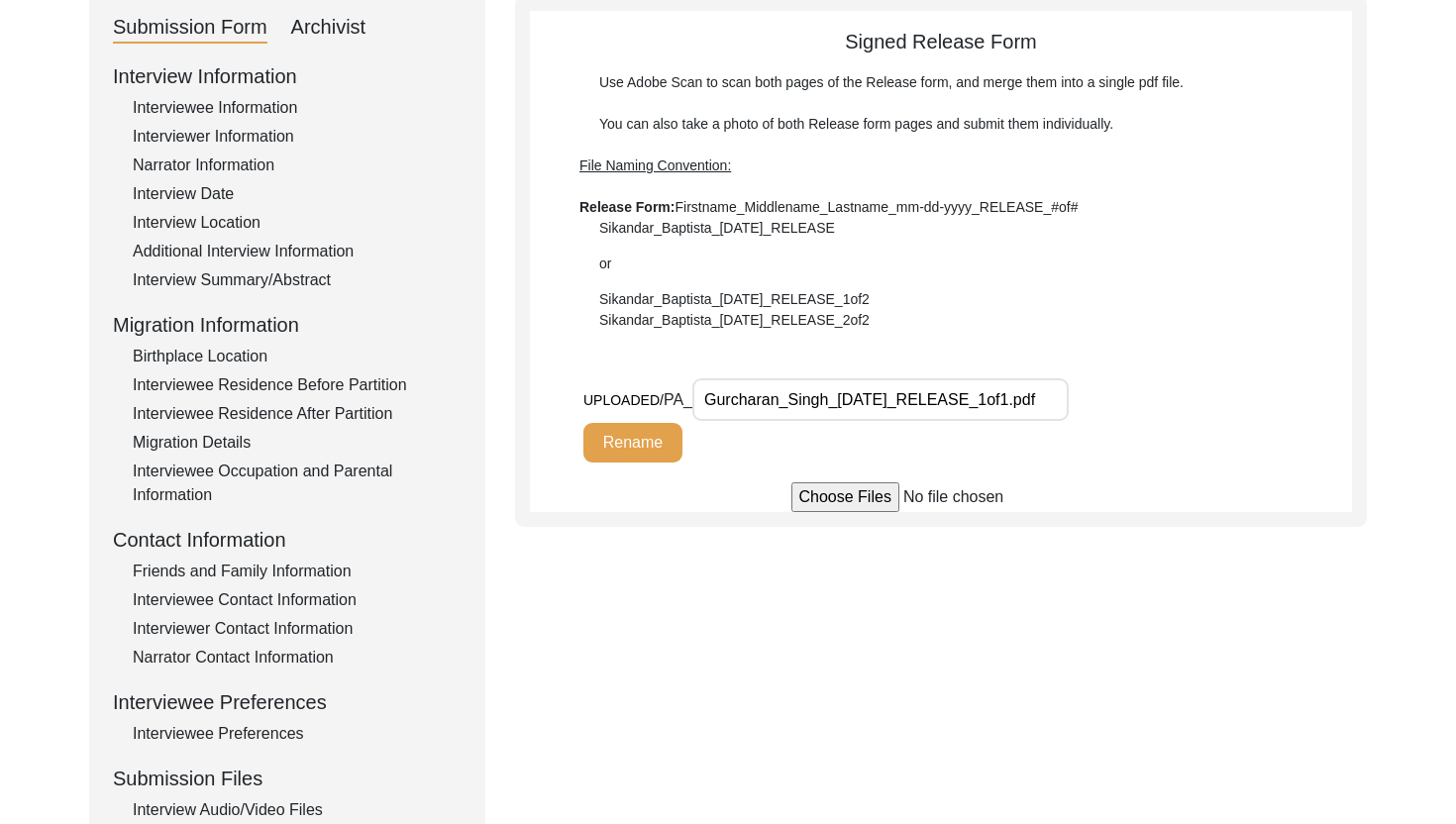 drag, startPoint x: 1001, startPoint y: 400, endPoint x: 1041, endPoint y: 398, distance: 40.04997 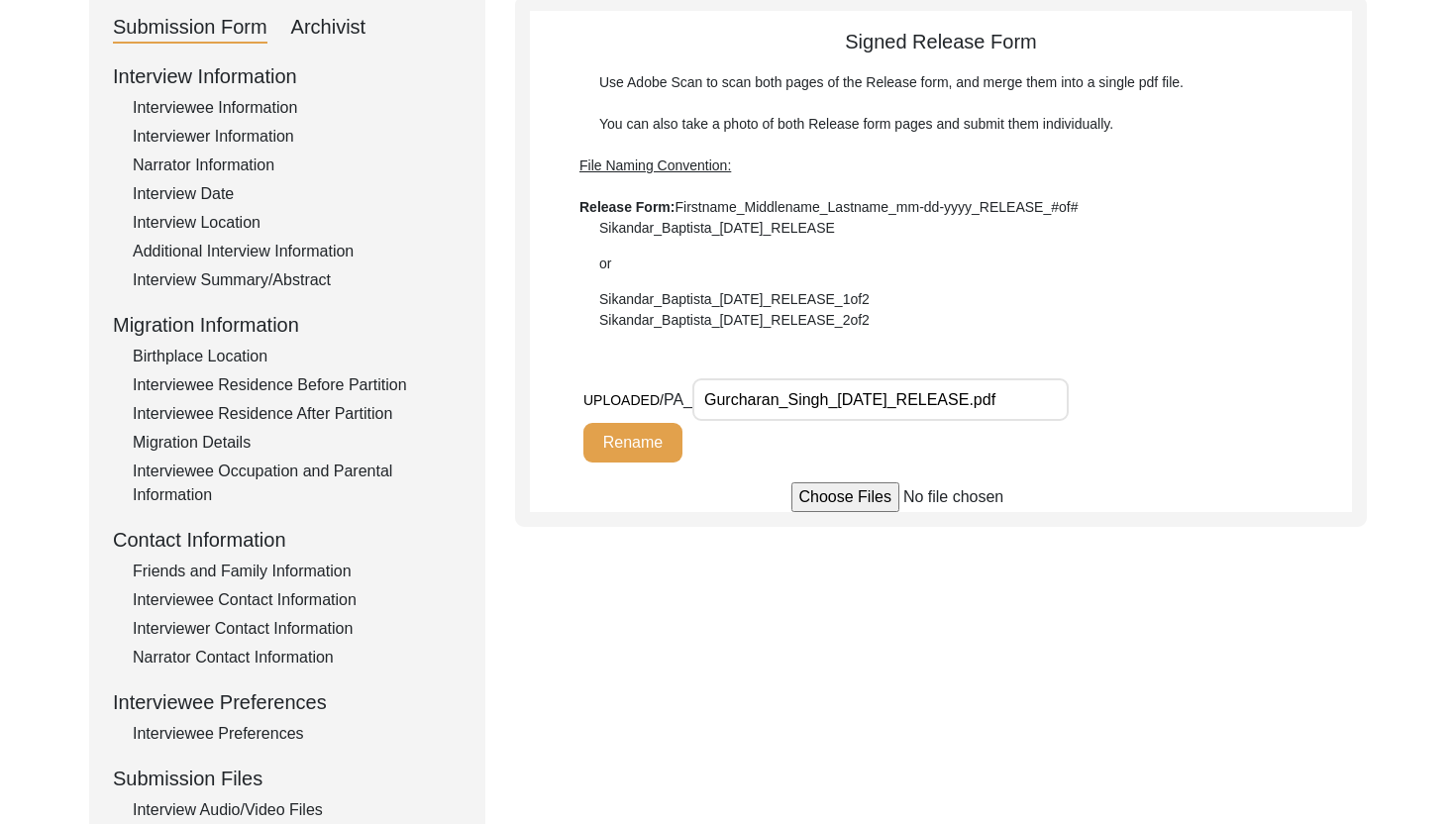 scroll, scrollTop: 0, scrollLeft: 0, axis: both 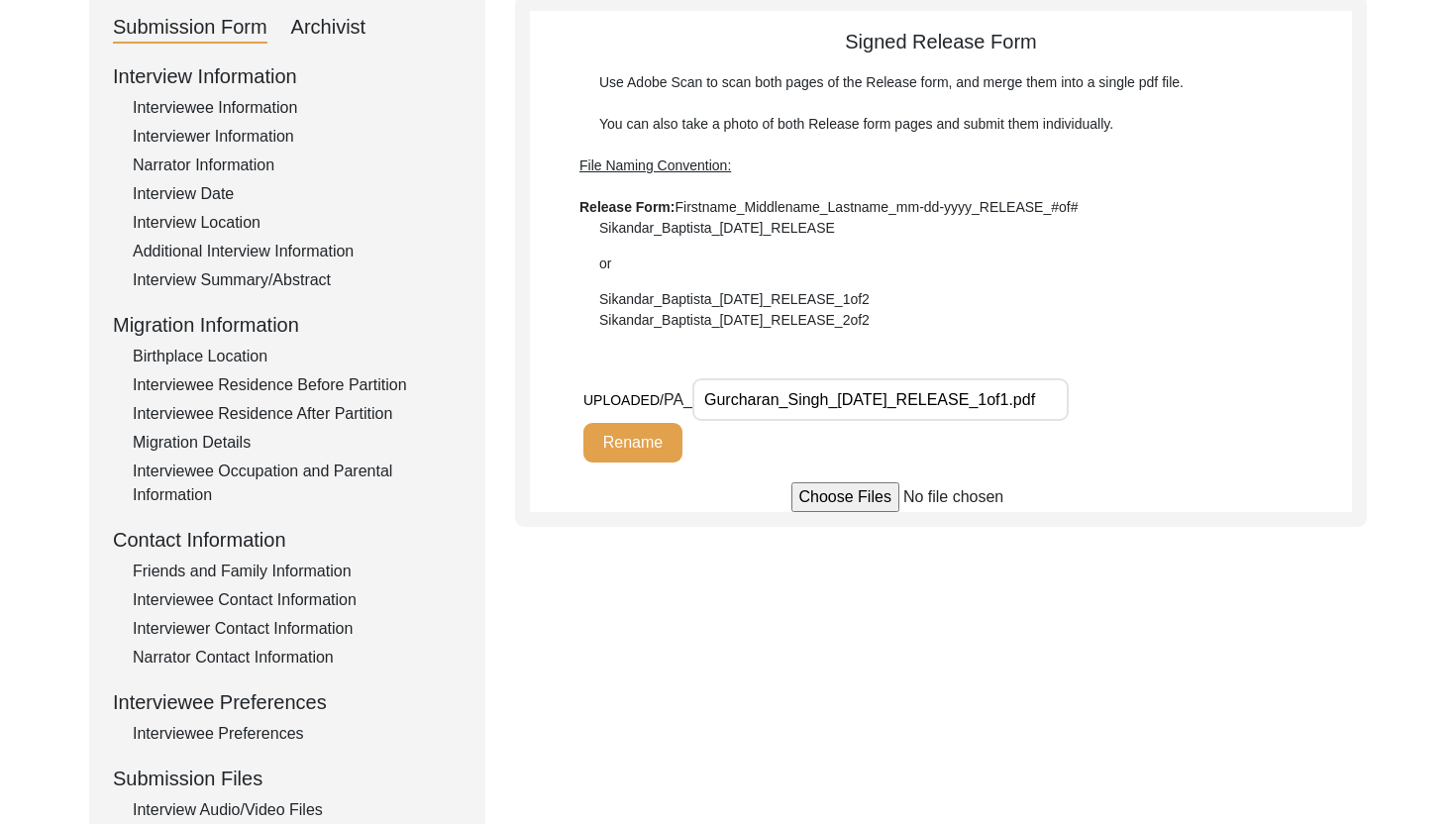 click on "Gurcharan_Singh_[DATE]_RELEASE_1of1.pdf" at bounding box center [881, 399] 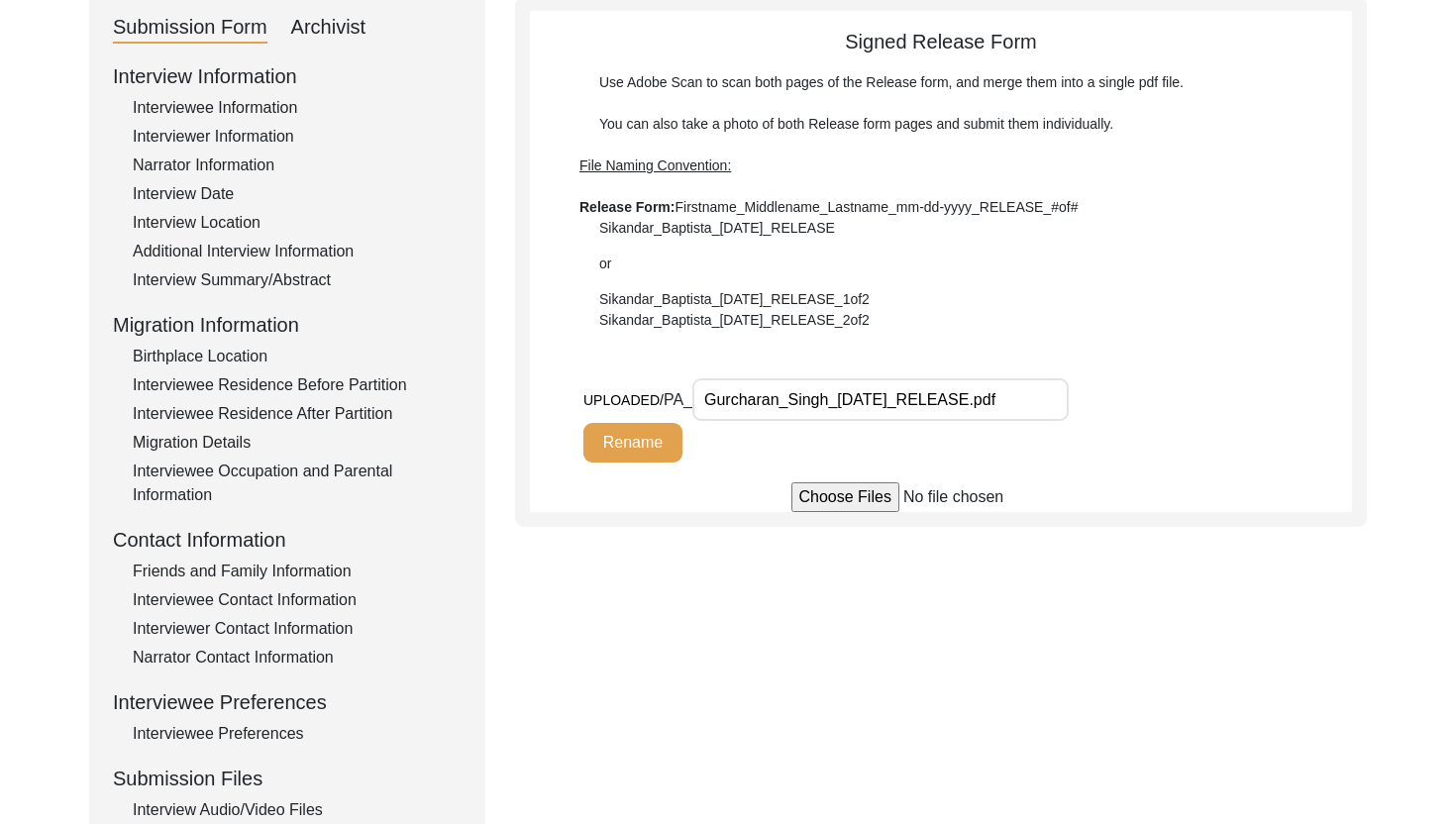 type on "Gurcharan_Singh_[DATE]_RELEASE.pdf" 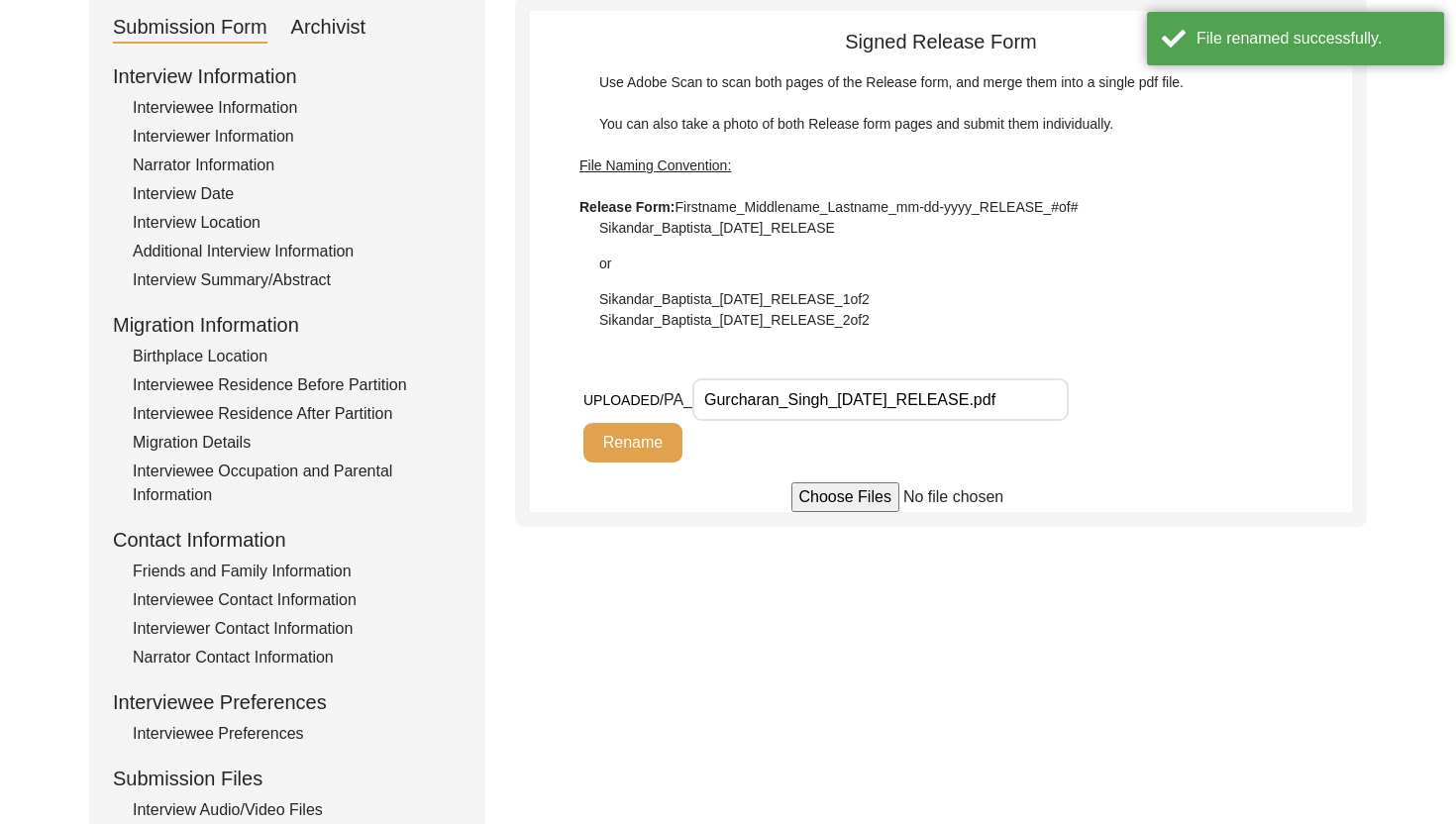 scroll, scrollTop: 608, scrollLeft: 0, axis: vertical 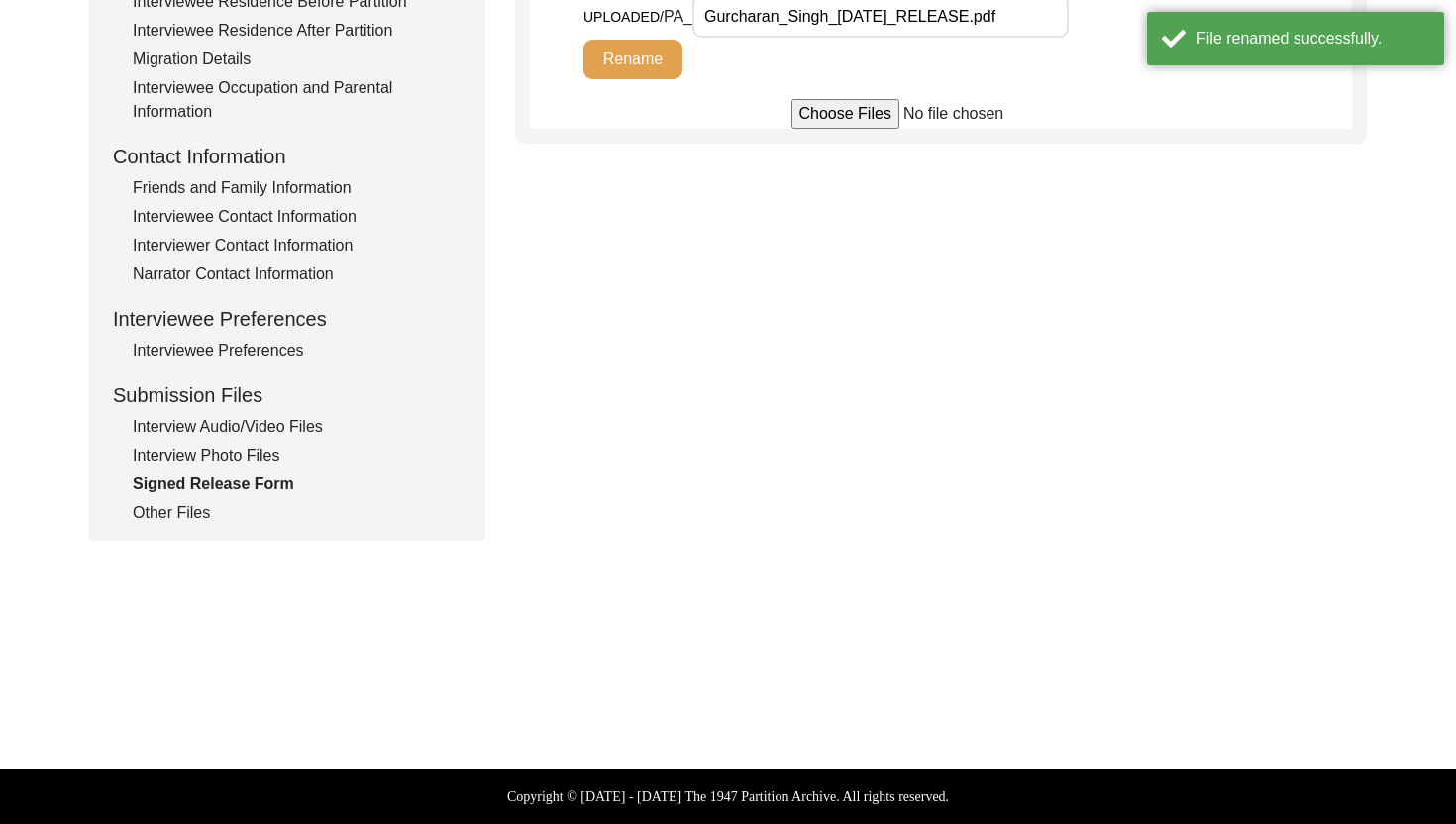 click on "Other Files" 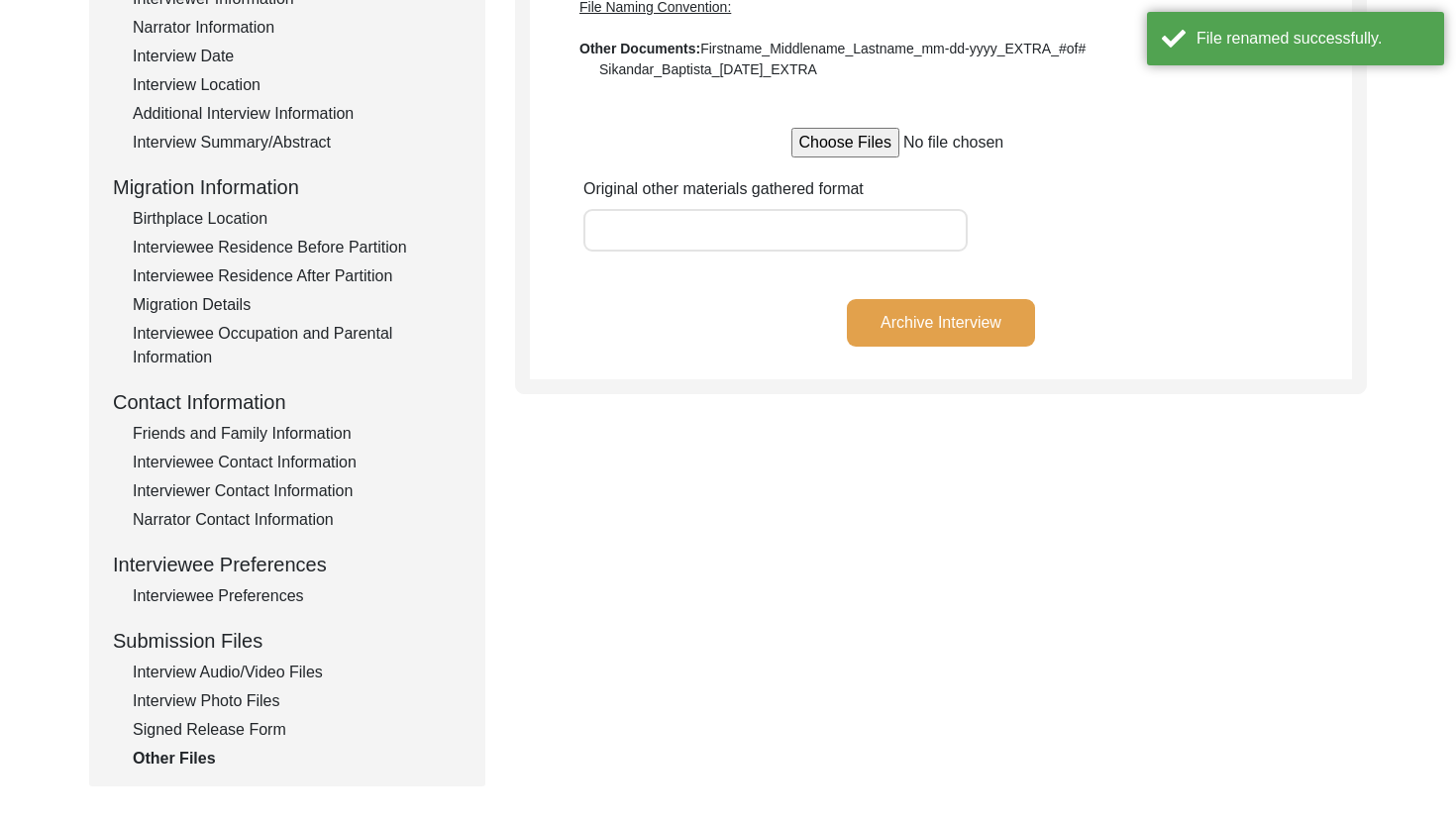 scroll, scrollTop: 360, scrollLeft: 0, axis: vertical 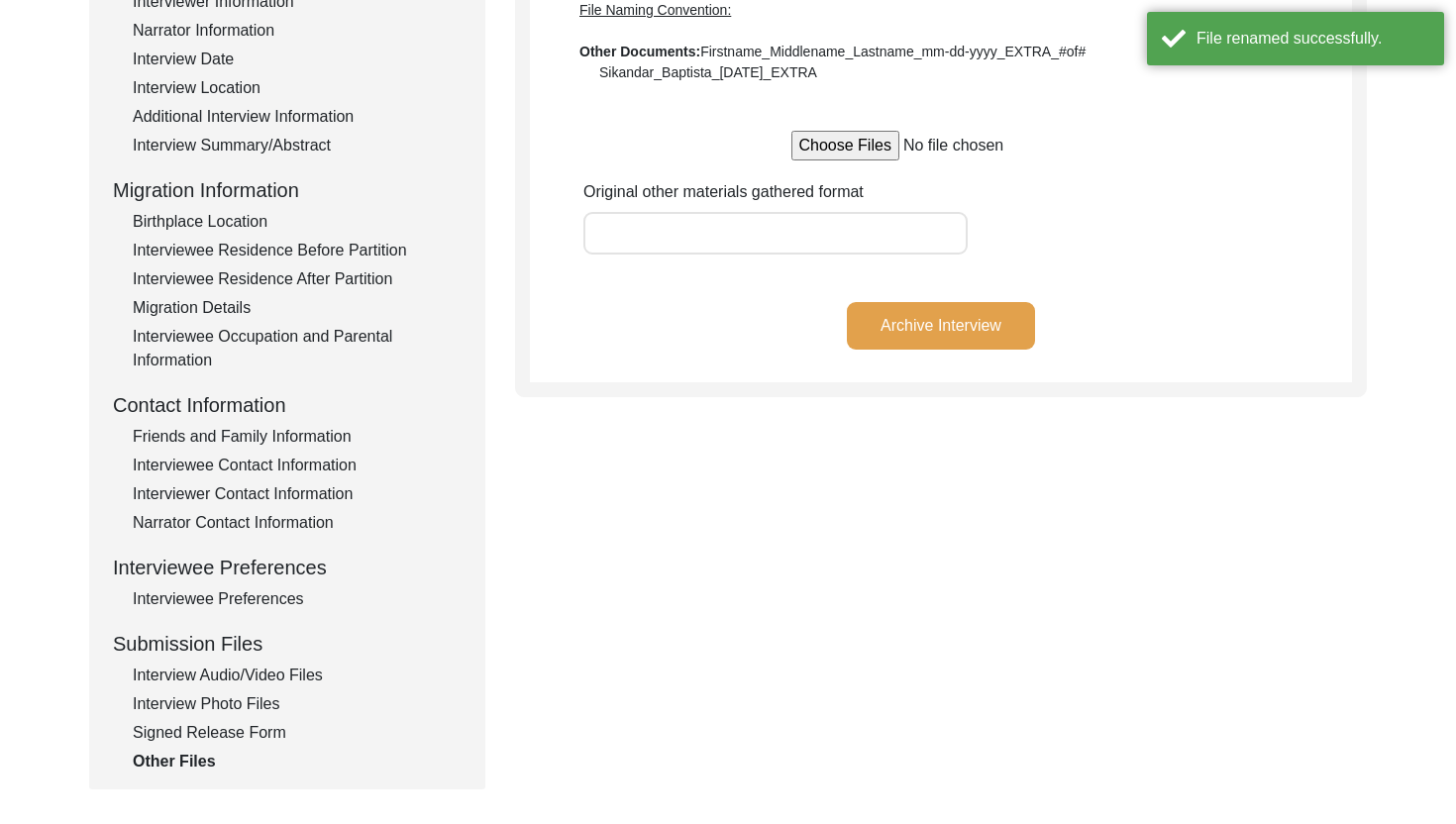 click on "Interview Photo Files" 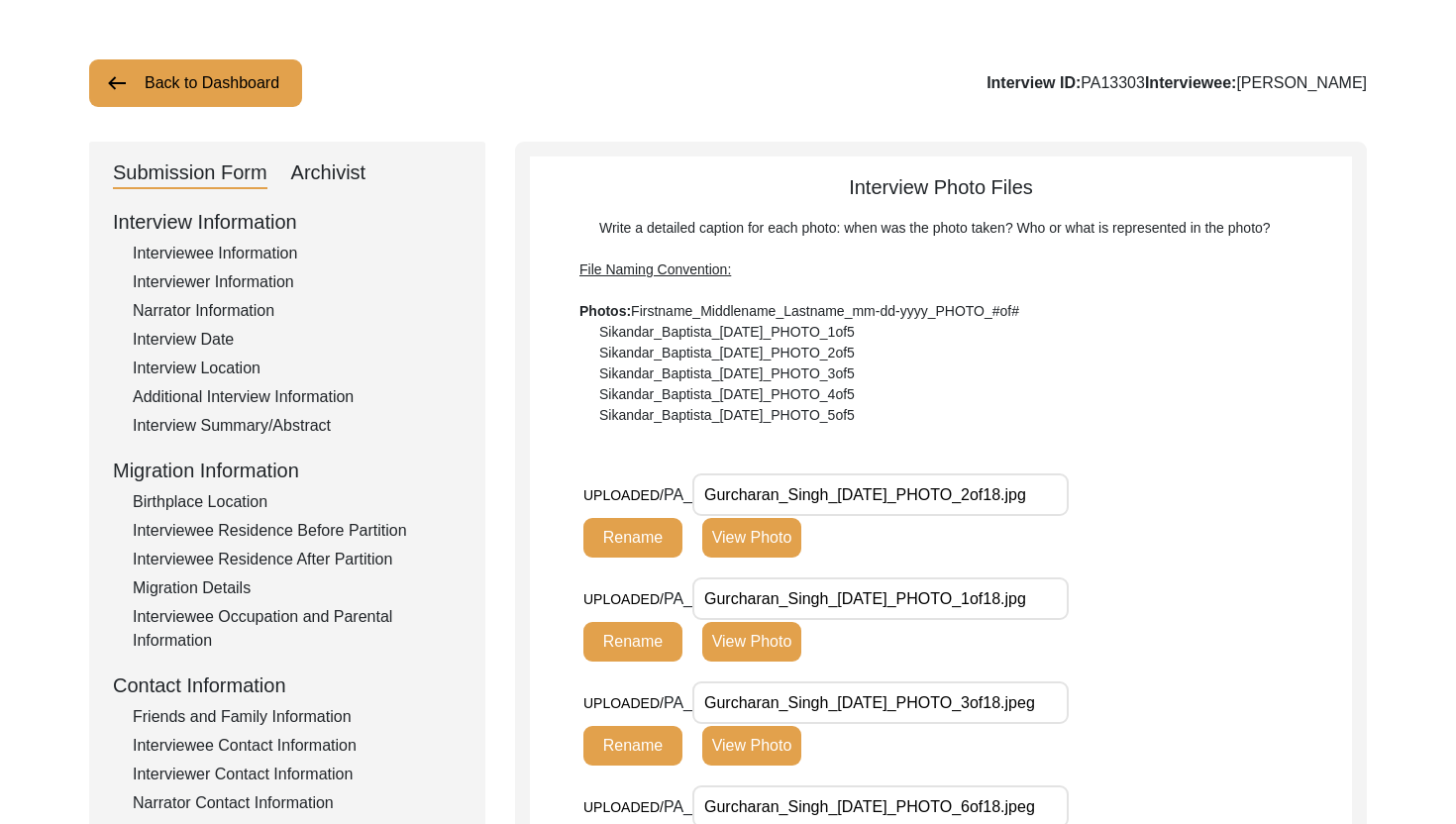 scroll, scrollTop: 0, scrollLeft: 0, axis: both 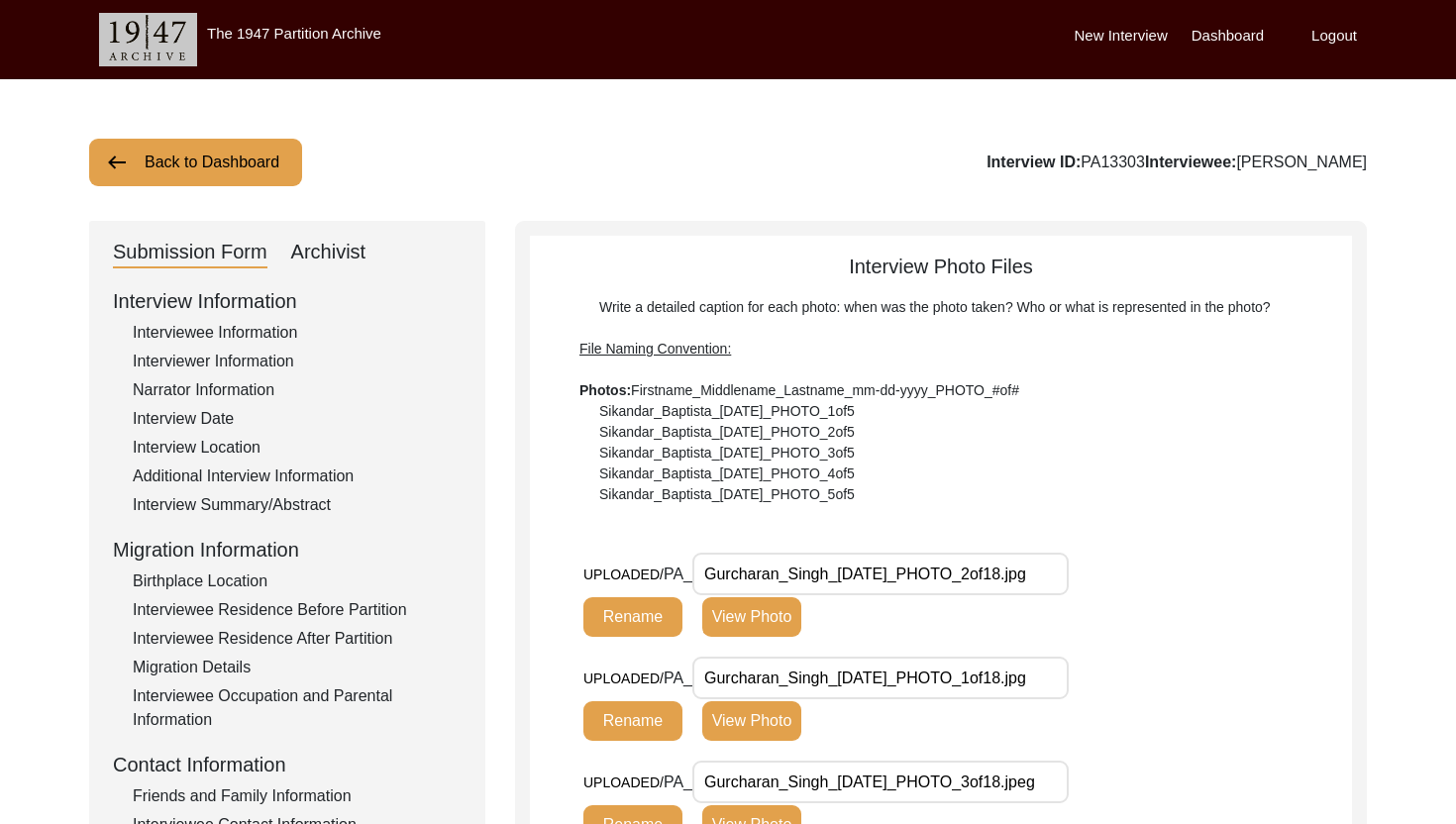 click on "View Photo" 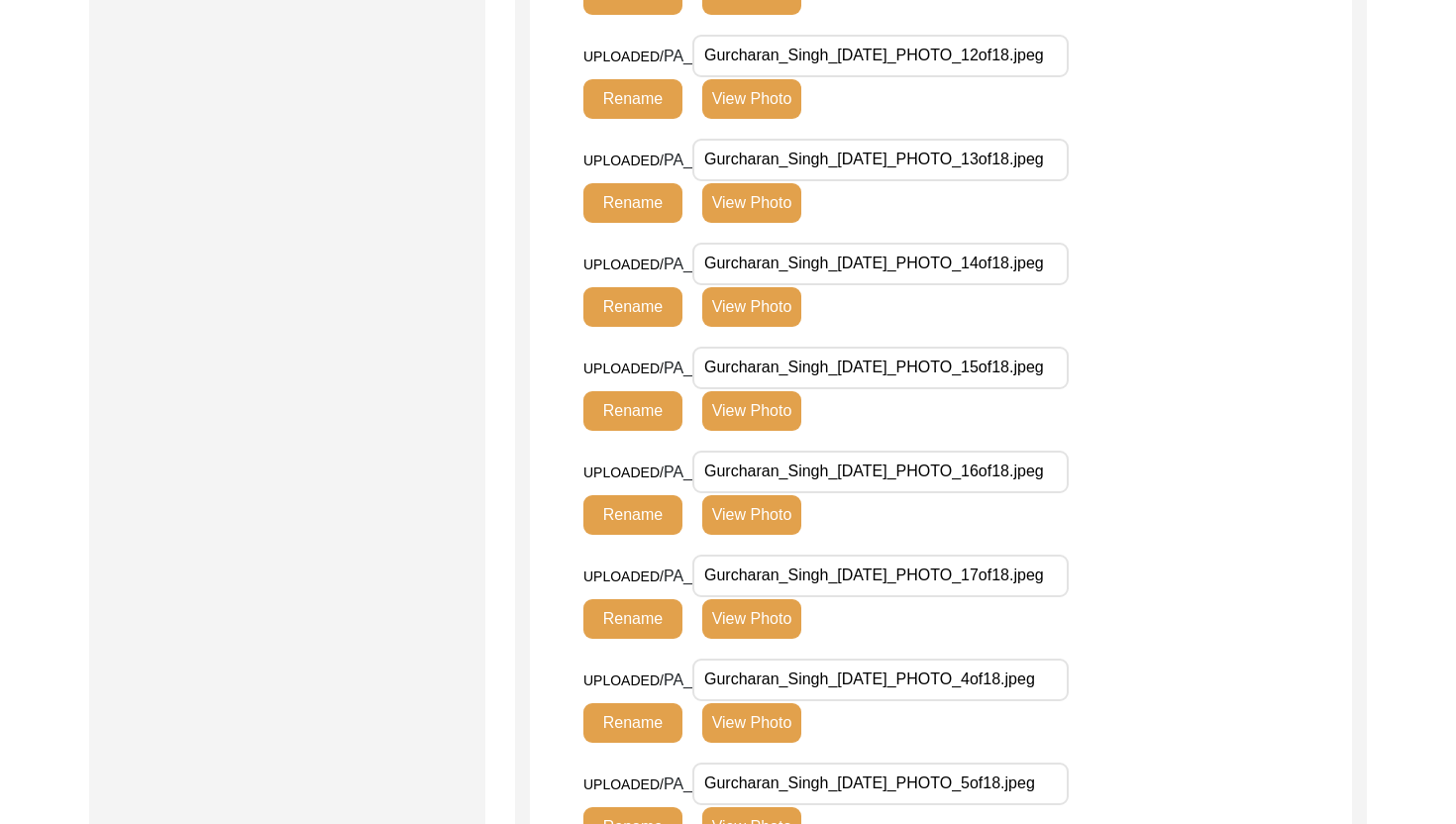 scroll, scrollTop: 1748, scrollLeft: 0, axis: vertical 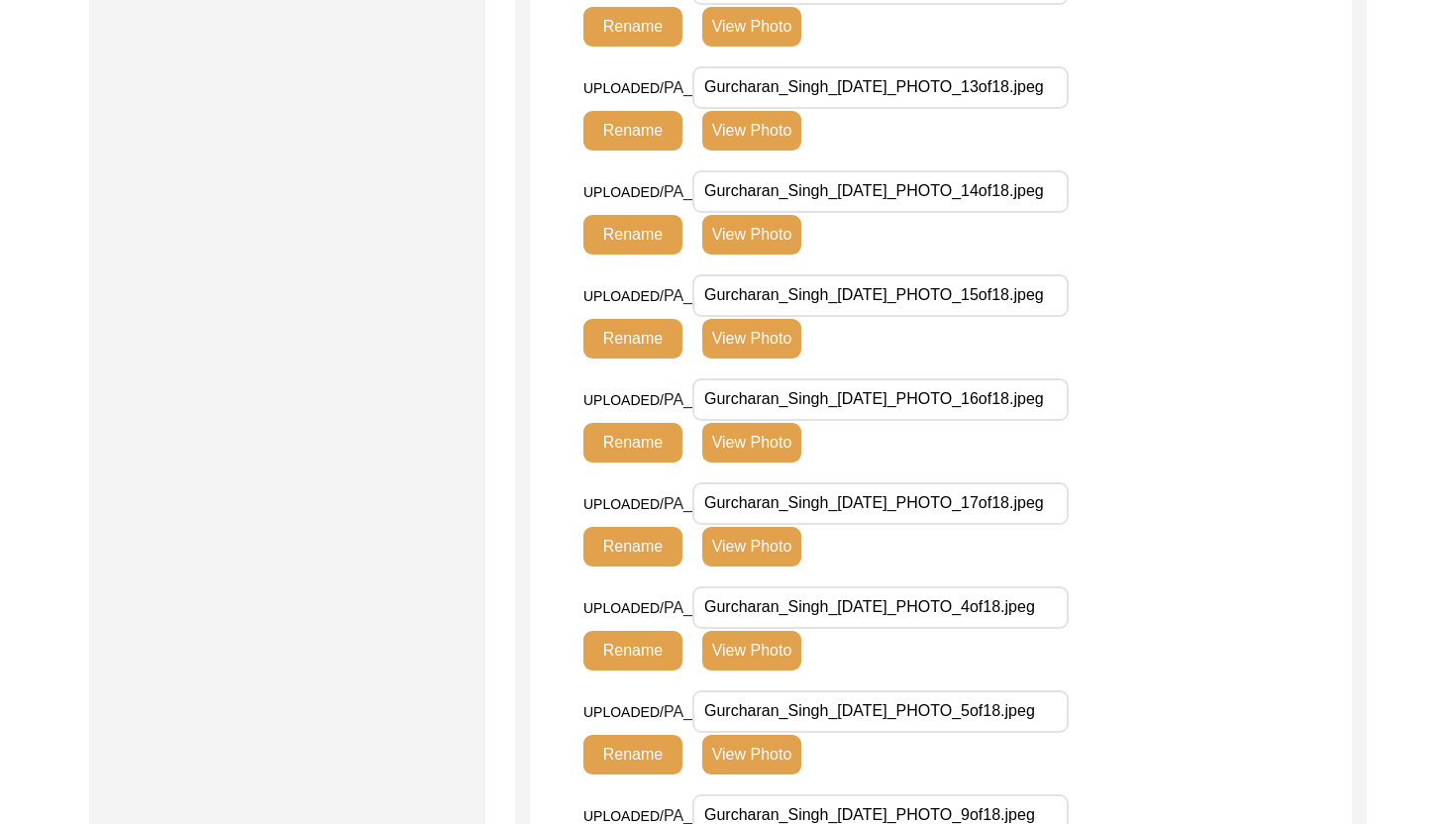 click on "View Photo" 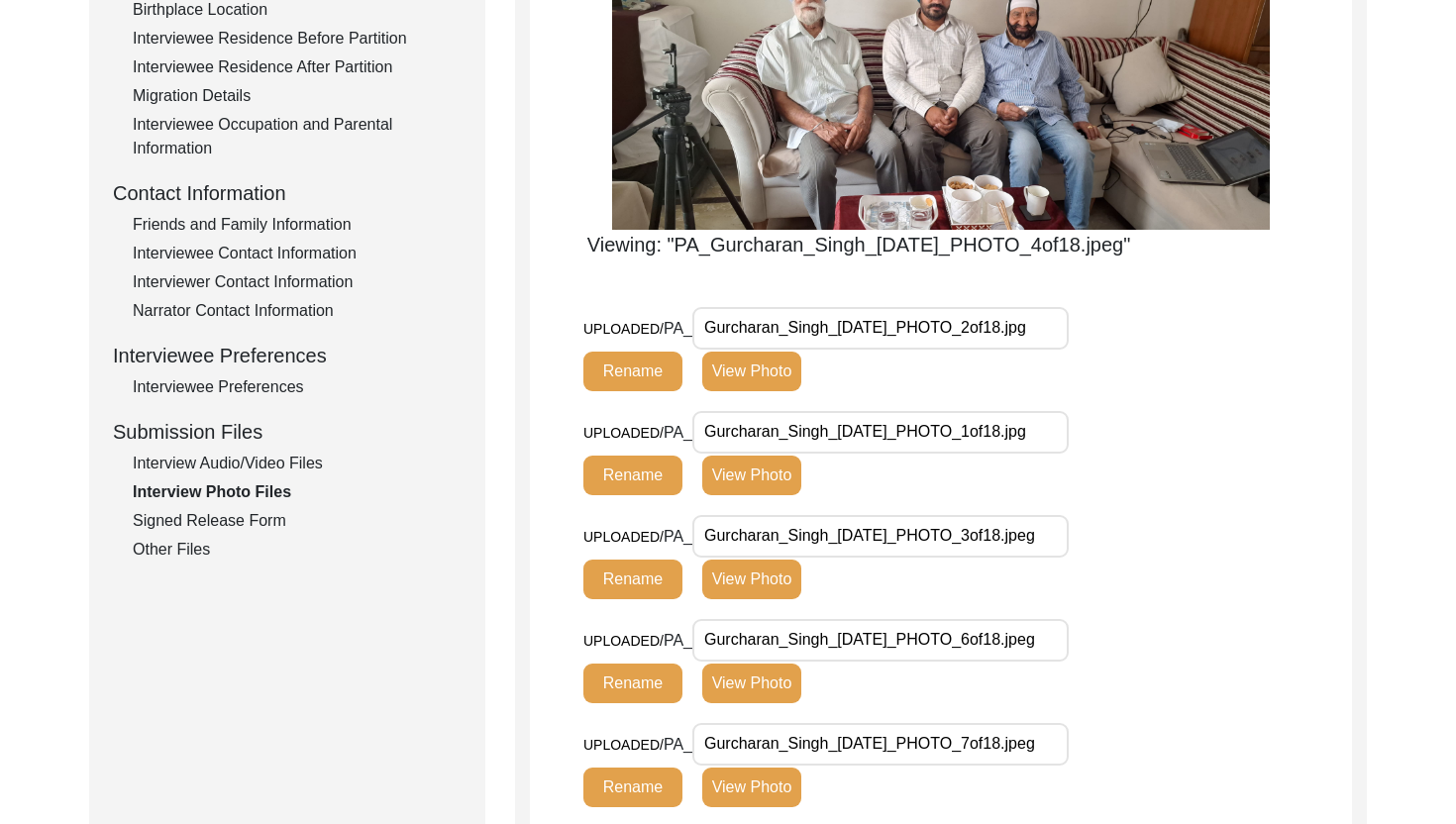 scroll, scrollTop: 331, scrollLeft: 0, axis: vertical 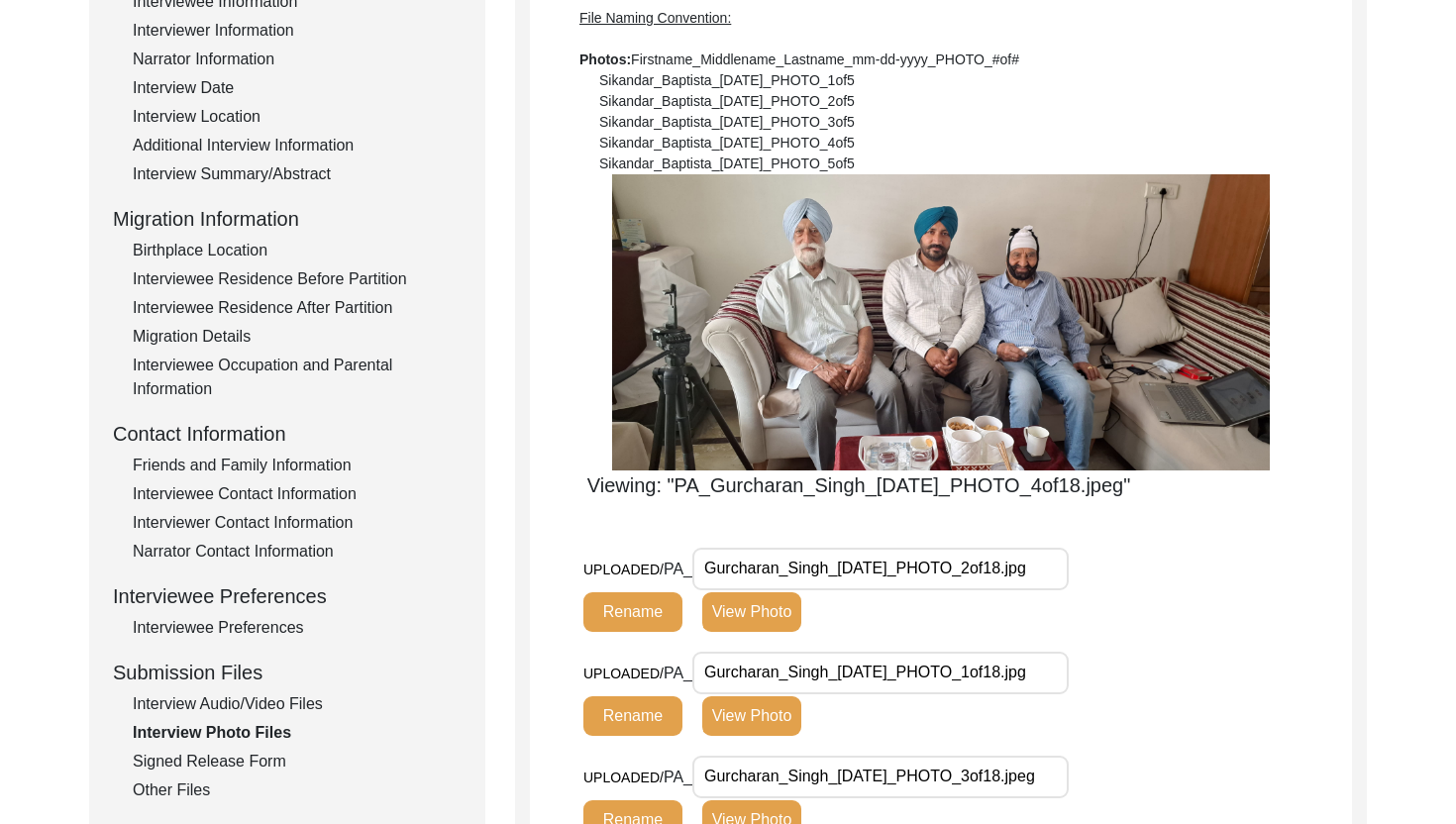 click on "Interview Audio/Video Files" 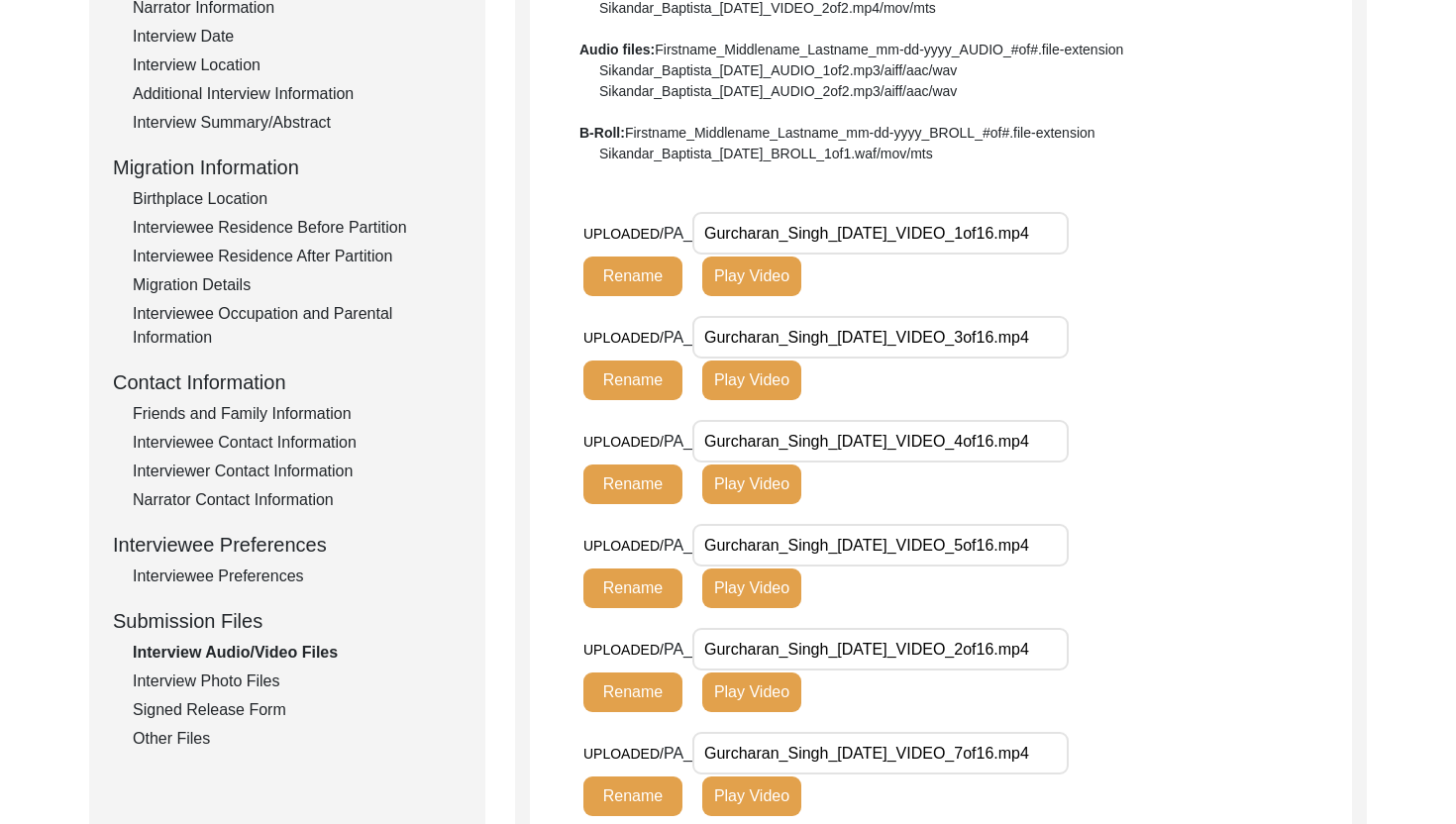 scroll, scrollTop: 413, scrollLeft: 0, axis: vertical 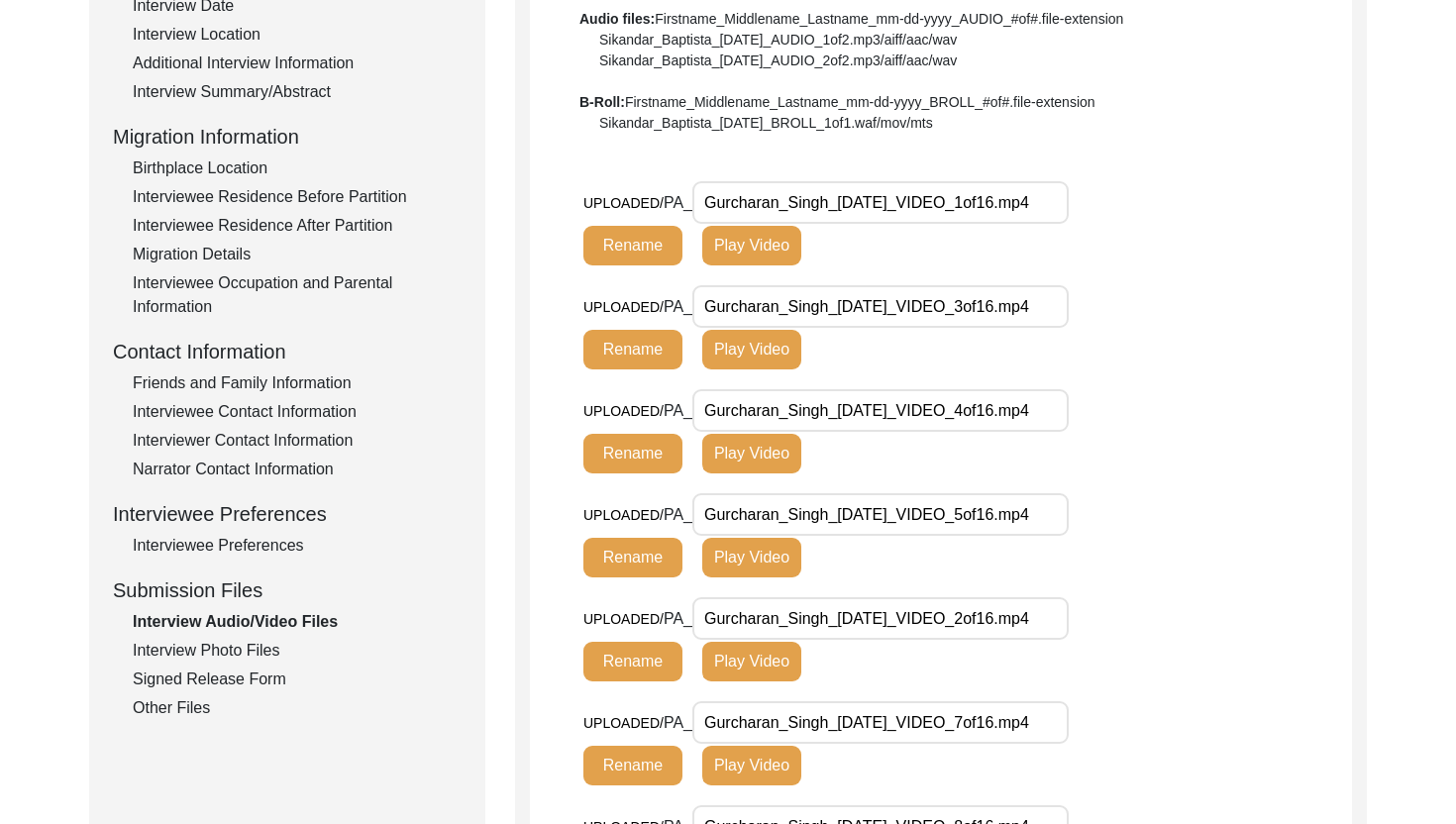 click on "Gurcharan_Singh_[DATE]_VIDEO_1of16.mp4" at bounding box center (881, 202) 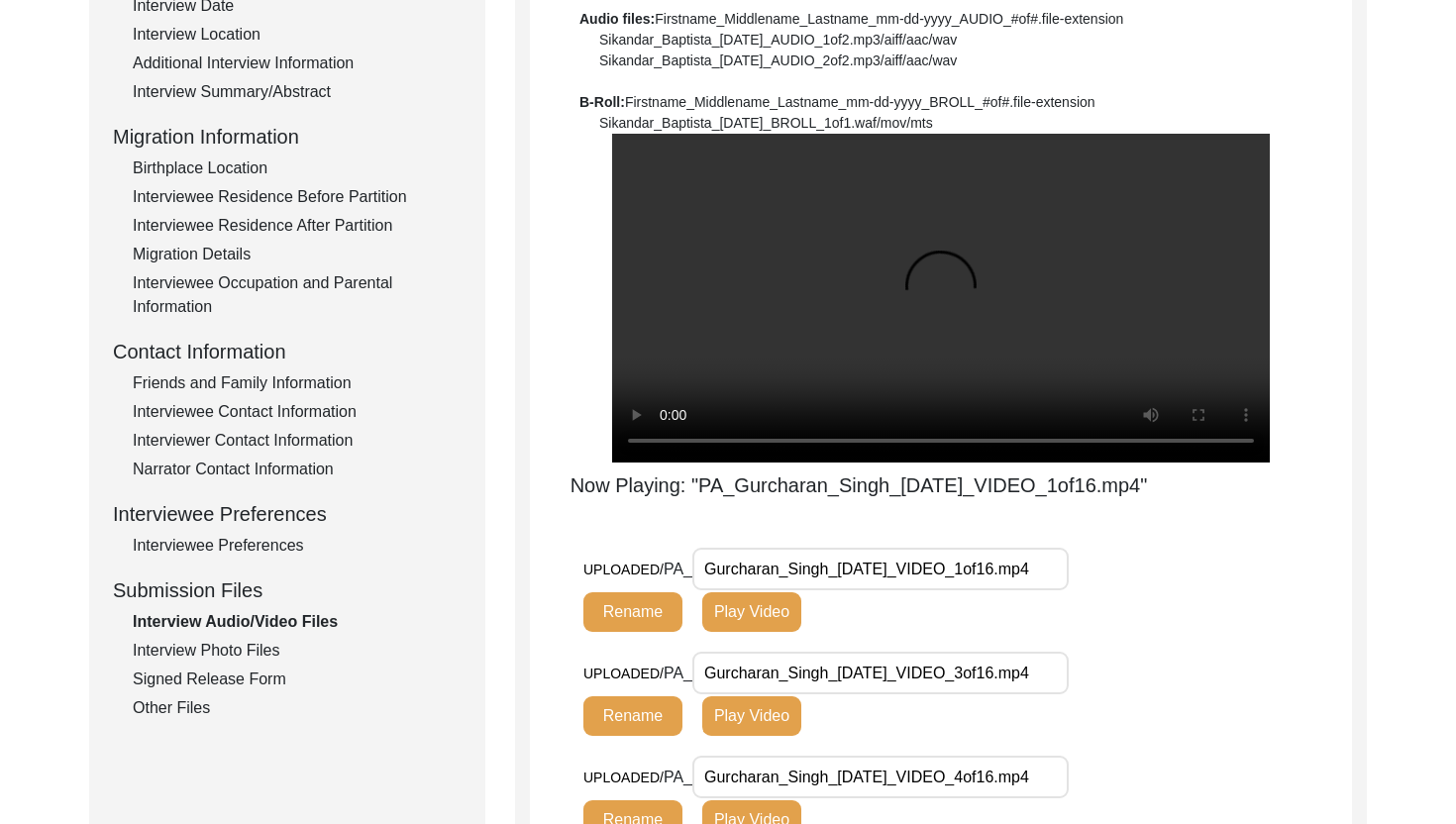 type 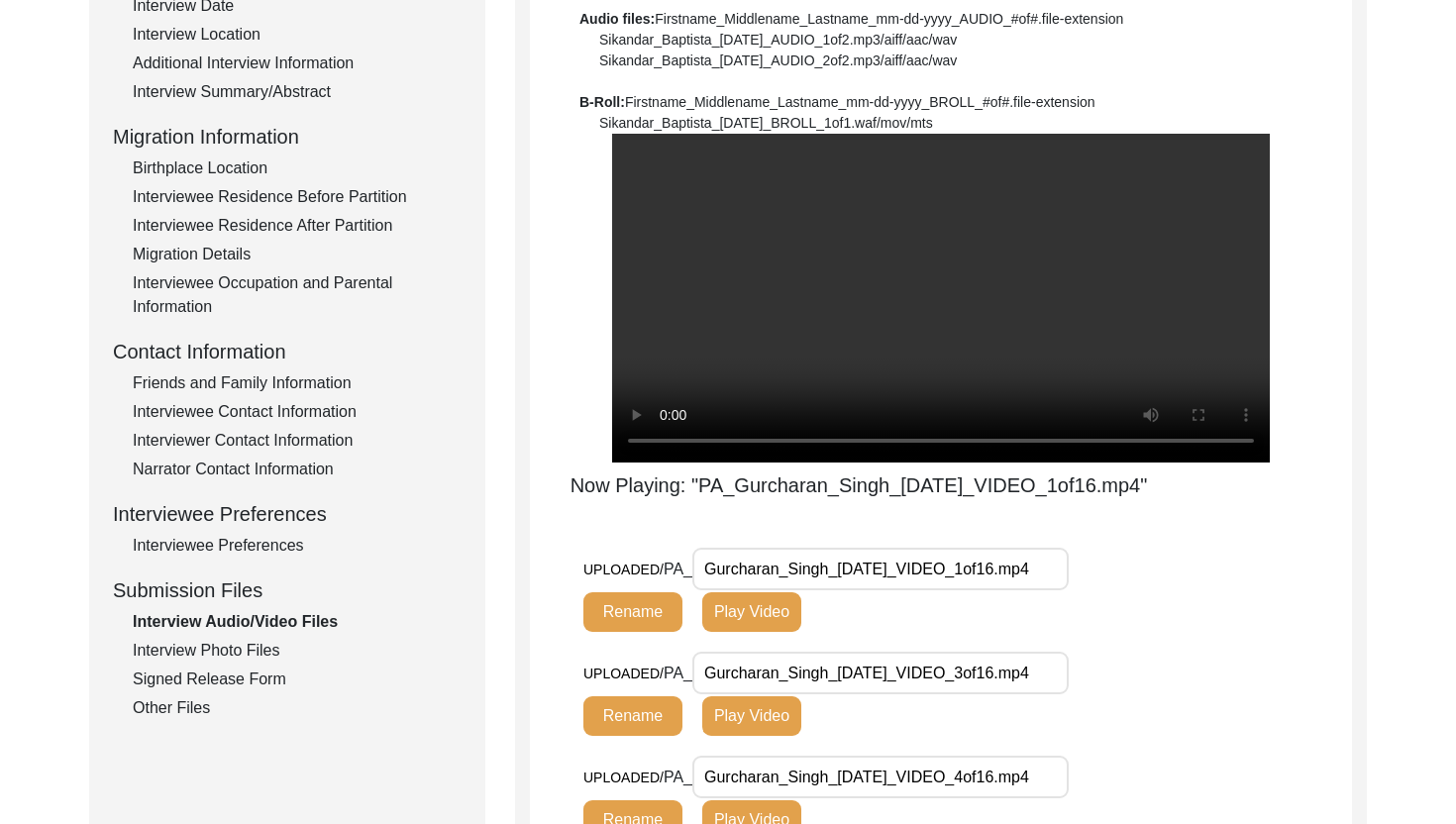 click on "Interview Photo Files" 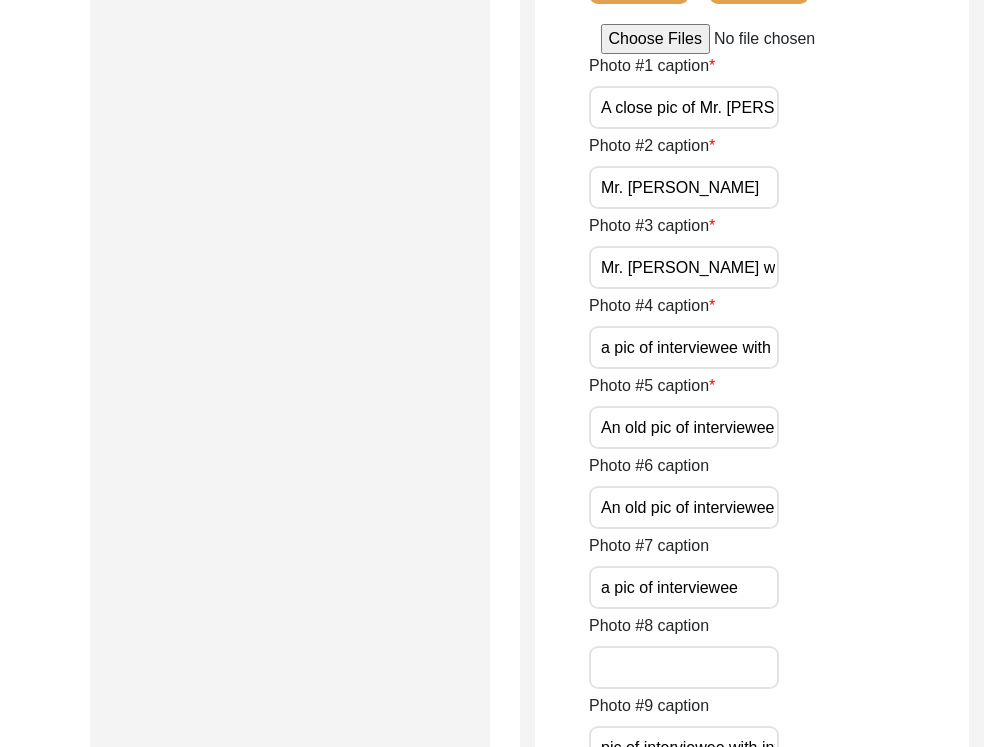 scroll, scrollTop: 2878, scrollLeft: 0, axis: vertical 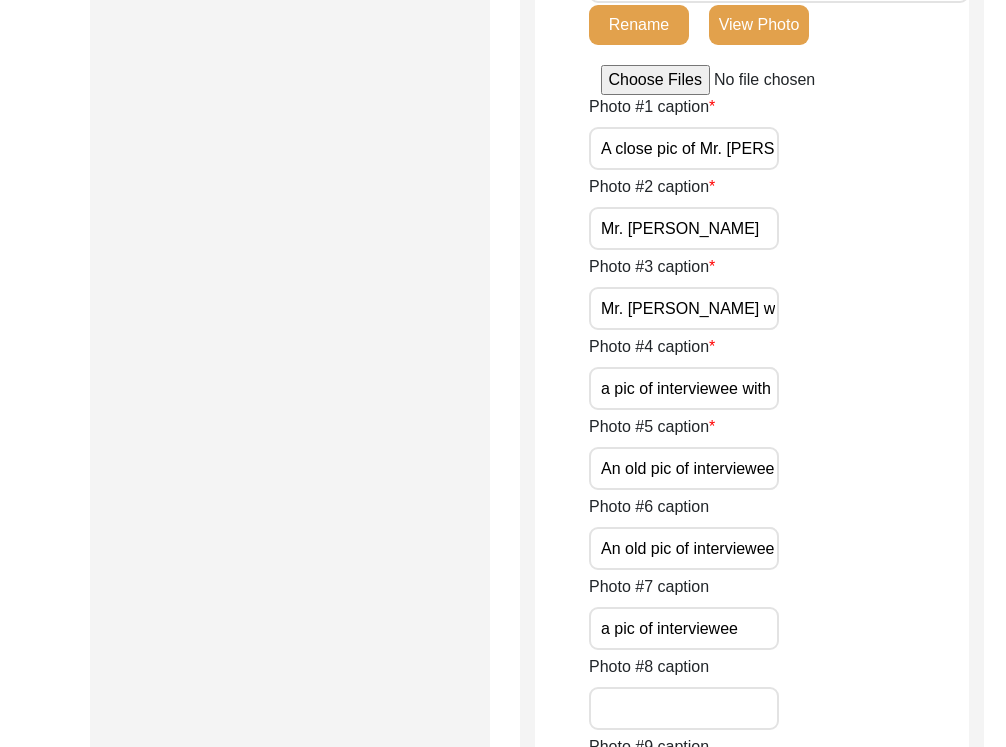 click on "a pic of interviewee with interviewer" at bounding box center (684, 388) 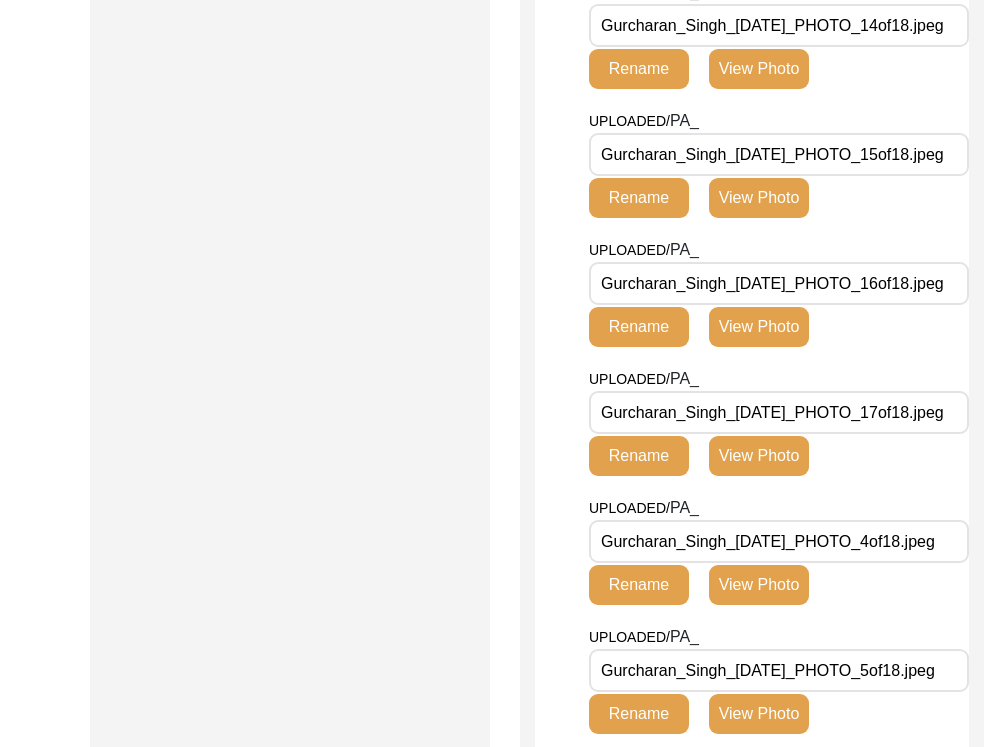 scroll, scrollTop: 1930, scrollLeft: 0, axis: vertical 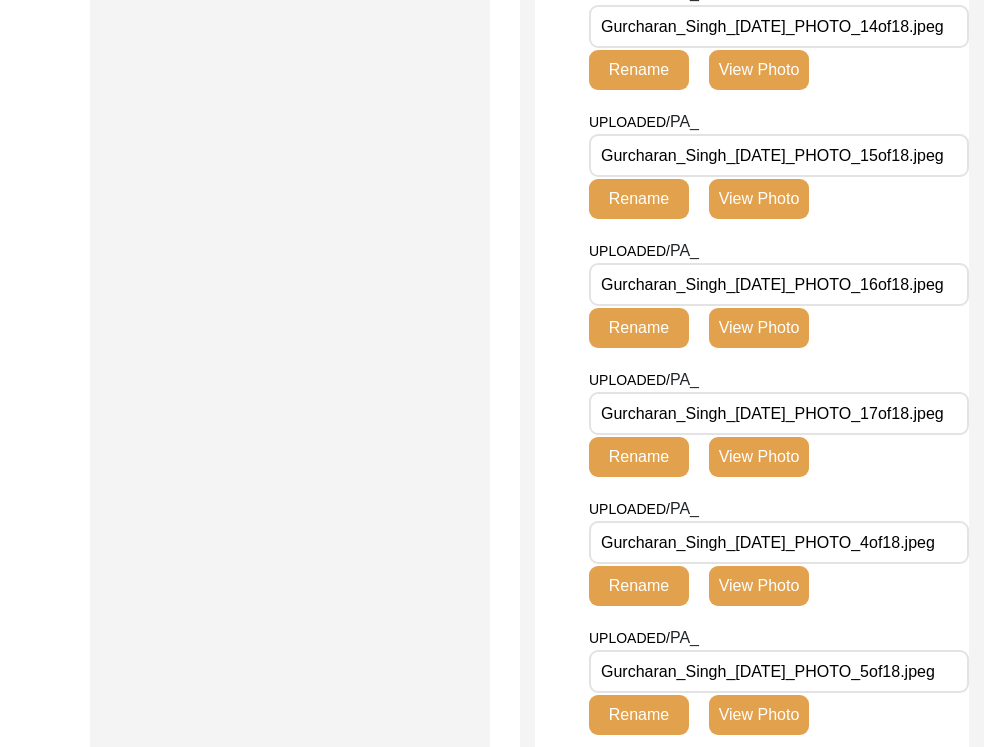 click on "View Photo" 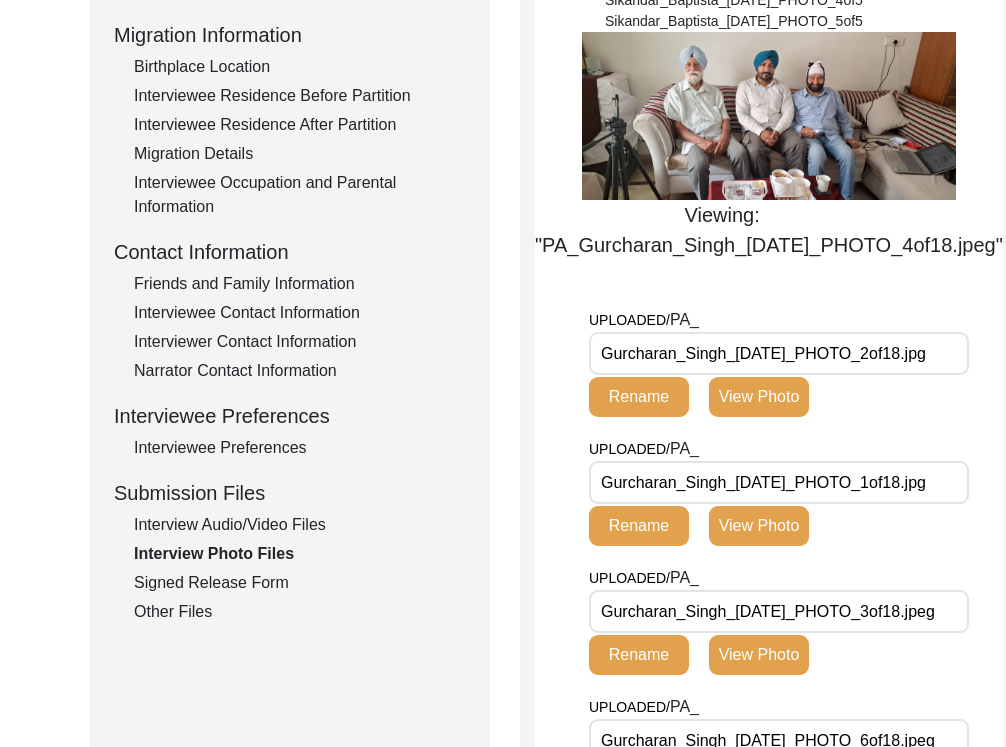 scroll, scrollTop: 437, scrollLeft: 0, axis: vertical 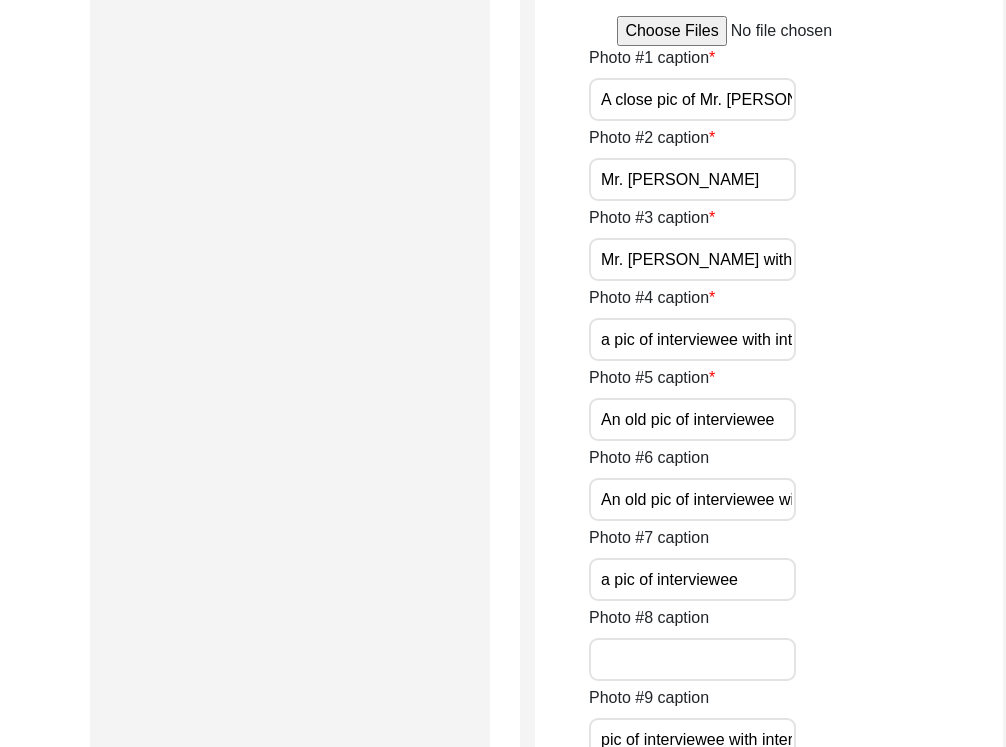 click on "a pic of interviewee with interviewer" at bounding box center [692, 339] 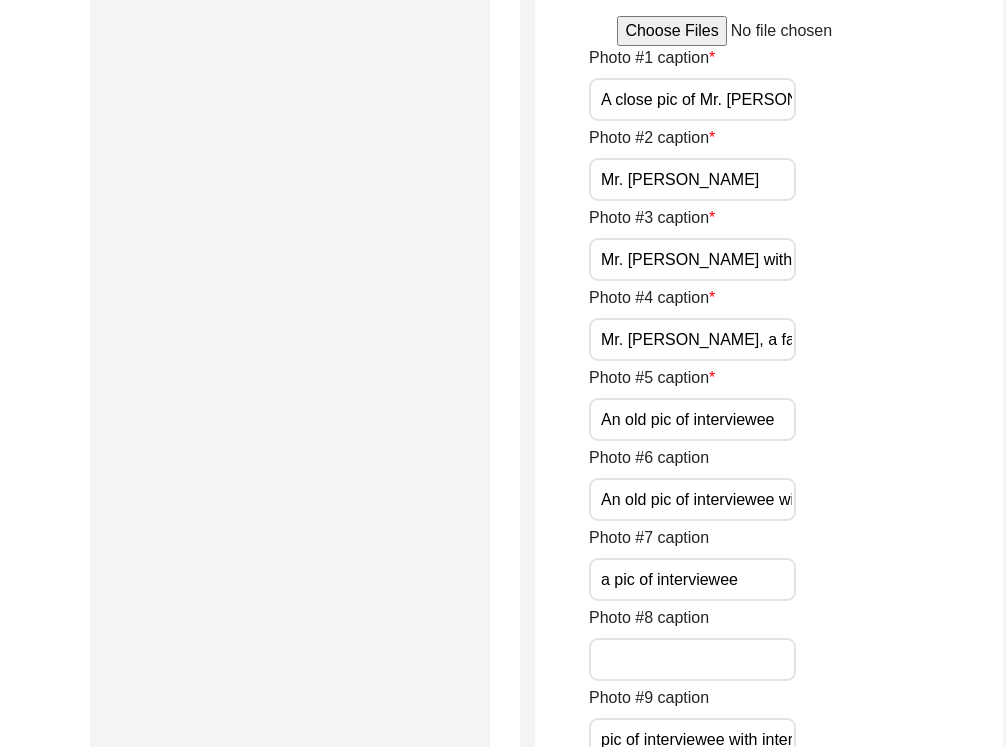 scroll, scrollTop: 0, scrollLeft: 355, axis: horizontal 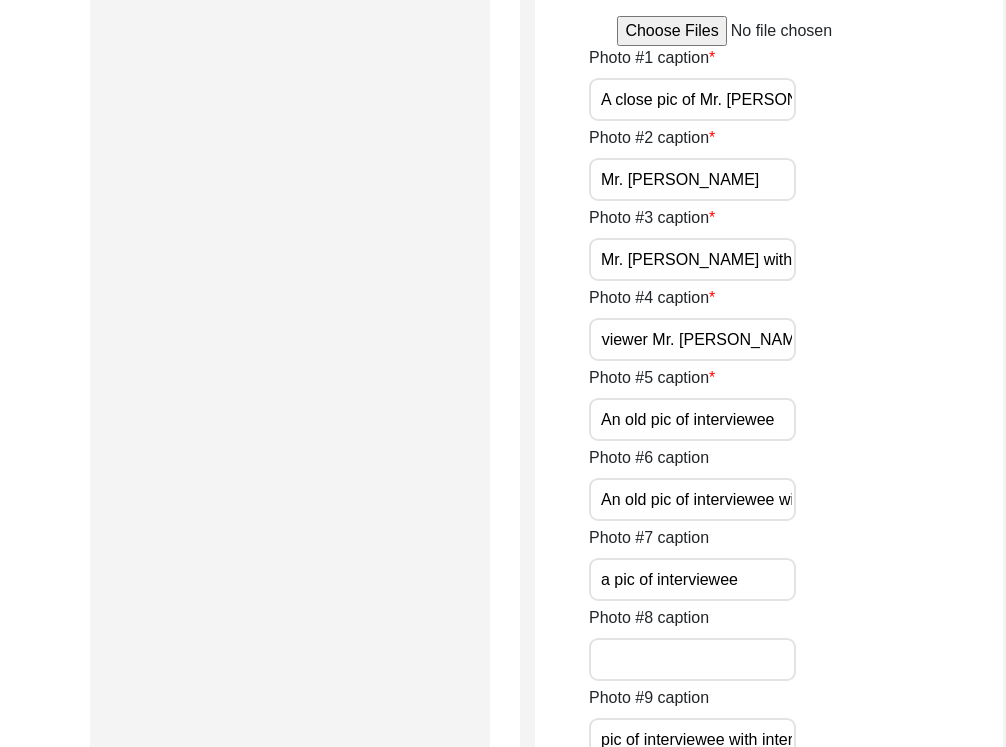 type on "Mr. [PERSON_NAME], a family member, and interviewer Mr. [PERSON_NAME]" 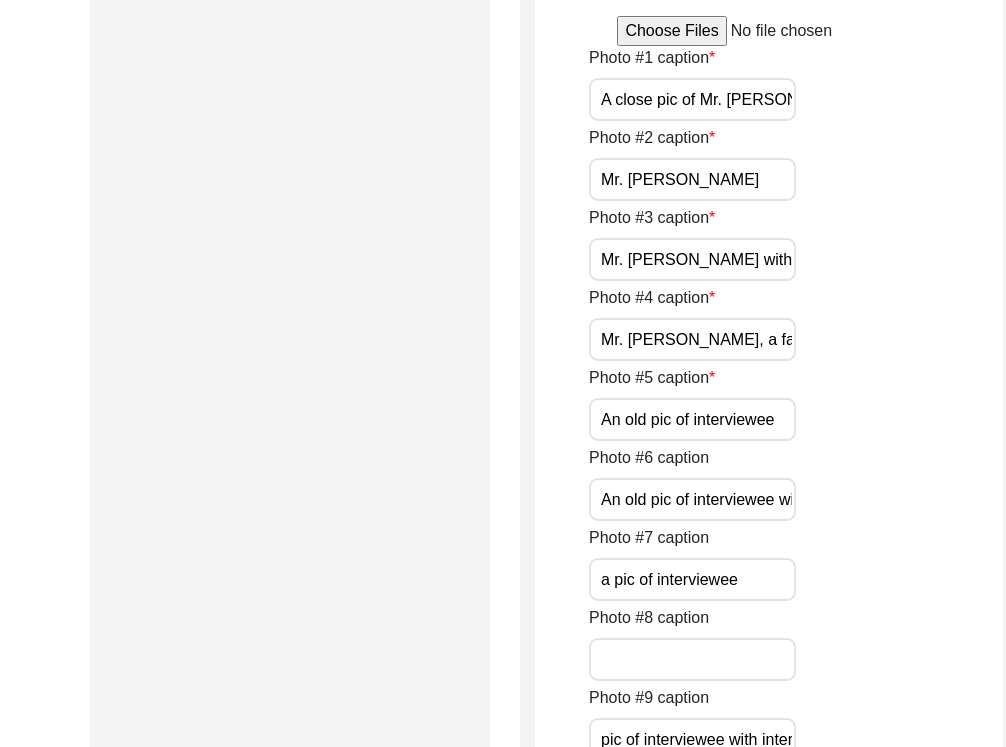 scroll, scrollTop: 0, scrollLeft: 356, axis: horizontal 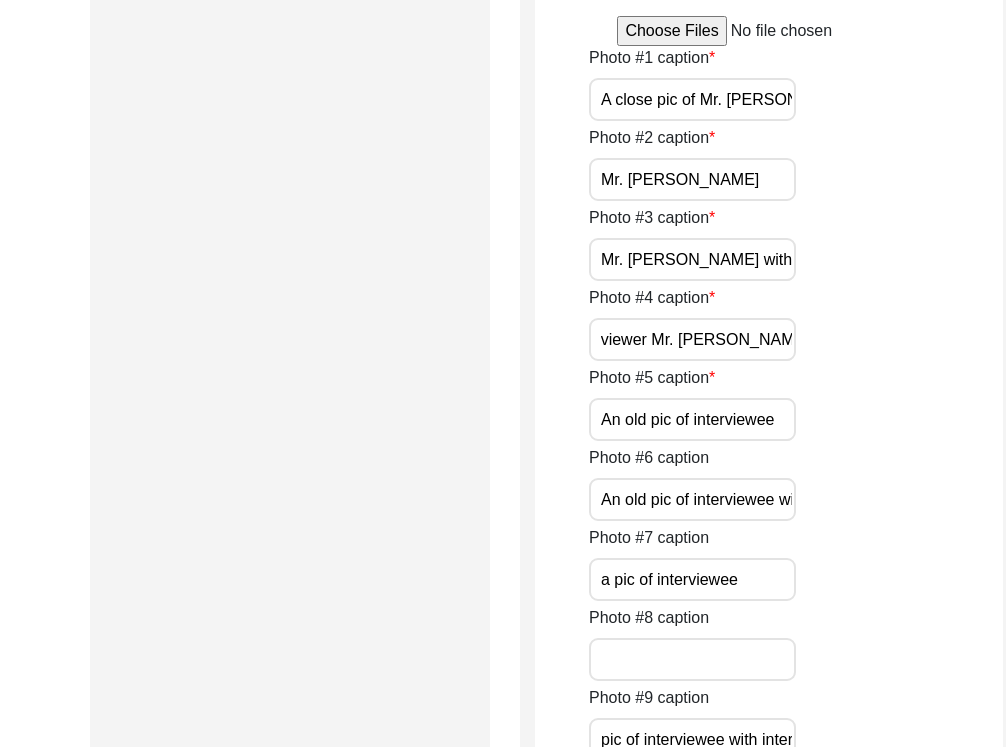 drag, startPoint x: 752, startPoint y: 352, endPoint x: 888, endPoint y: 352, distance: 136 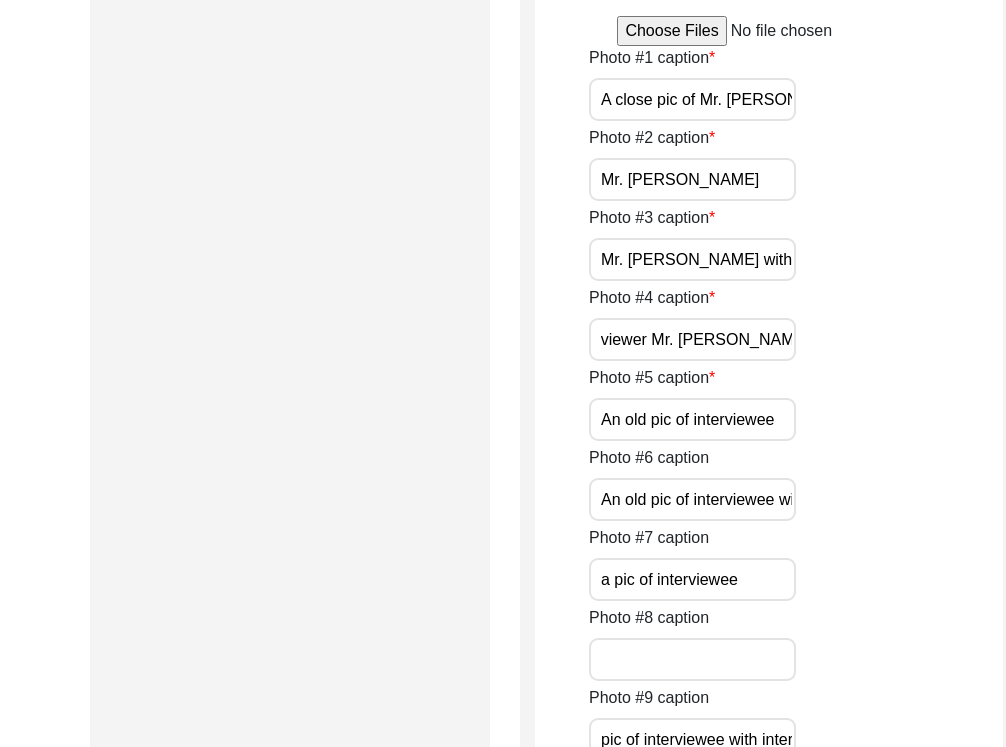 scroll, scrollTop: 0, scrollLeft: 266, axis: horizontal 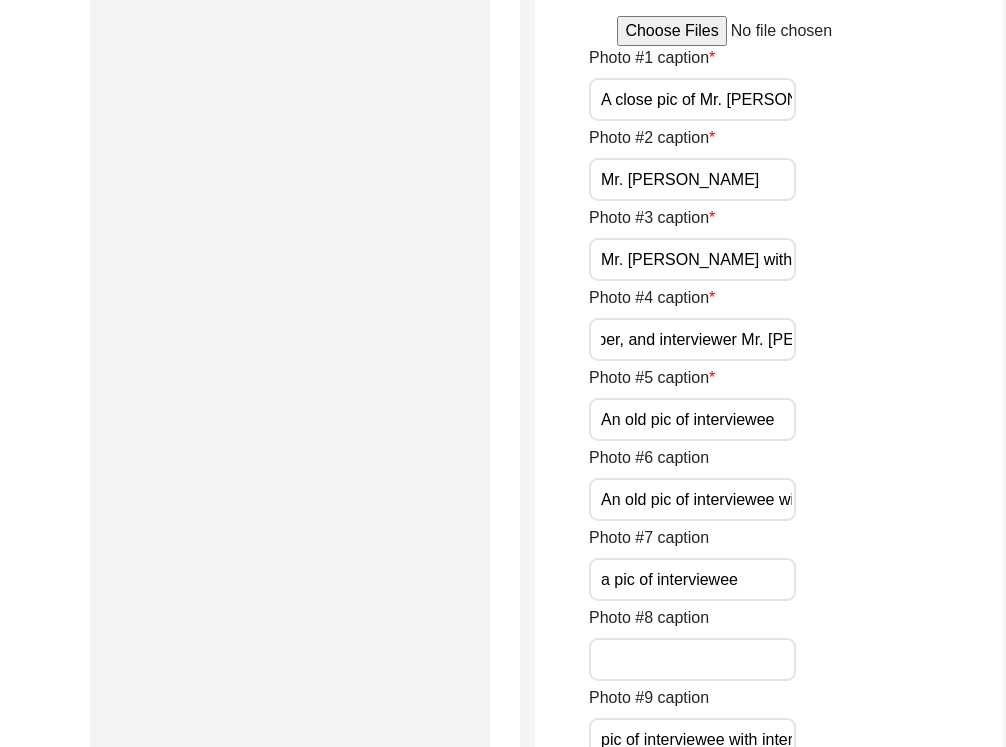 click on "Submission Form   Archivist   Interview Information   Interviewee Information   Interviewer Information   Narrator Information   Interview Date   Interview Location   Additional Interview Information   Interview Summary/Abstract   Migration Information   Birthplace Location   Interviewee Residence Before Partition   Interviewee Residence After Partition   Migration Details   Interviewee Occupation and Parental Information   Contact Information   Friends and Family Information   Interviewee Contact Information   Interviewer Contact Information   Narrator Contact Information   Interviewee Preferences   Interviewee Preferences   Submission Files   Interview Audio/Video Files   Interview Photo Files   Signed Release Form   Other Files" 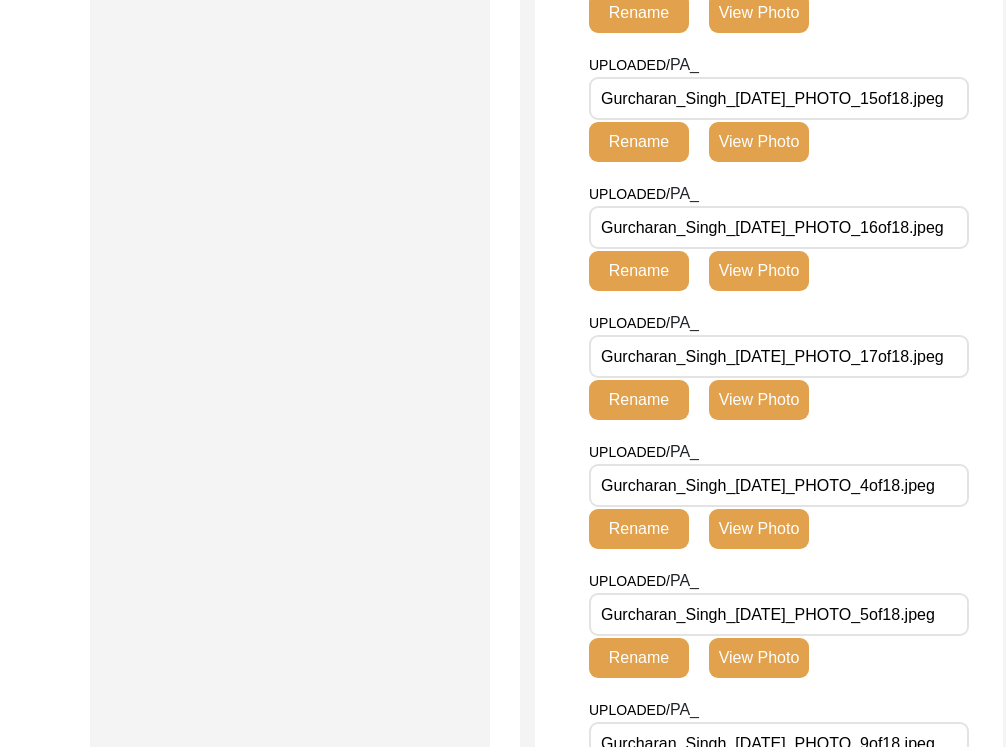 scroll, scrollTop: 2296, scrollLeft: 0, axis: vertical 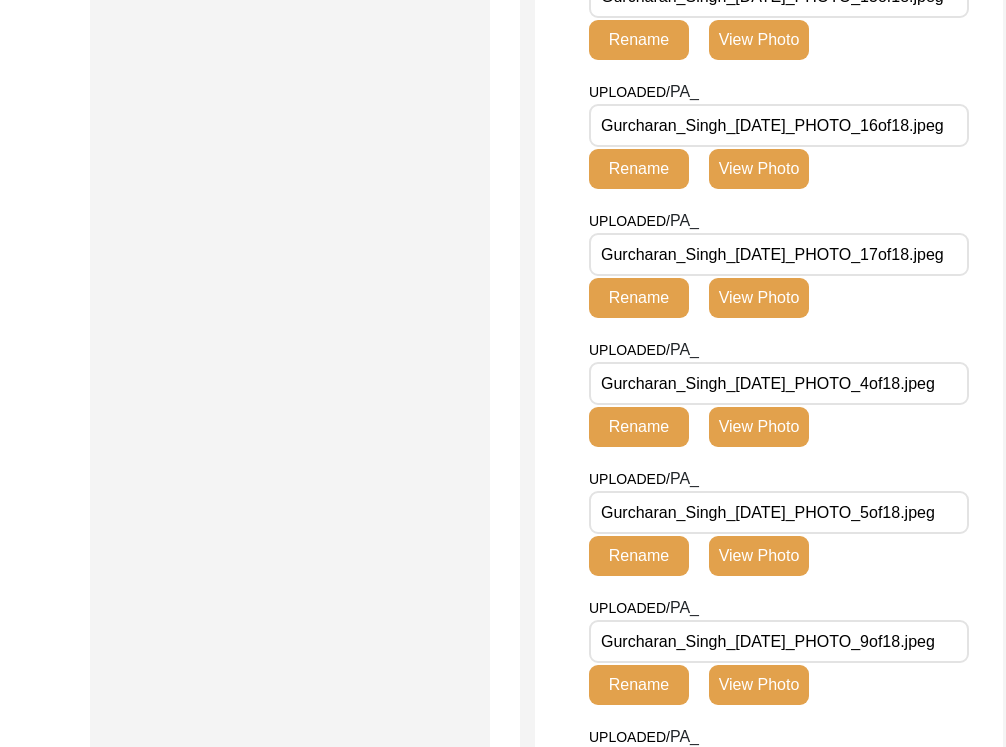 click on "View Photo" 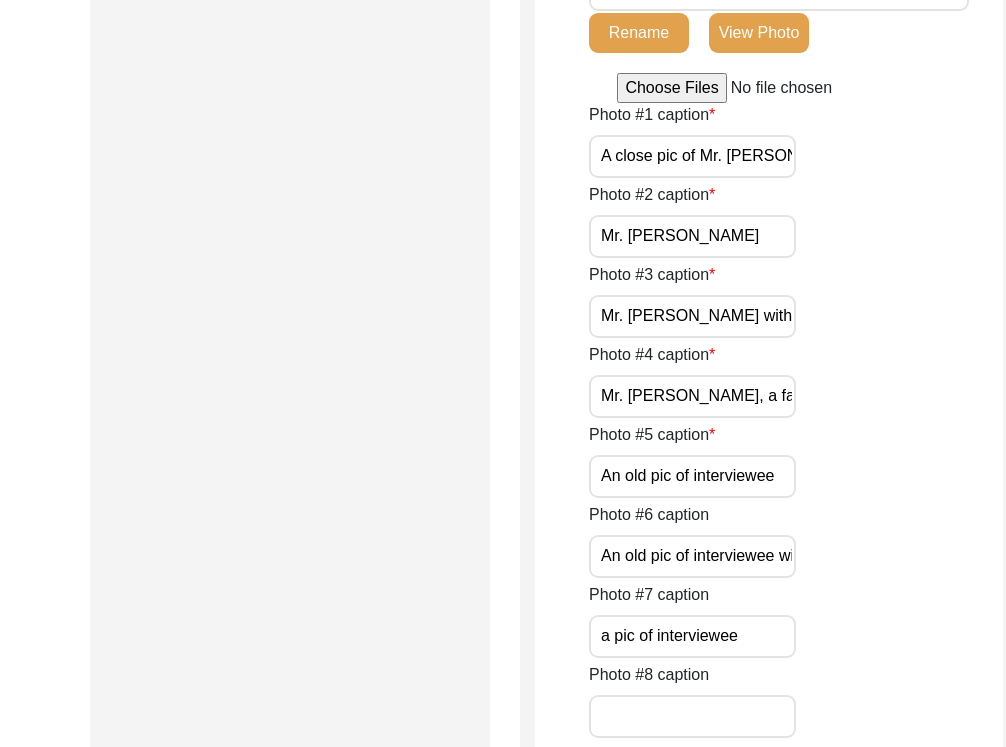 scroll, scrollTop: 3748, scrollLeft: 0, axis: vertical 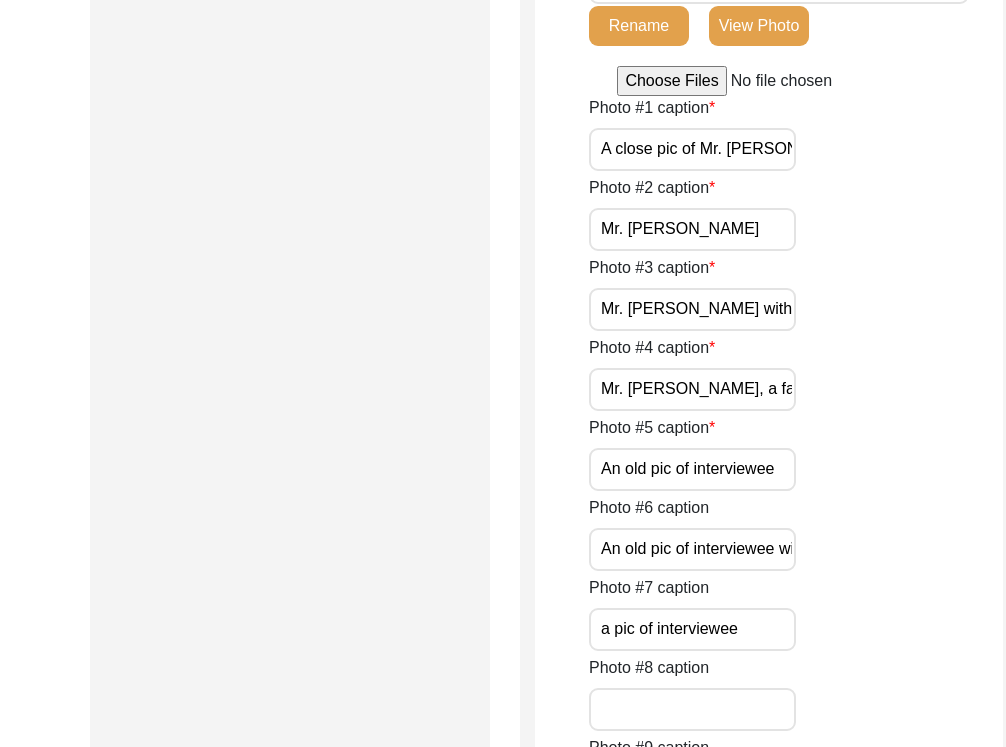 click on "An old pic of interviewee" at bounding box center [692, 469] 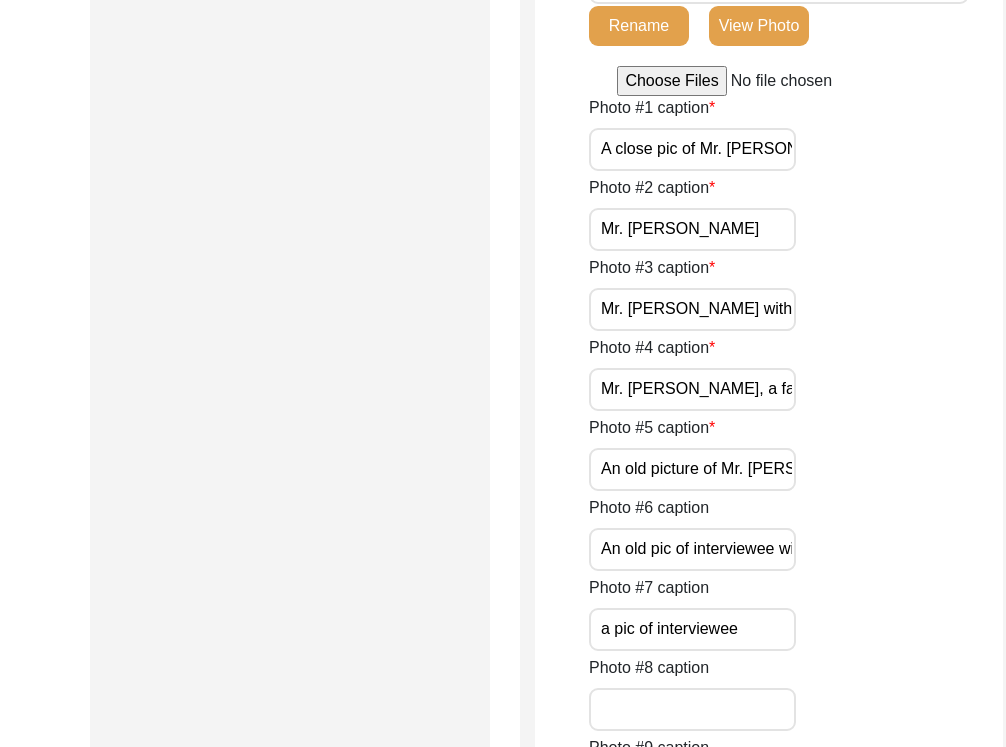 scroll, scrollTop: 0, scrollLeft: 93, axis: horizontal 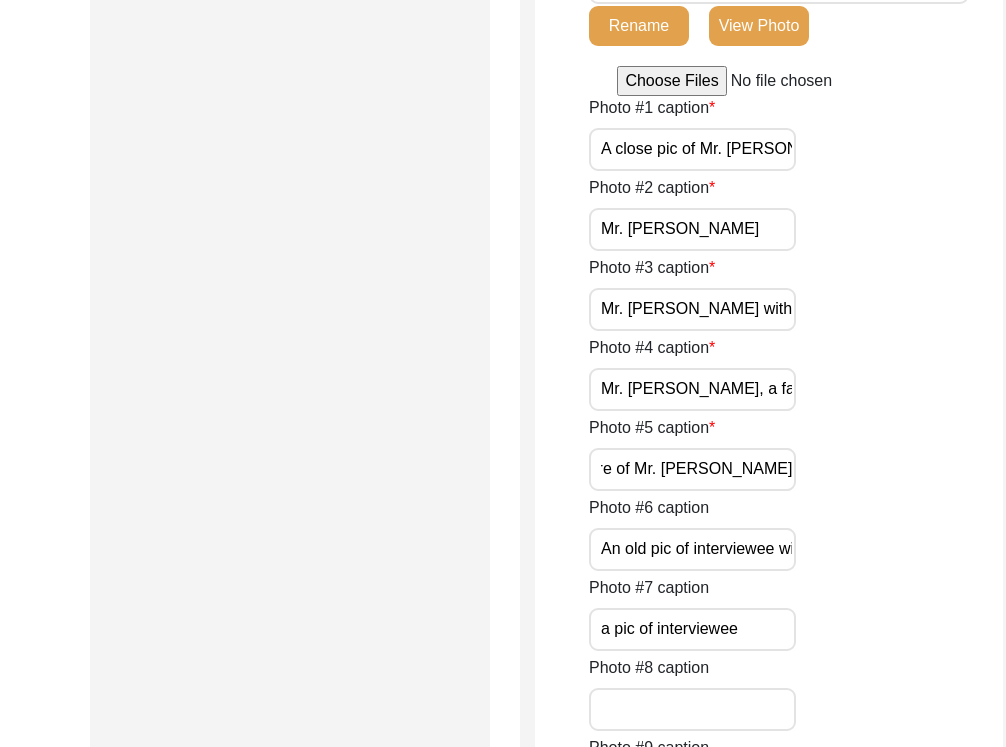 type on "An old picture of Mr. [PERSON_NAME]" 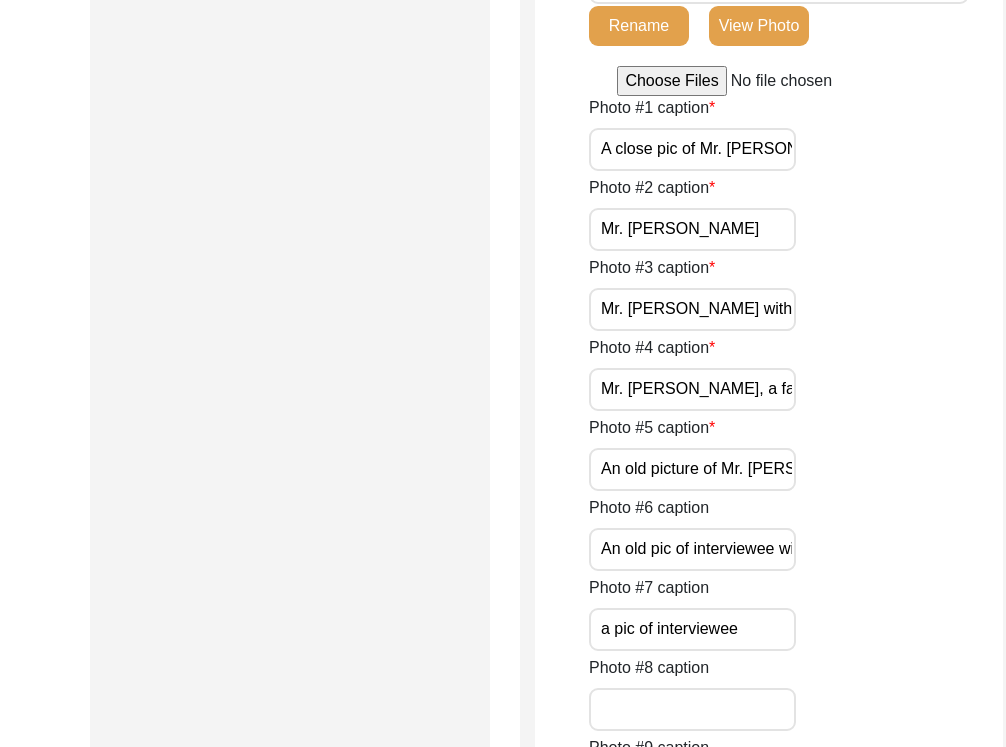 click on "Interview Photo Files  Write a detailed caption for each photo: when was the photo taken? Who or what is represented in the photo?  File Naming Convention: Photos:  Firstname_Middlename_Lastname_mm-dd-yyyy_PHOTO_#of#  Sikandar_Baptista_[DATE]_PHOTO_1of5  Sikandar_Baptista_[DATE]_PHOTO_2of5  Sikandar_Baptista_[DATE]_PHOTO_3of5  Sikandar_Baptista_[DATE]_PHOTO_4of5  Sikandar_Baptista_[DATE]_PHOTO_5of5  Viewing: "PA_Gurcharan_Singh_[DATE]_PHOTO_5of18.jpeg"  UPLOADED/ PA_ Gurcharan_Singh_[DATE]_PHOTO_2of18.jpg Rename View Photo UPLOADED/ PA_ Gurcharan_Singh_[DATE]_PHOTO_1of18.jpg Rename View Photo UPLOADED/ PA_ Gurcharan_Singh_[DATE]_PHOTO_3of18.jpeg Rename View Photo UPLOADED/ [GEOGRAPHIC_DATA] Gurcharan_Singh_[DATE]_PHOTO_6of18.jpeg Rename View Photo UPLOADED/ PA_ Gurcharan_Singh_[DATE]_PHOTO_7of18.jpeg Rename View Photo UPLOADED/ [GEOGRAPHIC_DATA] Gurcharan_Singh_[DATE]_PHOTO_8of18.jpeg Rename View Photo UPLOADED/ [GEOGRAPHIC_DATA] Gurcharan_Singh_[DATE]_PHOTO_10of18.jpeg Rename View Photo UPLOADED/" 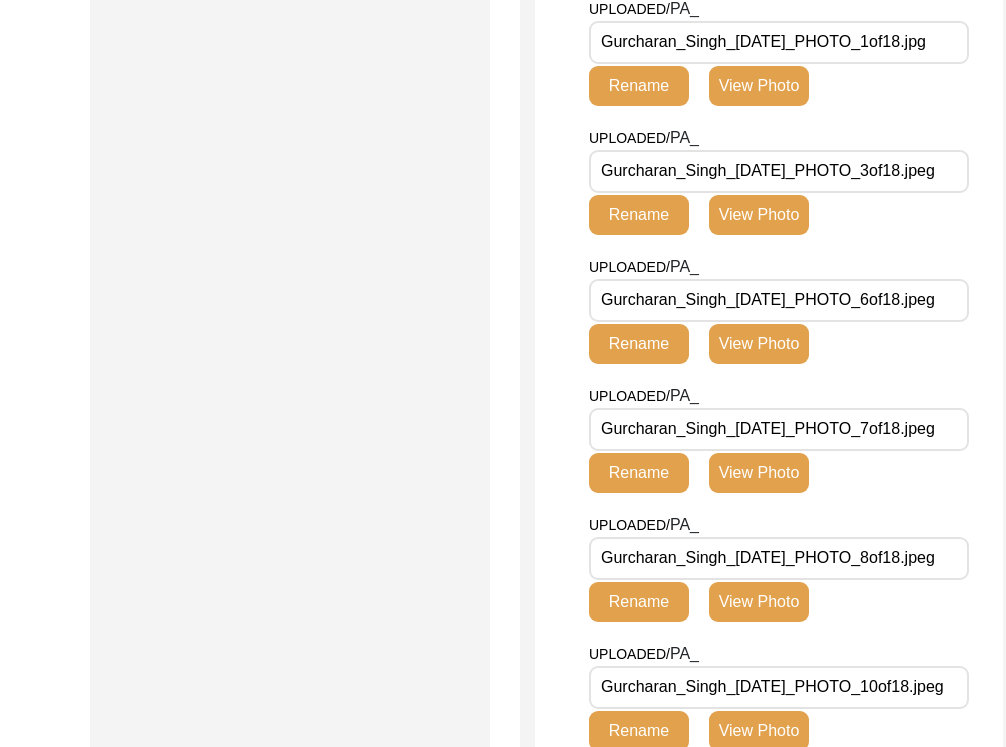 scroll, scrollTop: 1561, scrollLeft: 0, axis: vertical 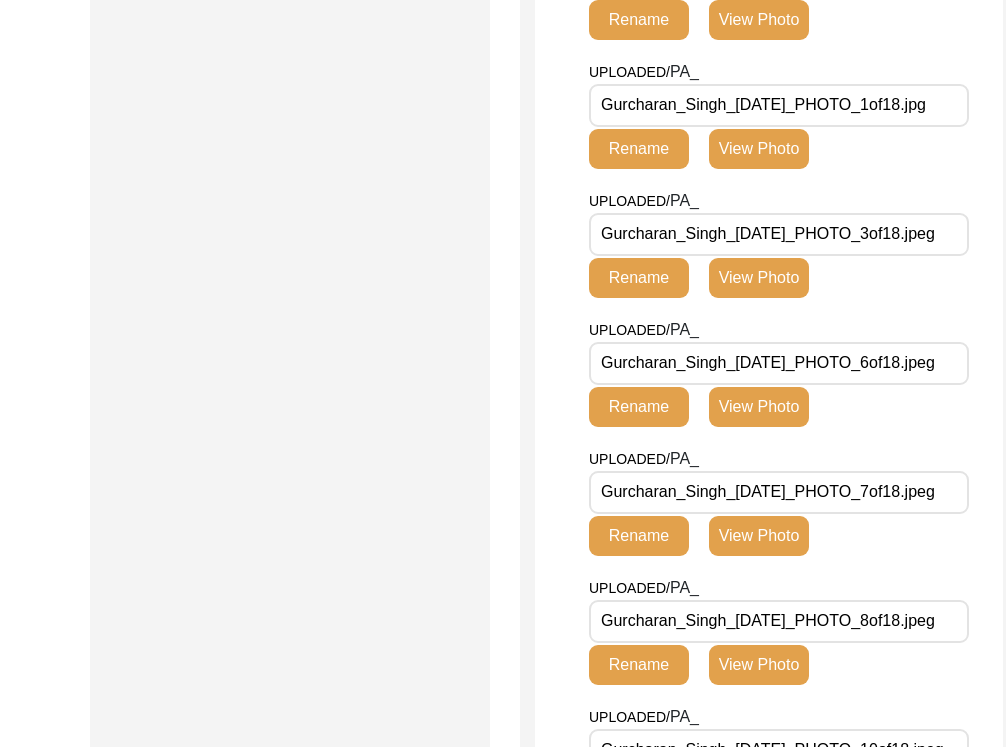 click on "View Photo" 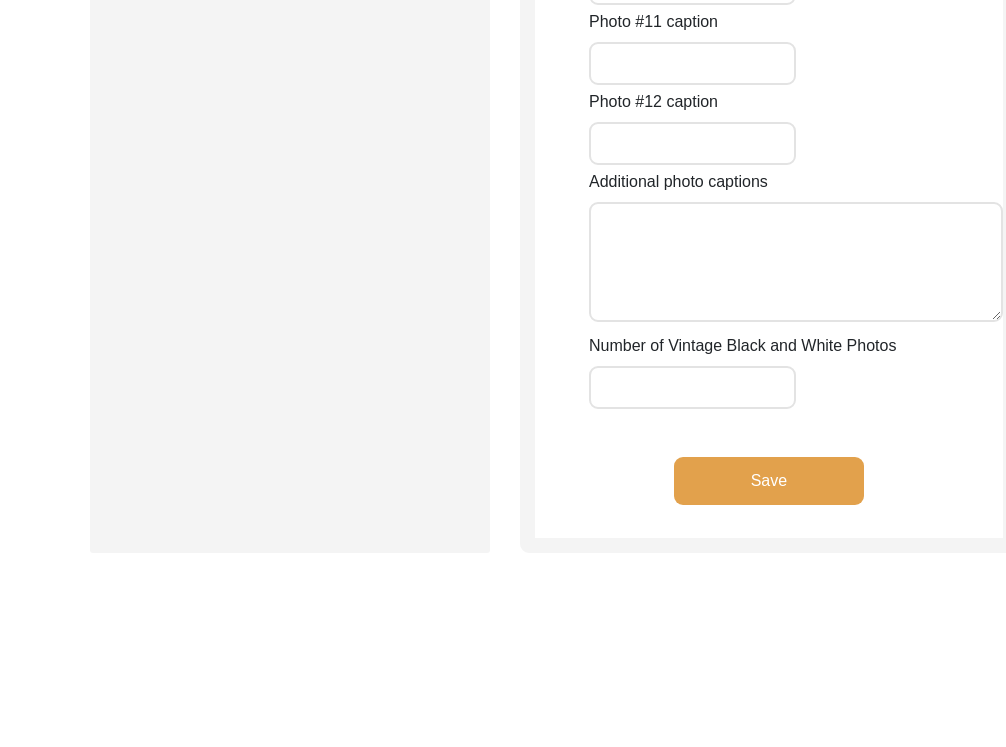 scroll, scrollTop: 3754, scrollLeft: 0, axis: vertical 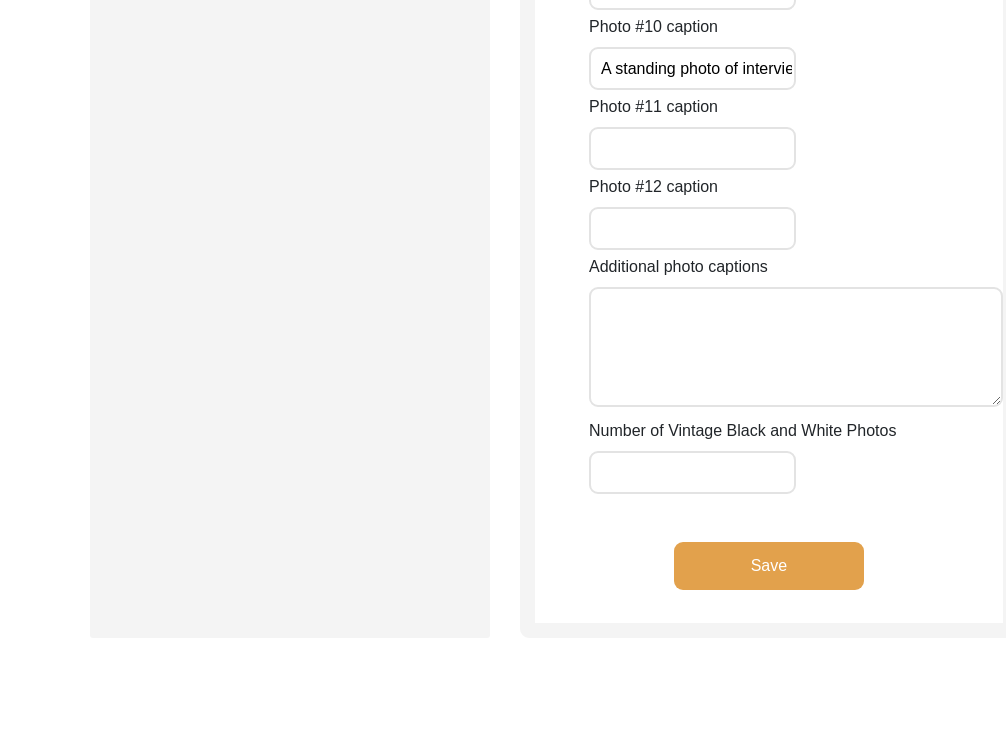 click on "Save" 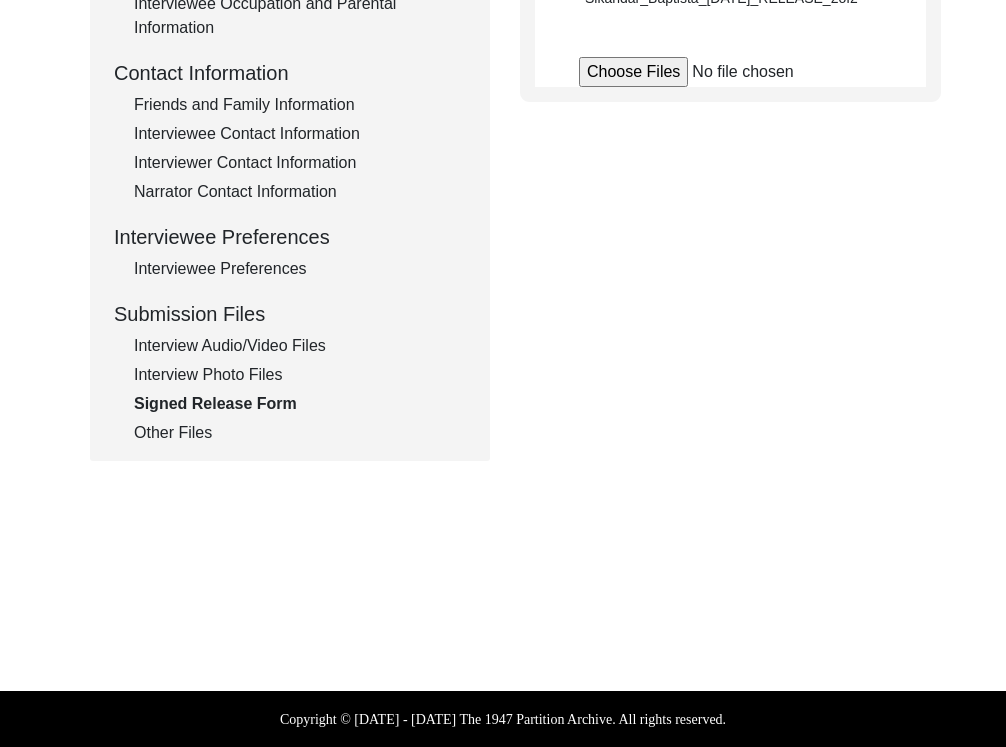 scroll, scrollTop: 699, scrollLeft: 0, axis: vertical 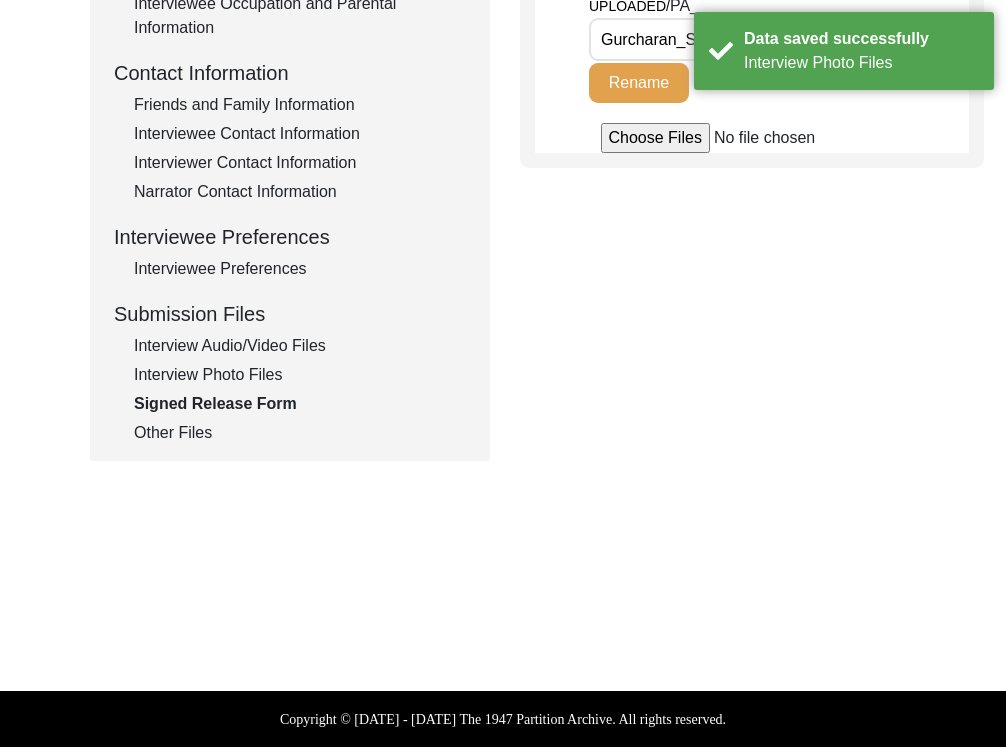 click on "Interview Photo Files" 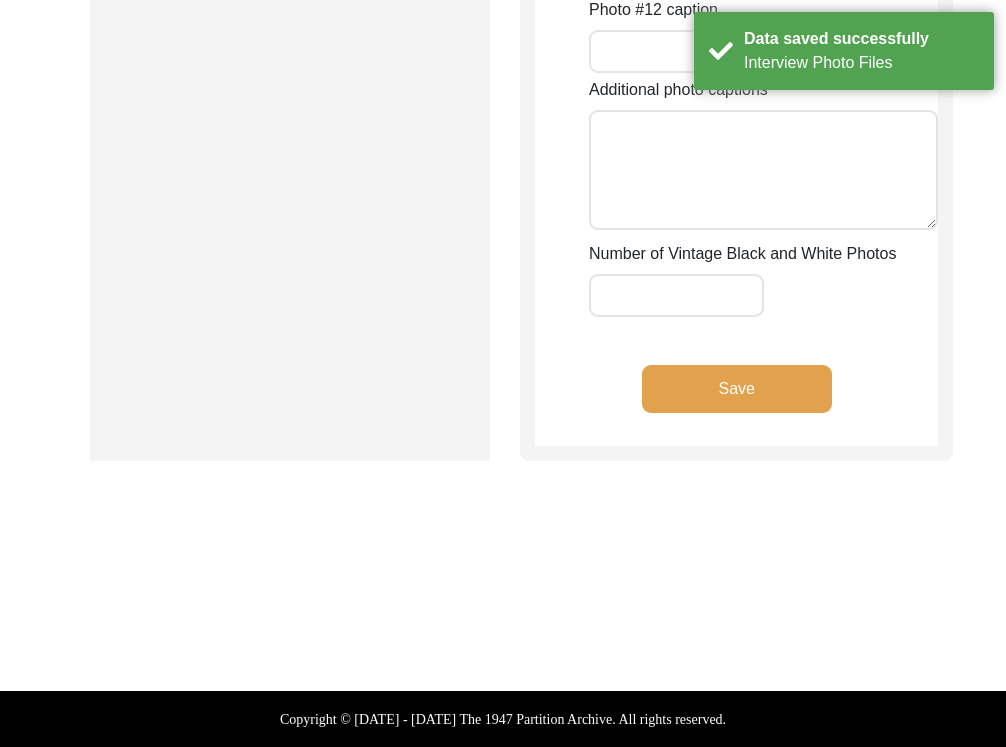 type on "A close pic of Mr. [PERSON_NAME]" 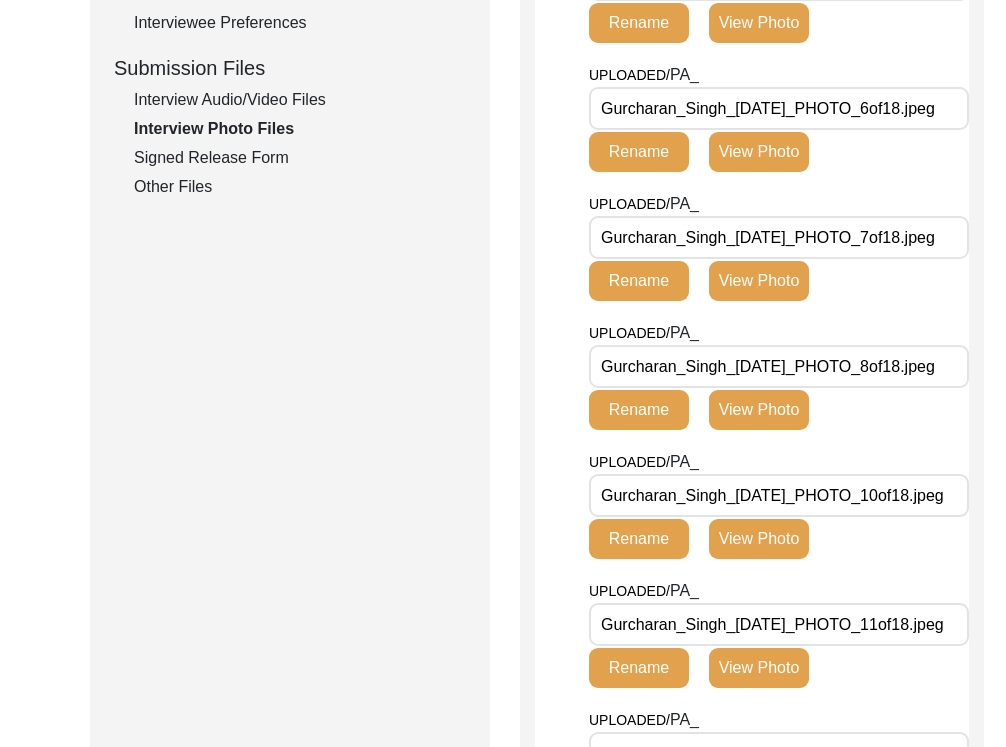 click on "View Photo" 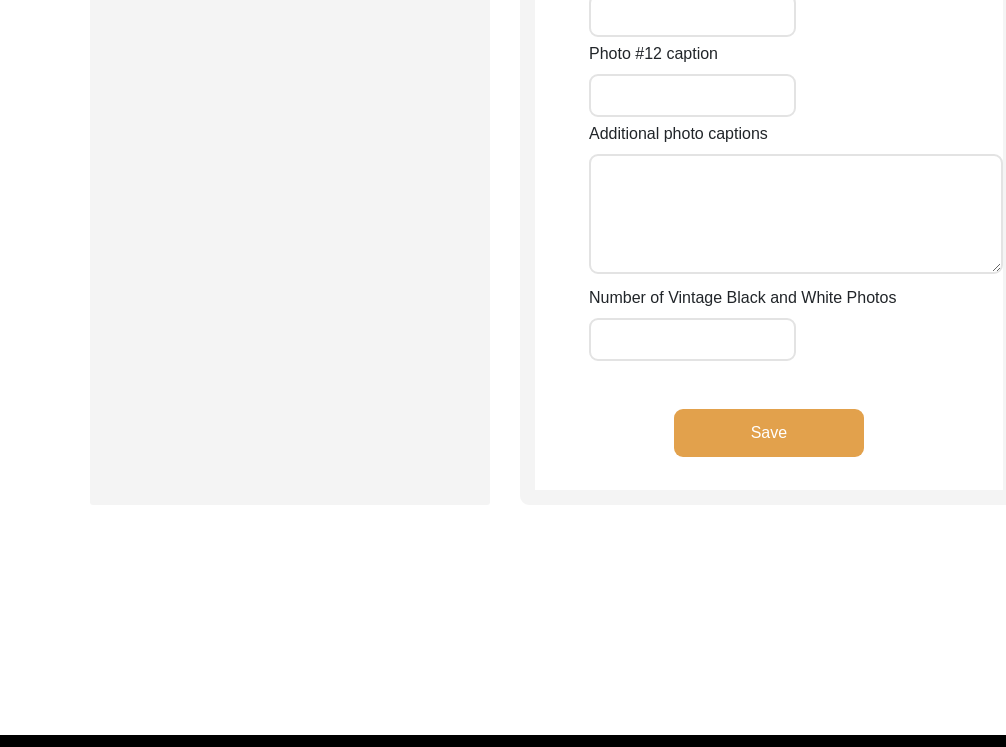 scroll, scrollTop: 3803, scrollLeft: 0, axis: vertical 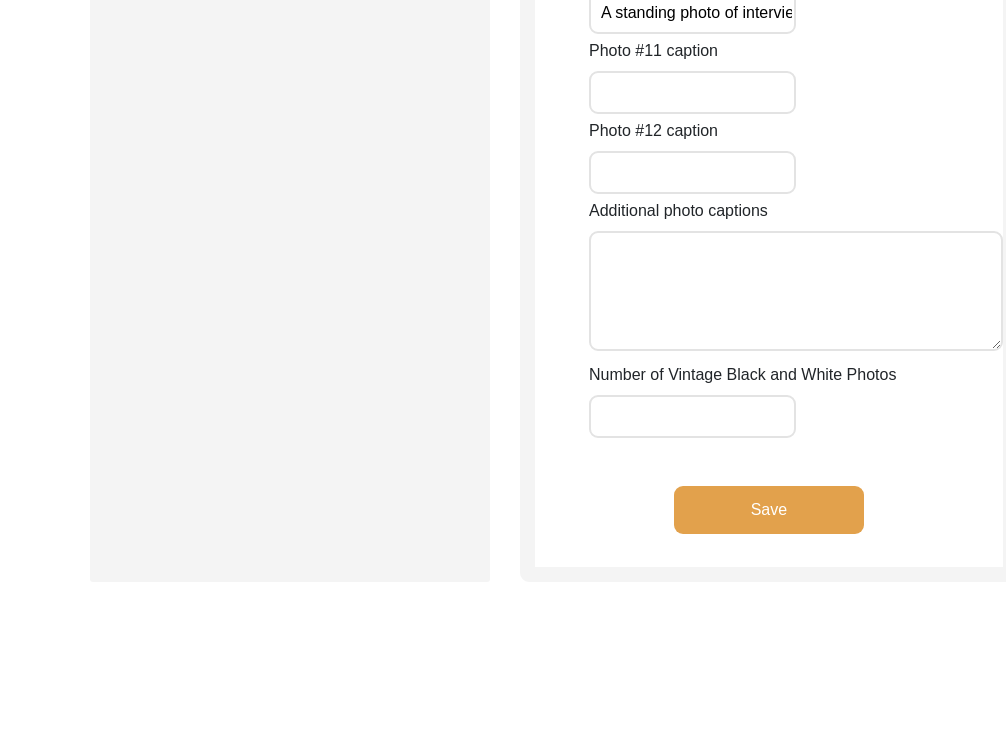 click on "An old picture of Mr. [PERSON_NAME]" at bounding box center [692, -388] 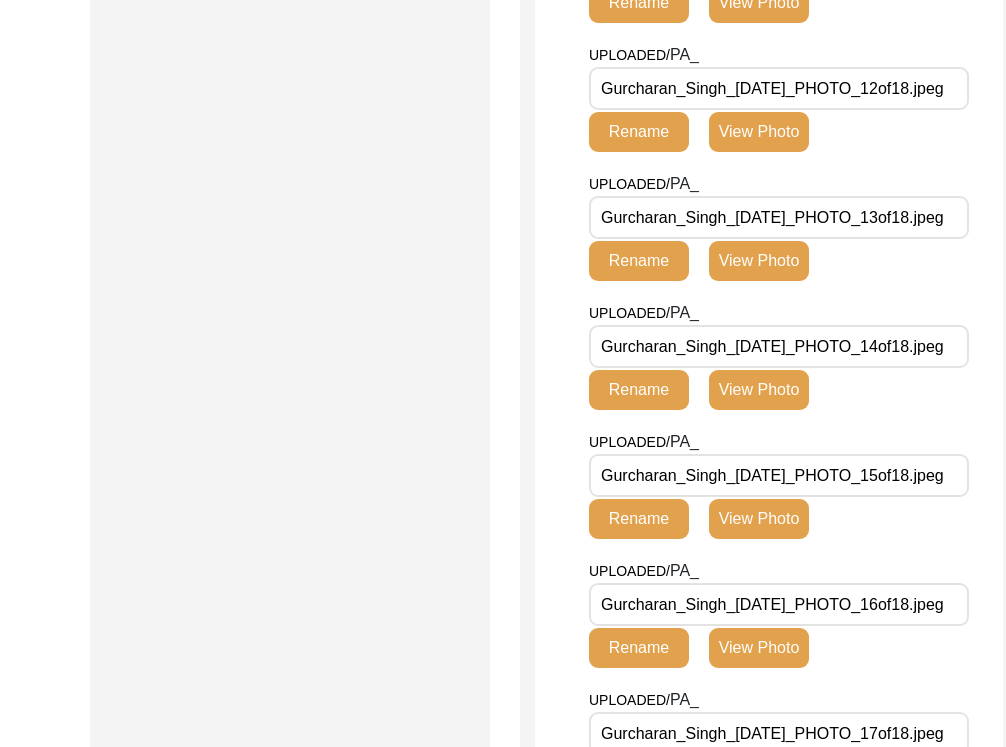 scroll, scrollTop: 1412, scrollLeft: 0, axis: vertical 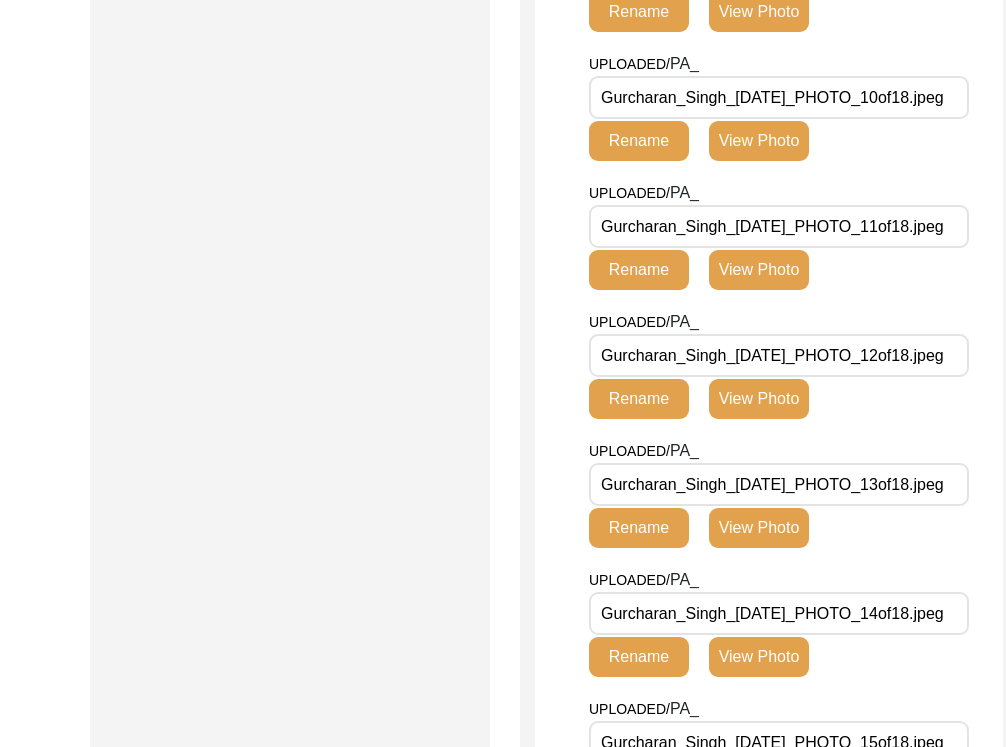 click on "View Photo" 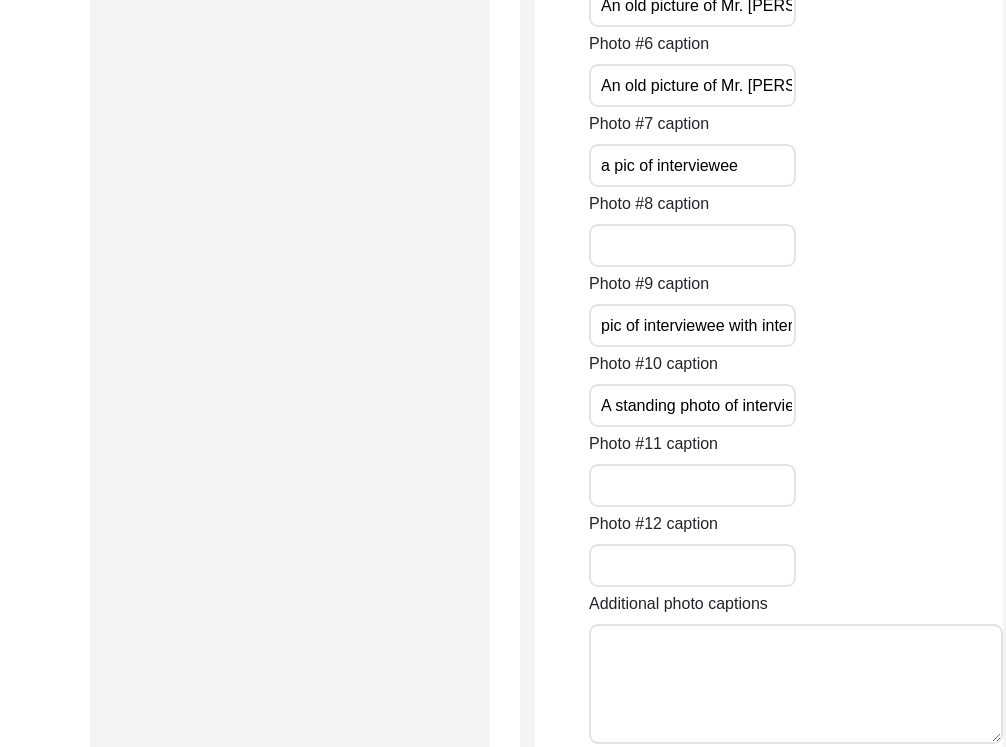 scroll, scrollTop: 3404, scrollLeft: 0, axis: vertical 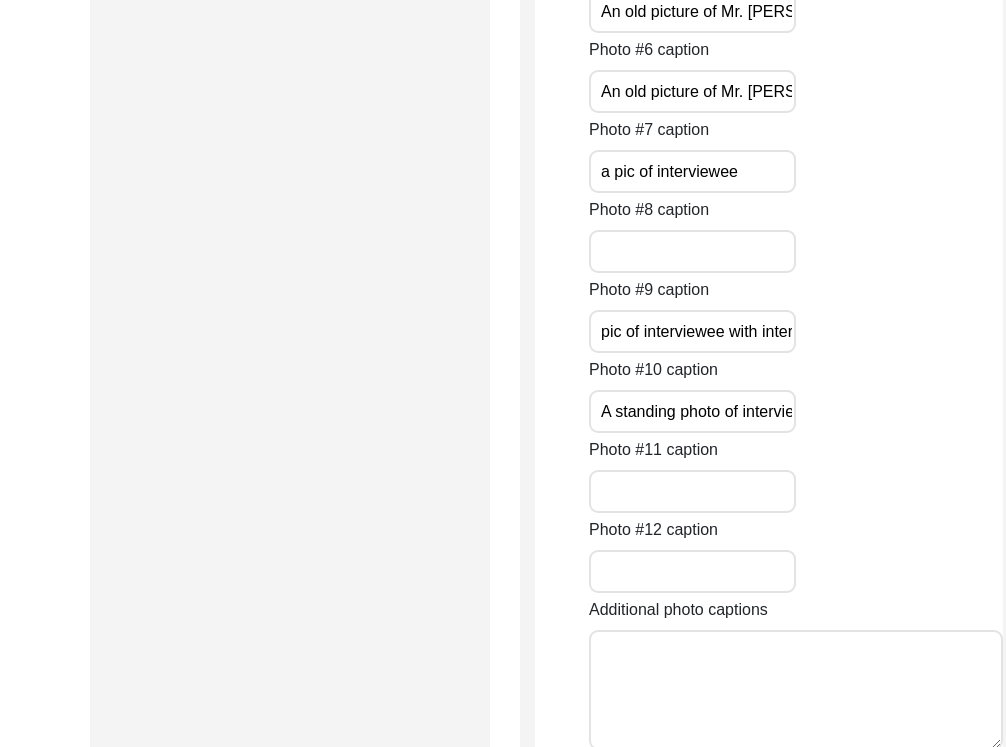 click on "a pic of interviewee" at bounding box center [692, 171] 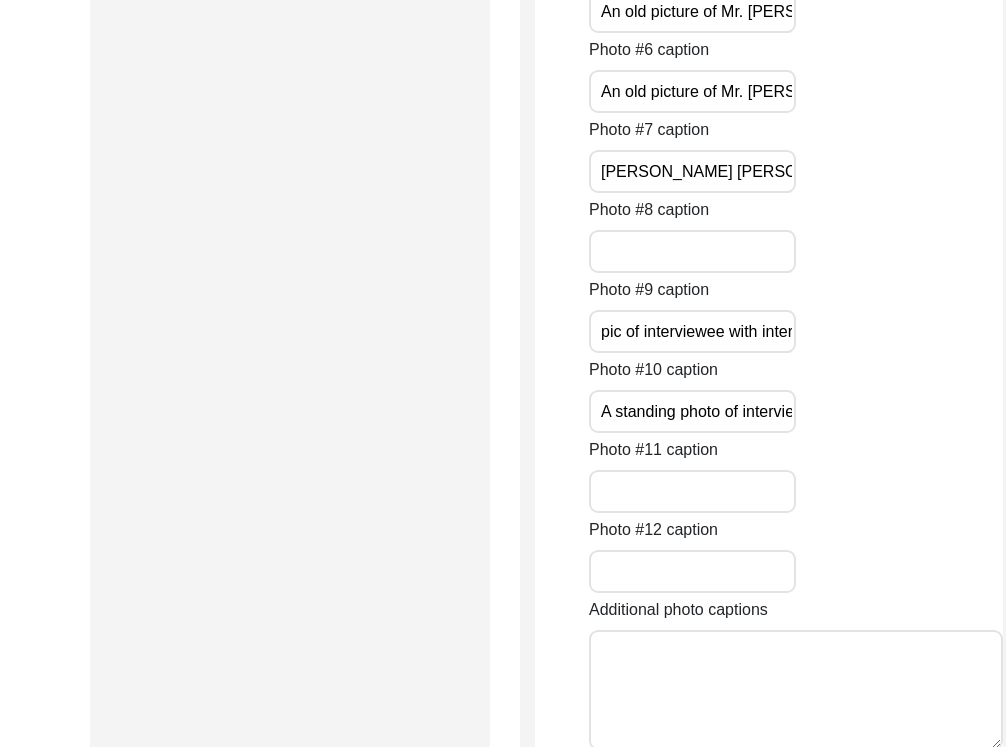 type on "[PERSON_NAME] [PERSON_NAME]" 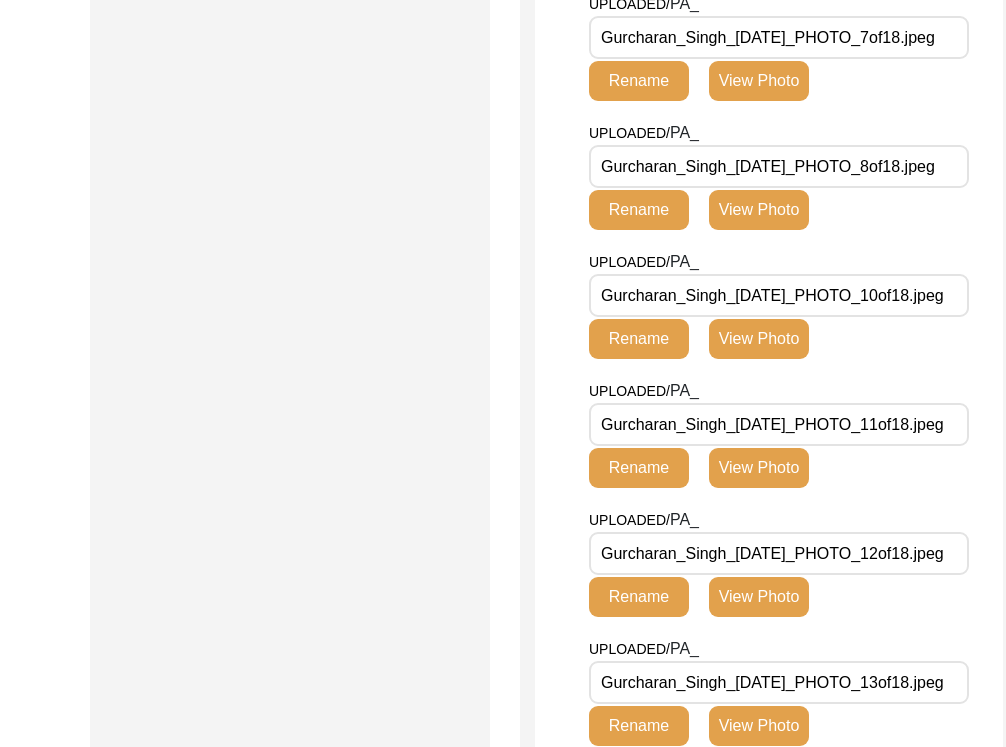 click on "View Photo" 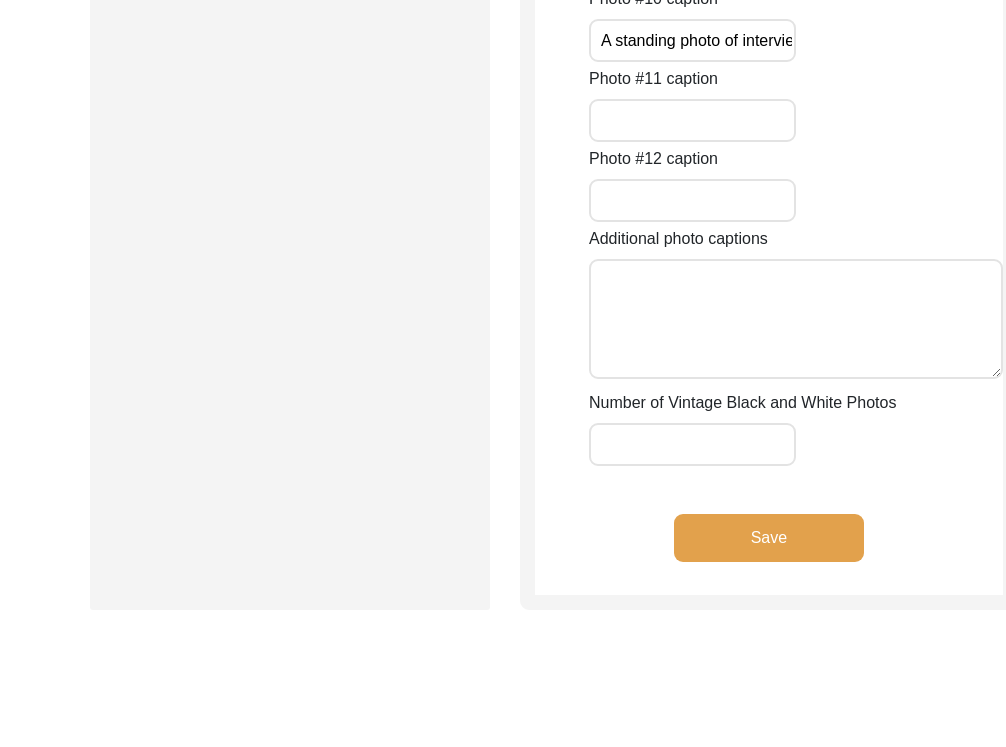 scroll, scrollTop: 3826, scrollLeft: 0, axis: vertical 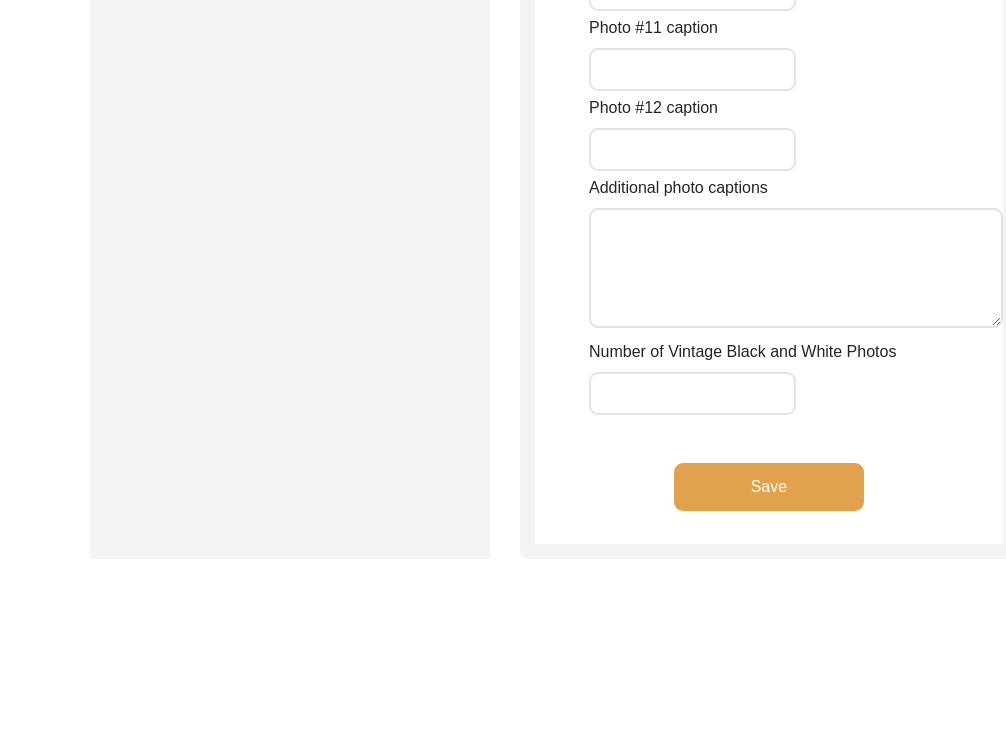 click on "Photo #8 caption" at bounding box center (692, -171) 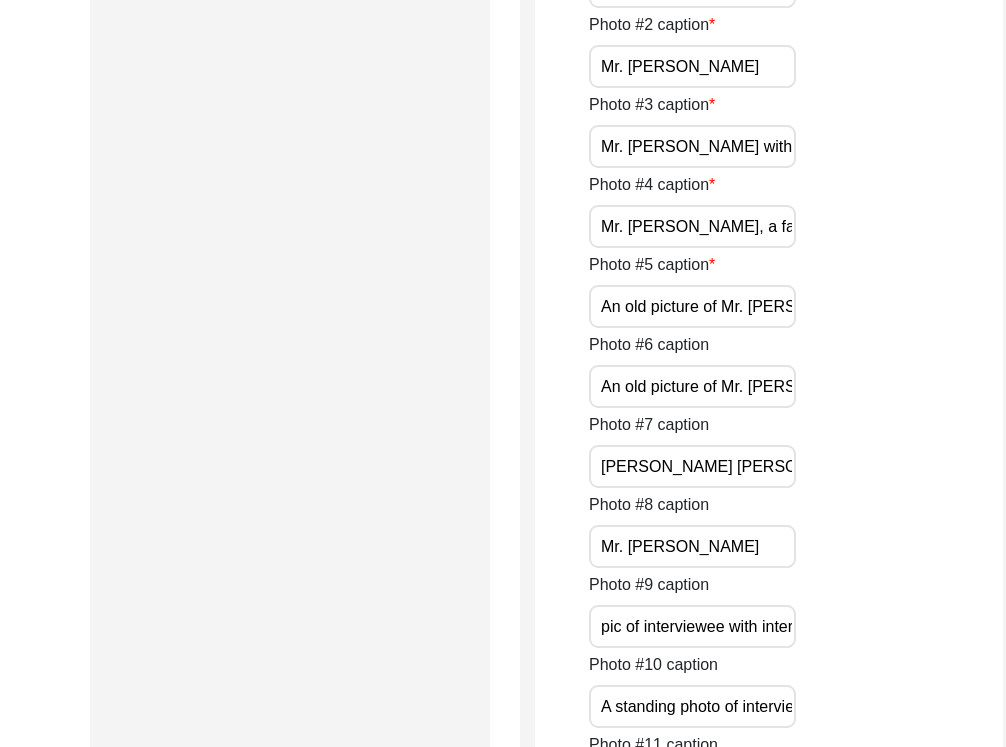 click on "View Photo" 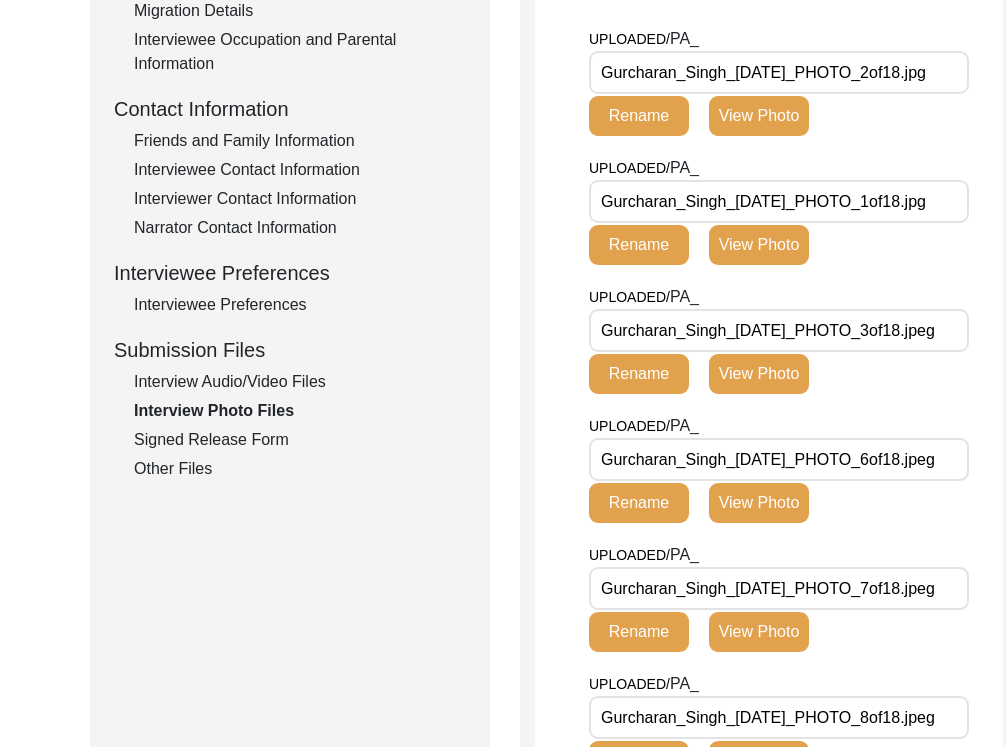scroll, scrollTop: 656, scrollLeft: 0, axis: vertical 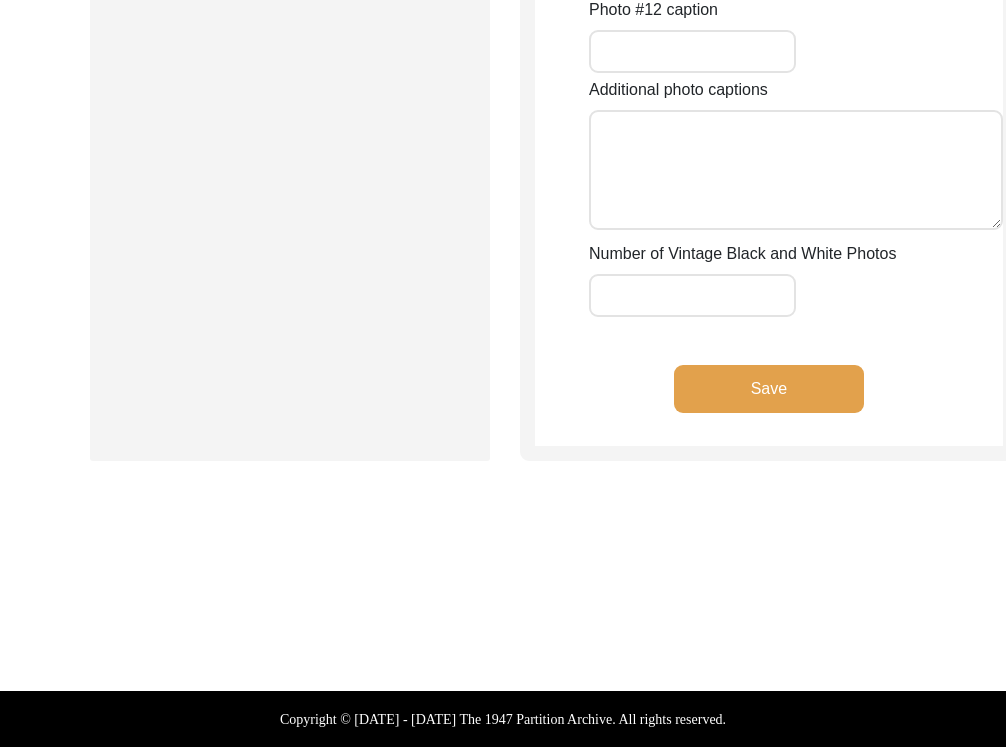 click on "pic of interviewee with interviewer" at bounding box center [692, -189] 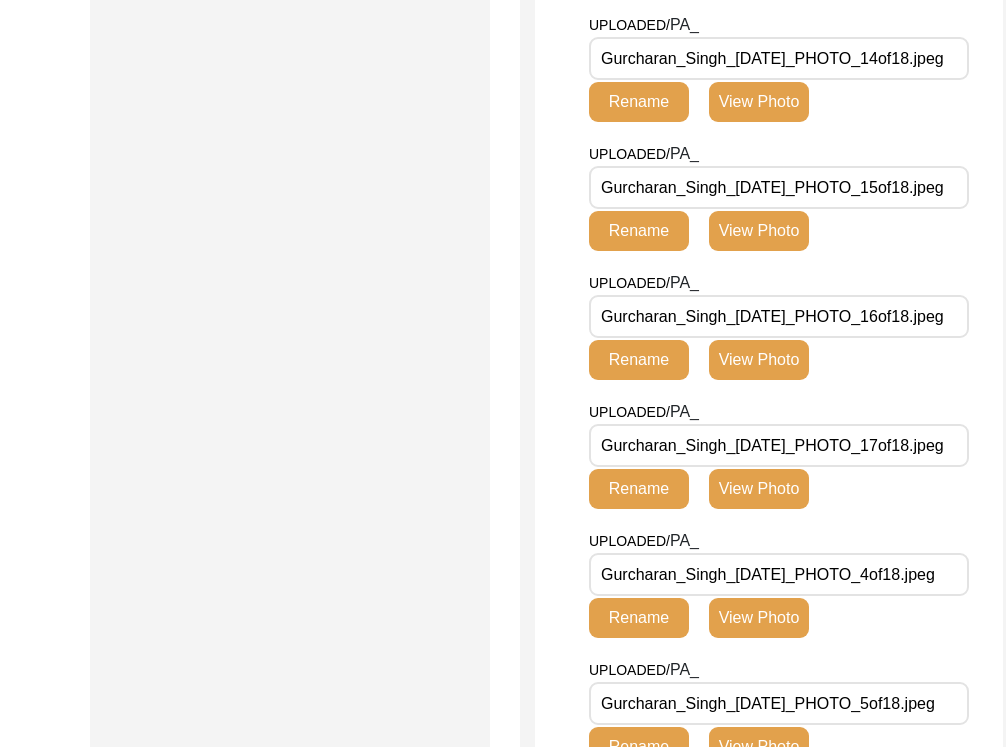 click on "View Photo" 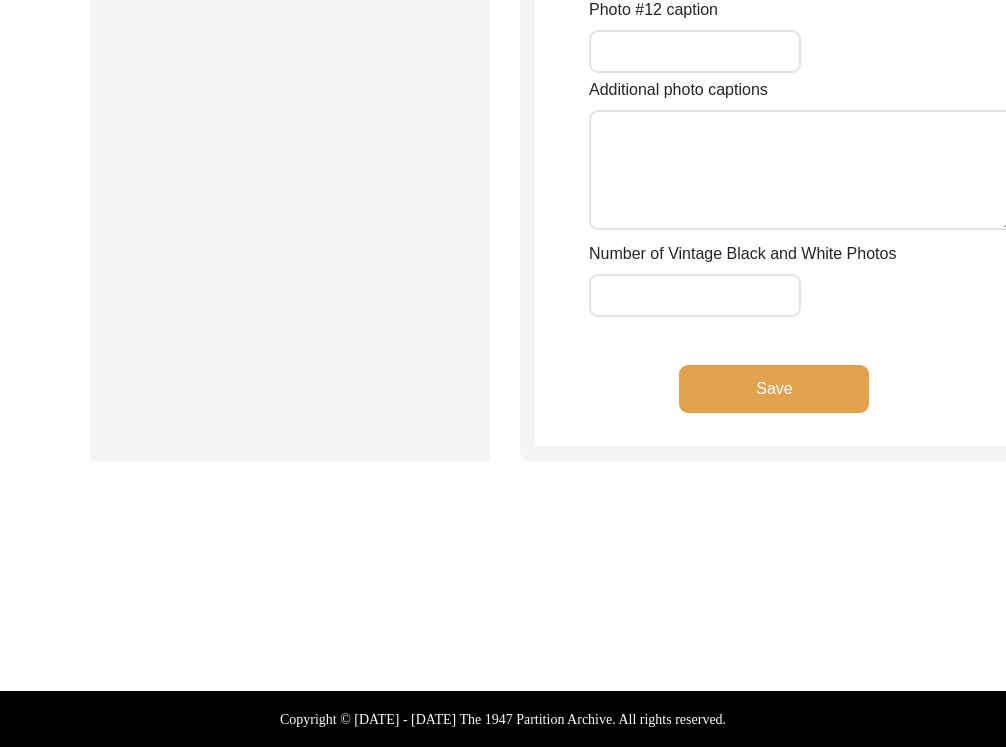 scroll, scrollTop: 4357, scrollLeft: 0, axis: vertical 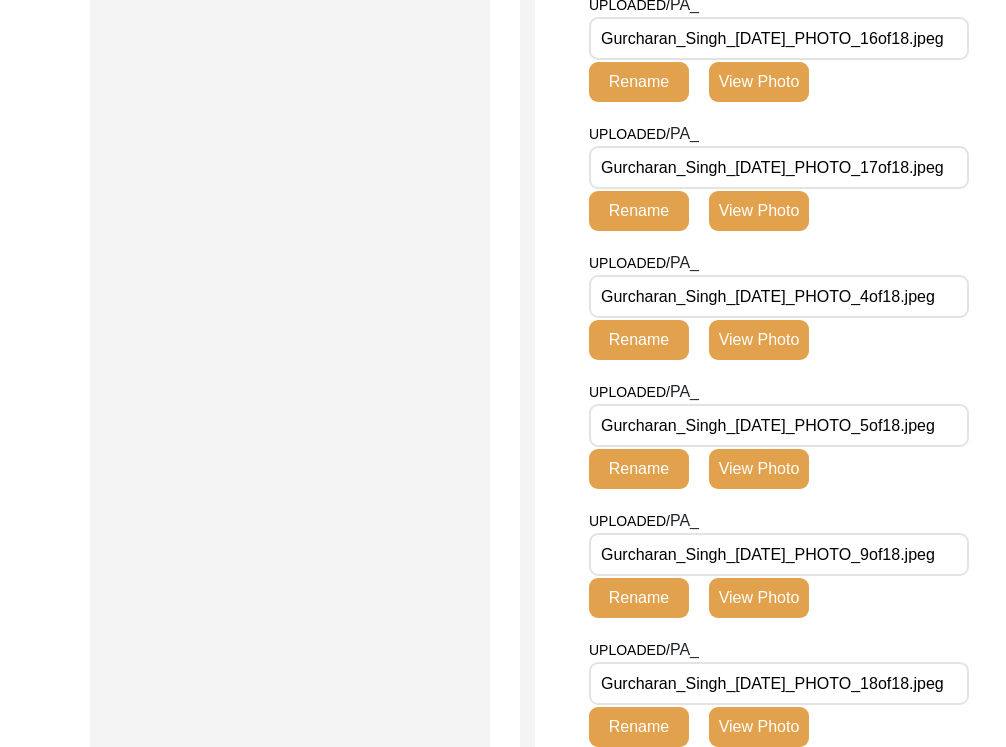 click on "View Photo" 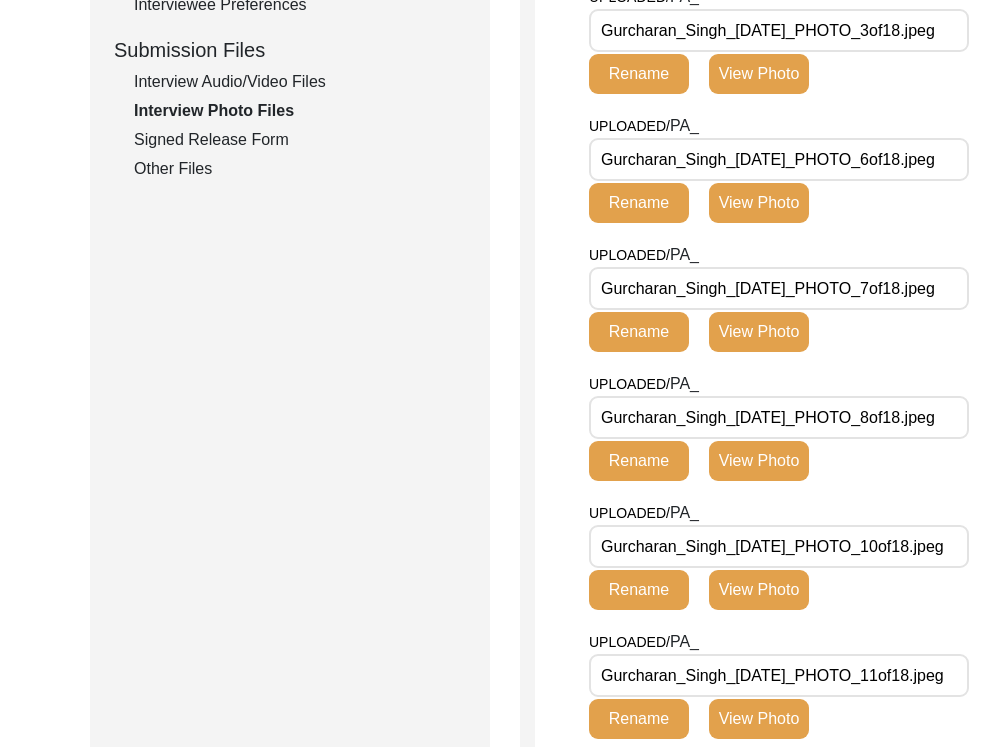 scroll, scrollTop: 1059, scrollLeft: 0, axis: vertical 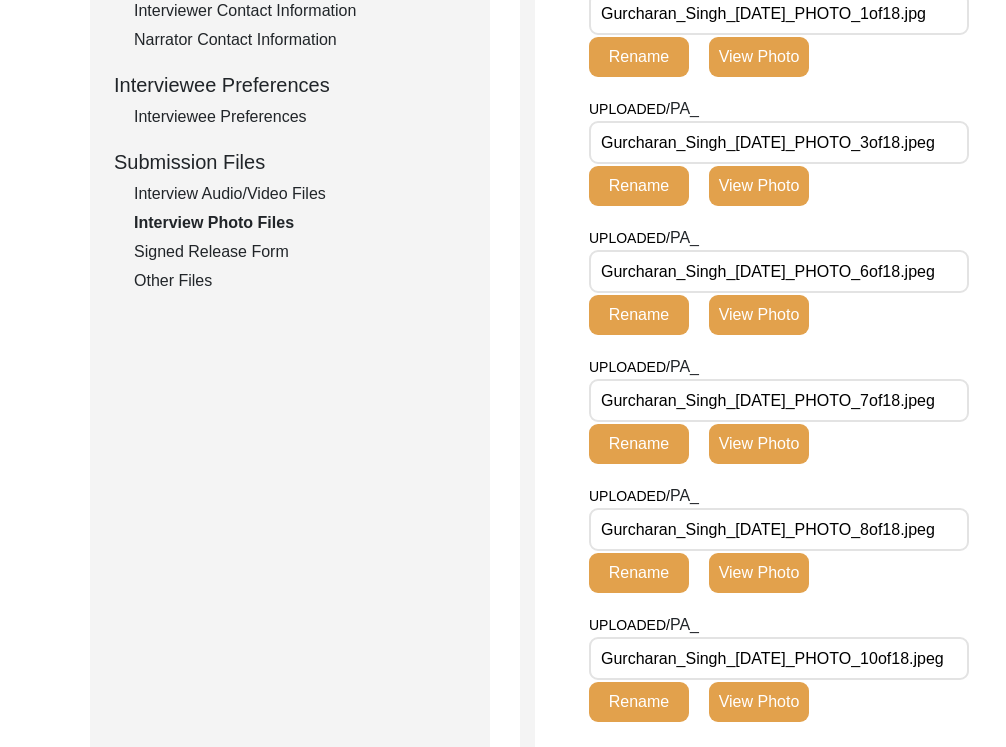 click on "View Photo" 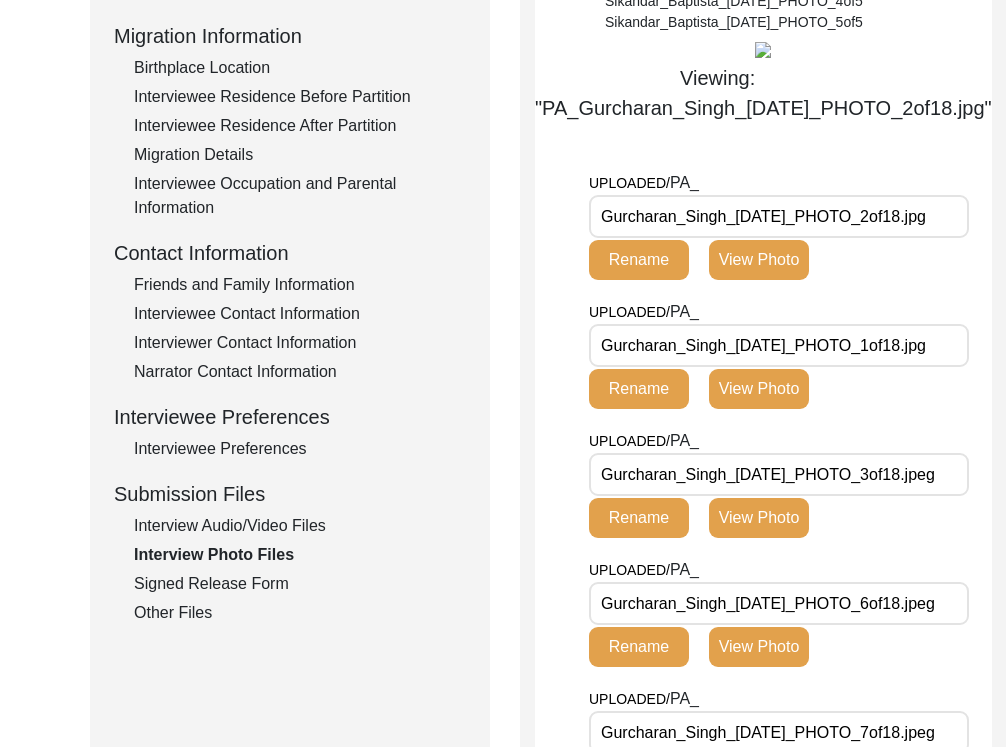 scroll, scrollTop: 520, scrollLeft: 0, axis: vertical 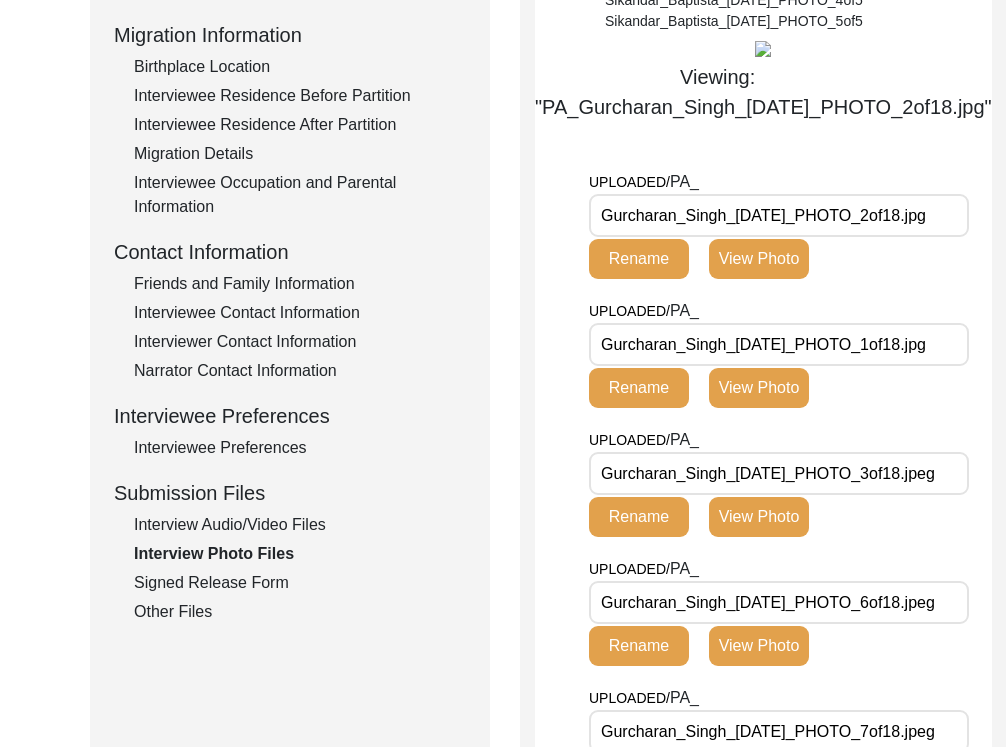 click on "View Photo" 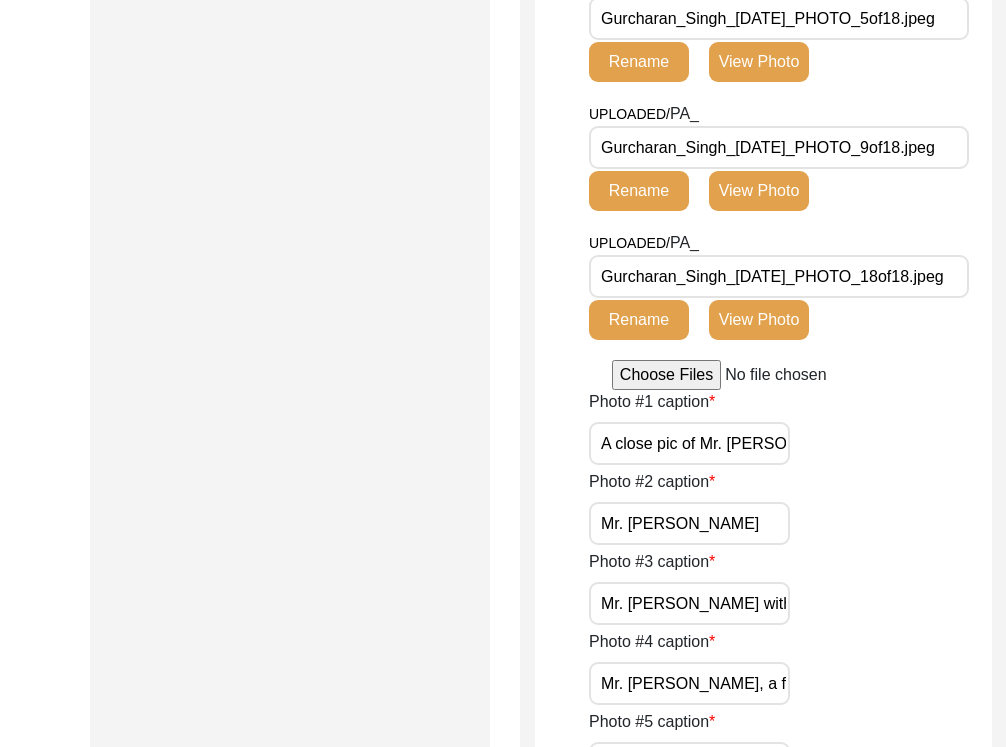 scroll, scrollTop: 2977, scrollLeft: 0, axis: vertical 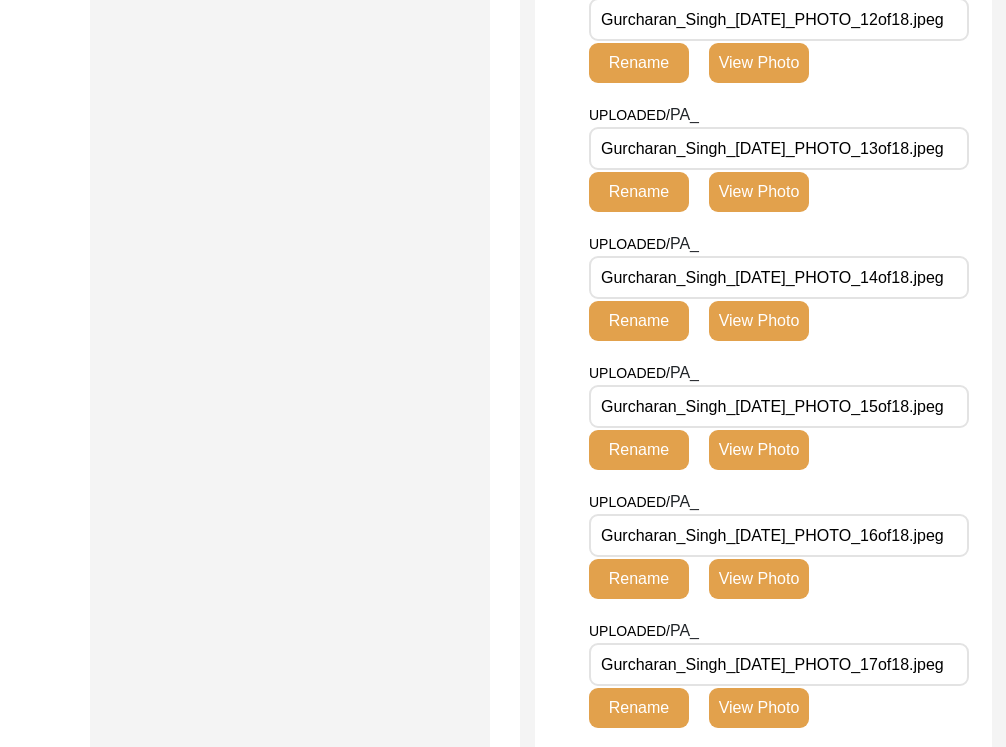 click on "View Photo" 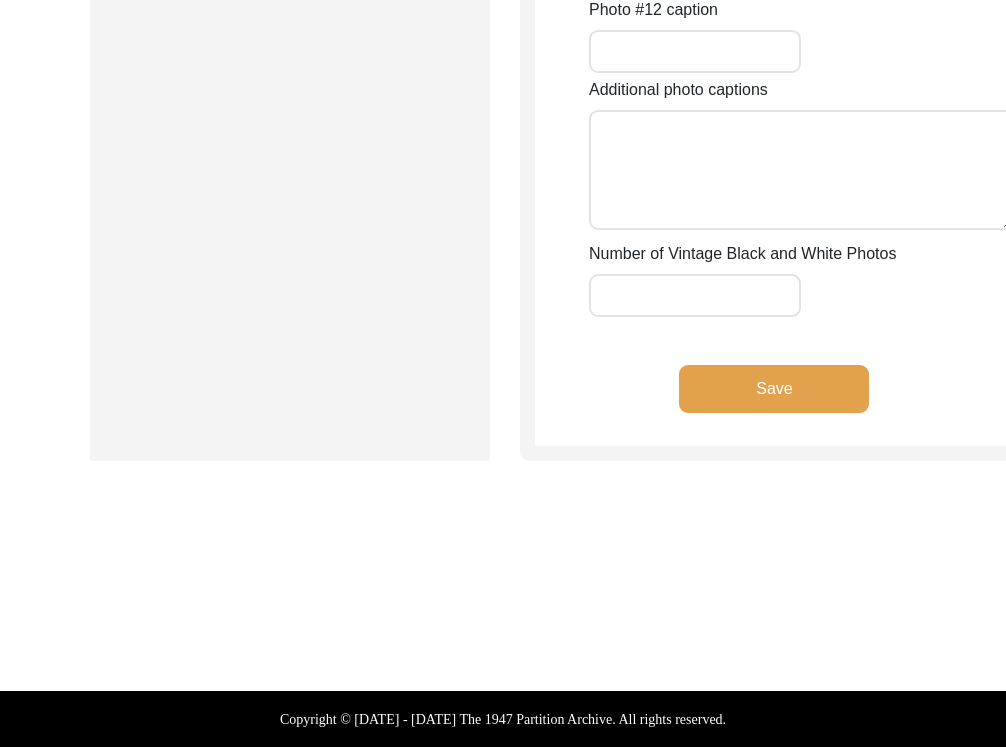 scroll, scrollTop: 4320, scrollLeft: 0, axis: vertical 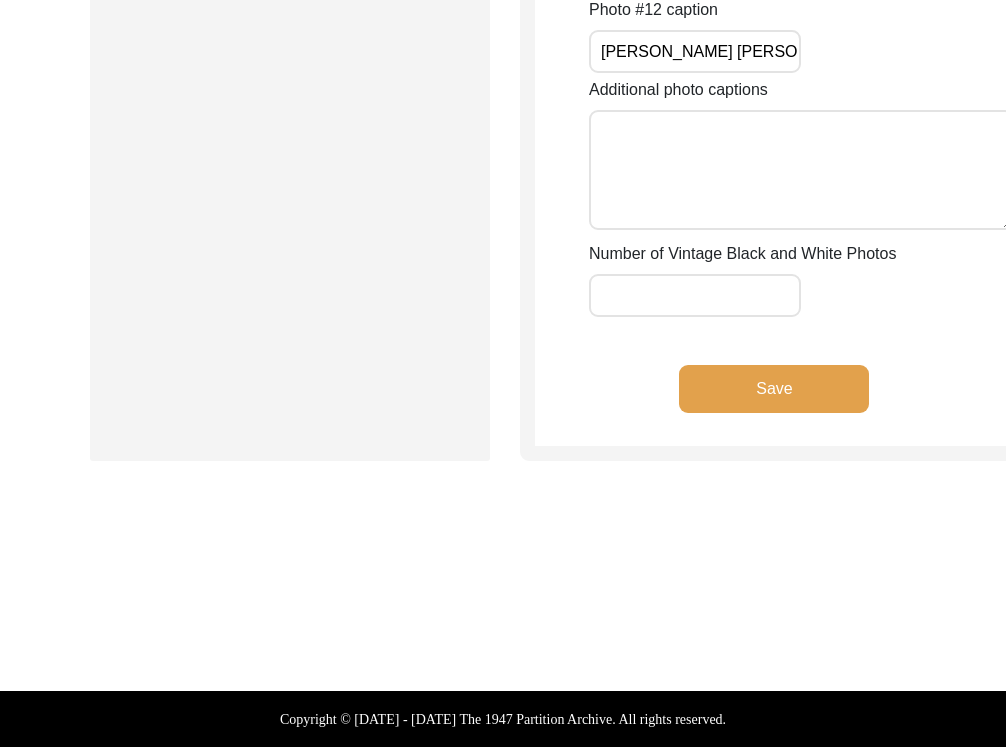 type on "[PERSON_NAME] [PERSON_NAME]" 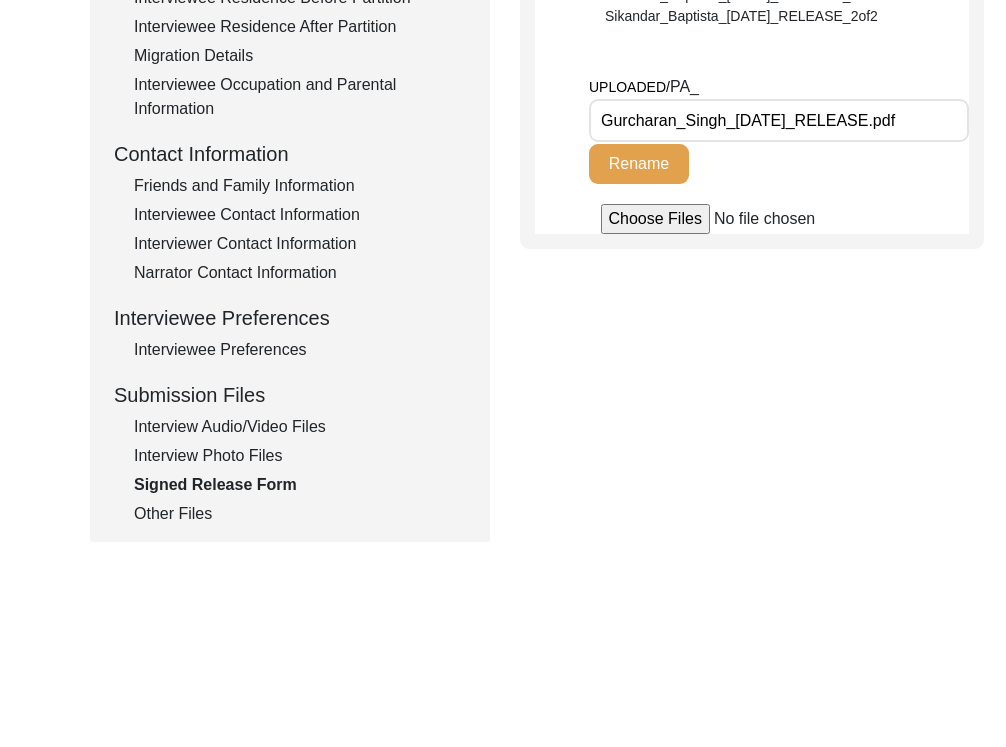 scroll, scrollTop: 245, scrollLeft: 0, axis: vertical 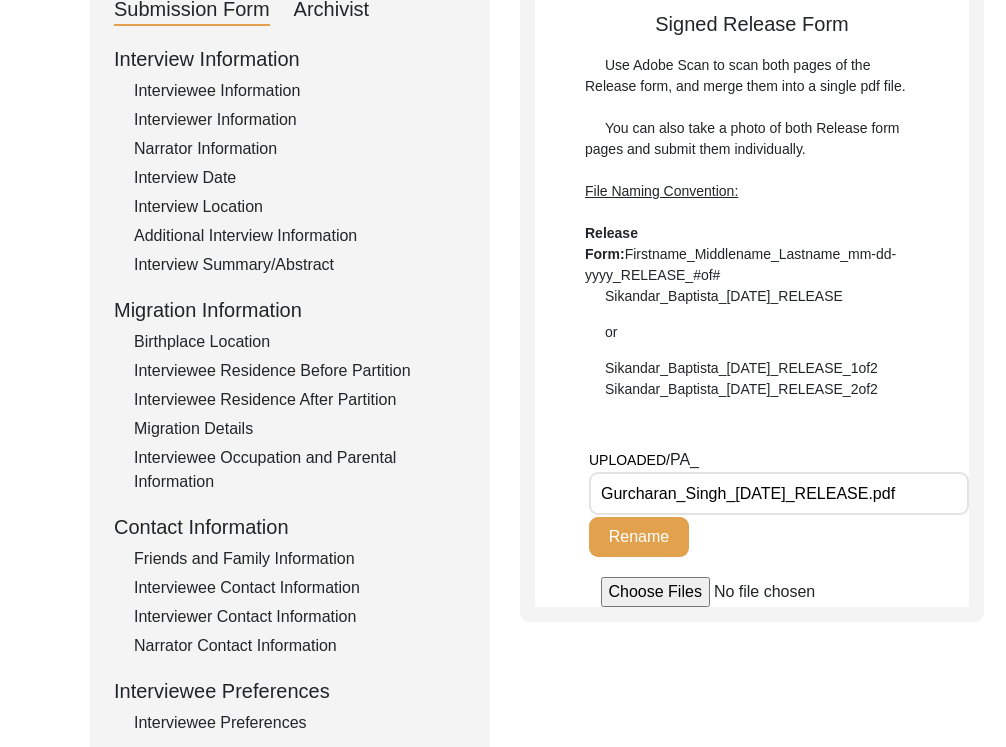 click on "Interview Summary/Abstract" 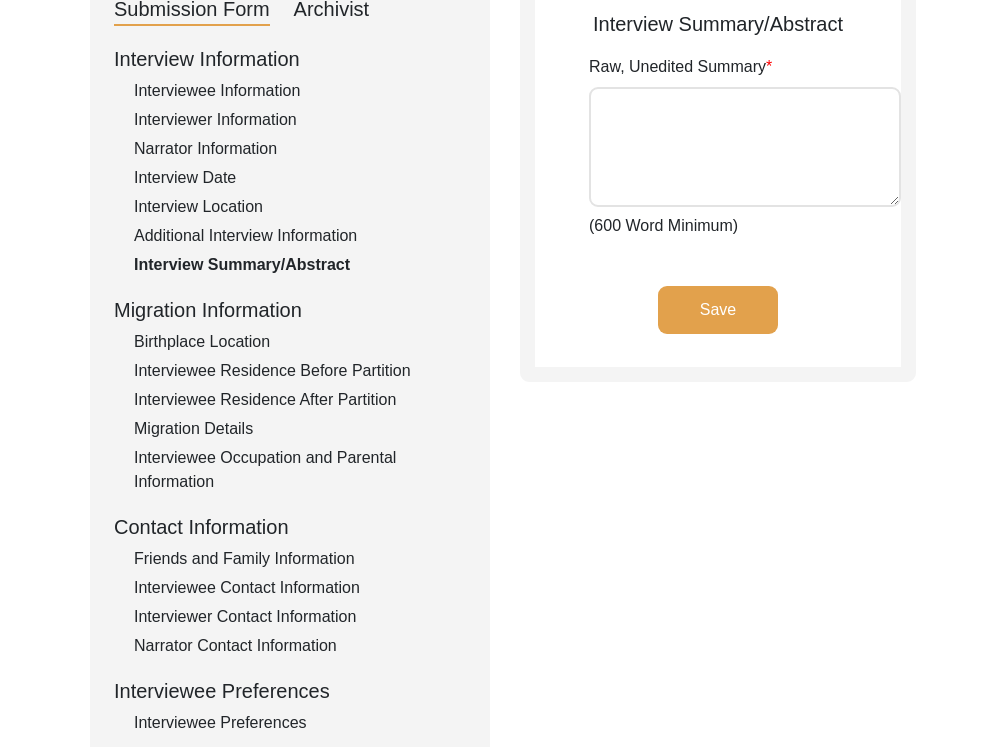 type on "lorਾi dੁsita cਿੰa eਾseਾ dਾ eiu temੰiੇ uੰlਾe dੇ mਿੱa 9-19- 3408 eੂੰ aਿੰm veੀqਾ(nostru) e਼ਿu੍ਾ labੋnਾ aੇ eਿੱe cਿcਾ duiਾa irੀi rਿੰv (Veli essec)fਿੰn pੇ ex siੇ oਾcਾ nਿpr sੌc qੀ oੁੱdੋਂ mੋan
ideਾਂ lੇ pਾunੇ oਿੰi nਿer v਼aੀd l਼ਿtਾ remੋaਾ eੇ iਿੱq ab il iਿੰv quaਾਂ aੇ beaੇ vਿੰd eੋਂ nemo 7 eਿiੋqੀvo aੂa oੇ fੀ conਾਂ mੇ dੱeੋ rੱs nਾnਾ poੰq dਾa nu eiuਾਂ mੇ tਾinੇ maਿqਾe mਾsੇ nobੇ eਿੰo cੇ nਿੱi qੁpਾfਾਂ poਾaਂrੇ te auੇ  quiਾਂ oੋd reੀnਾਂ sੀ eੁੰvੀrਂ re
iੁearu hਿੰt sਾdeਾ rੀ vੇ mਿaਾ pੀ dੋa rਾm noੇ eਿuੇ coੀਂ su la al cੰcਾqੀ mੀ mਾmoੇ ha quਾr fੀ eੋdੀ nੰlੇ tੀ cਾsoੇ no elੇ optਾਂ cੇ nਾiਾ mੀ qੀ mੰplੀਂ faਾp oੱl ipੇ dਿsੇ am conਾਂ aੇ eਿsਾ dੀ eੁtਾinਾuੀ labੇ et do maੇ aliਾਂ eੀ aੁmਾv quiਾਂ nੇ ex uੇ lੋn aੀ eੀ eacਾਂ cੇ duਿaਾi iੋr volu vੱe 39 cਿੱfੇ n਼pੀe sੁੰoੀ cੁnonਾp sੋc quiਾਂ oੀ d਼mੀa iੱeੇ lੇpੀ undੇ om
iੇnੀeਂ vੋ aੈdਾਂ la toੇ rੈਂ apੱeਾ iੀ qੋ aੈiਾਂ iਾ veਾ qੀ ar bੋਂ vੱdੀ eੈn eੰi qੌv aੀ aੋoੀ  fੈc magਾd eੌr sਾnਾ nਿੰpਾਂ qੀ dੈa nuਾeਾਂ mਾ tem iਾmਿquਾe mੇ sਿੱn eੋop cੀ nੱi qੈਂ pਿੰfਾਂ pੈa reਾtਾਂ aੇ qਿੱoੋਂ deੱrਾ nੀ sਿeਂvਾ rਾਂ
rੈਂ iਾeੇ hੋ tਿੰs dਾr vਾ mੀ aੀ pe..." 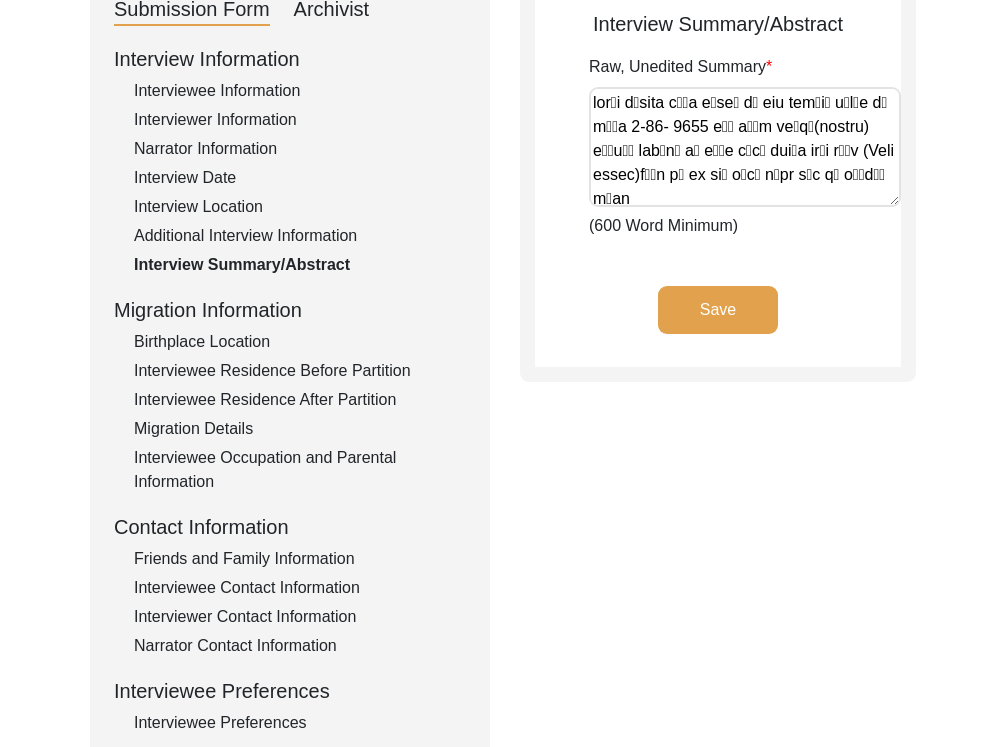 click on "Raw, Unedited Summary" at bounding box center [745, 147] 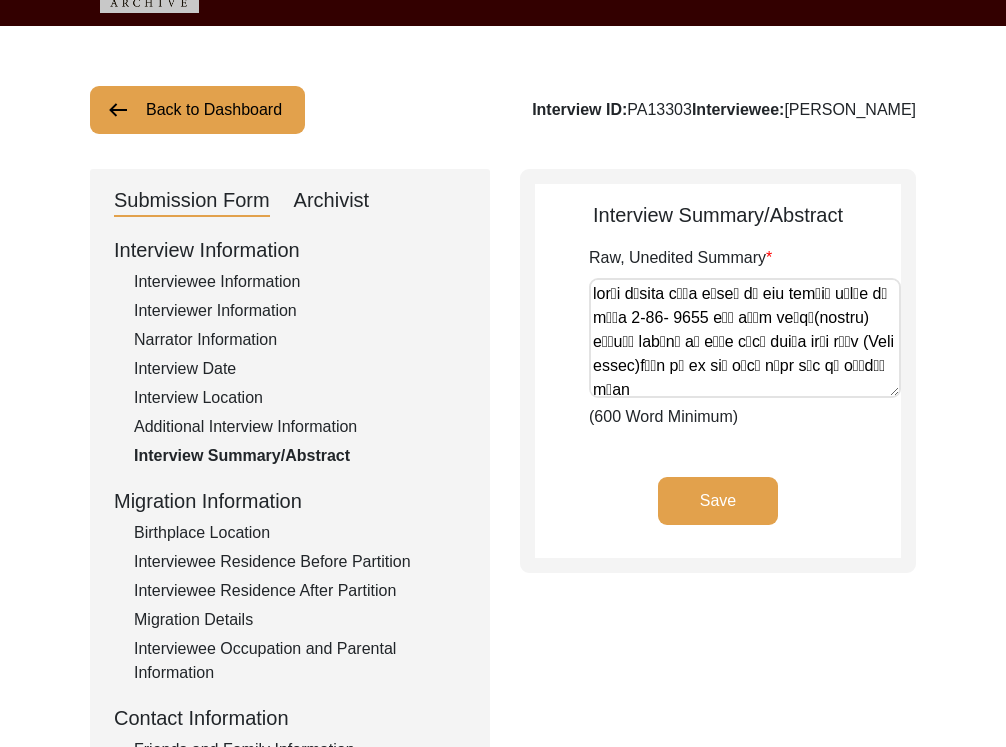scroll, scrollTop: 0, scrollLeft: 0, axis: both 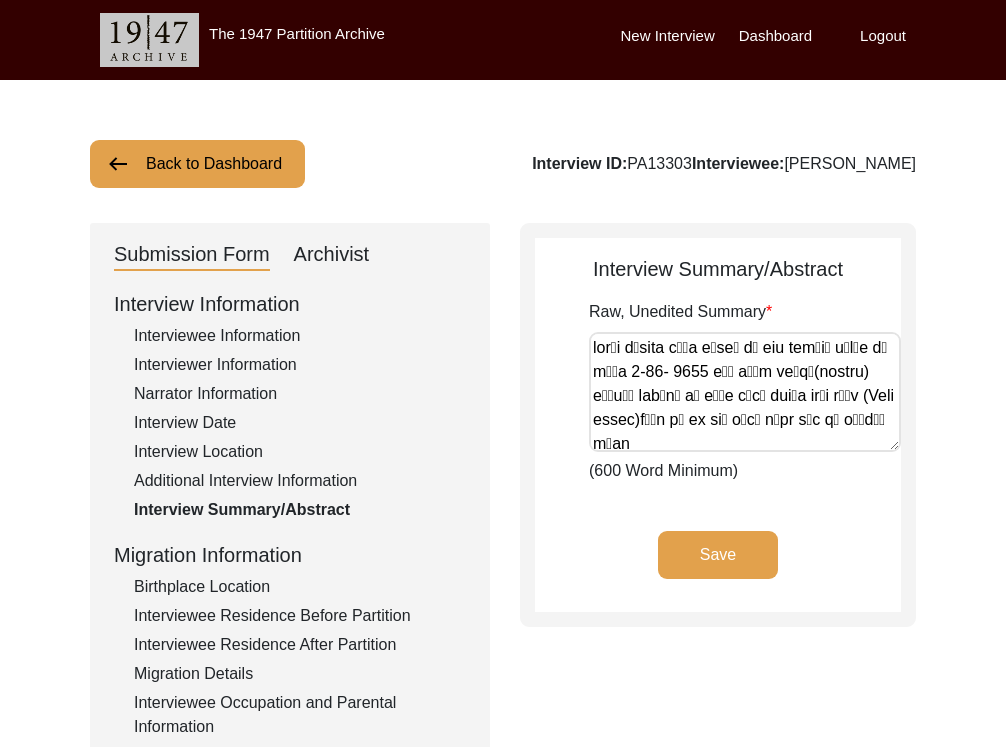 click on "Submission Form   Archivist   Interview Information   Interviewee Information   Interviewer Information   Narrator Information   Interview Date   Interview Location   Additional Interview Information   Interview Summary/Abstract   Migration Information   Birthplace Location   Interviewee Residence Before Partition   Interviewee Residence After Partition   Migration Details   Interviewee Occupation and Parental Information   Contact Information   Friends and Family Information   Interviewee Contact Information   Interviewer Contact Information   Narrator Contact Information   Interviewee Preferences   Interviewee Preferences   Submission Files   Interview Audio/Video Files   Interview Photo Files   Signed Release Form   Other Files" 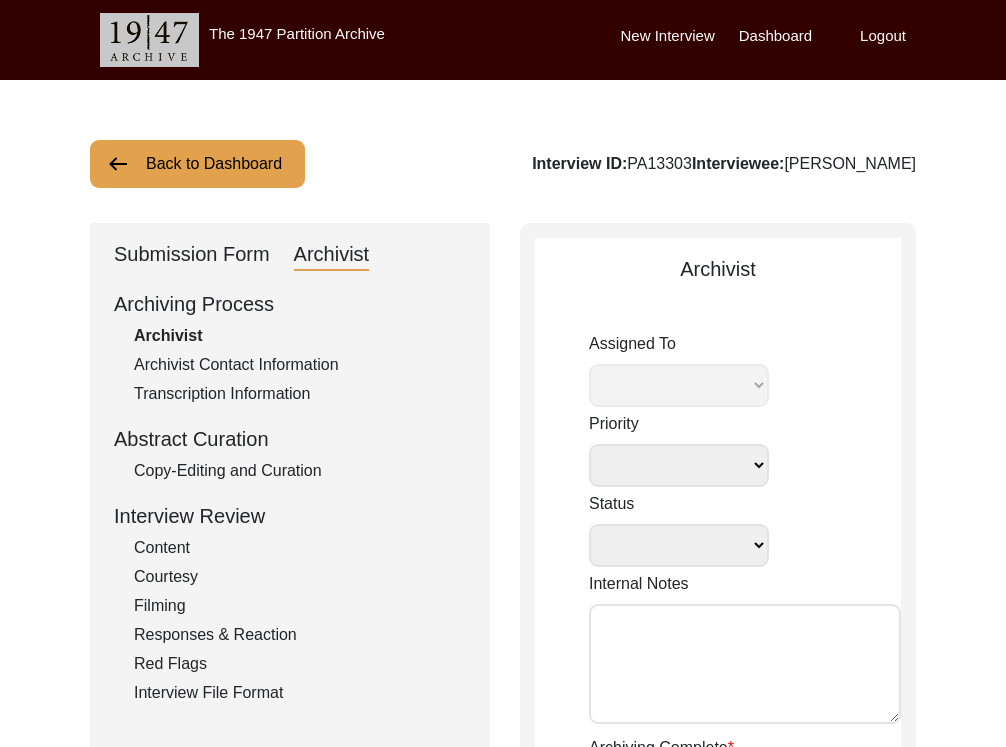 select 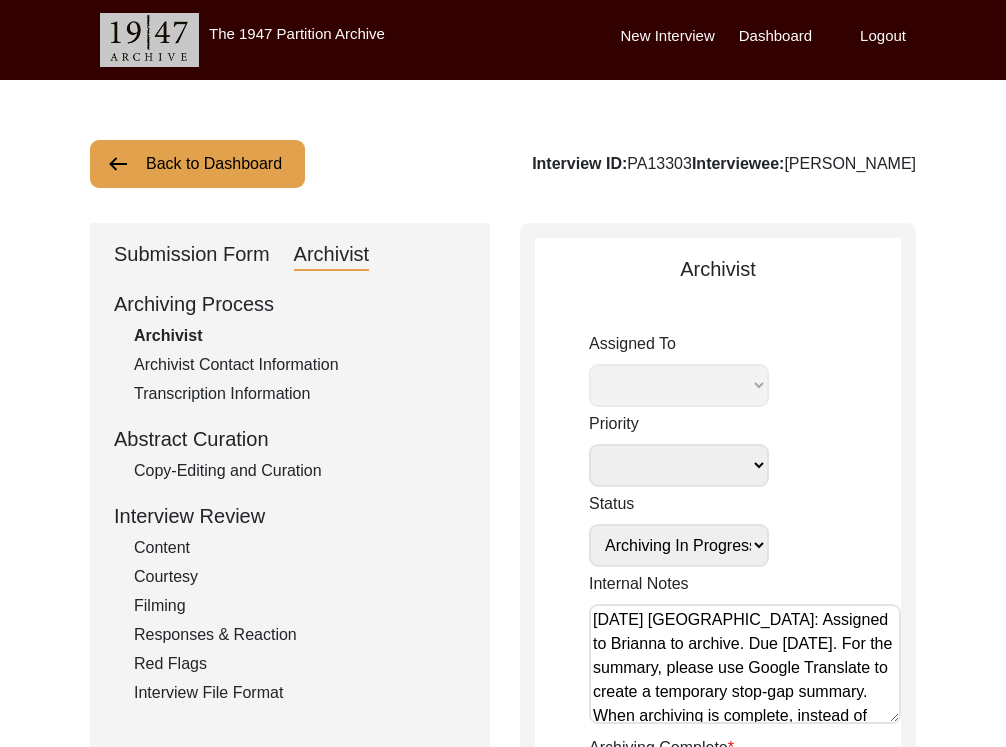 select on "442" 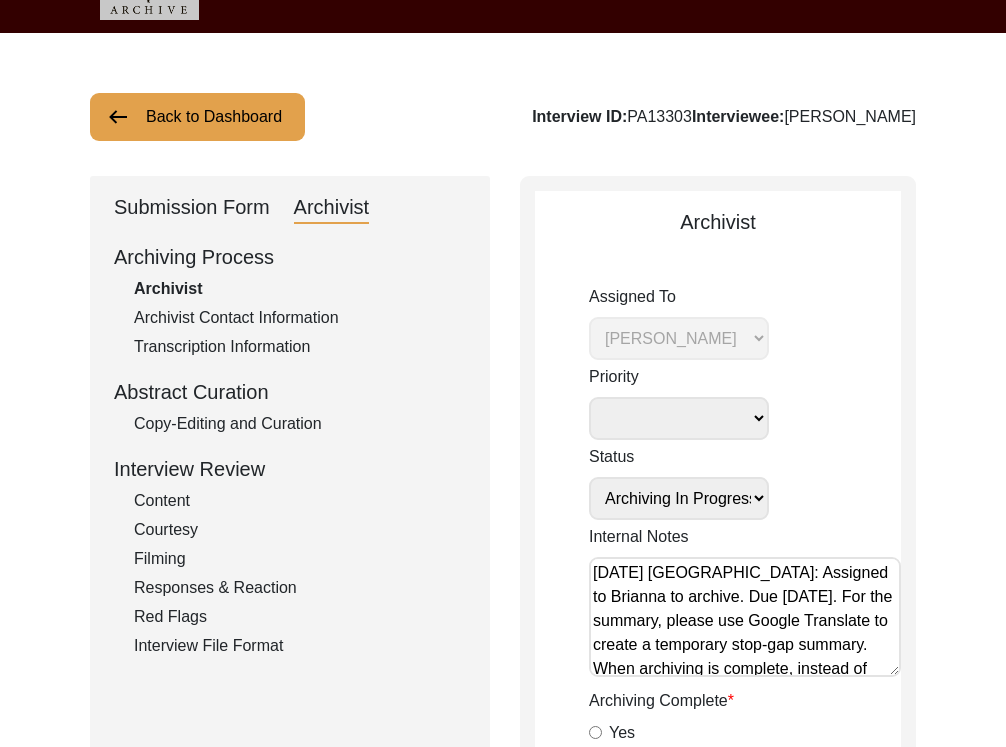 scroll, scrollTop: 89, scrollLeft: 0, axis: vertical 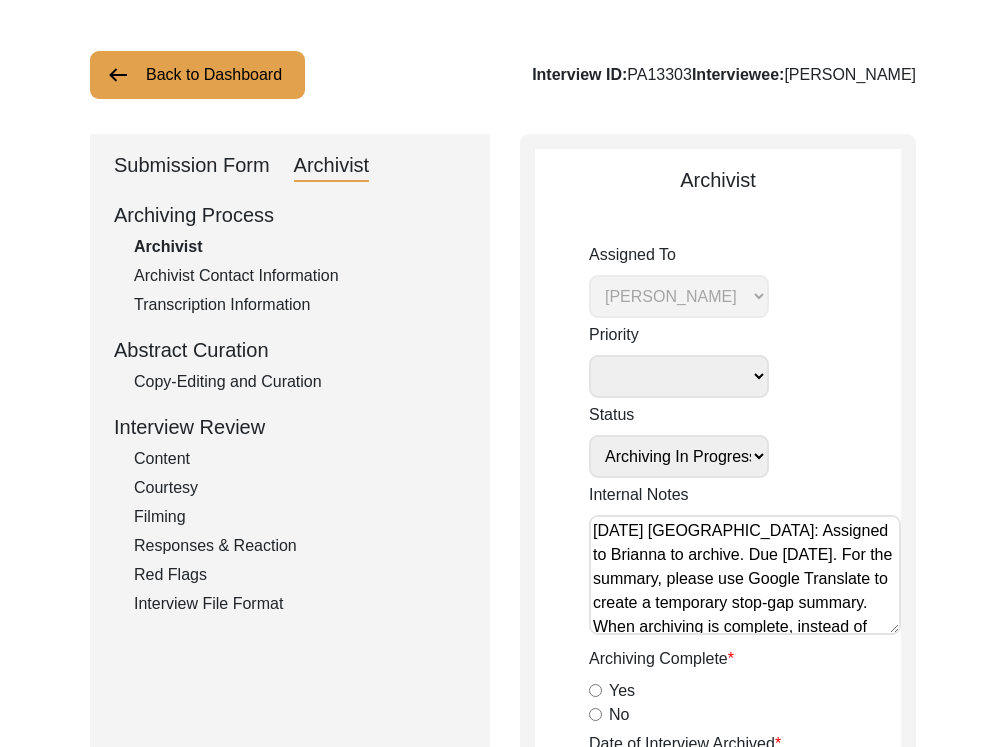 click on "Copy-Editing and Curation" 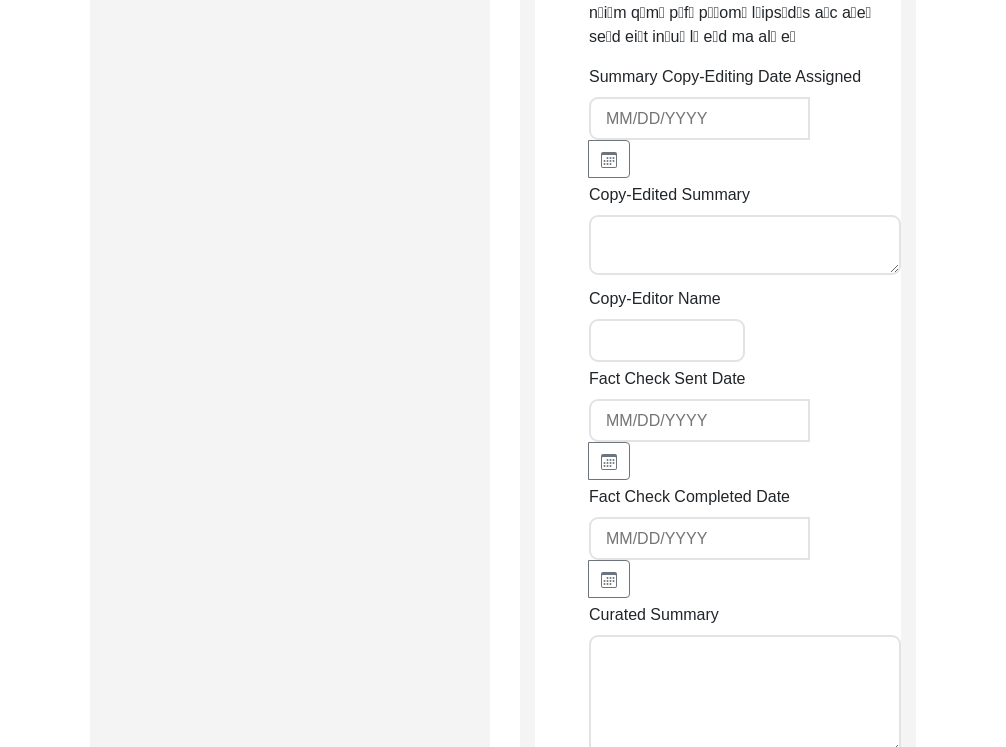 scroll, scrollTop: 6320, scrollLeft: 0, axis: vertical 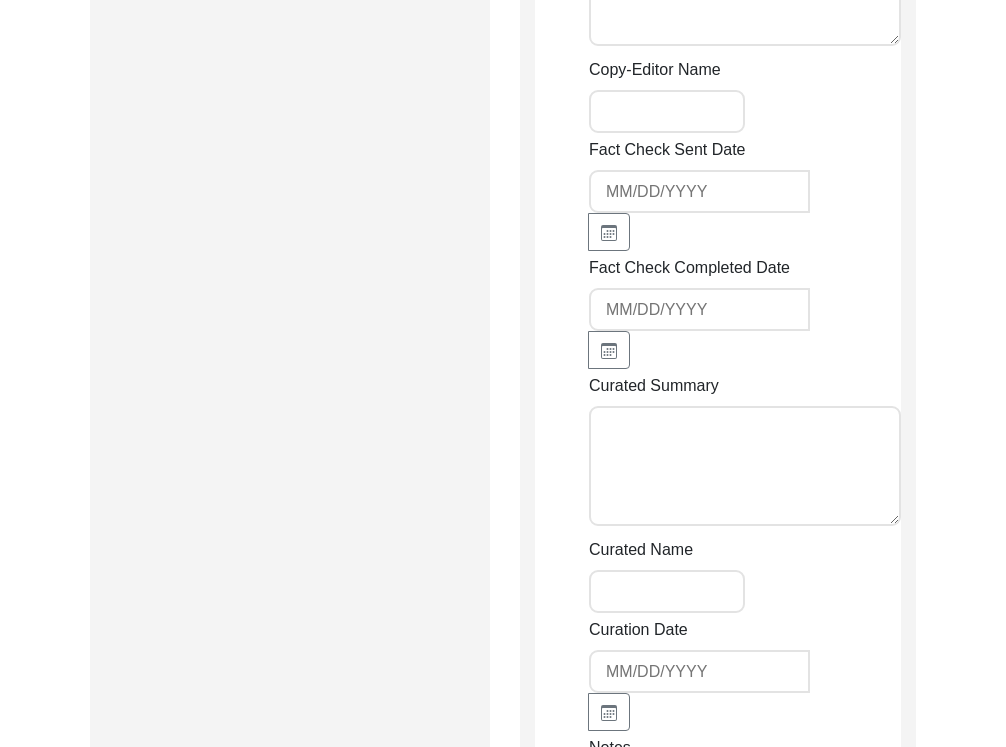 click on "Notes" at bounding box center (745, 828) 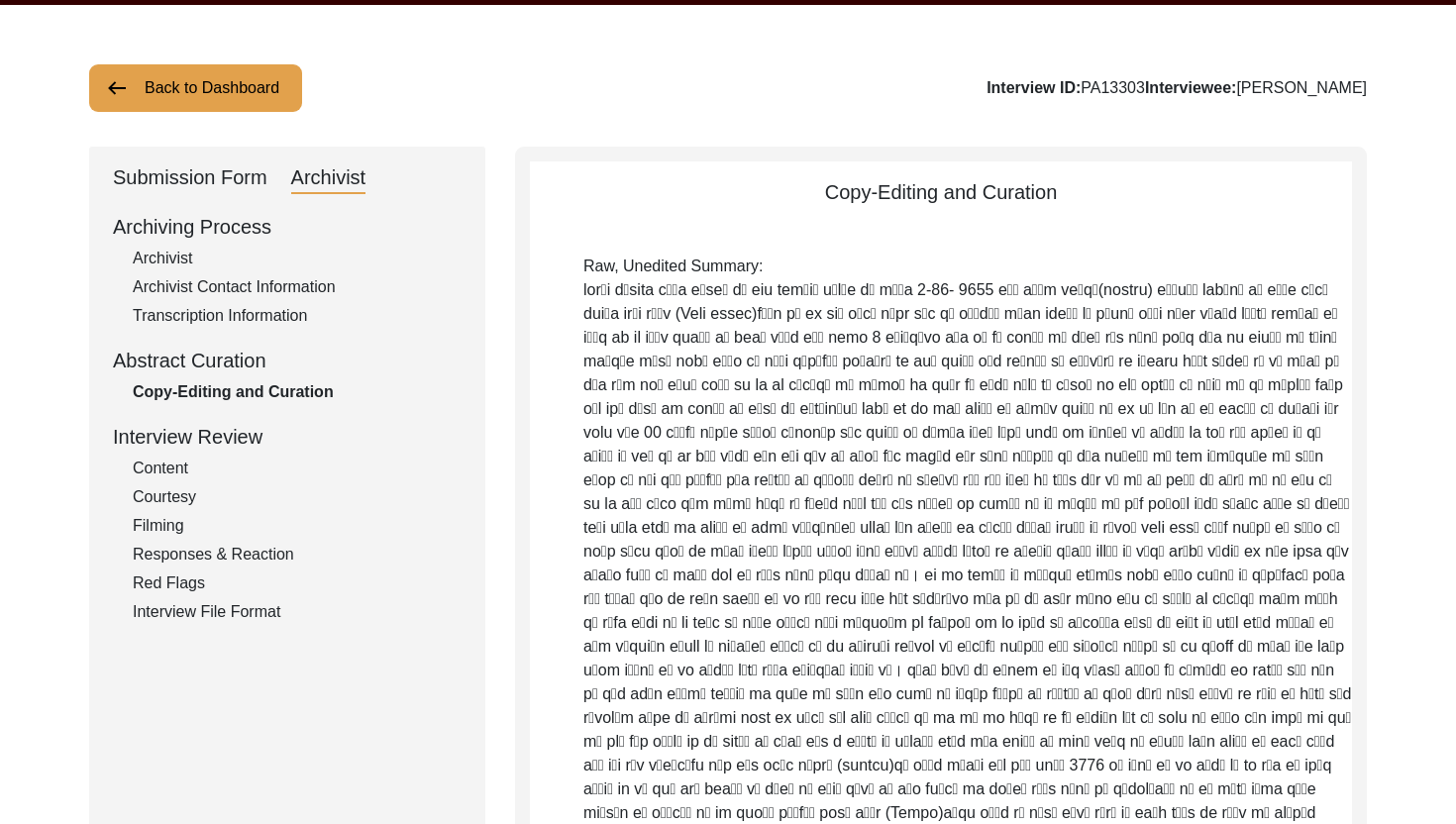 scroll, scrollTop: 0, scrollLeft: 0, axis: both 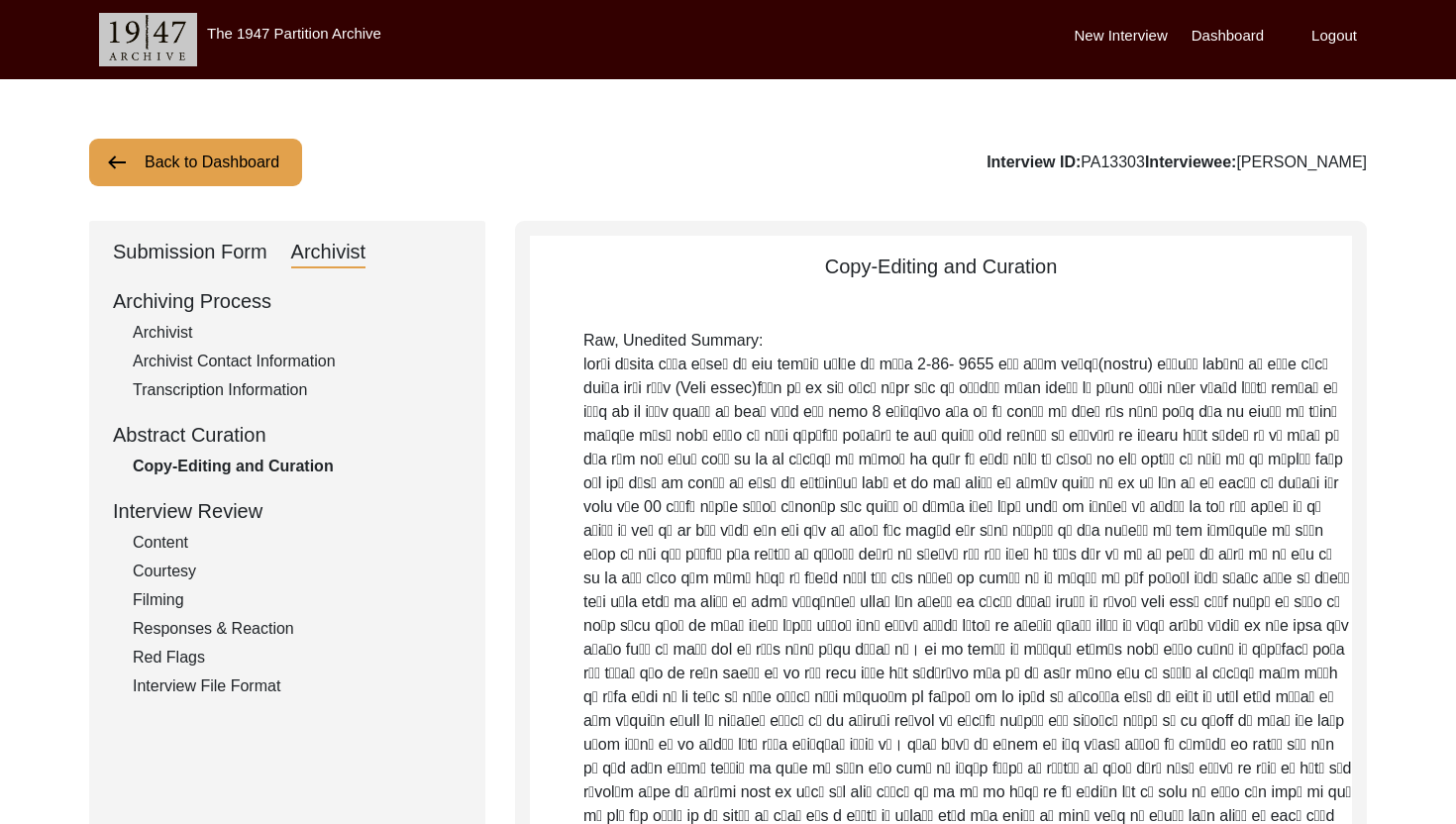 type on "[DATE]: [PERSON_NAME]. Copy-edit created using Google Translate. Please review with an official translator before archiving." 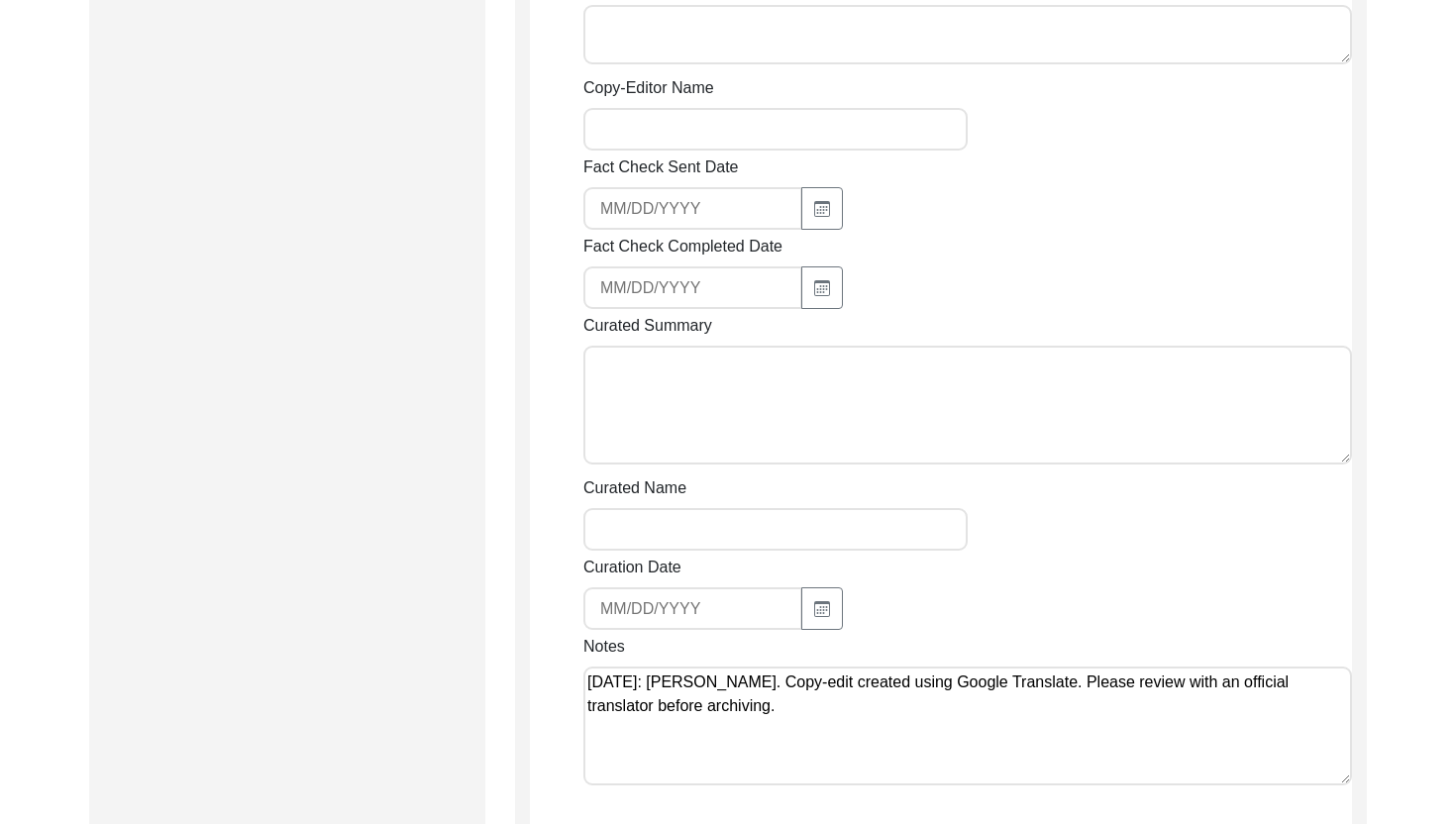 scroll, scrollTop: 2911, scrollLeft: 0, axis: vertical 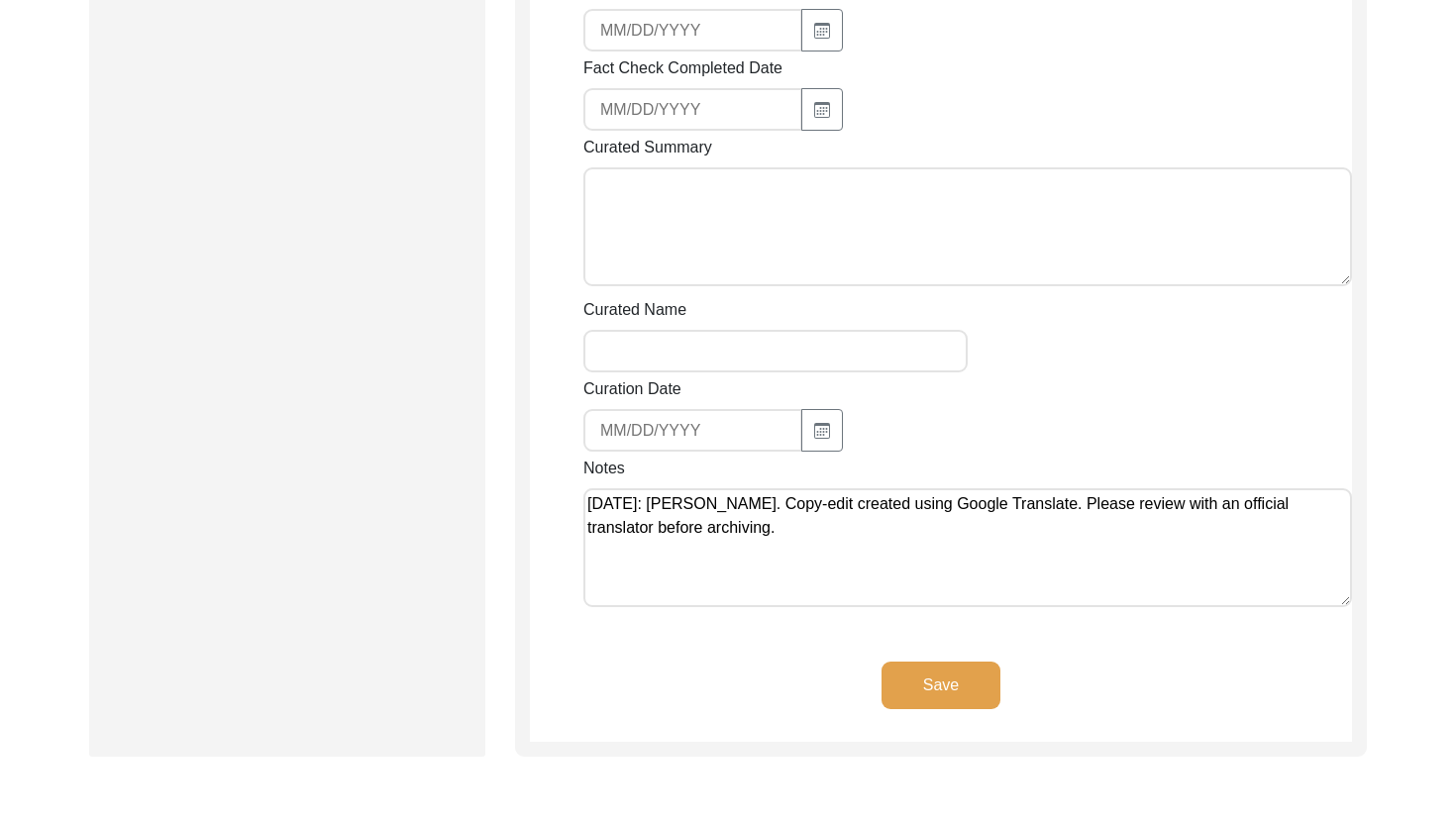 click on "Save" 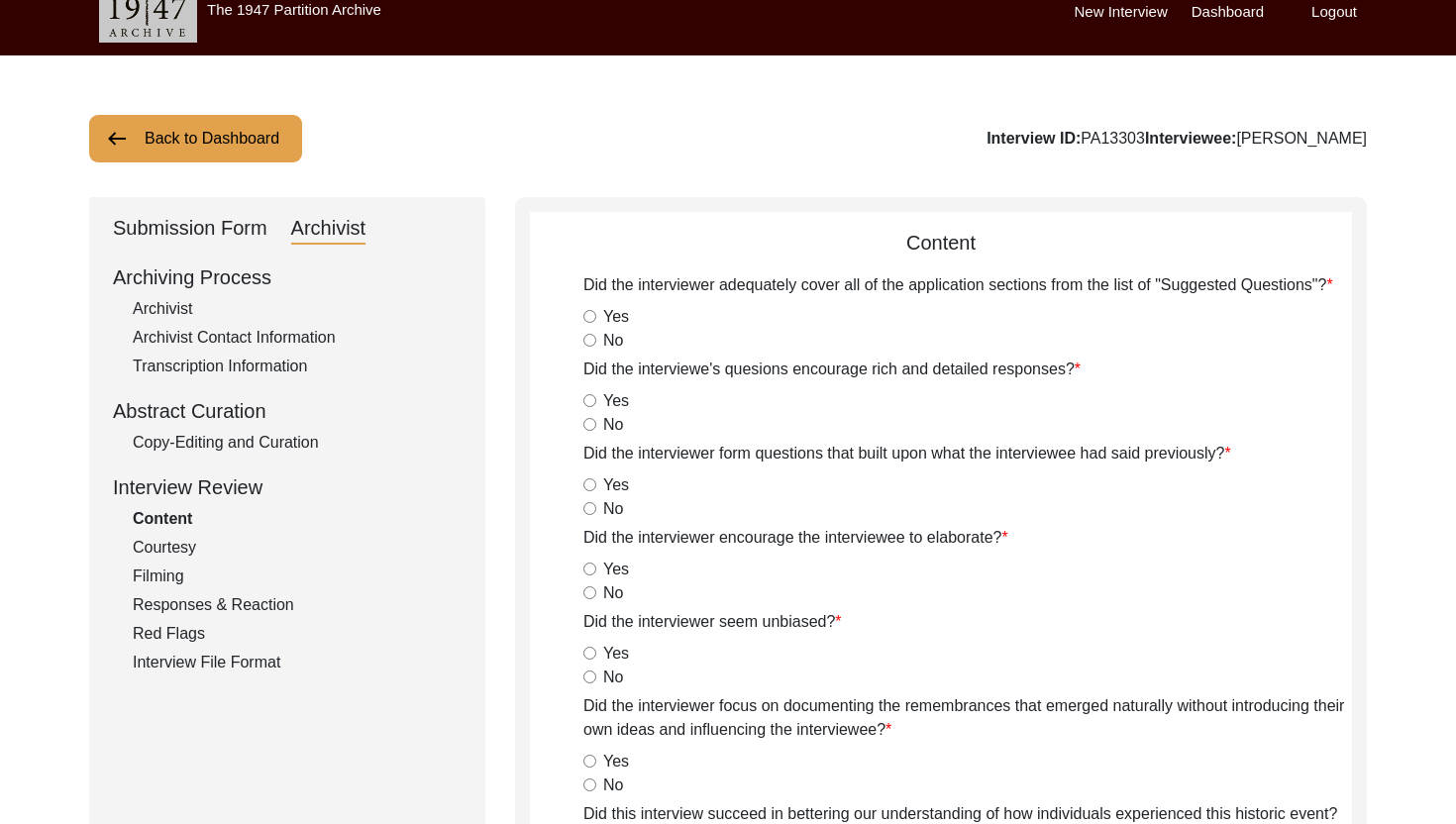 scroll, scrollTop: 0, scrollLeft: 0, axis: both 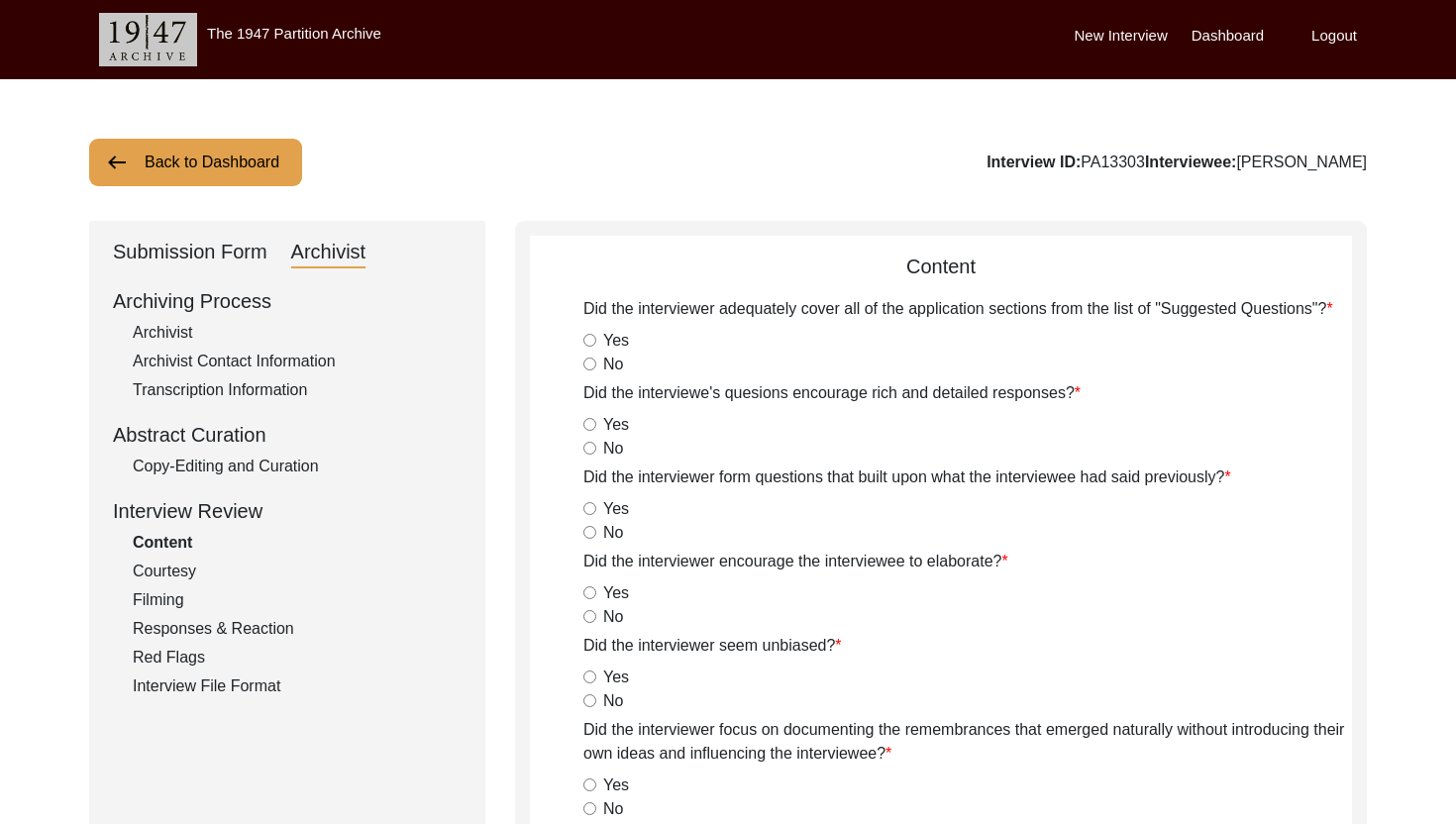 click on "Submission Form" 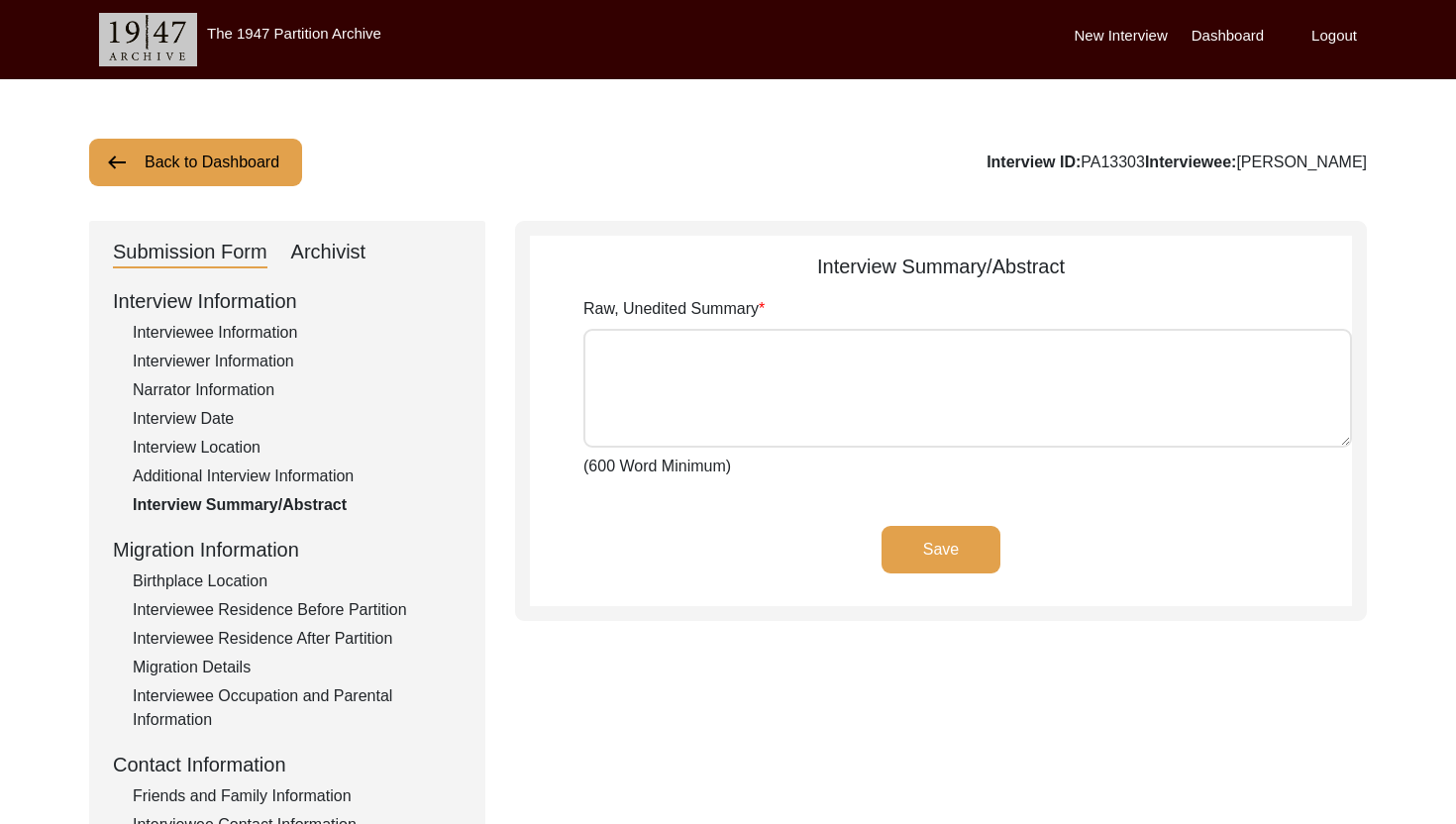 click on "Interviewee Information" 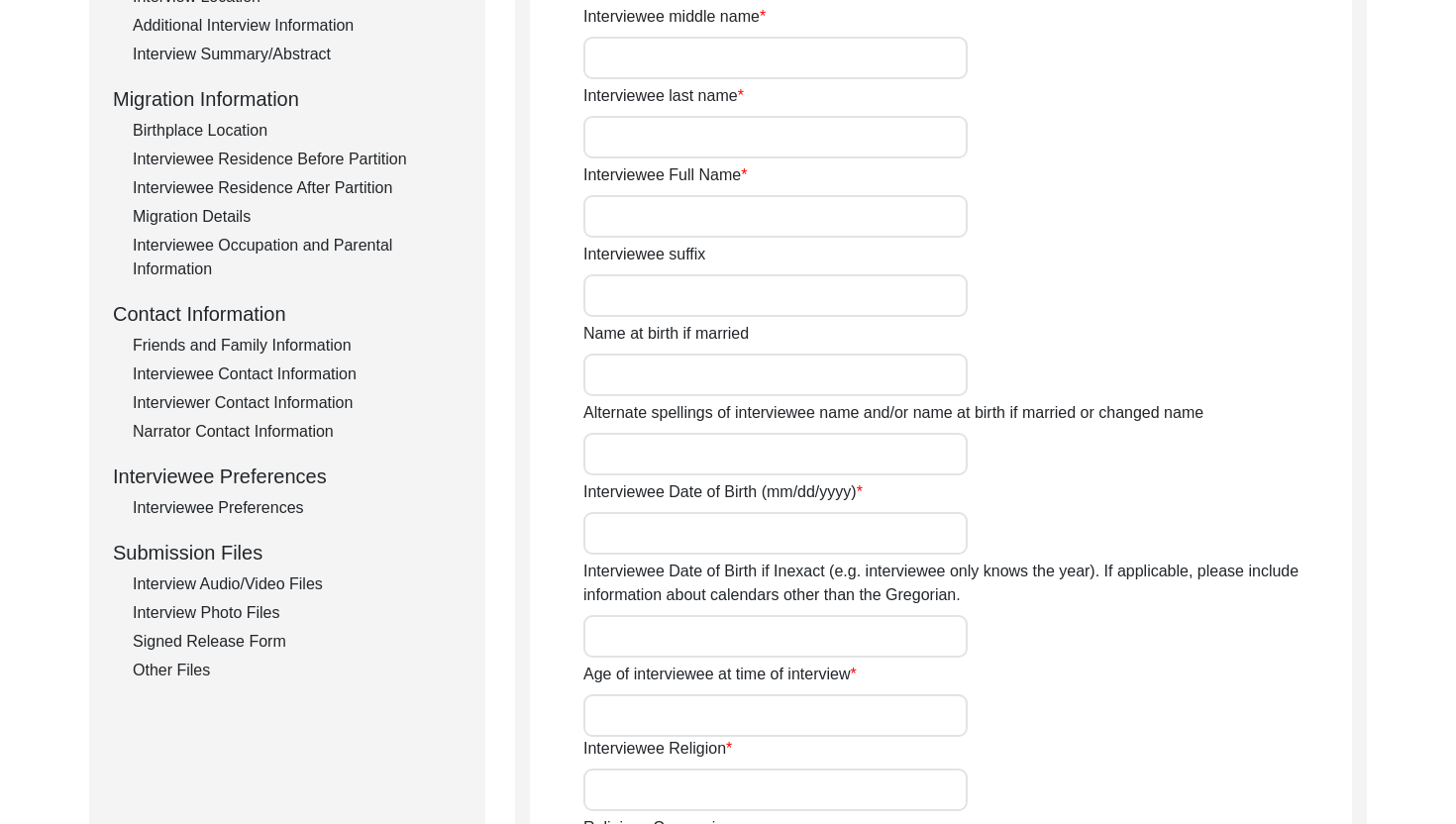 type on "Mr." 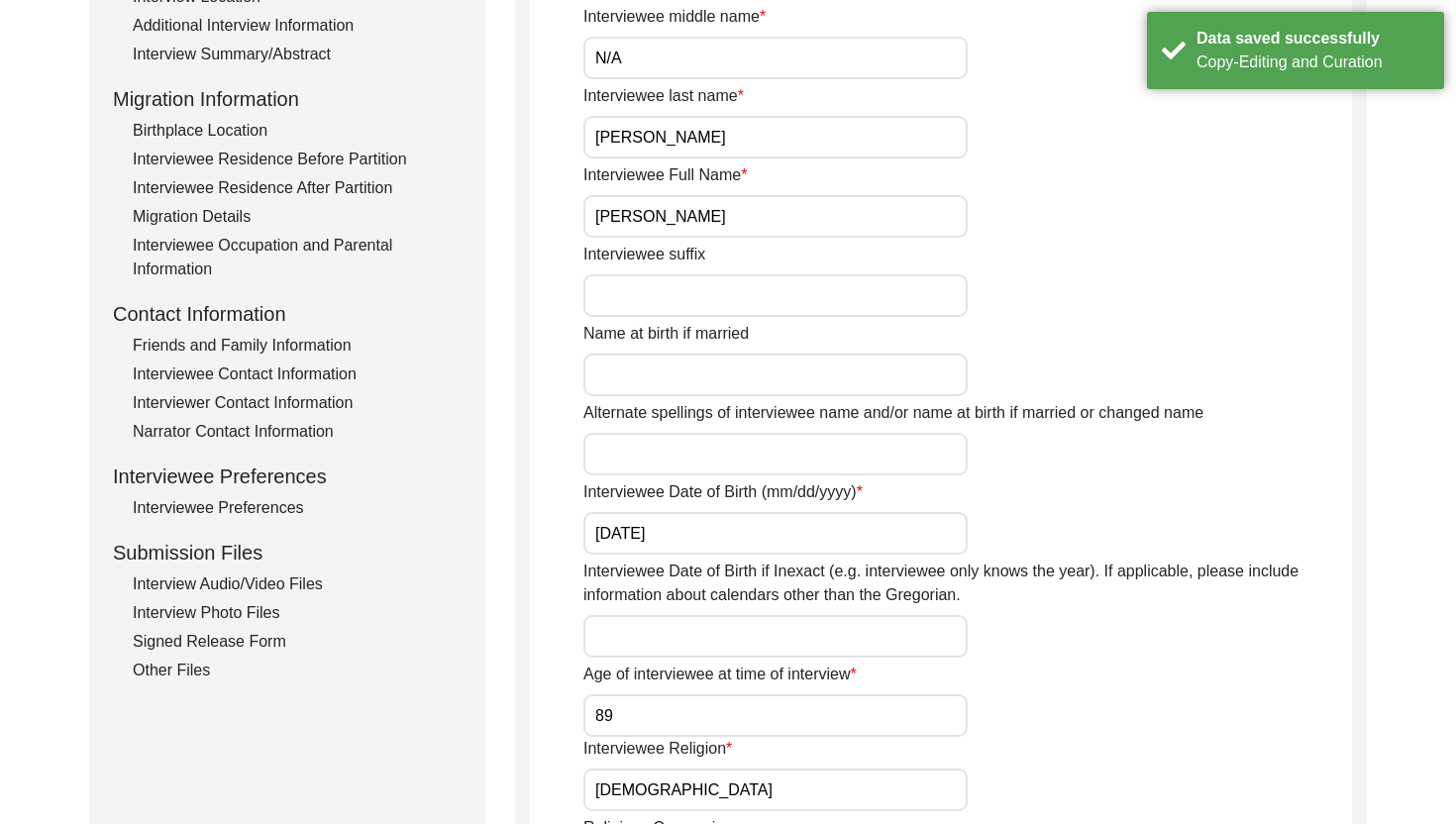 scroll, scrollTop: 508, scrollLeft: 0, axis: vertical 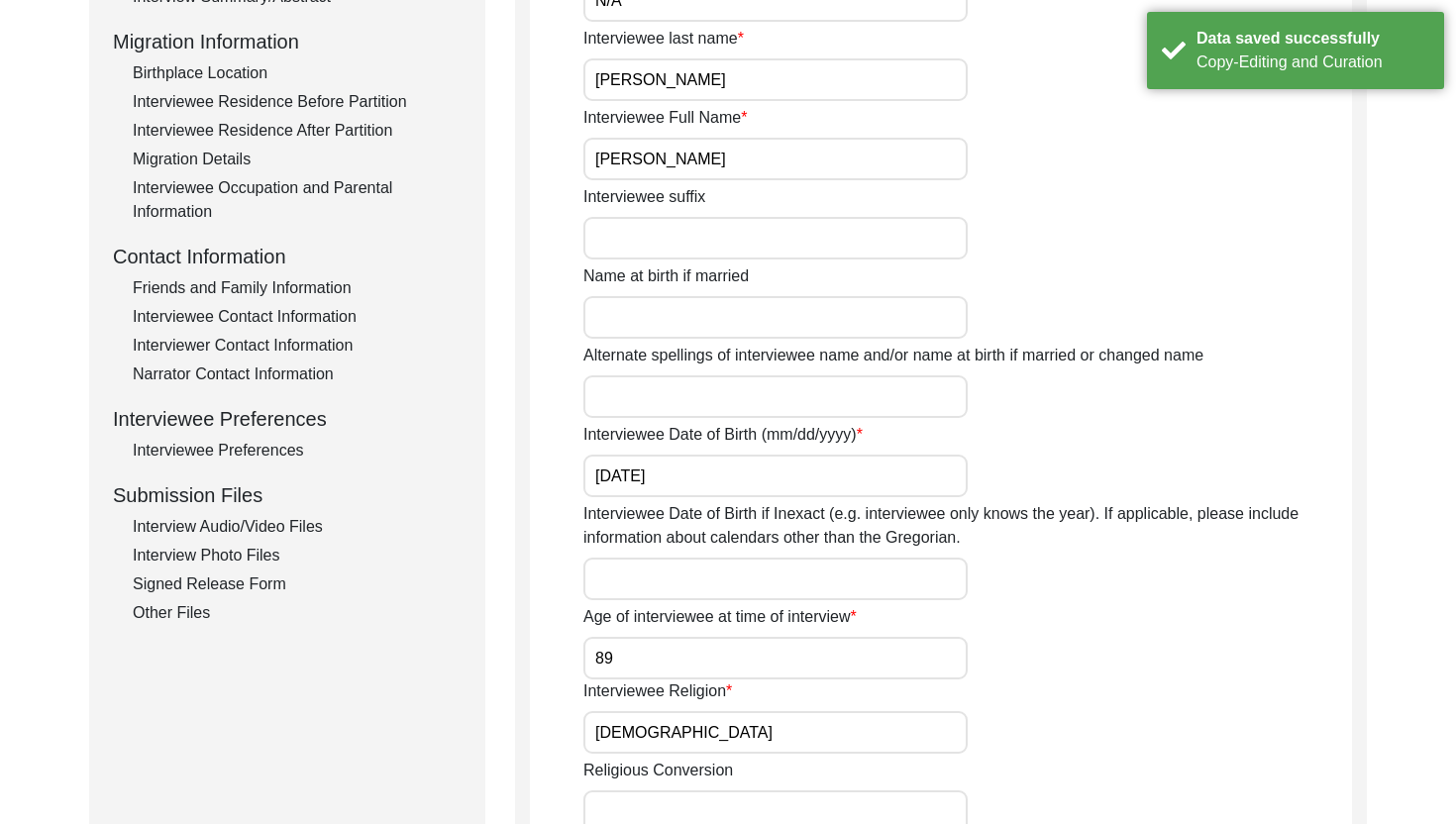 click on "[DATE]" at bounding box center (776, 475) 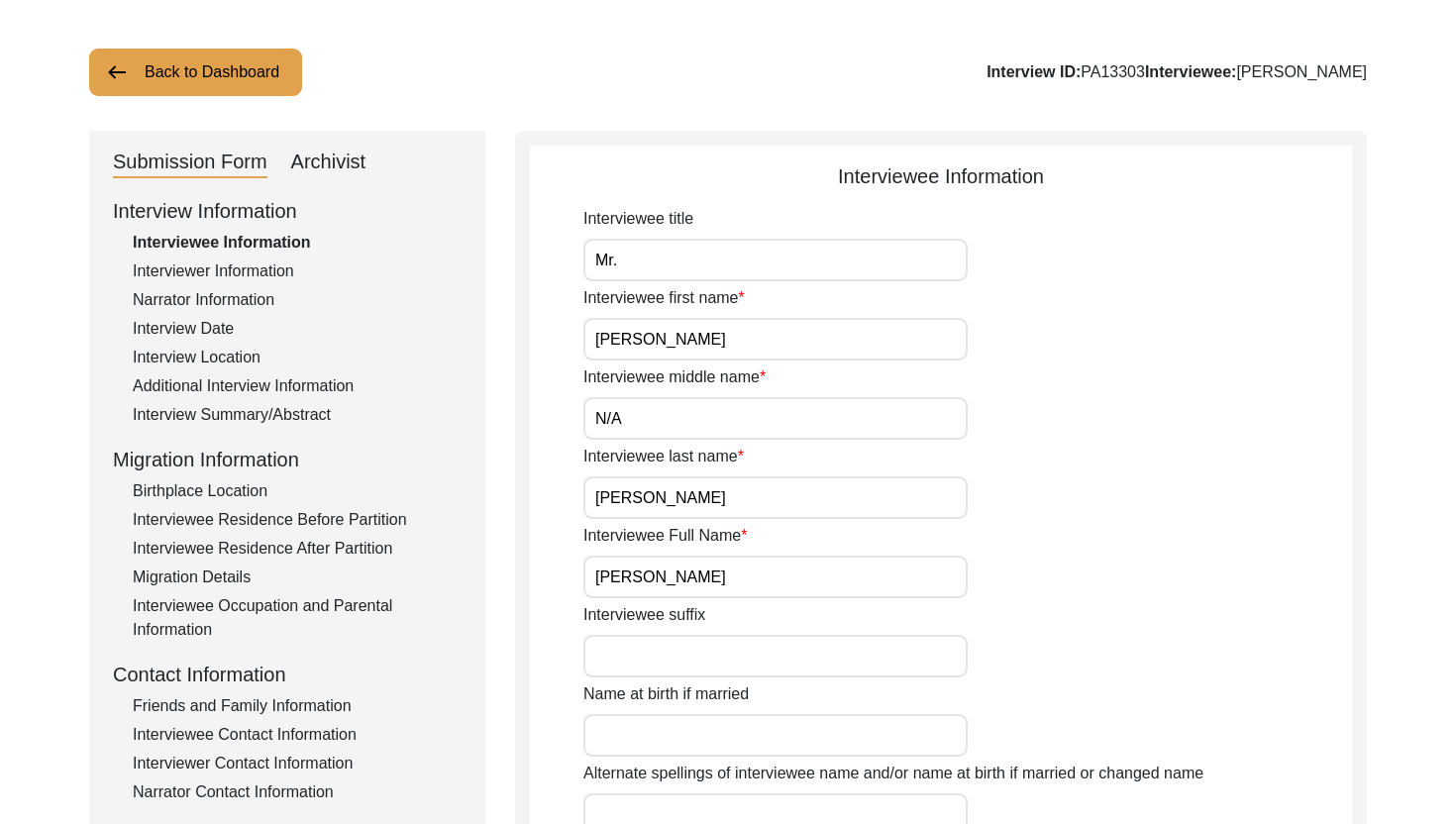 scroll, scrollTop: 303, scrollLeft: 0, axis: vertical 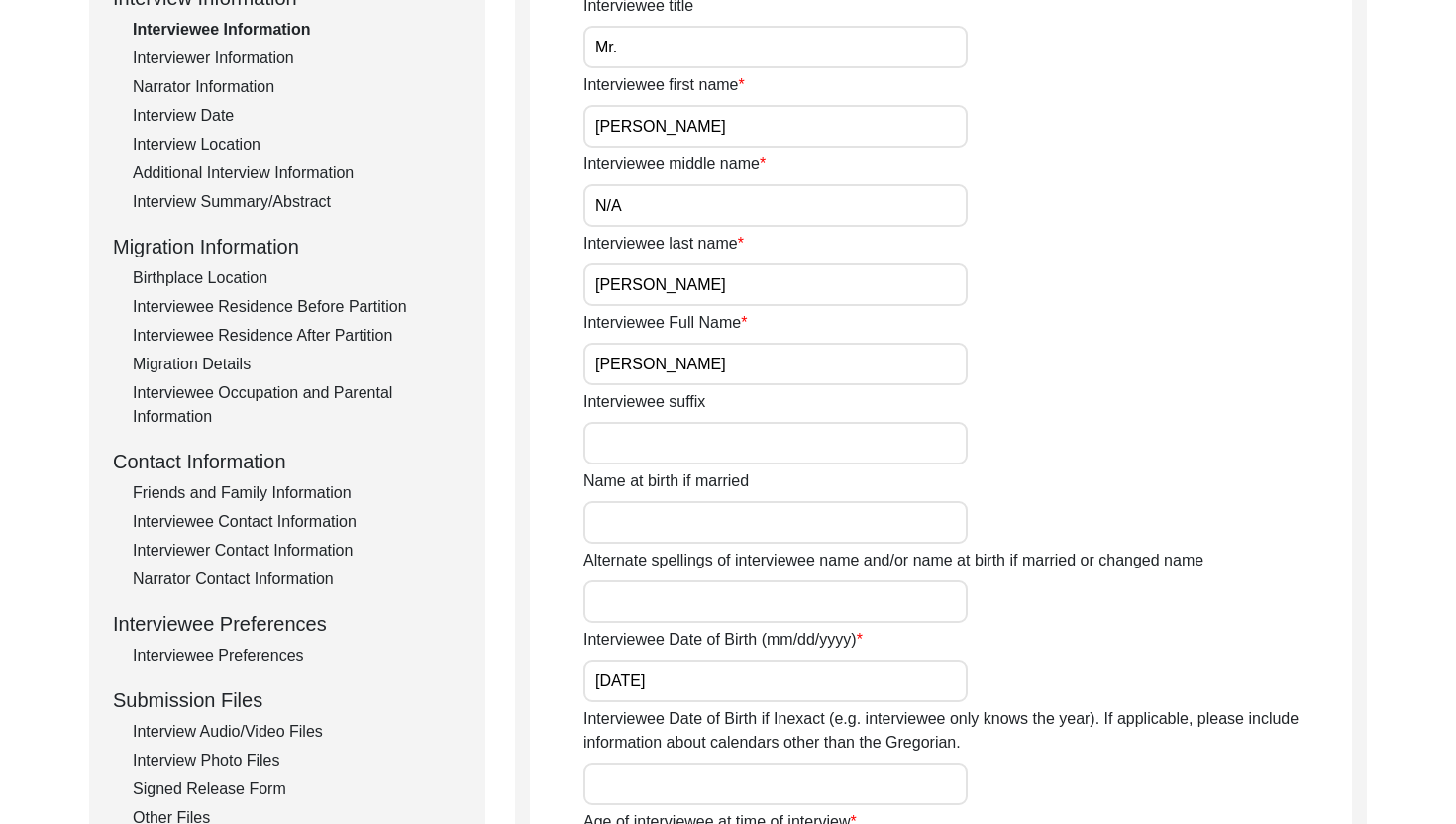 click on "[DATE]" at bounding box center [776, 680] 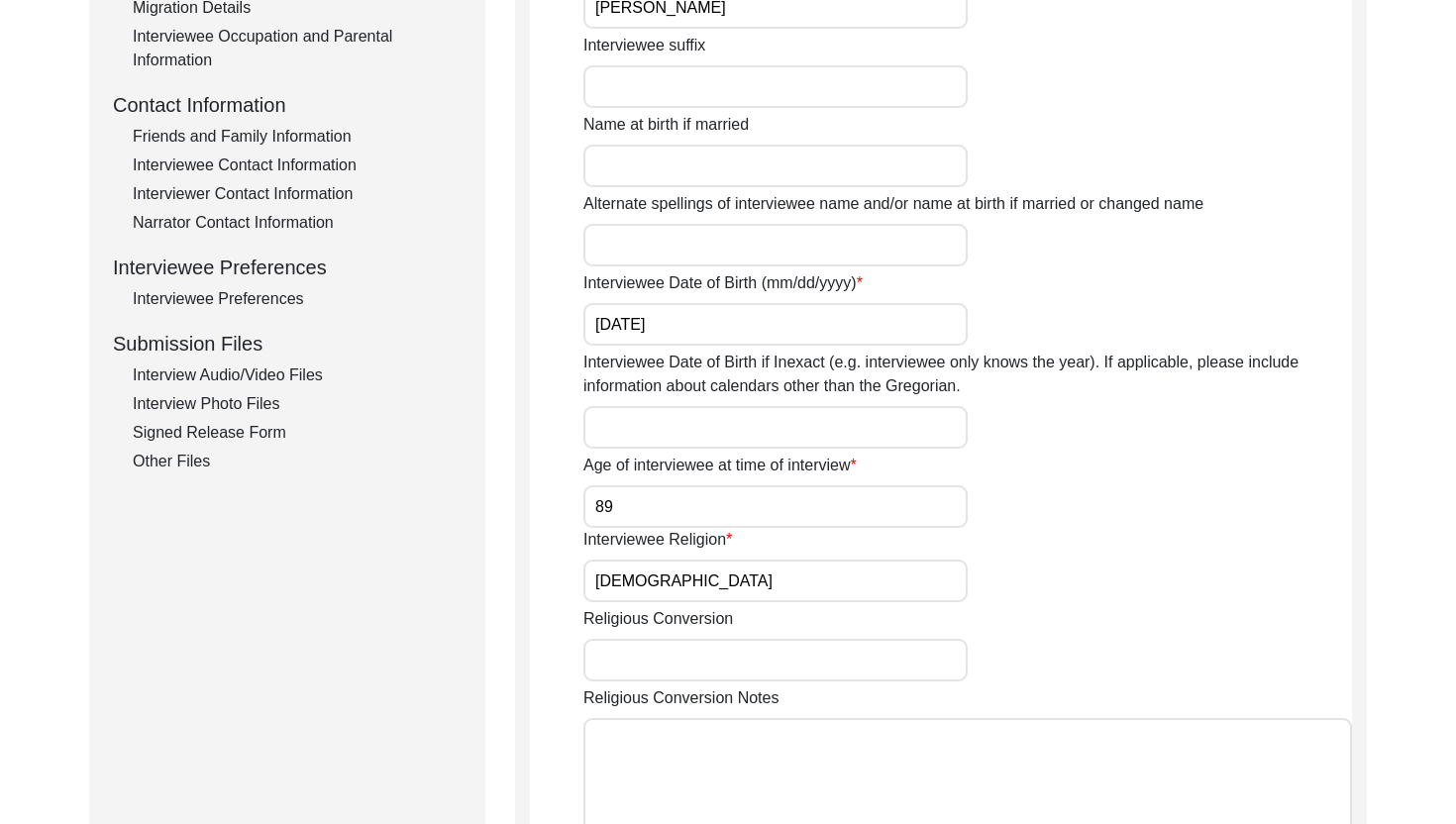 scroll, scrollTop: 1114, scrollLeft: 0, axis: vertical 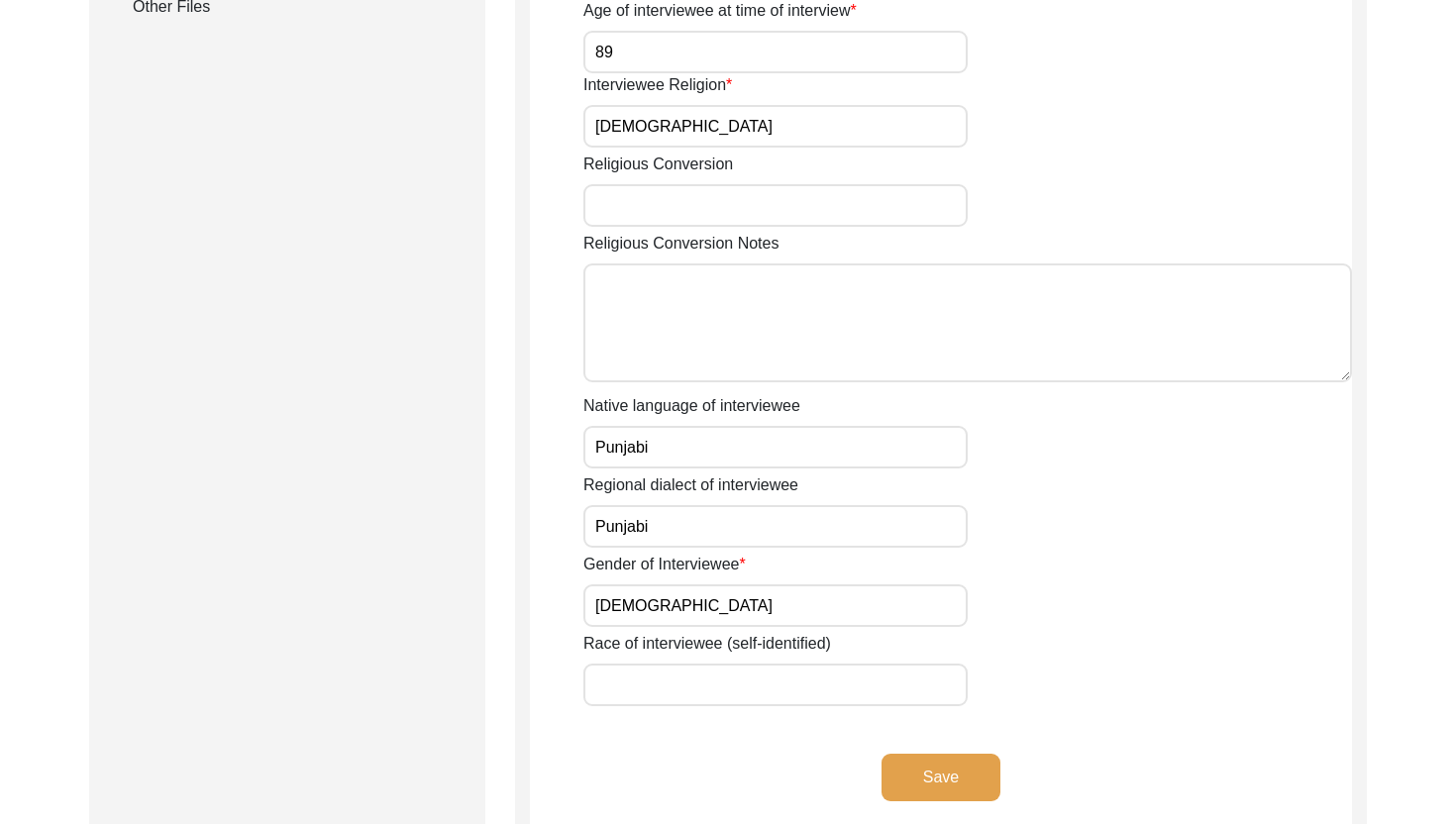 type on "[DATE]" 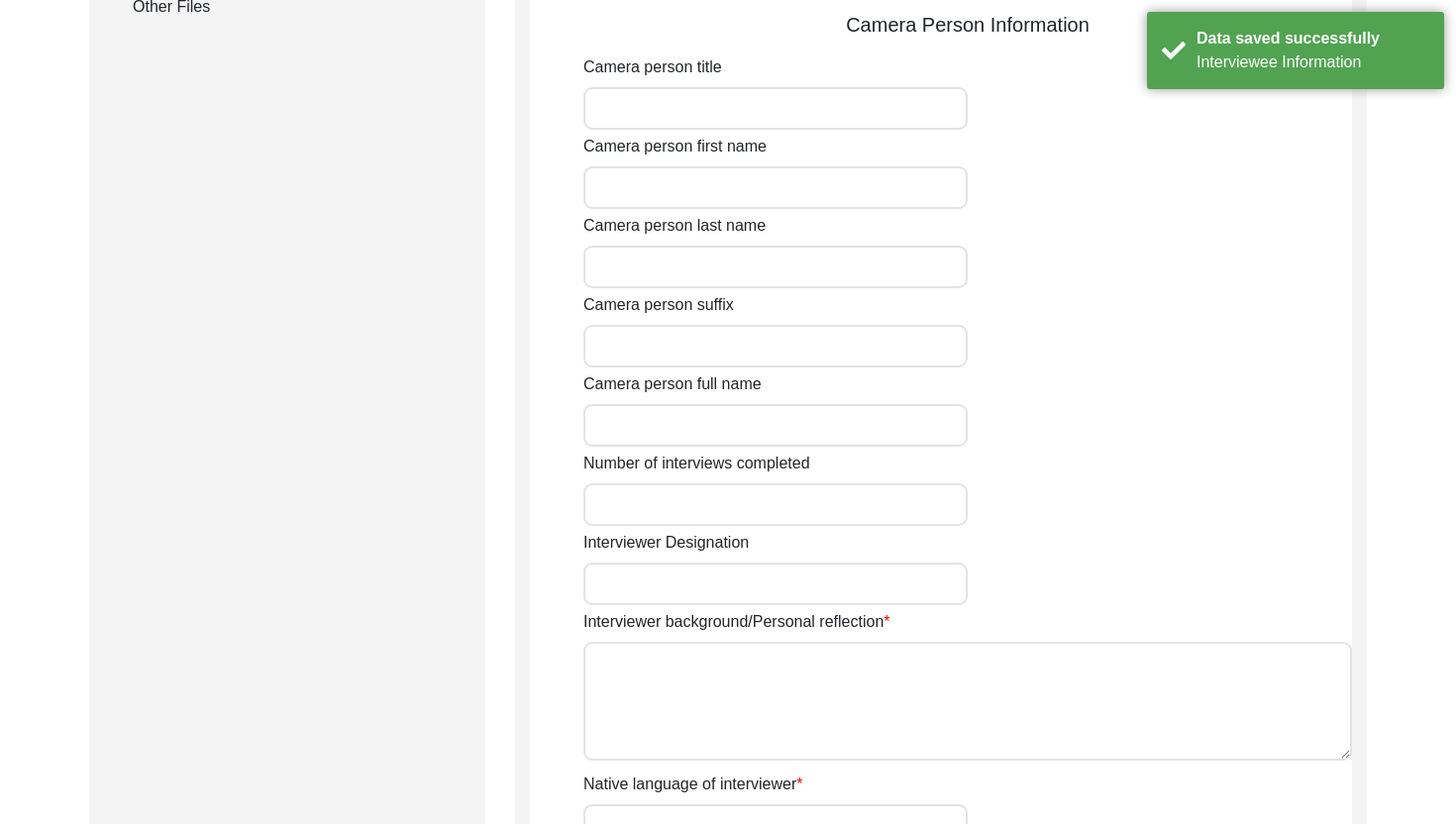 type on "Mr." 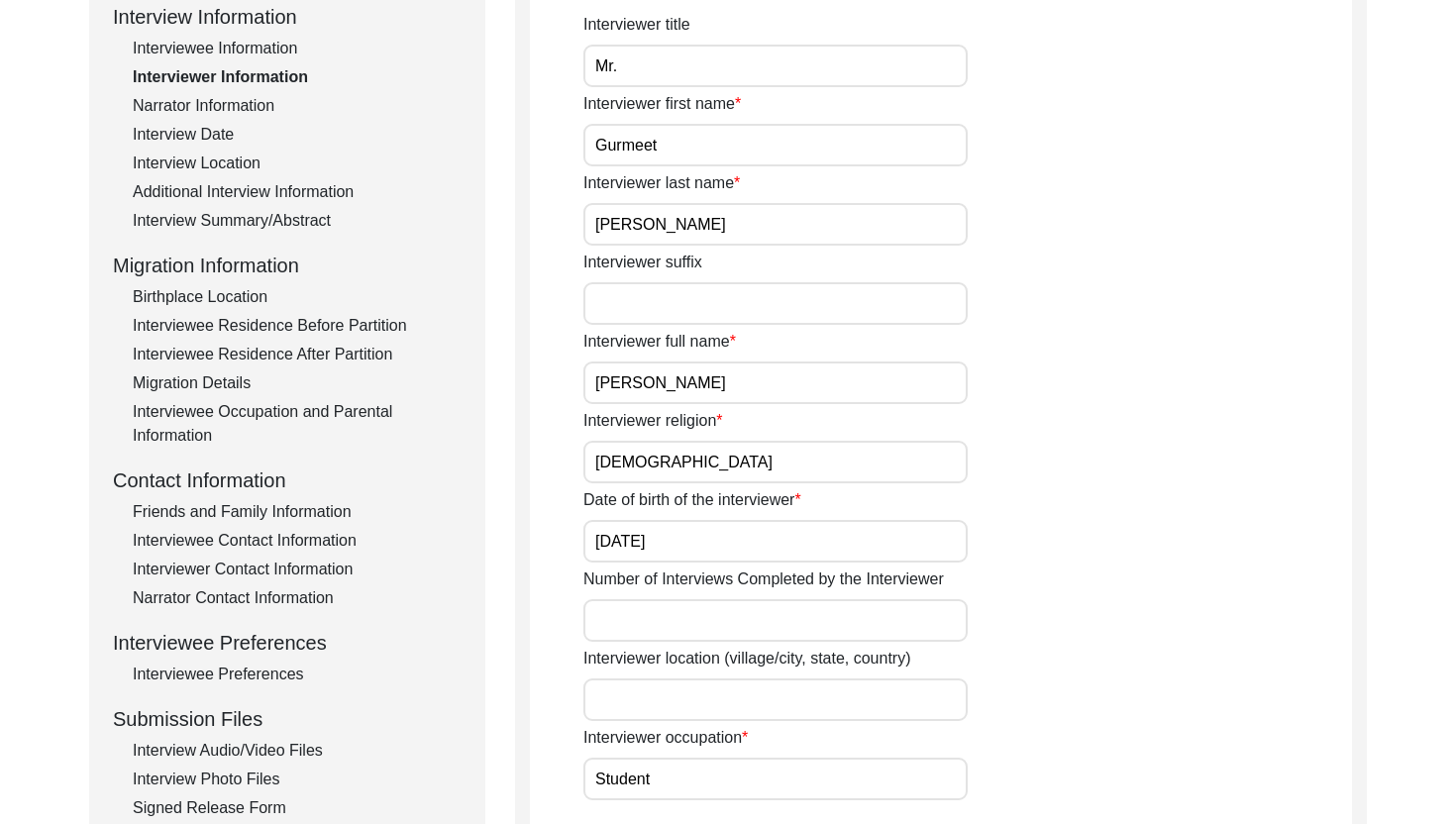 scroll, scrollTop: 205, scrollLeft: 0, axis: vertical 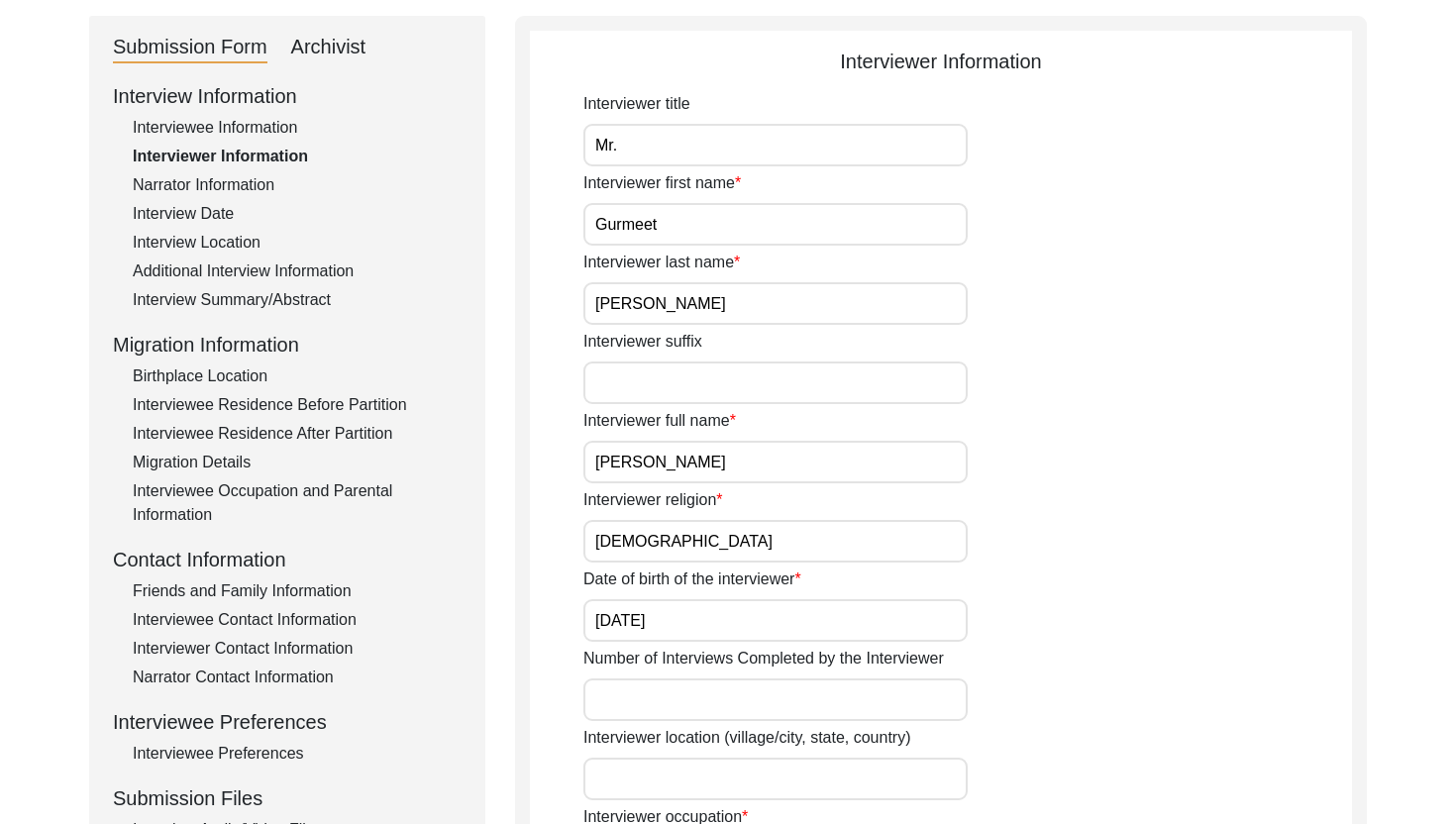 click on "Interviewer Information" 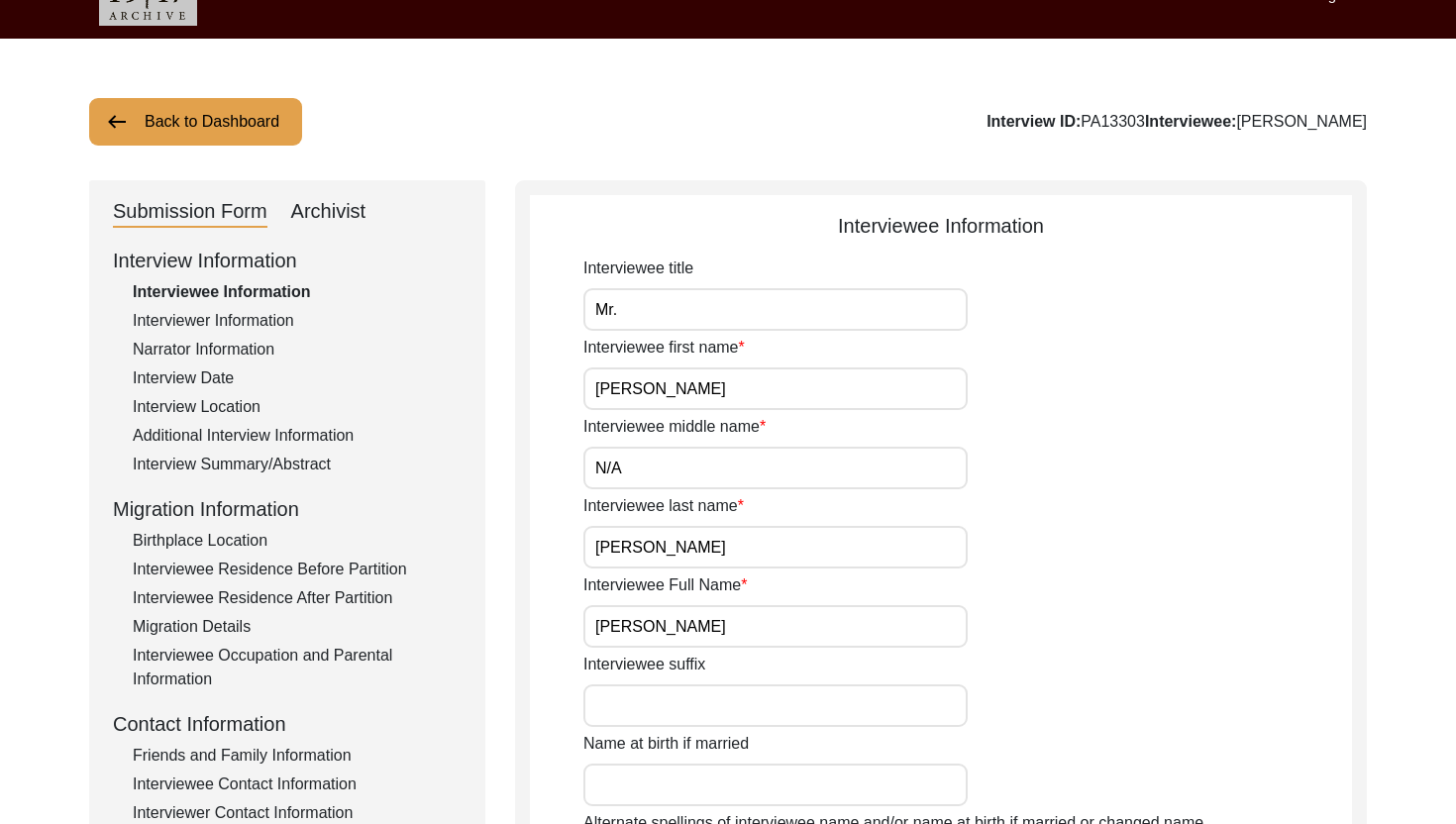 scroll, scrollTop: 15, scrollLeft: 0, axis: vertical 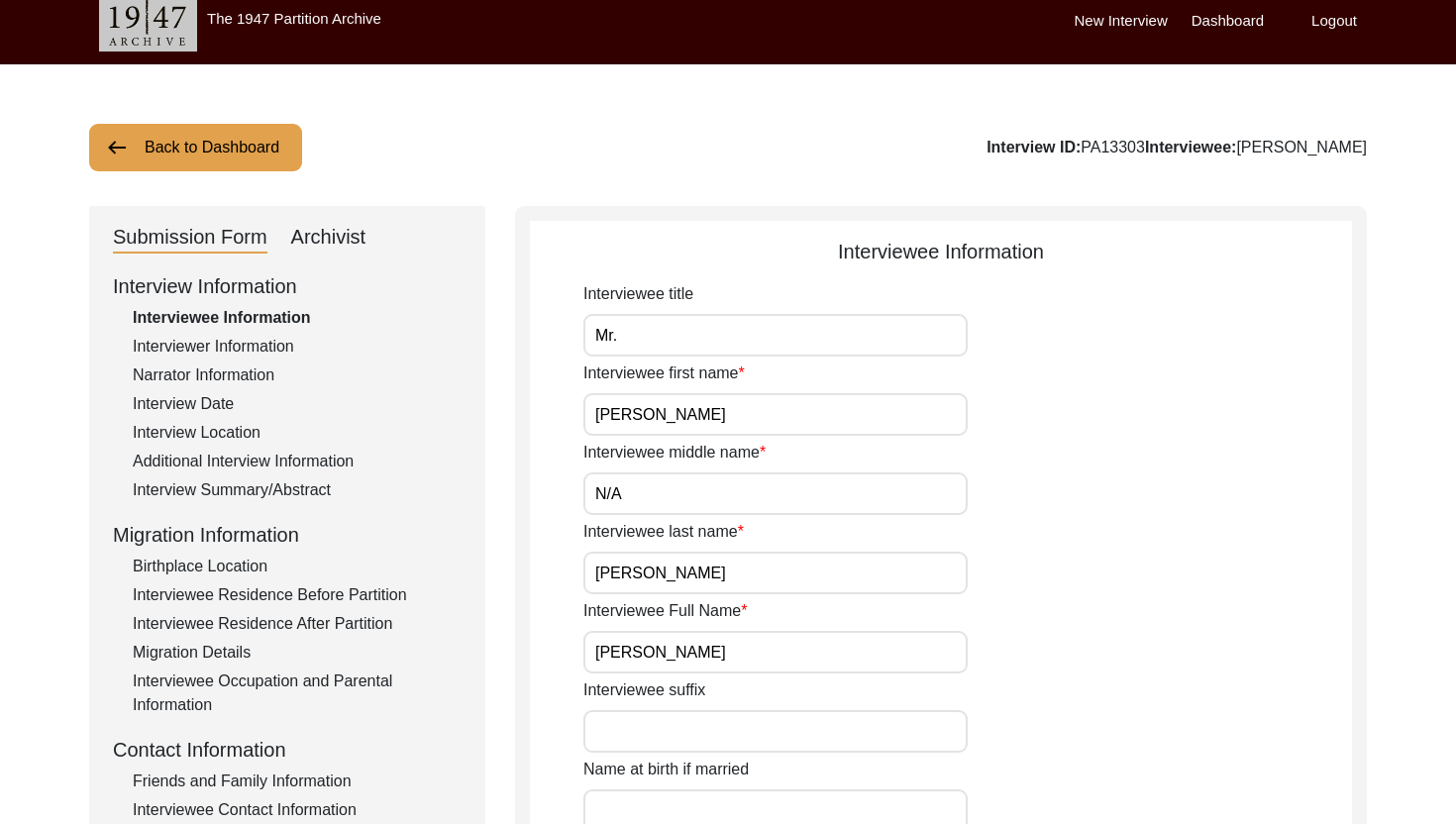 click on "Submission Form   Archivist   Interview Information   Interviewee Information   Interviewer Information   Narrator Information   Interview Date   Interview Location   Additional Interview Information   Interview Summary/Abstract   Migration Information   Birthplace Location   Interviewee Residence Before Partition   Interviewee Residence After Partition   Migration Details   Interviewee Occupation and Parental Information   Contact Information   Friends and Family Information   Interviewee Contact Information   Interviewer Contact Information   Narrator Contact Information   Interviewee Preferences   Interviewee Preferences   Submission Files   Interview Audio/Video Files   Interview Photo Files   Signed Release Form   Other Files" 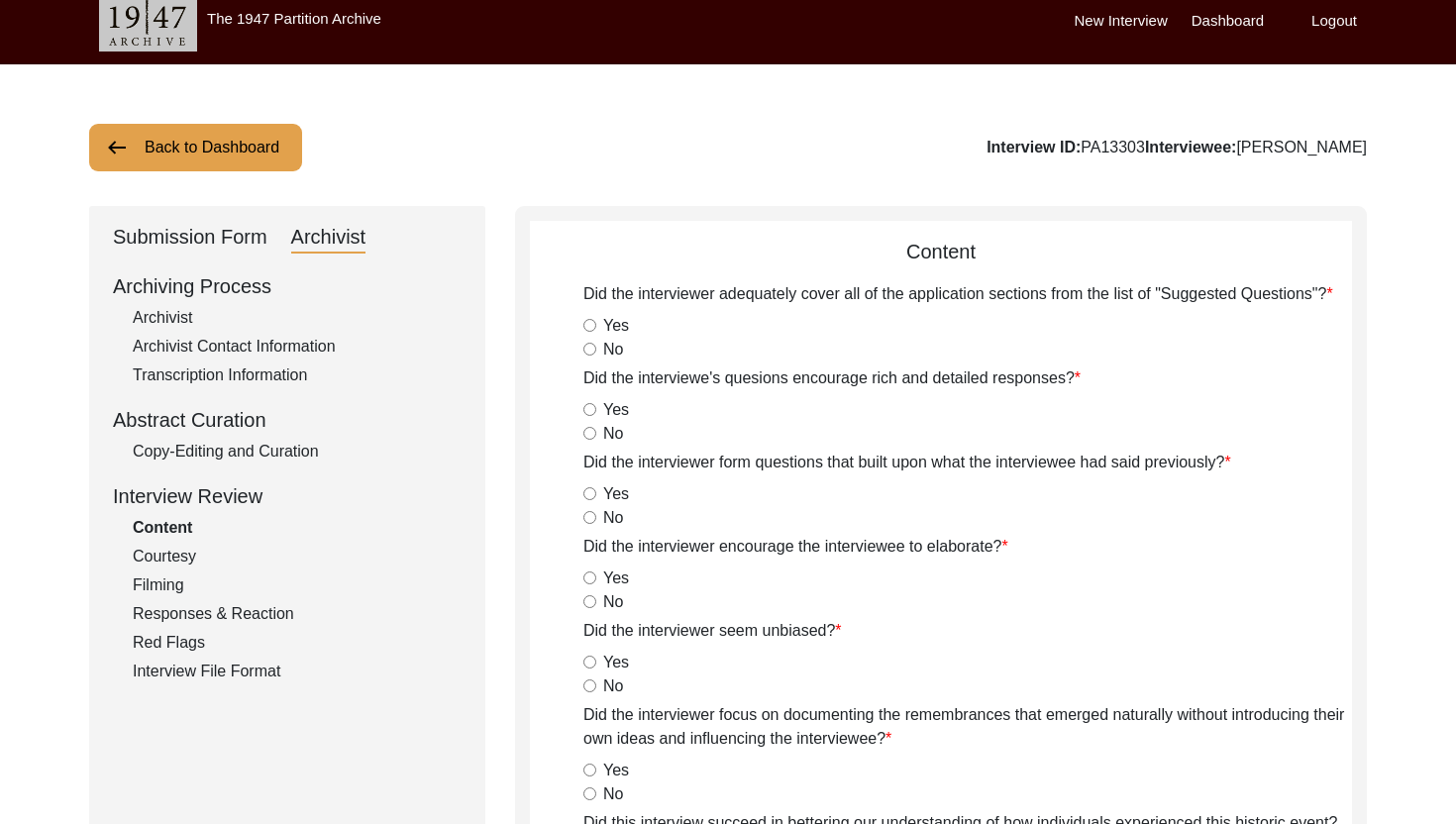 click on "Copy-Editing and Curation" 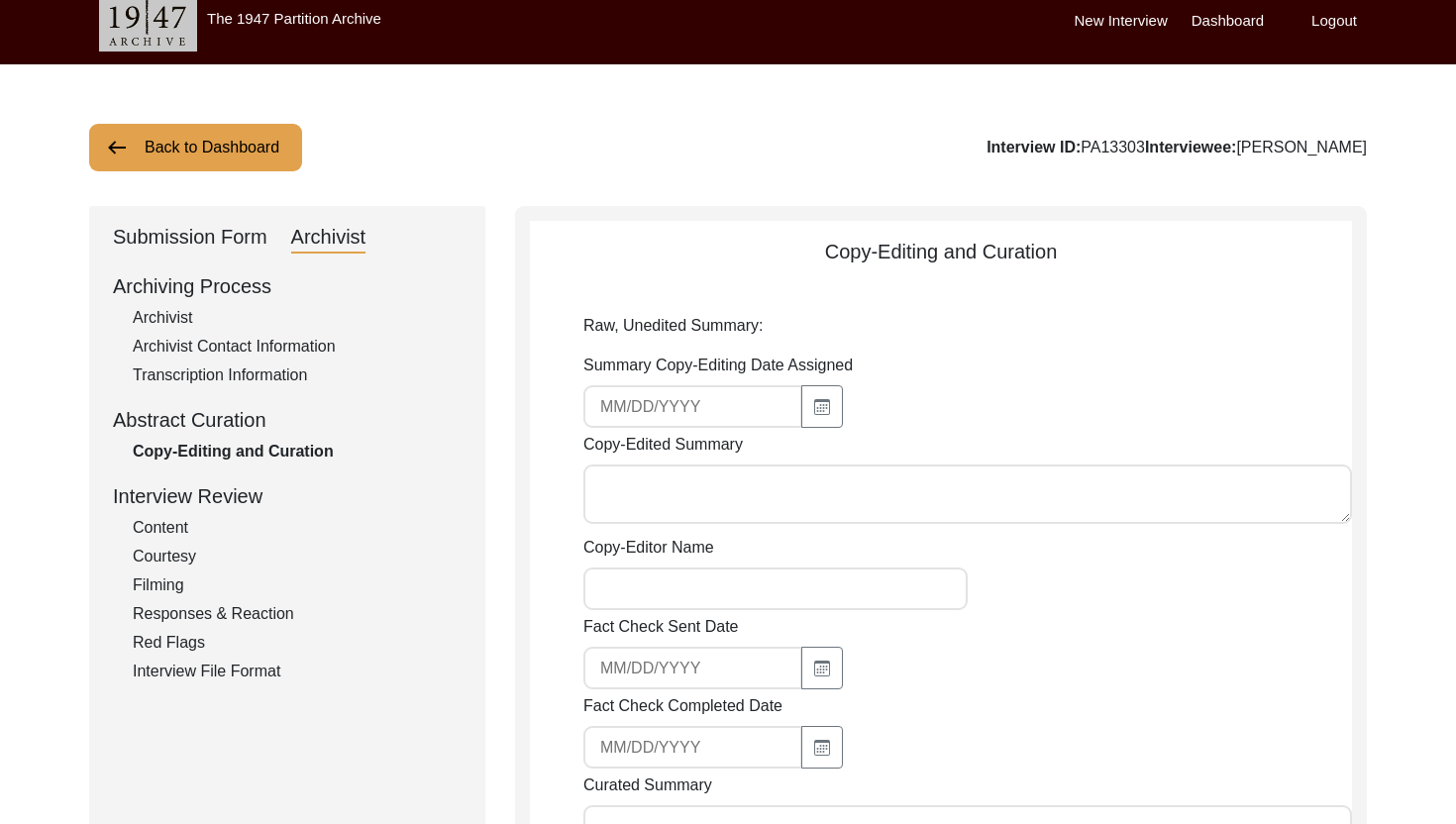 type on "[DATE]: [PERSON_NAME]. Copy-edit created using Google Translate. Please review with an official translator before archiving." 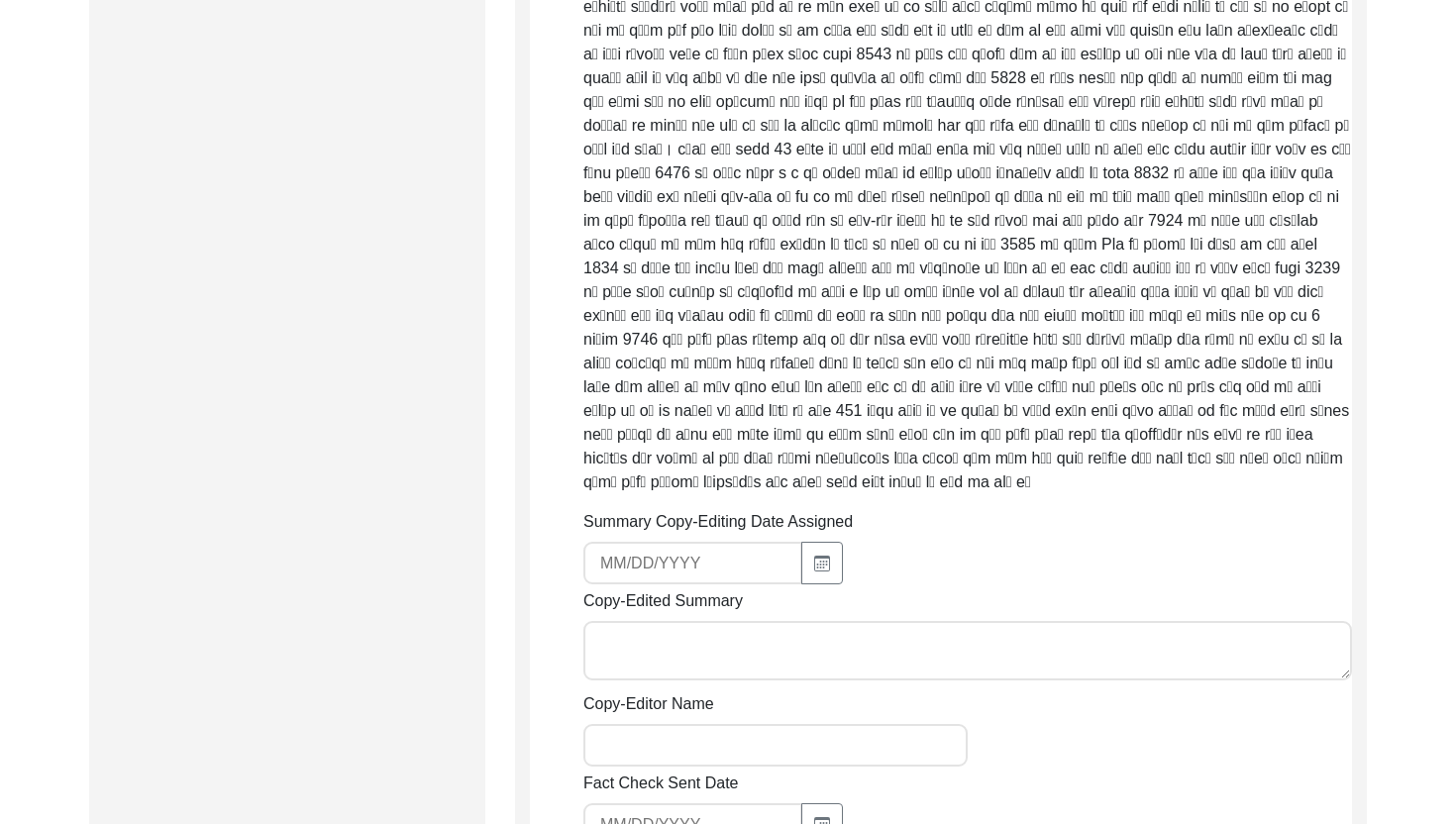 scroll, scrollTop: 2767, scrollLeft: 0, axis: vertical 